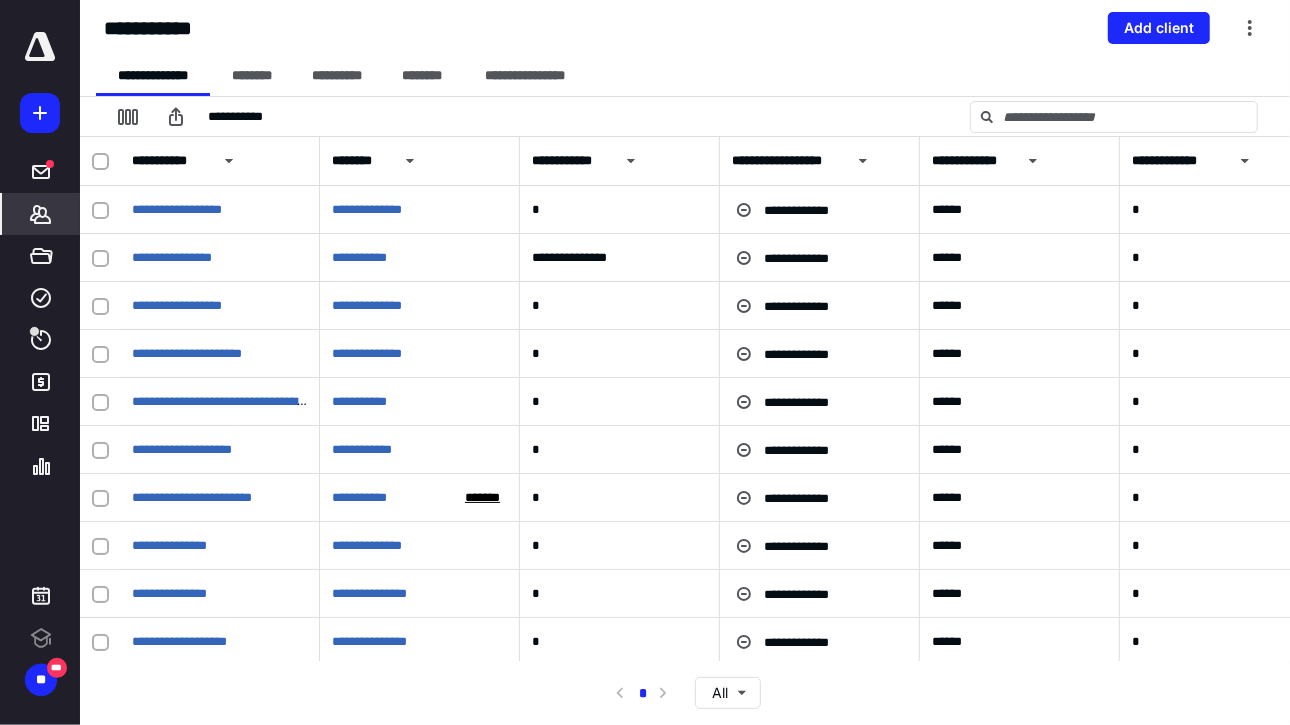 scroll, scrollTop: 0, scrollLeft: 0, axis: both 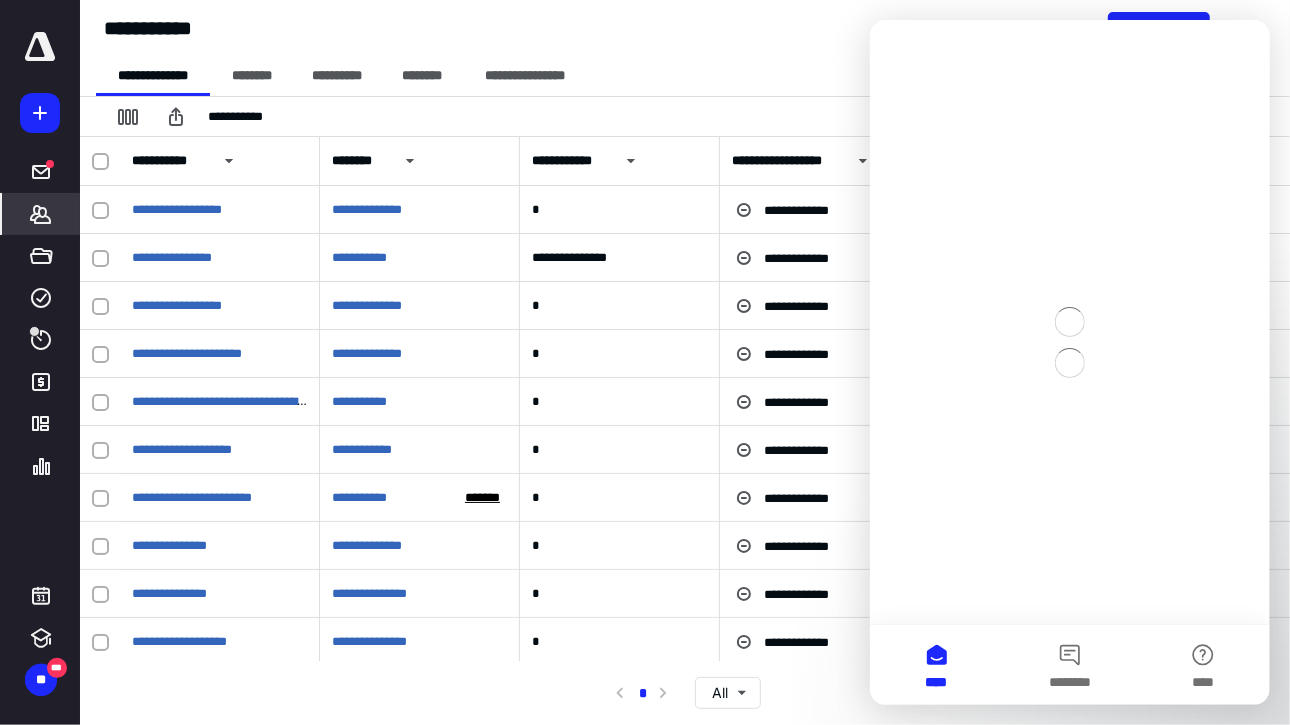 type on "**********" 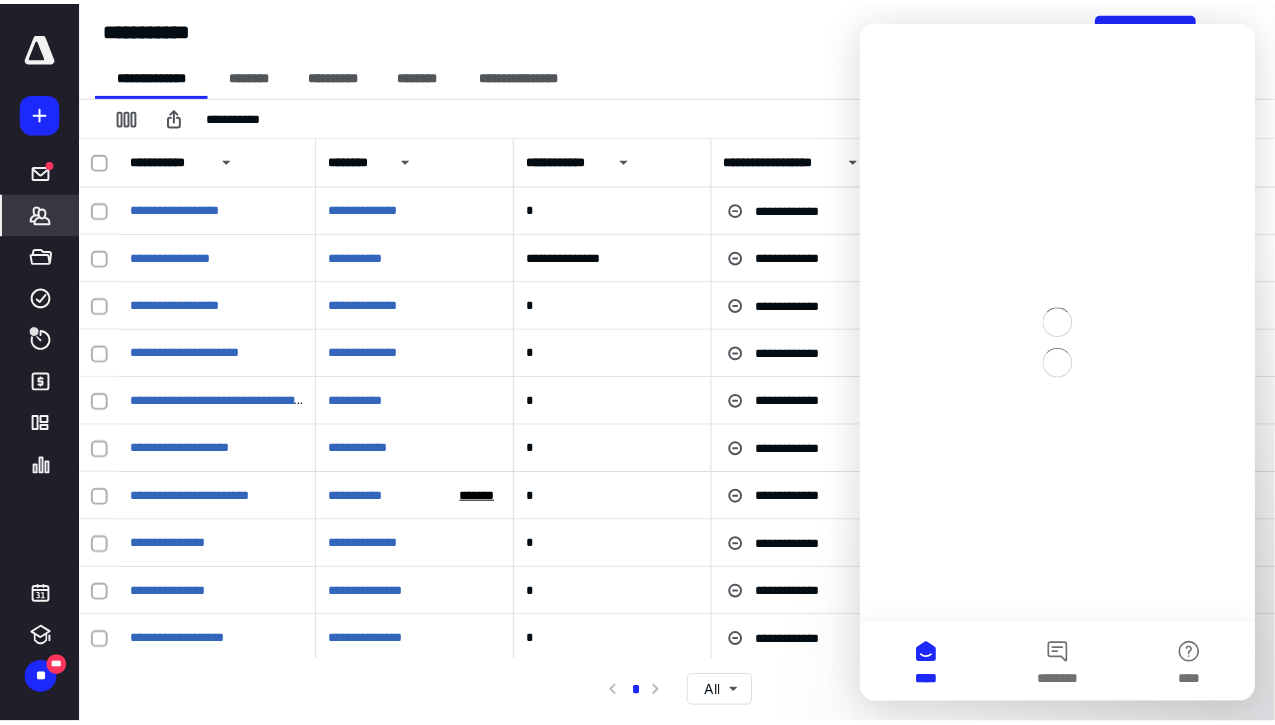 scroll, scrollTop: 0, scrollLeft: 0, axis: both 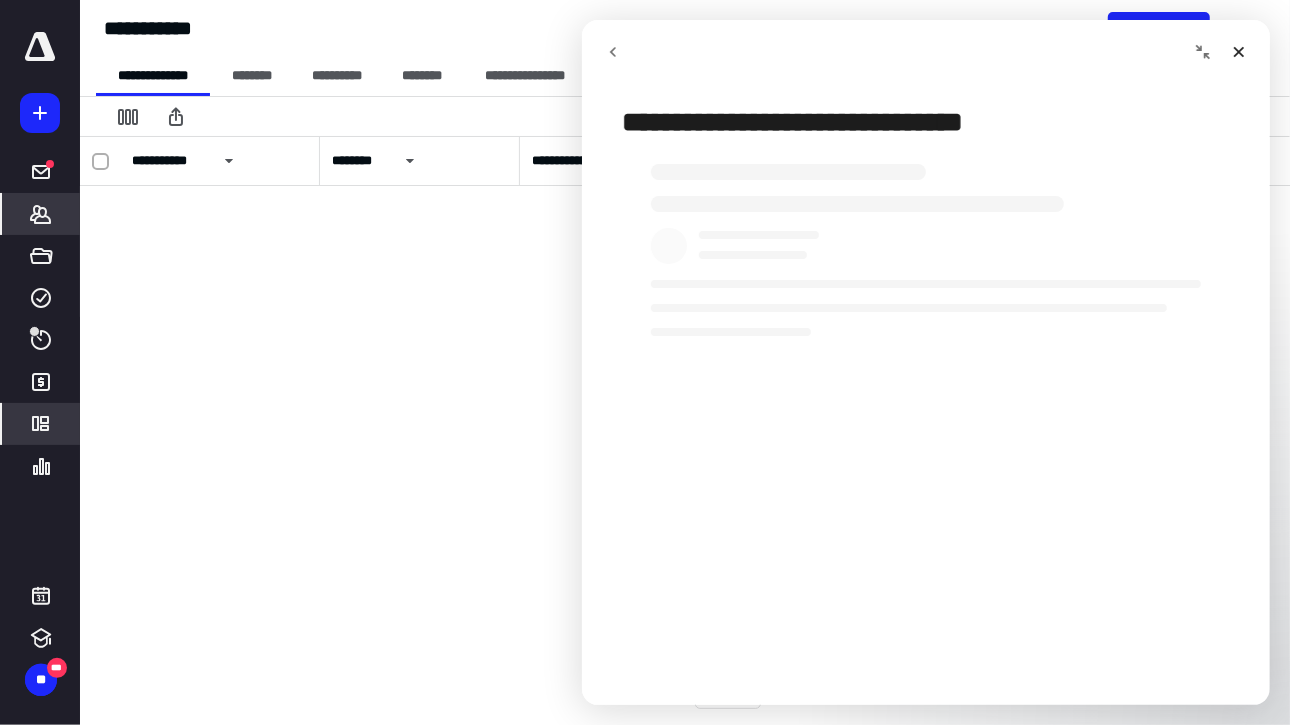 click on "*********" at bounding box center (41, 424) 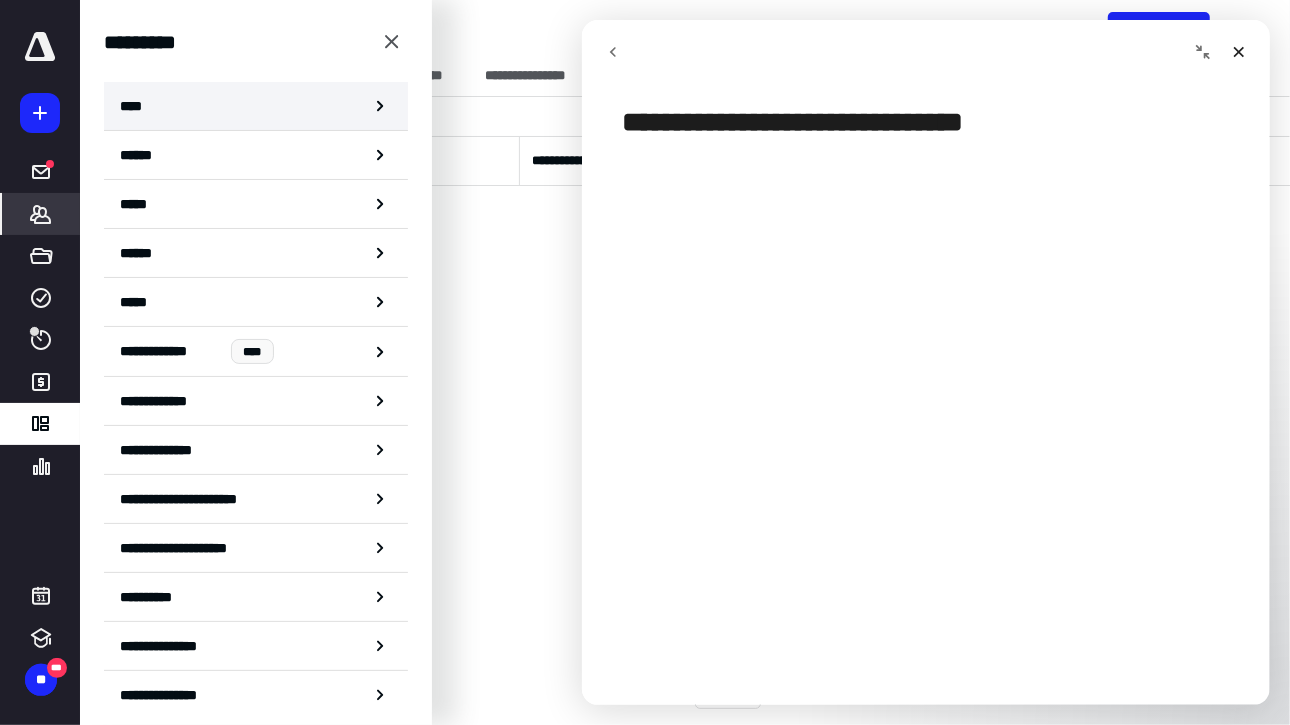 click on "****" at bounding box center [256, 106] 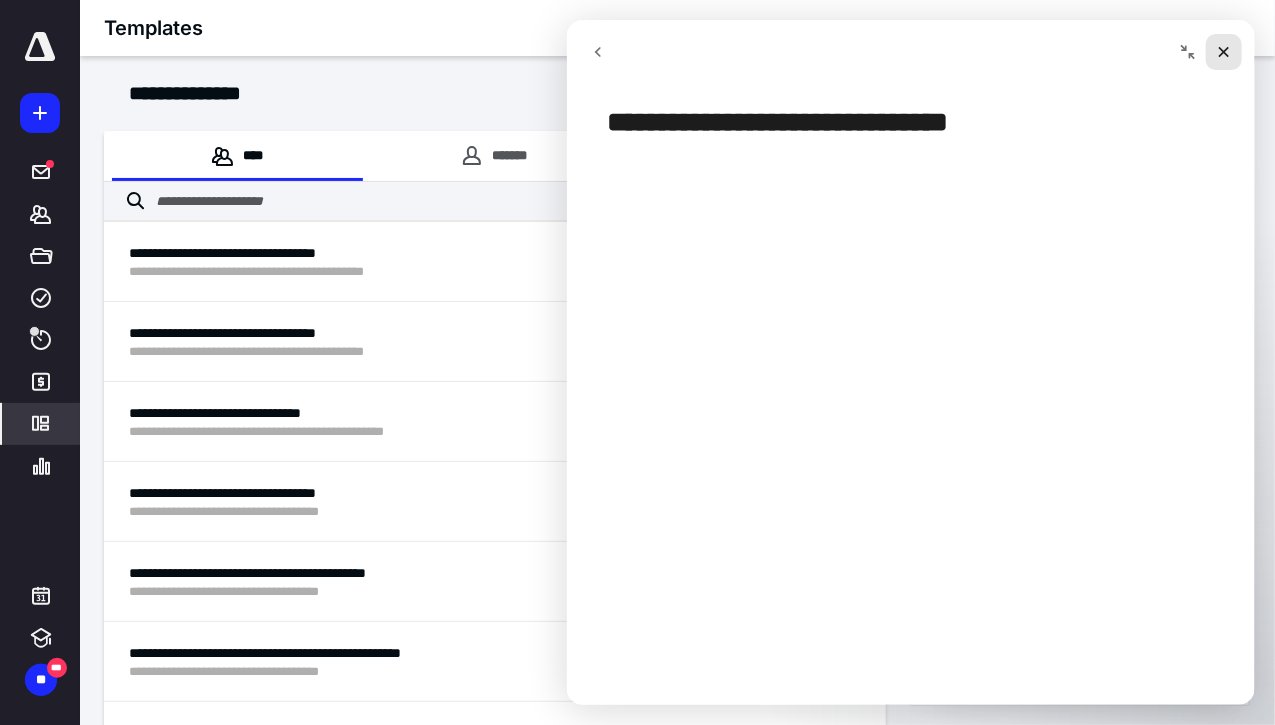 click 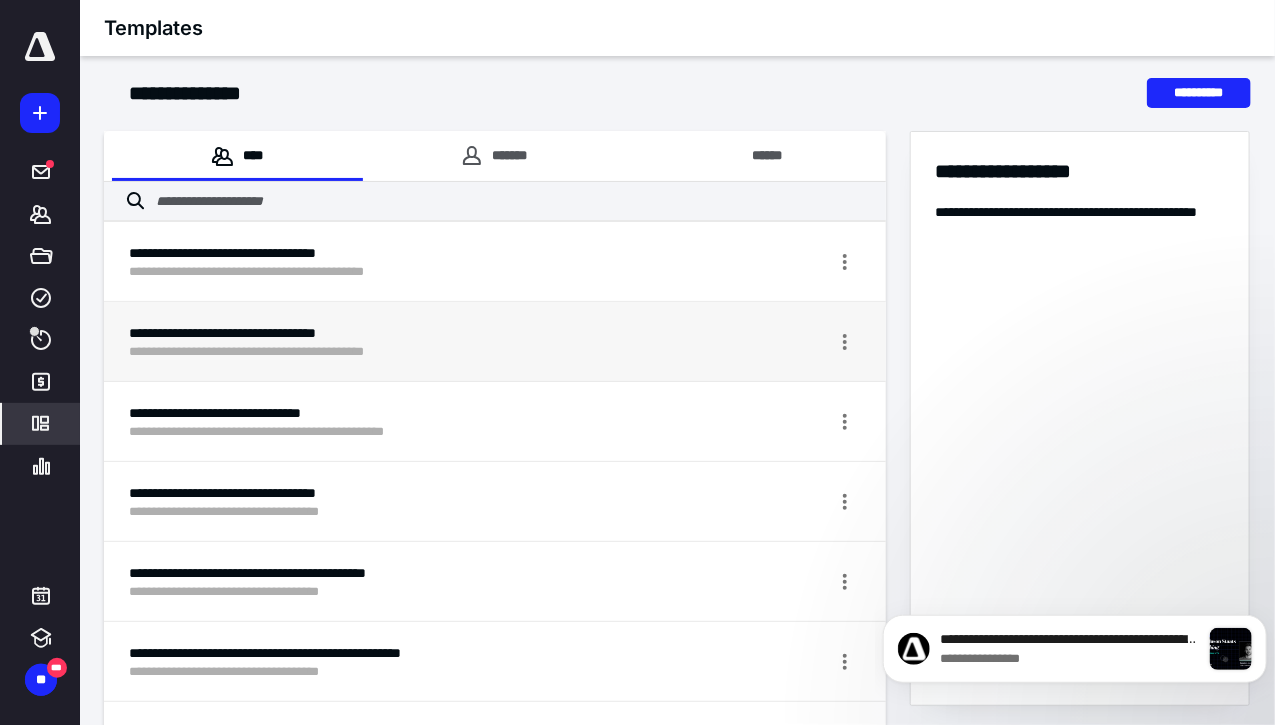 scroll, scrollTop: 0, scrollLeft: 0, axis: both 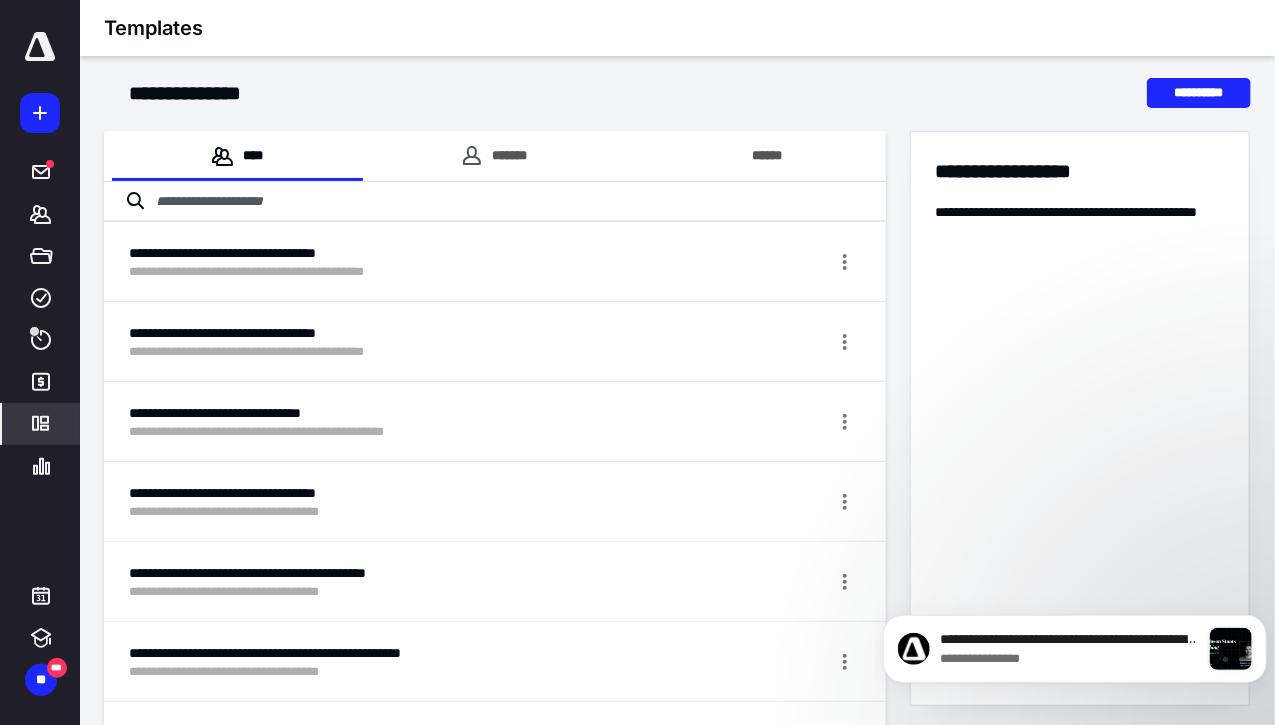 click at bounding box center [495, 202] 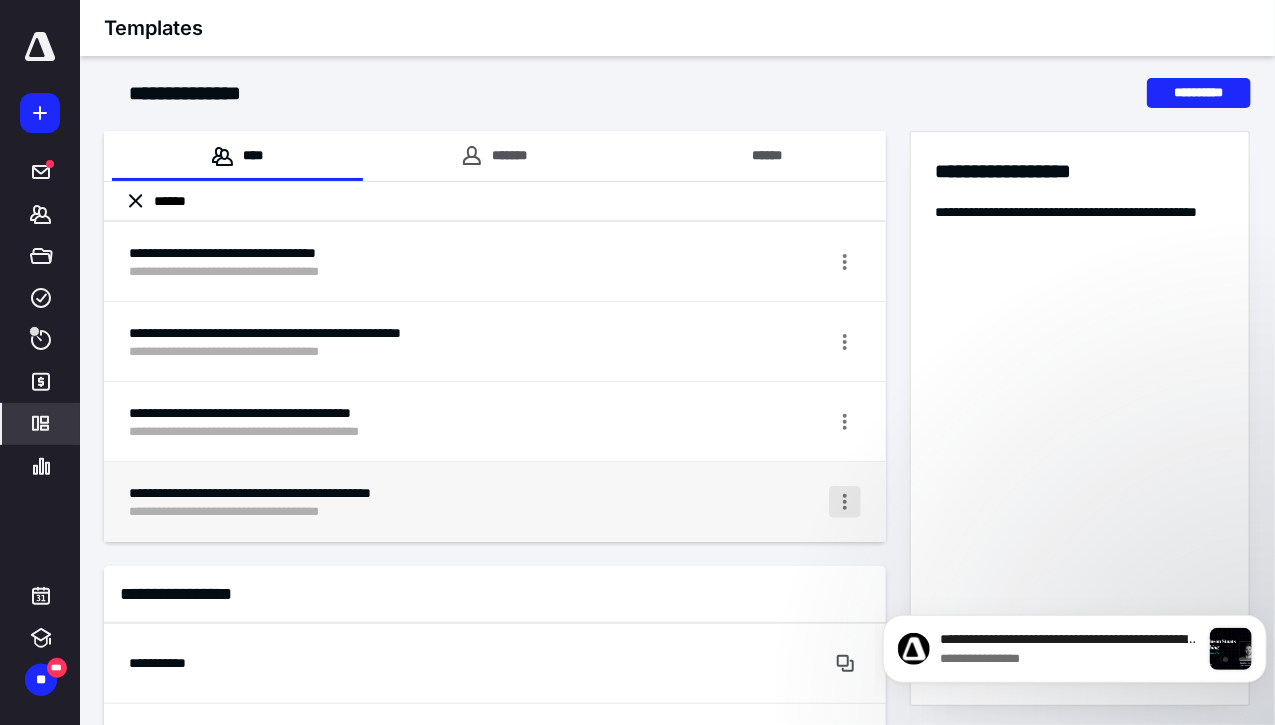 type on "******" 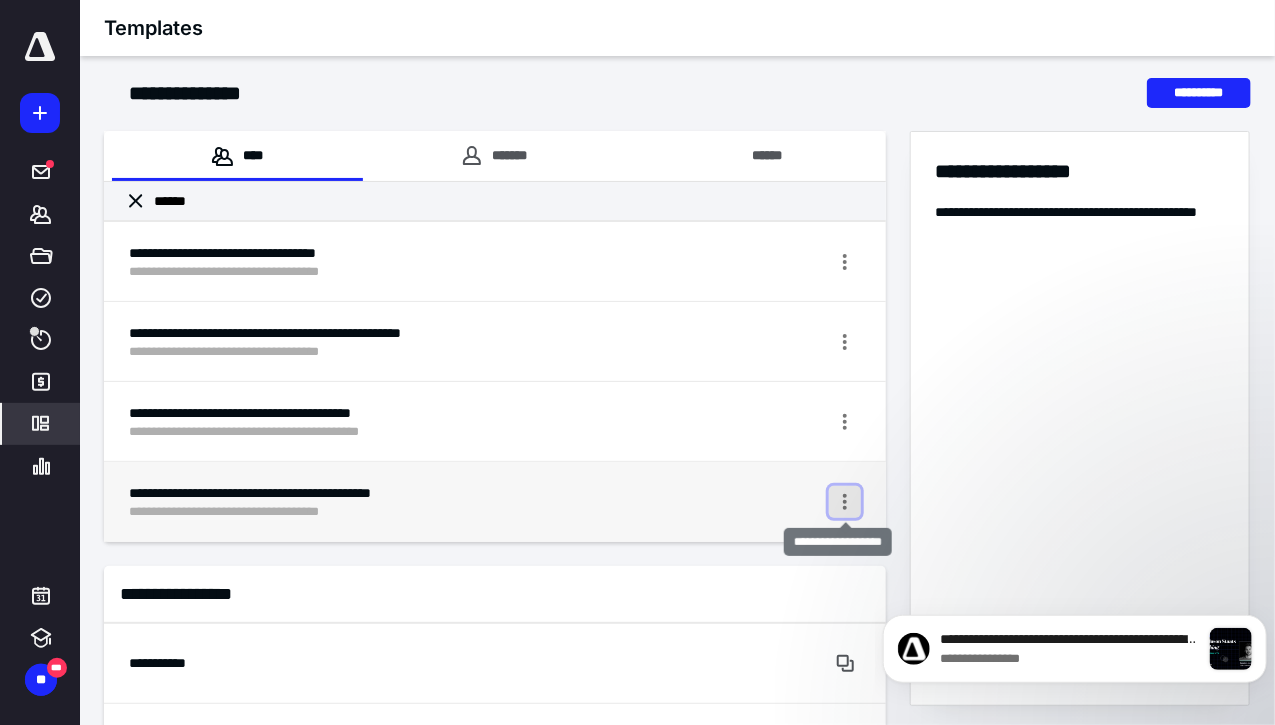 click at bounding box center (845, 502) 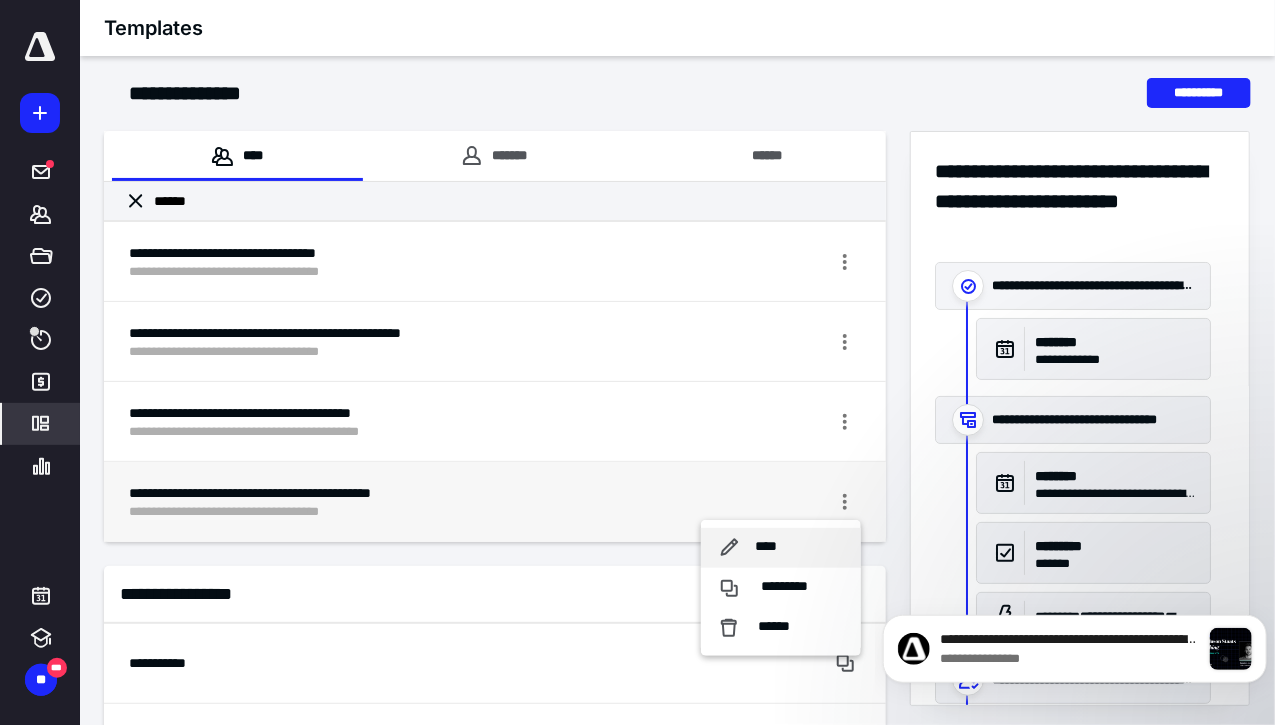 click on "****" at bounding box center (765, 547) 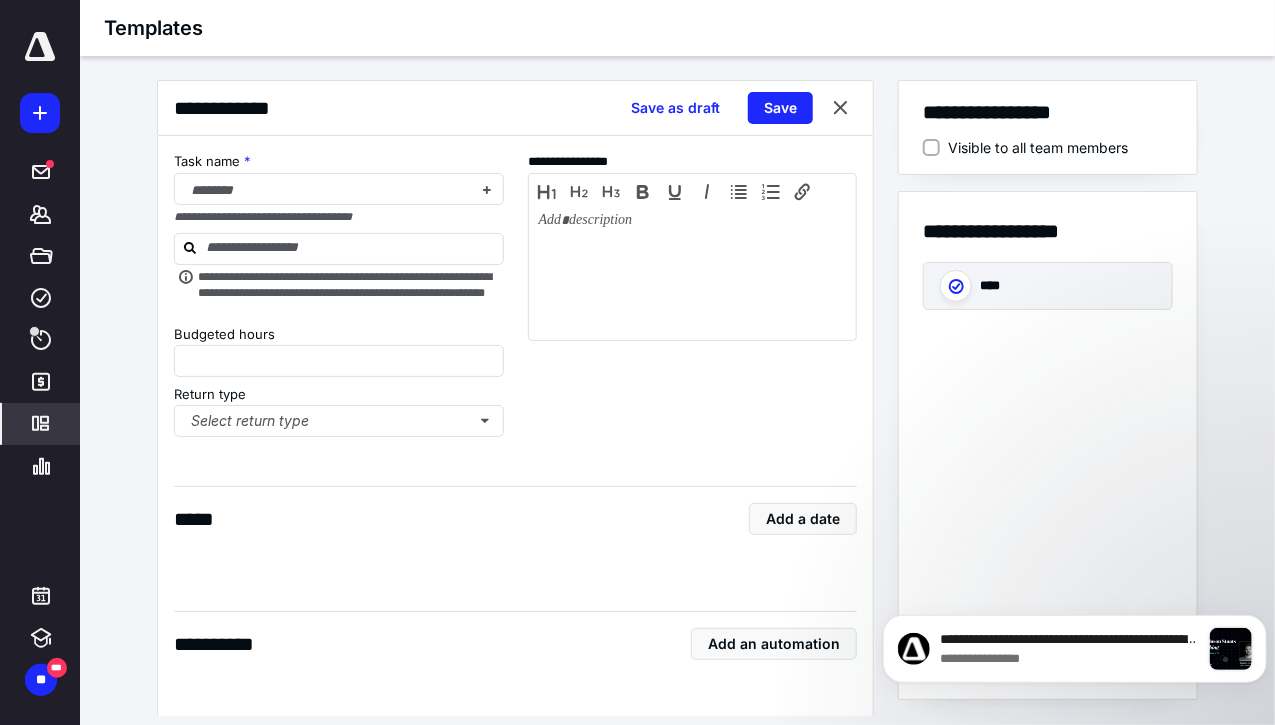 type on "*" 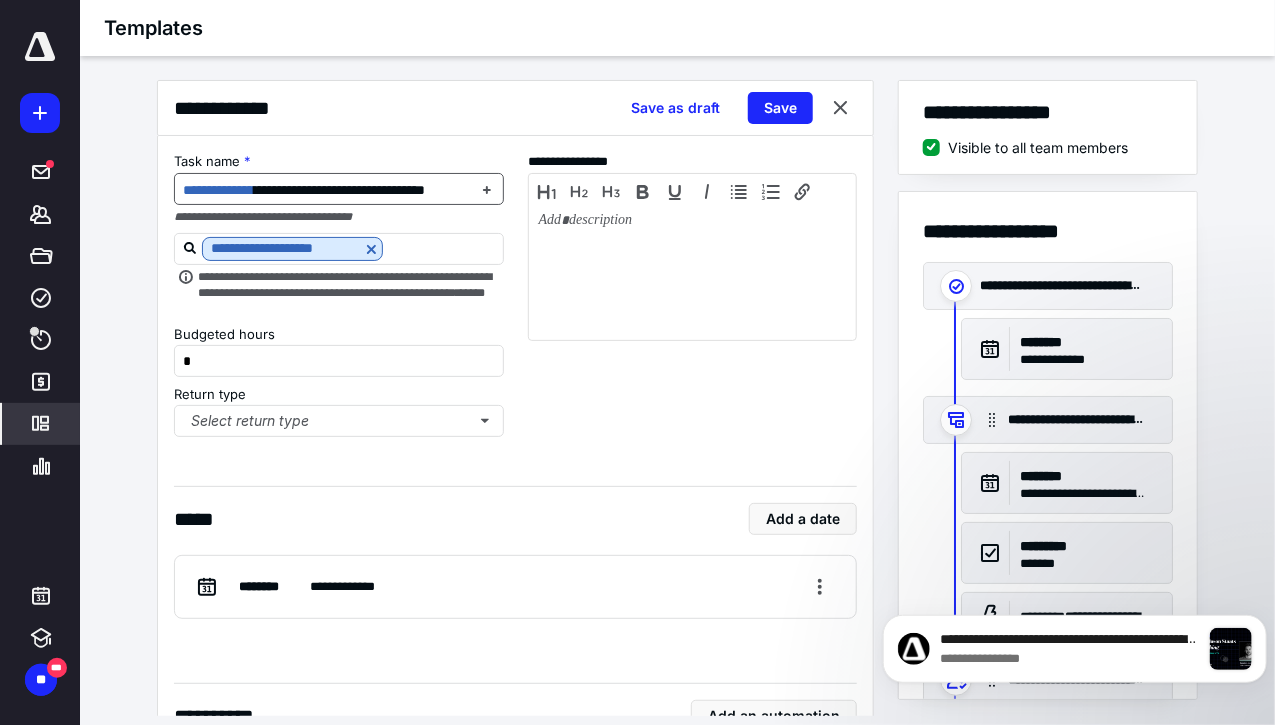 click on "**********" at bounding box center [339, 190] 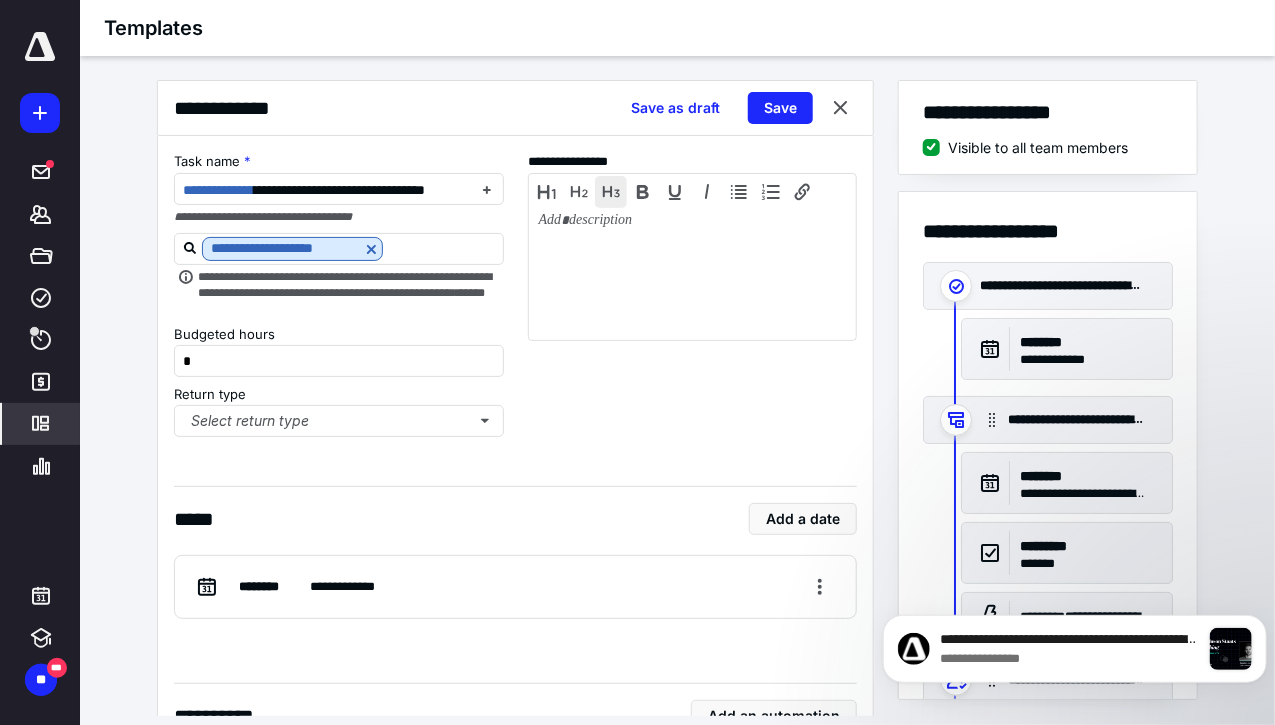 scroll, scrollTop: 0, scrollLeft: 49, axis: horizontal 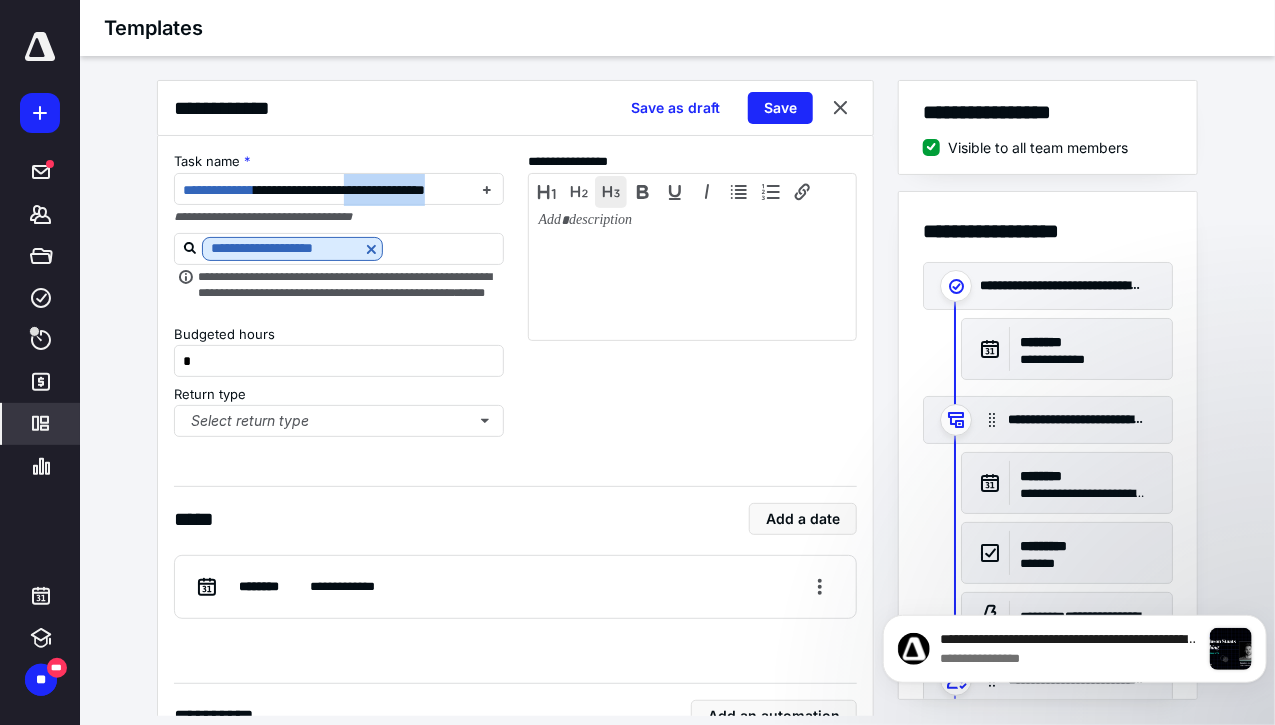 drag, startPoint x: 393, startPoint y: 188, endPoint x: 603, endPoint y: 189, distance: 210.00238 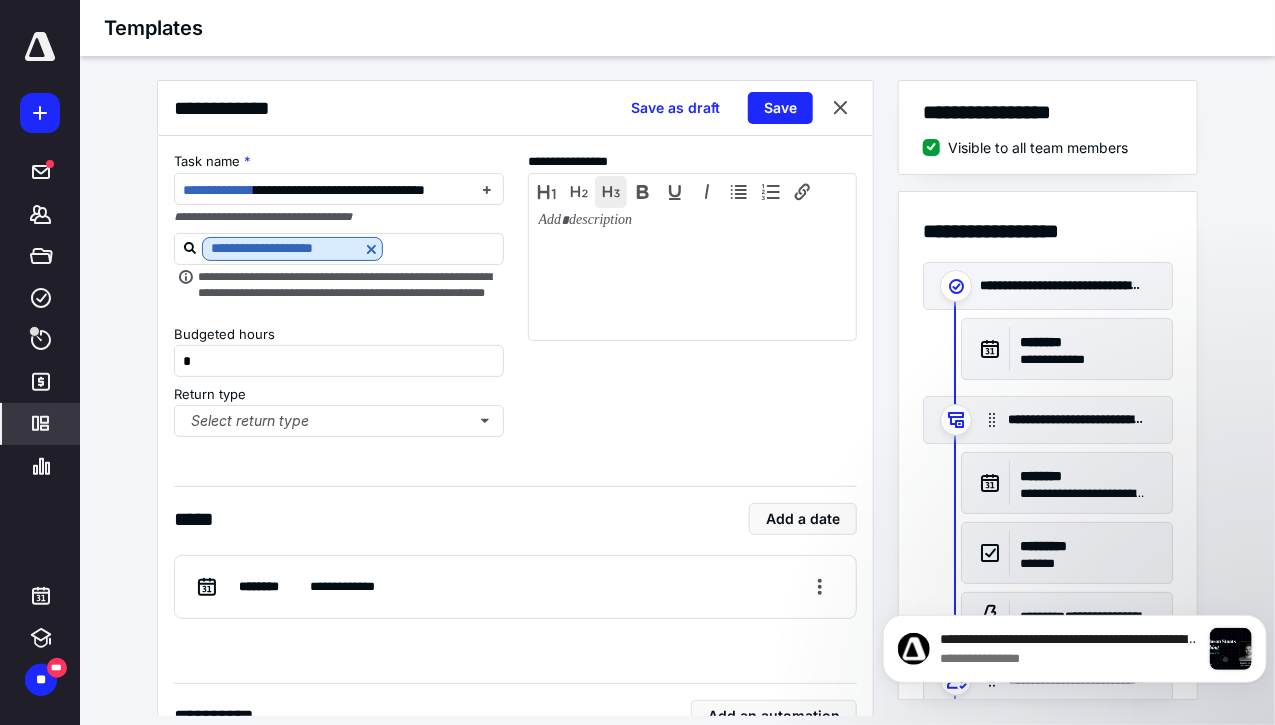 scroll, scrollTop: 0, scrollLeft: 0, axis: both 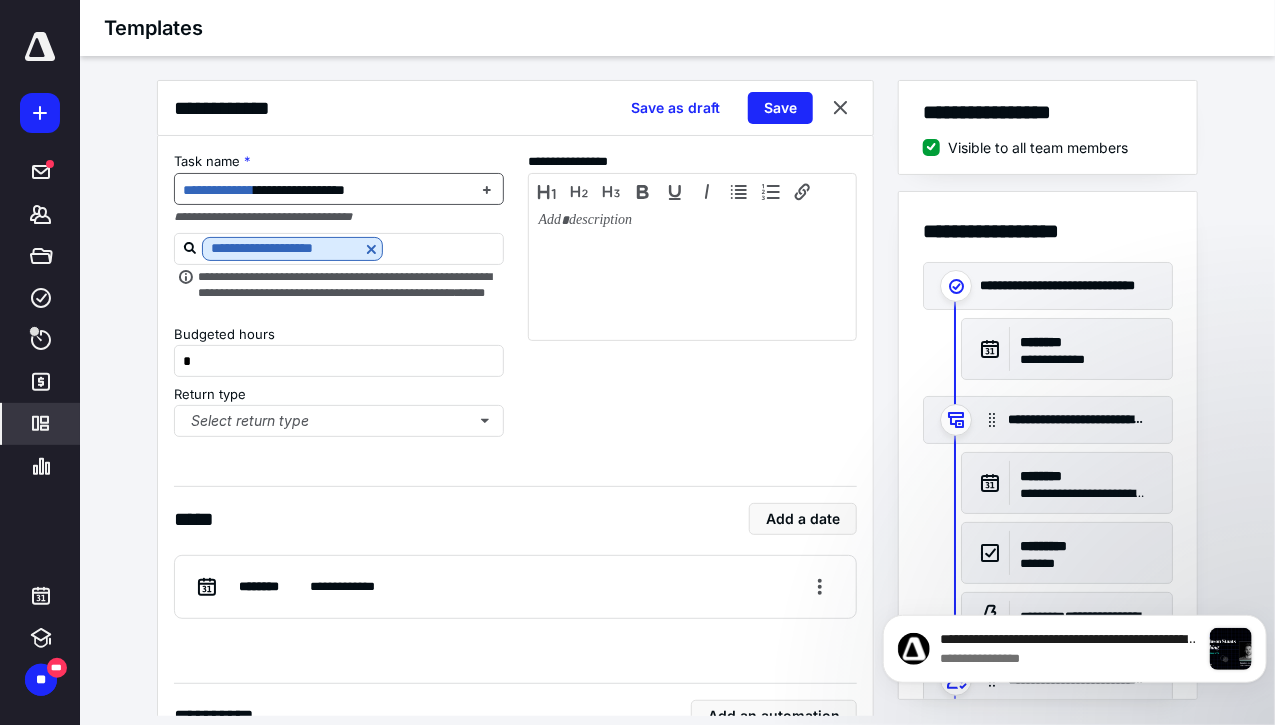 paste 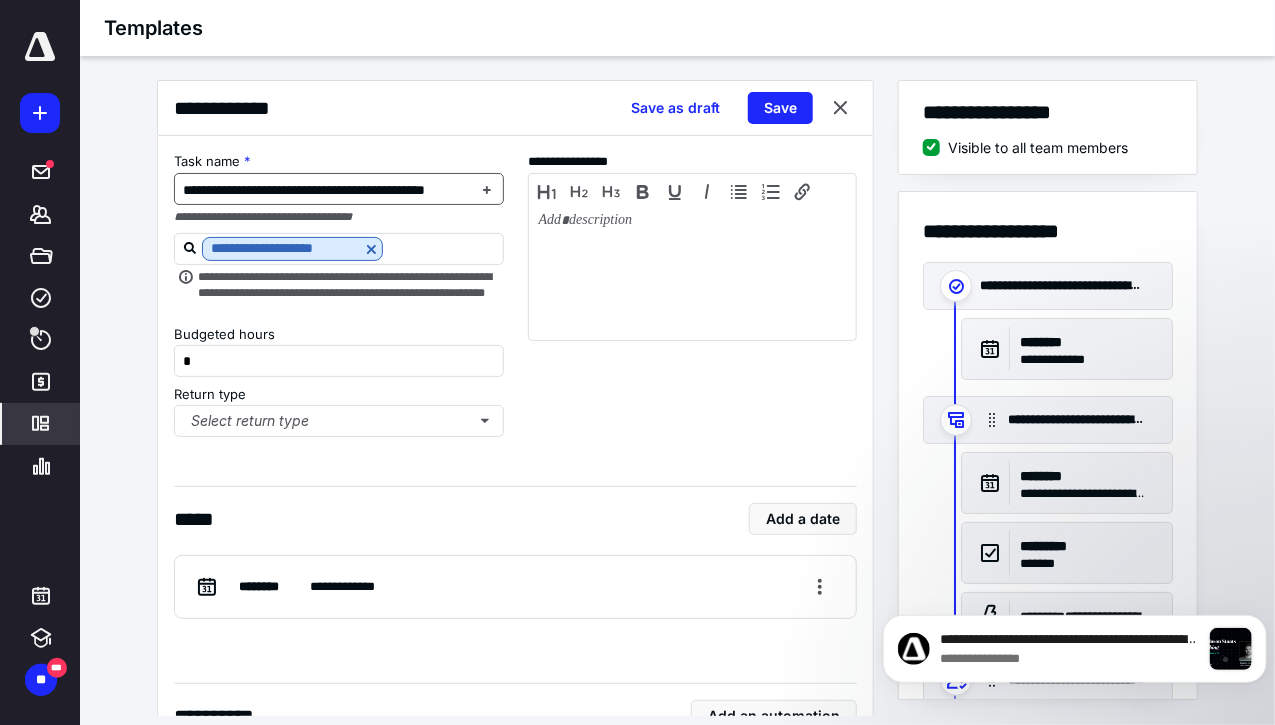 type 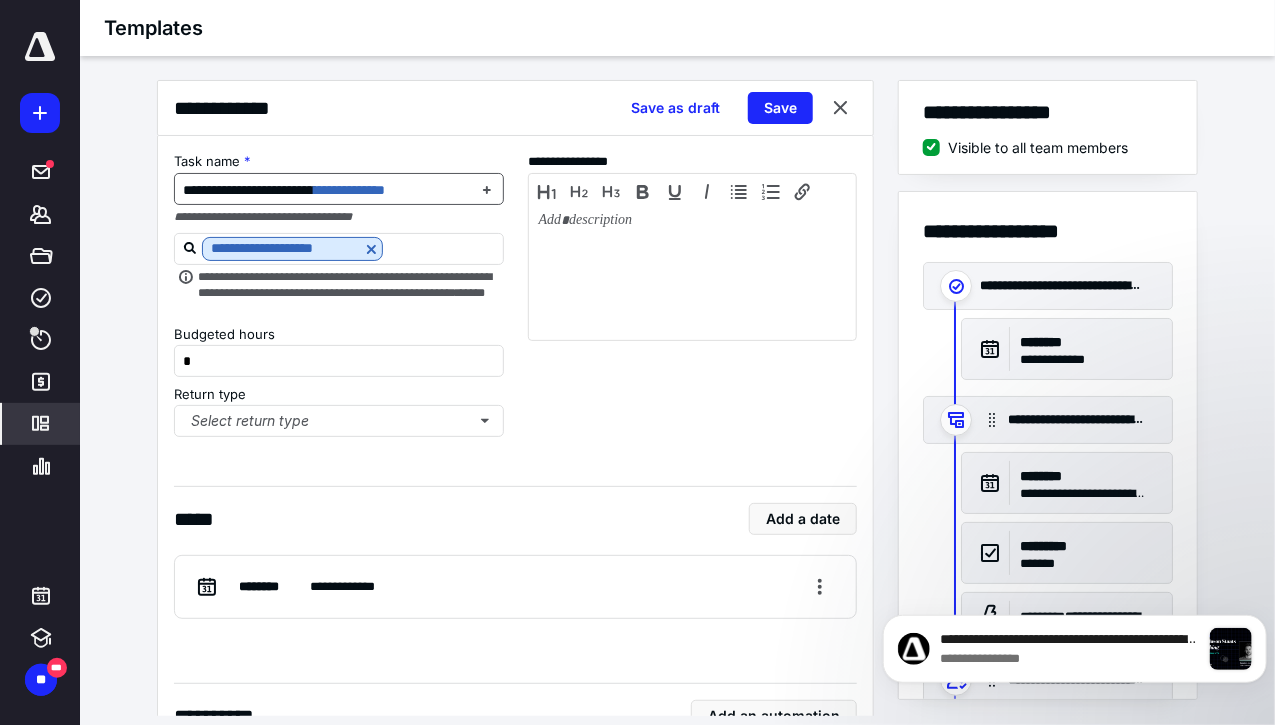 scroll, scrollTop: 0, scrollLeft: 3, axis: horizontal 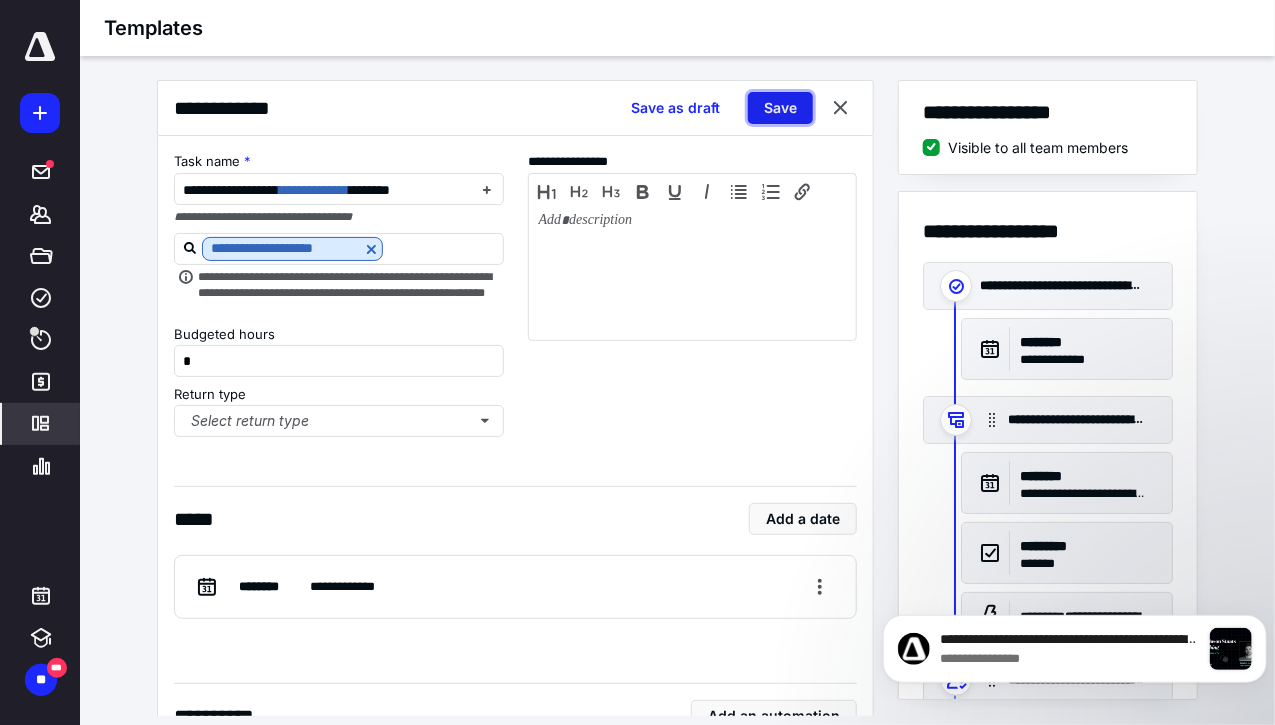 click on "Save" at bounding box center (780, 108) 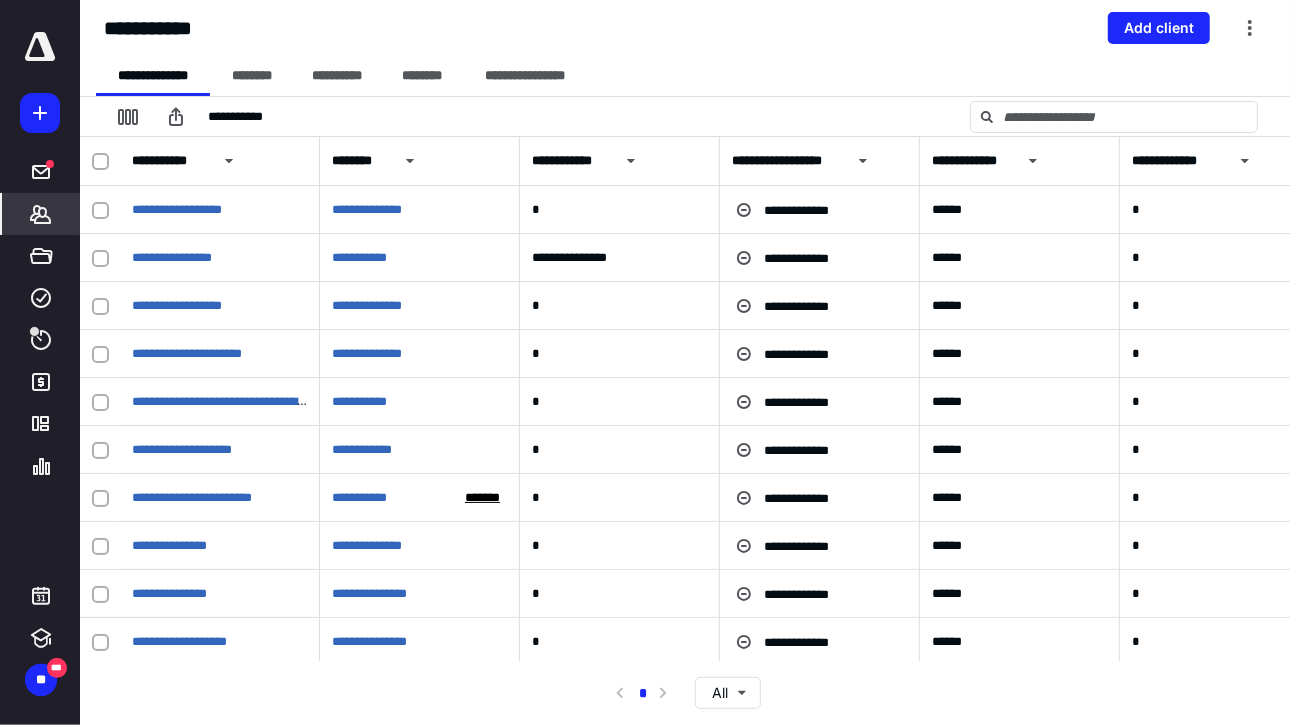 scroll, scrollTop: 0, scrollLeft: 0, axis: both 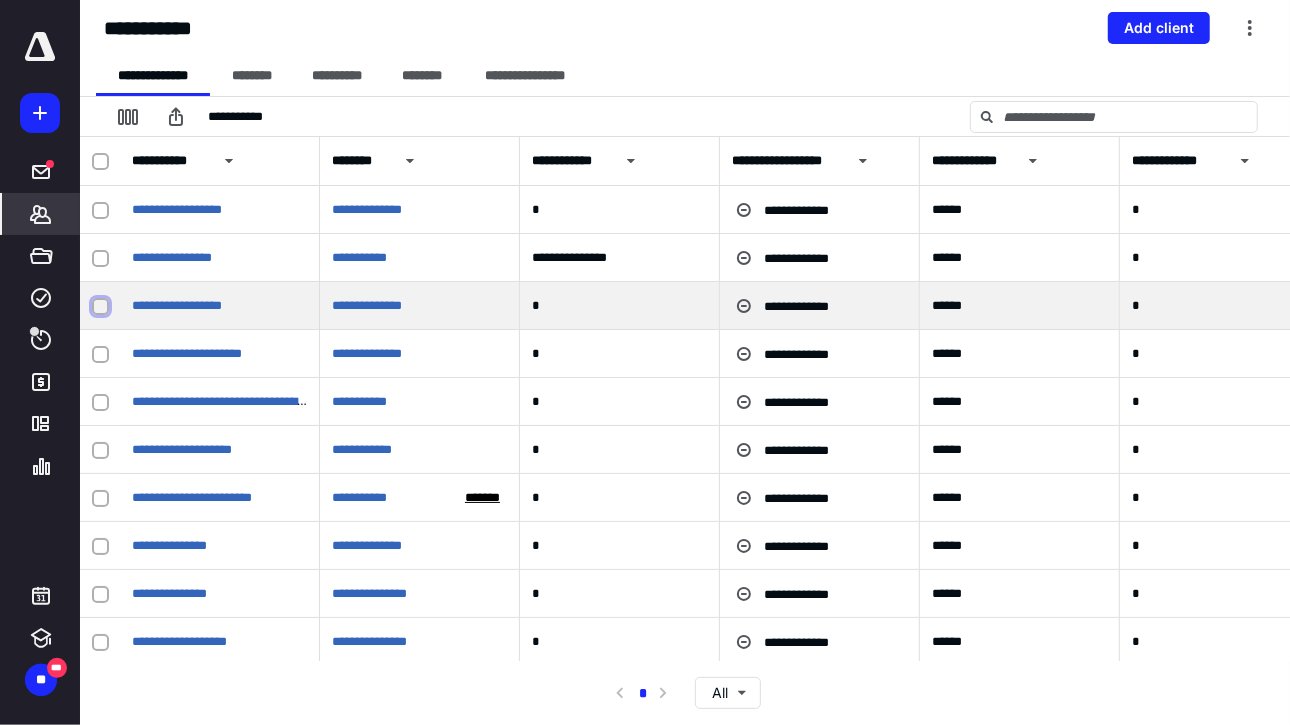 click at bounding box center (100, 306) 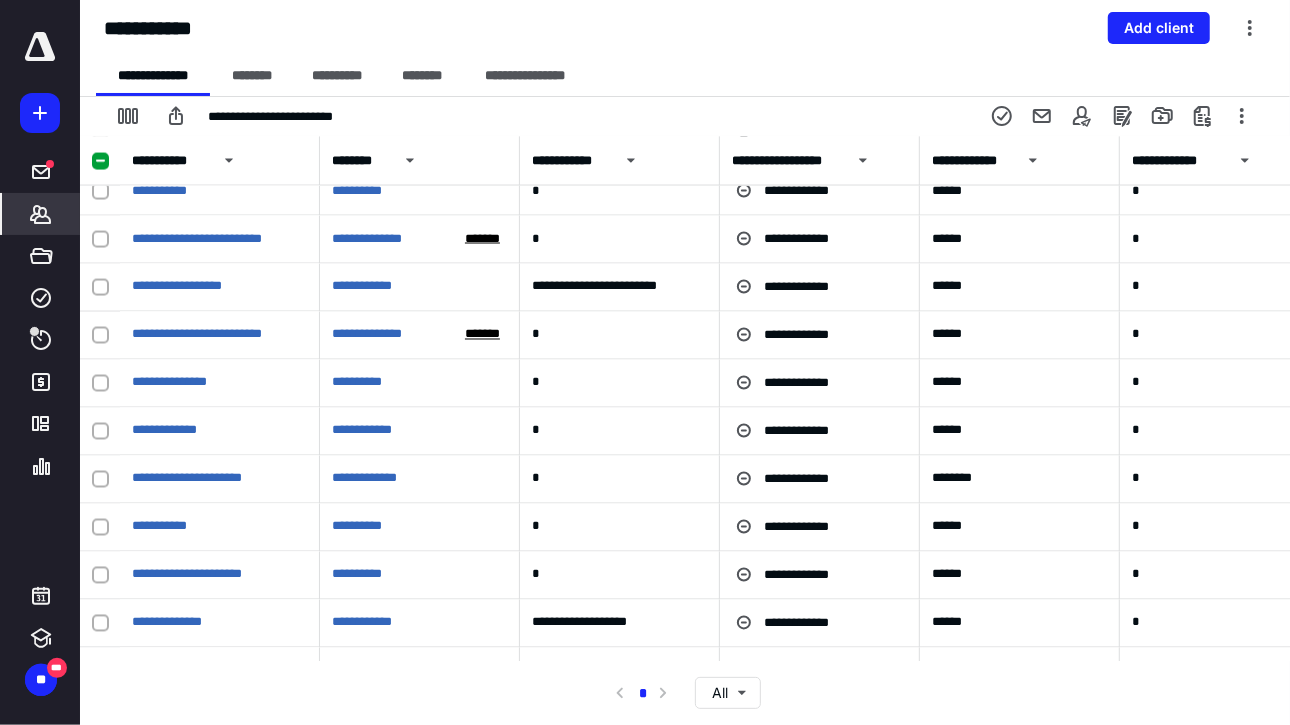 scroll, scrollTop: 2166, scrollLeft: 0, axis: vertical 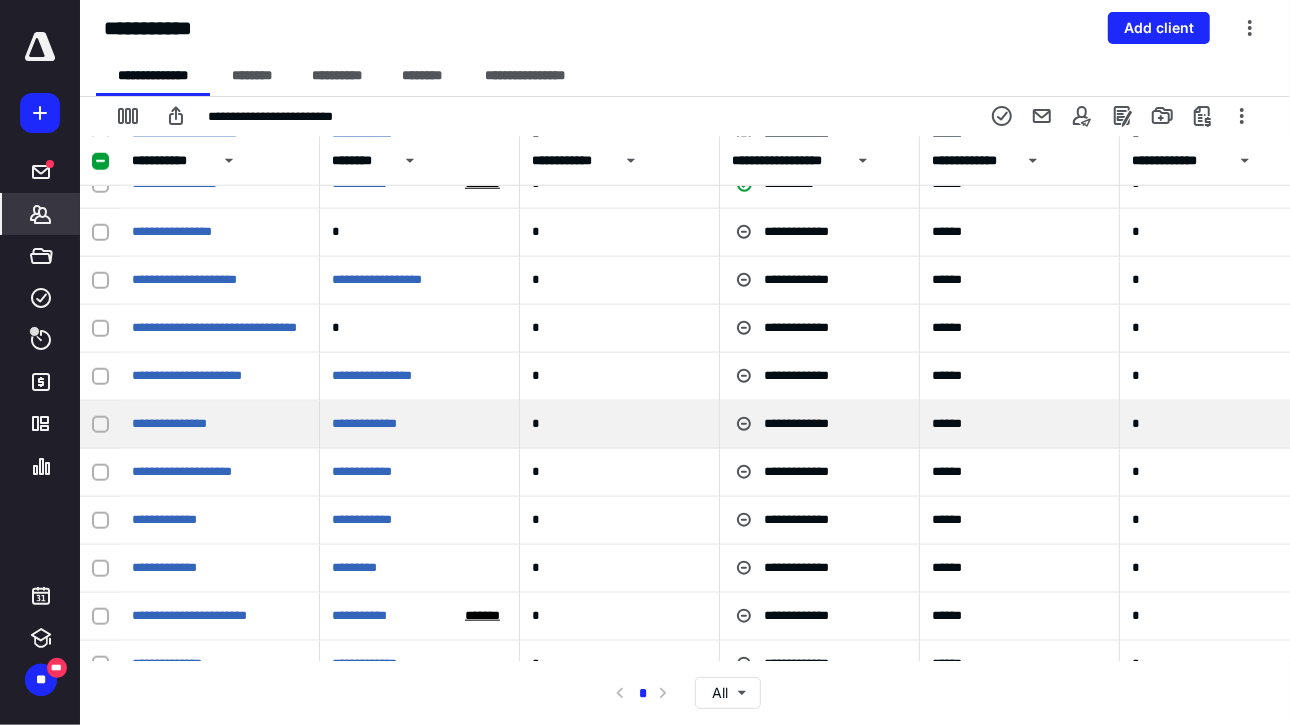 click 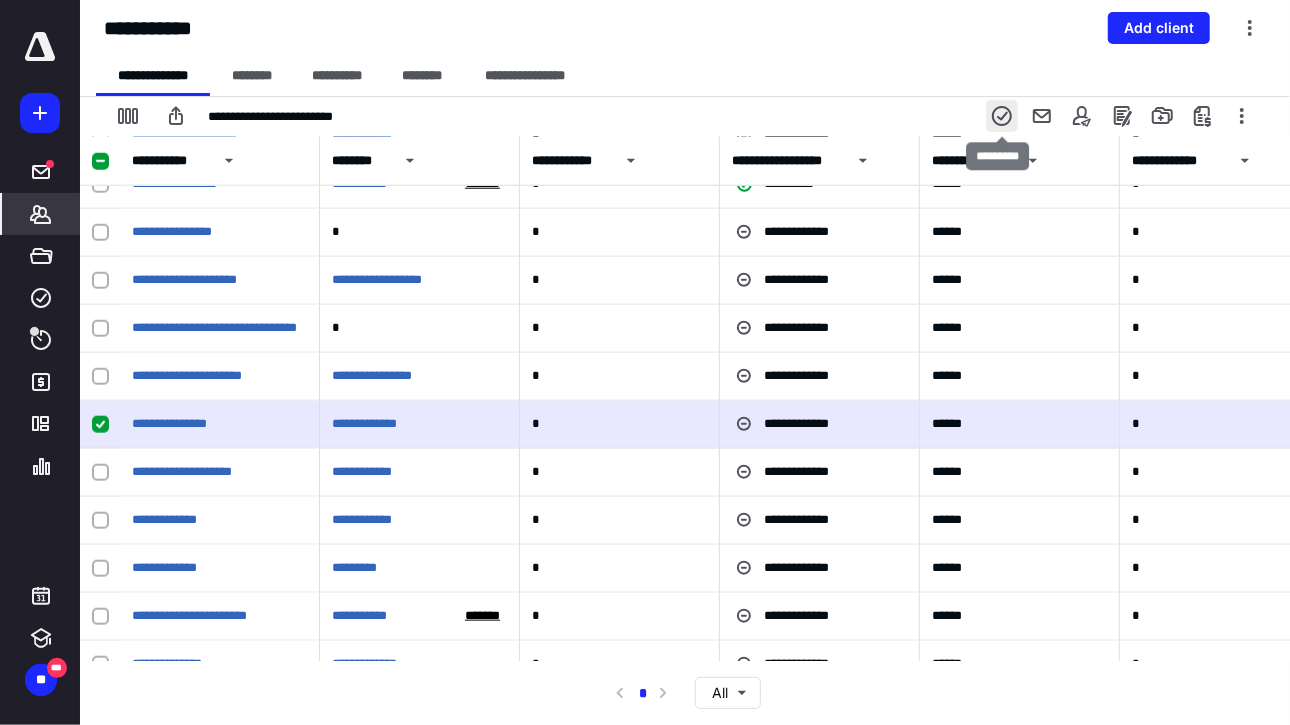 click at bounding box center (1002, 116) 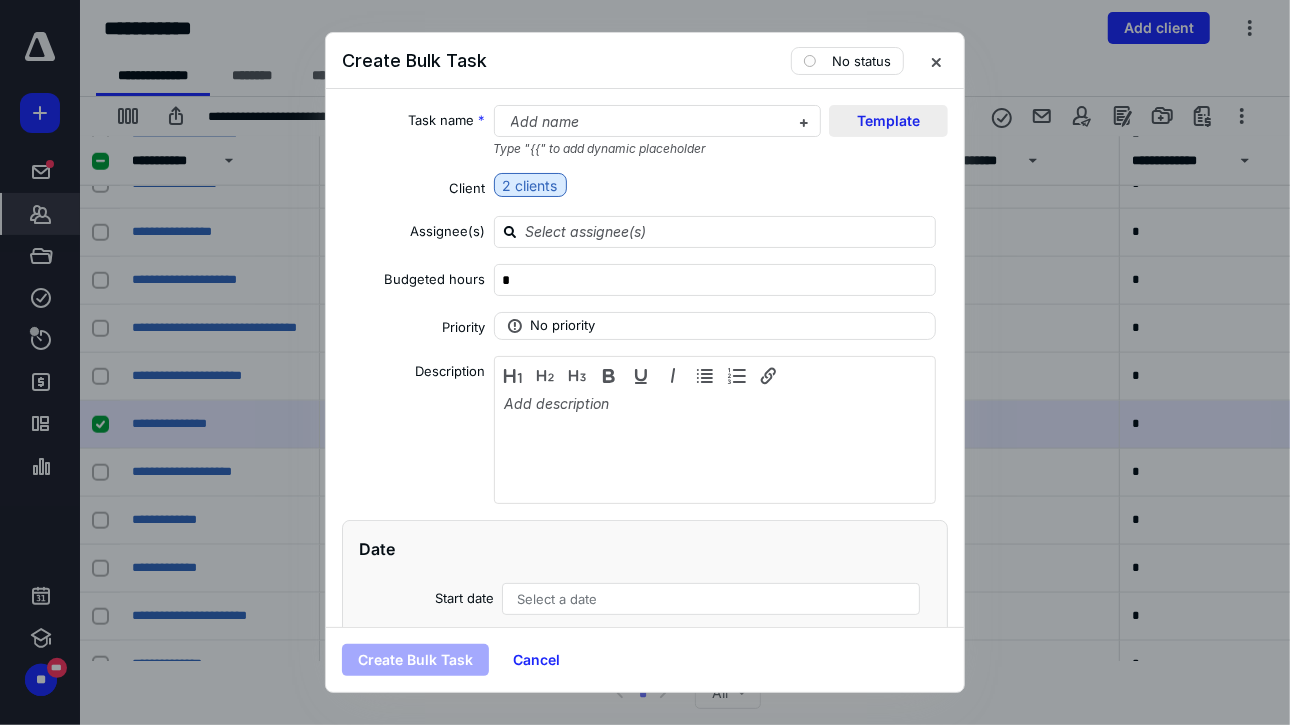 click on "Template" at bounding box center [888, 121] 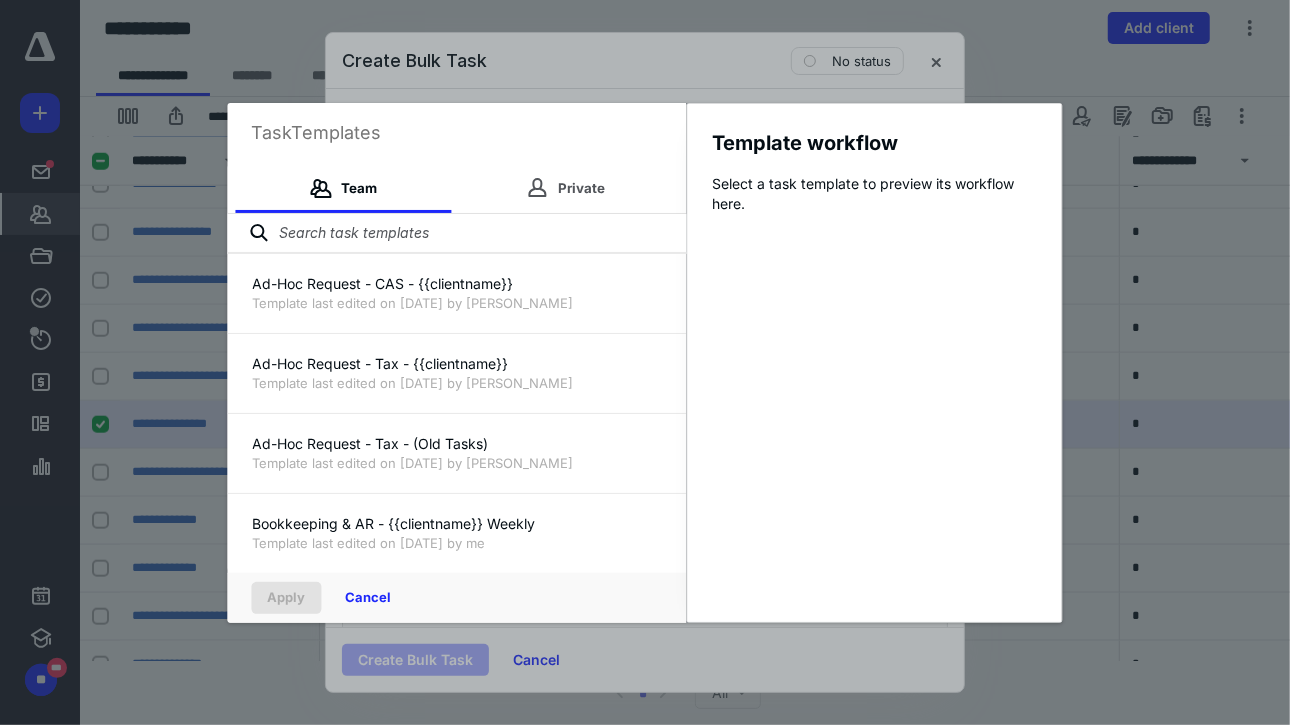 click at bounding box center [457, 234] 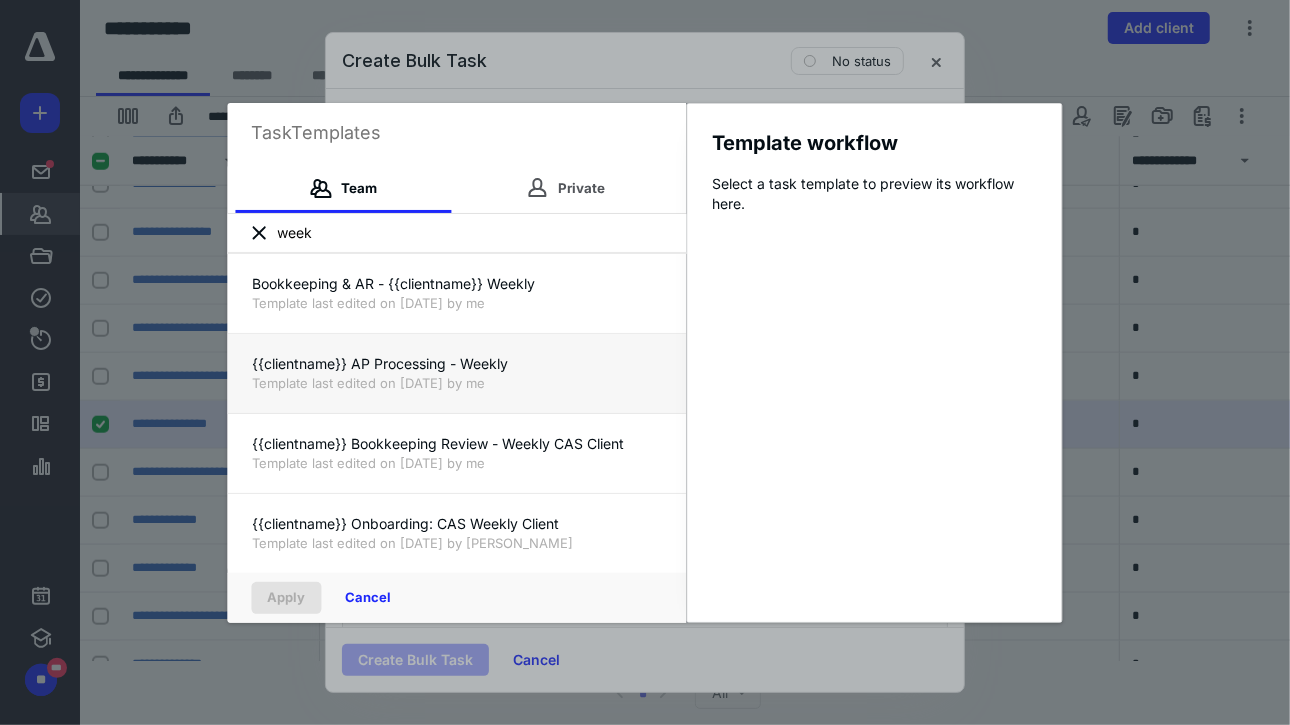 type on "week" 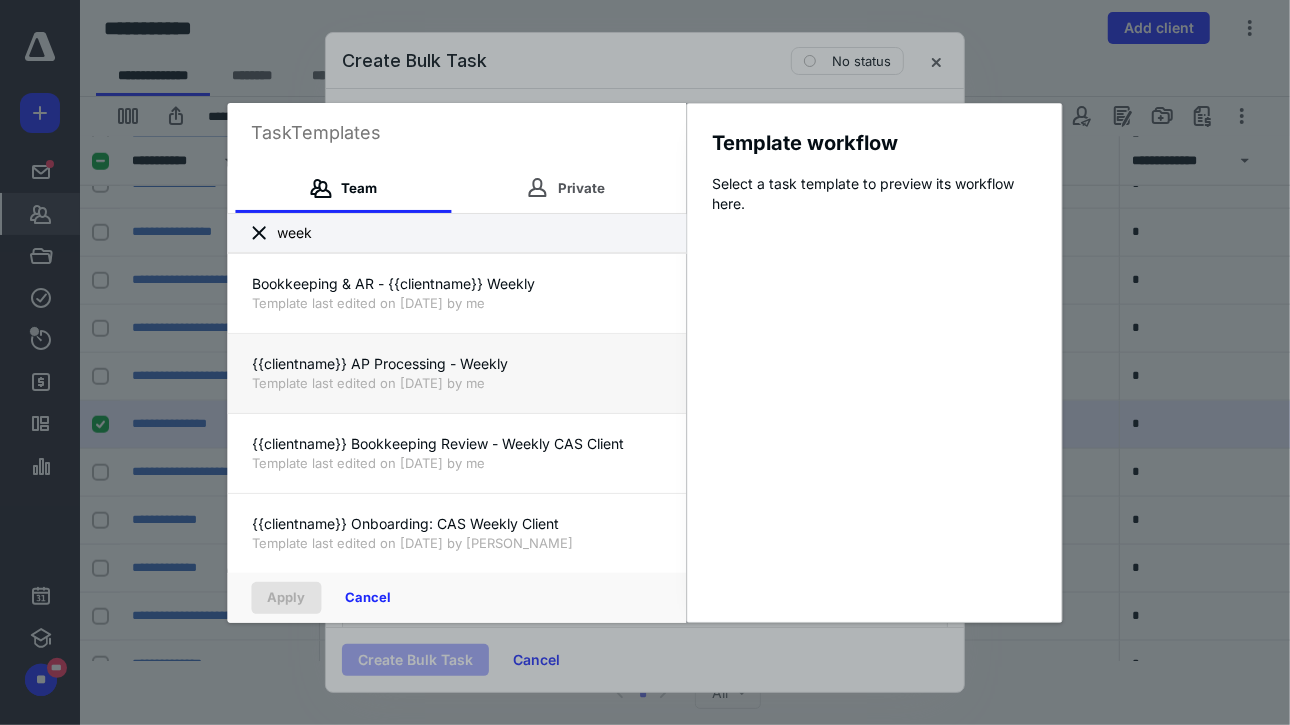 click on "Template last edited on [DATE] by me" at bounding box center (457, 383) 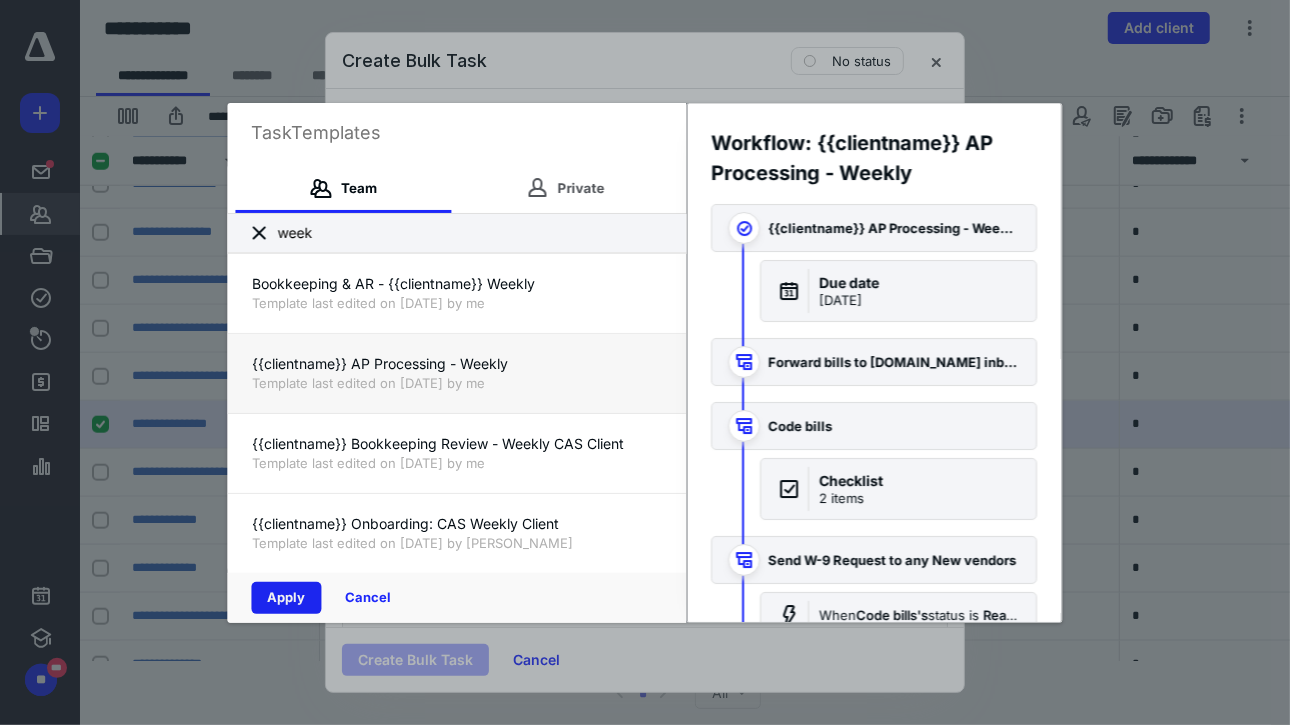 click on "Apply" at bounding box center [287, 598] 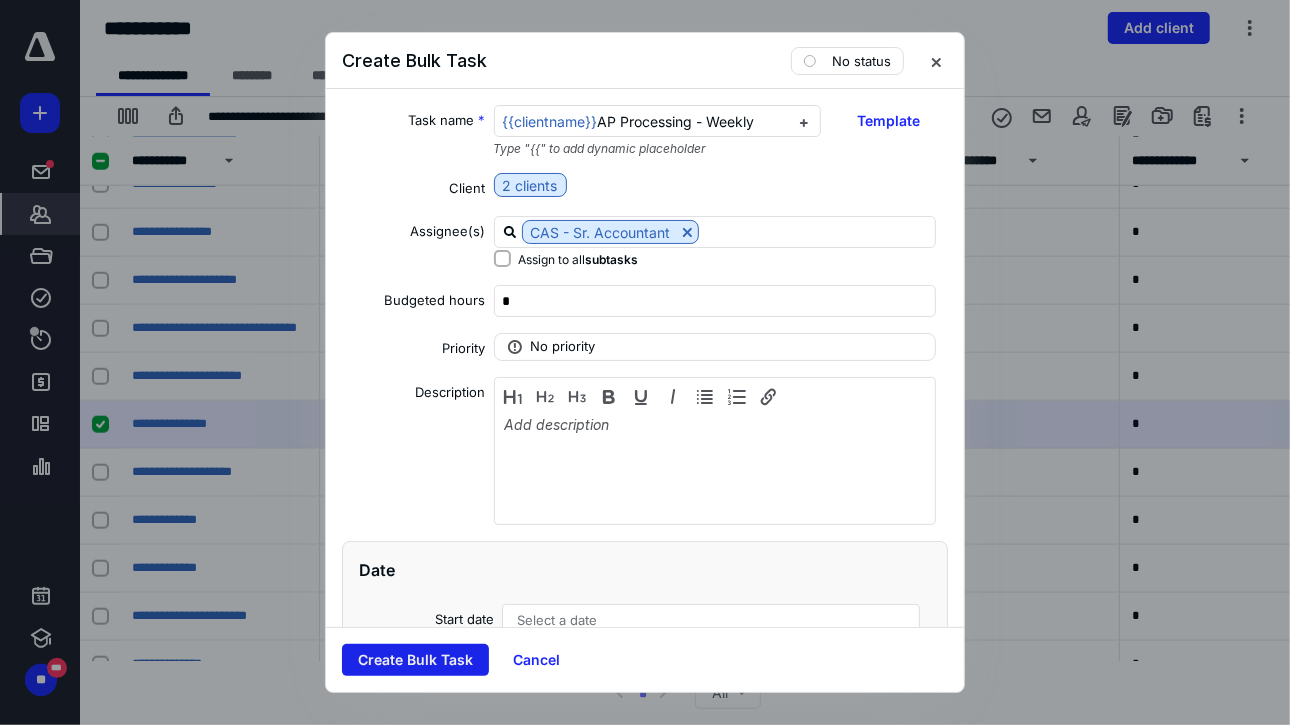 click on "Create Bulk Task" at bounding box center [415, 660] 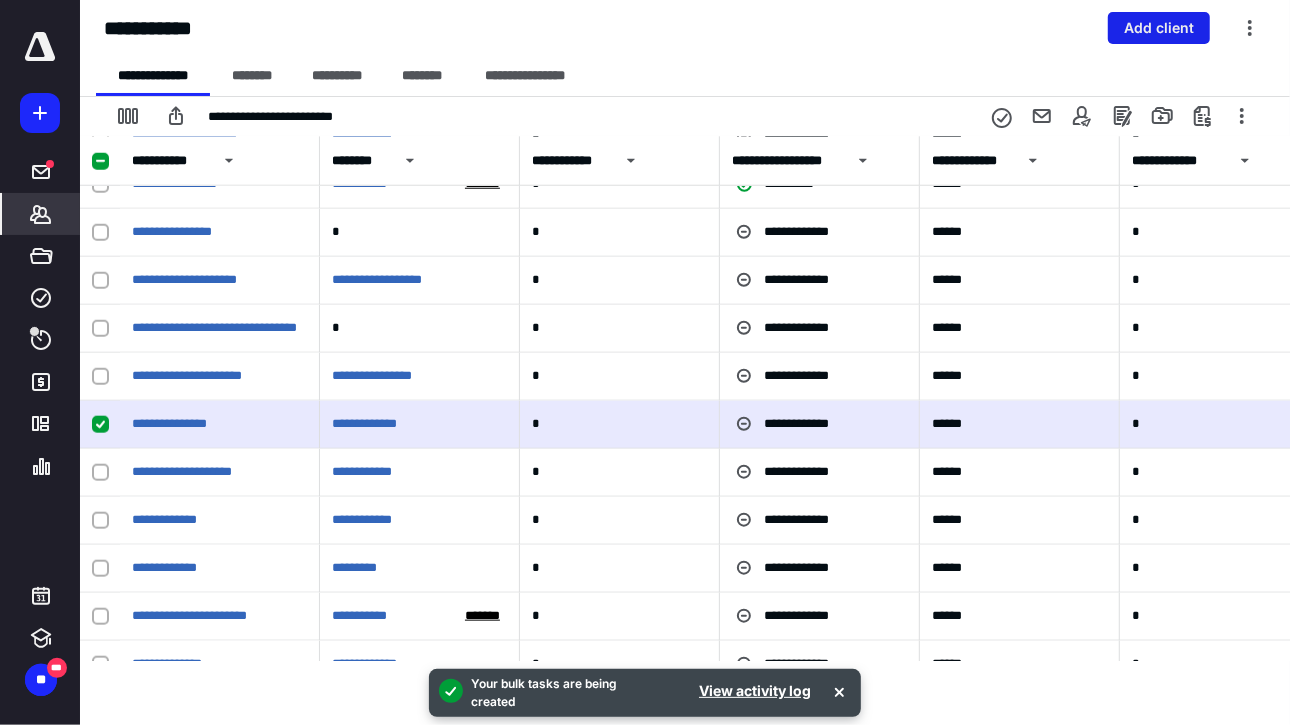 click on "Add client" at bounding box center [1159, 28] 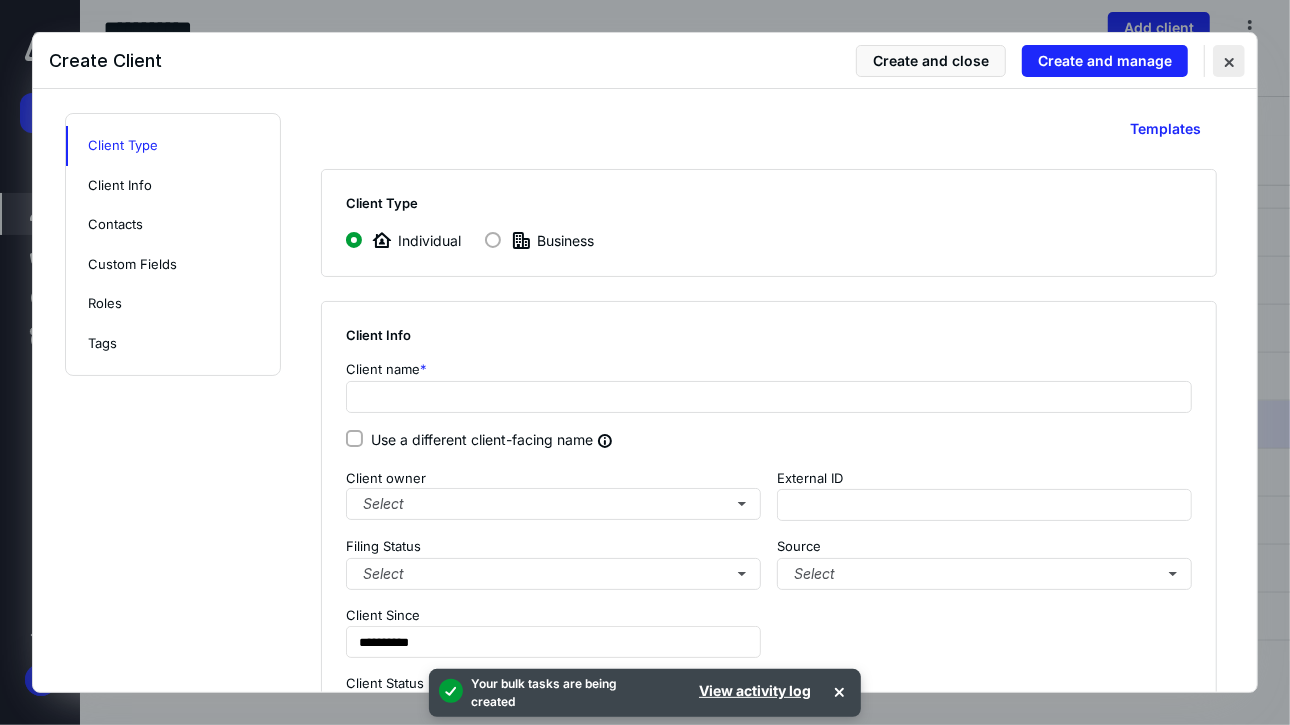 click at bounding box center (1229, 61) 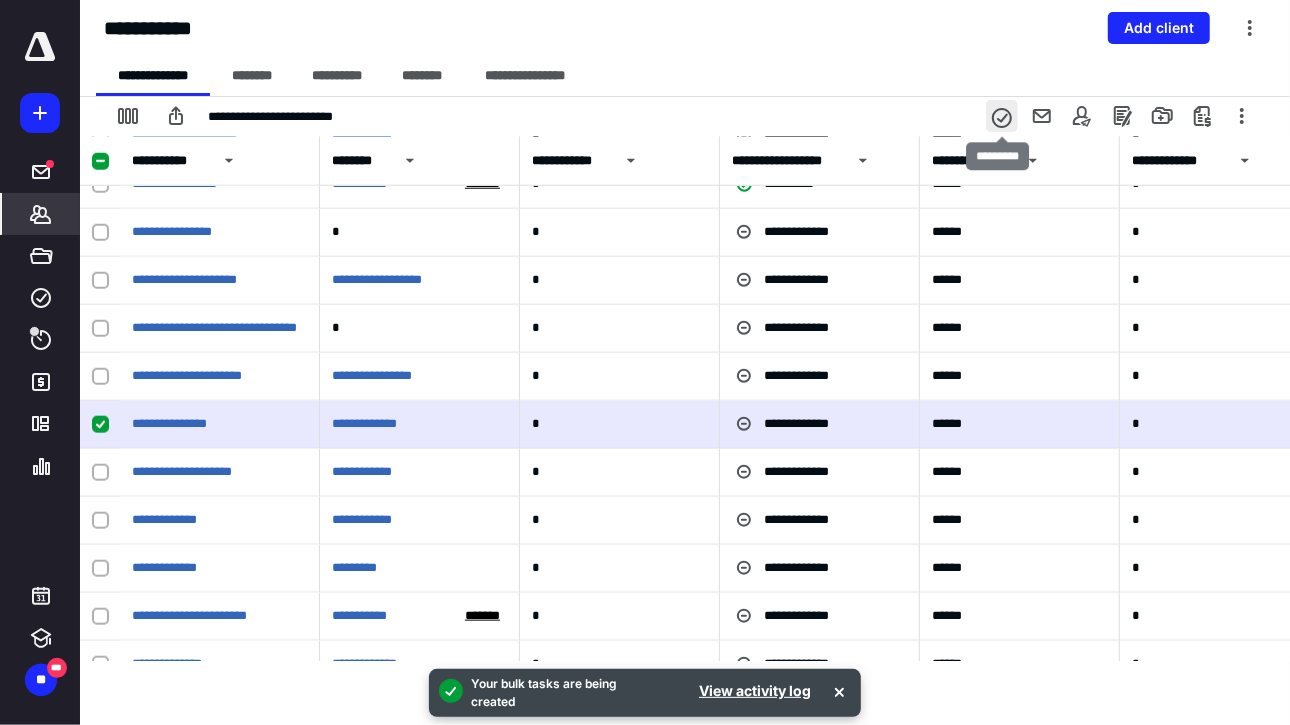 click at bounding box center (1002, 116) 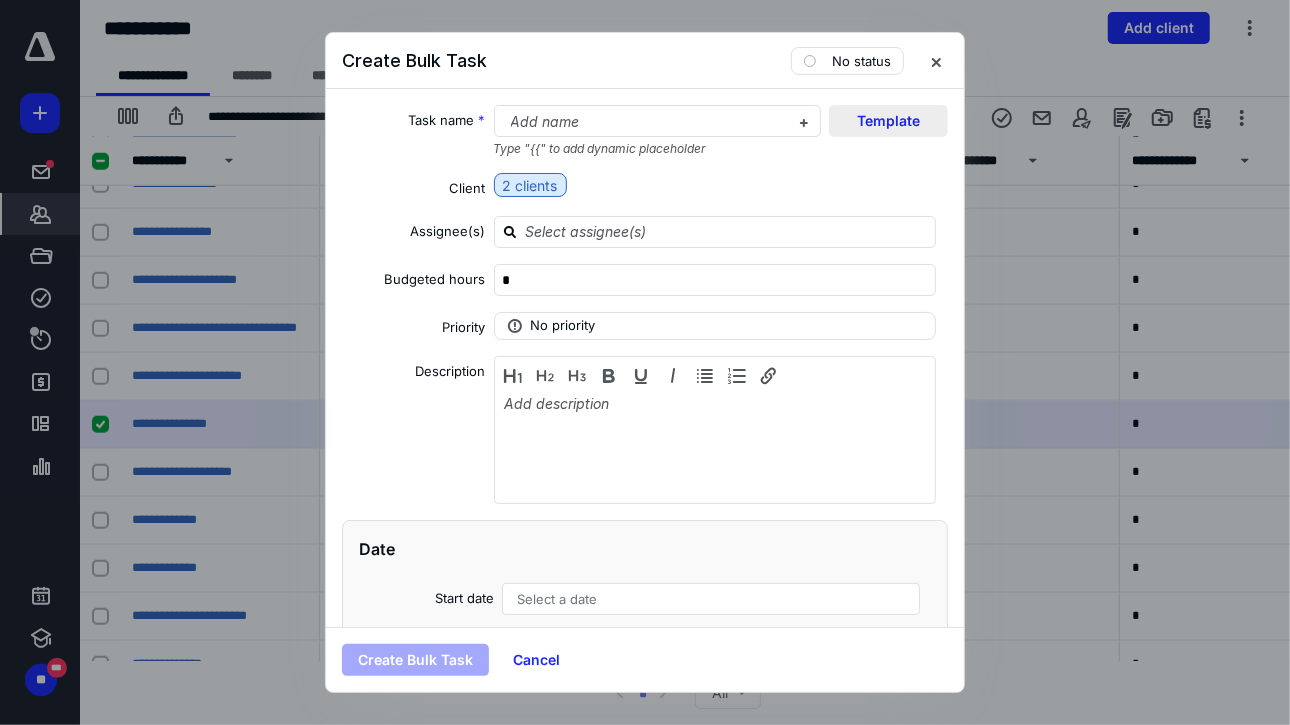 click on "Template" at bounding box center (888, 121) 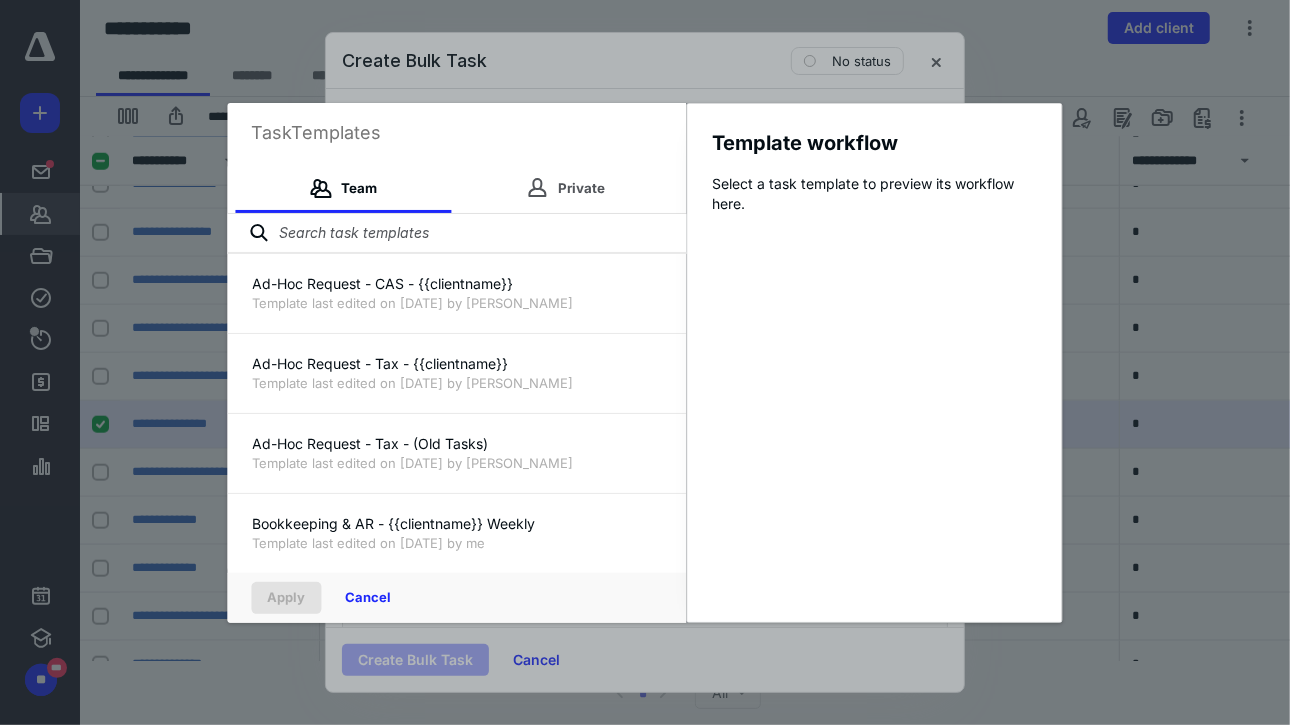 click at bounding box center [457, 234] 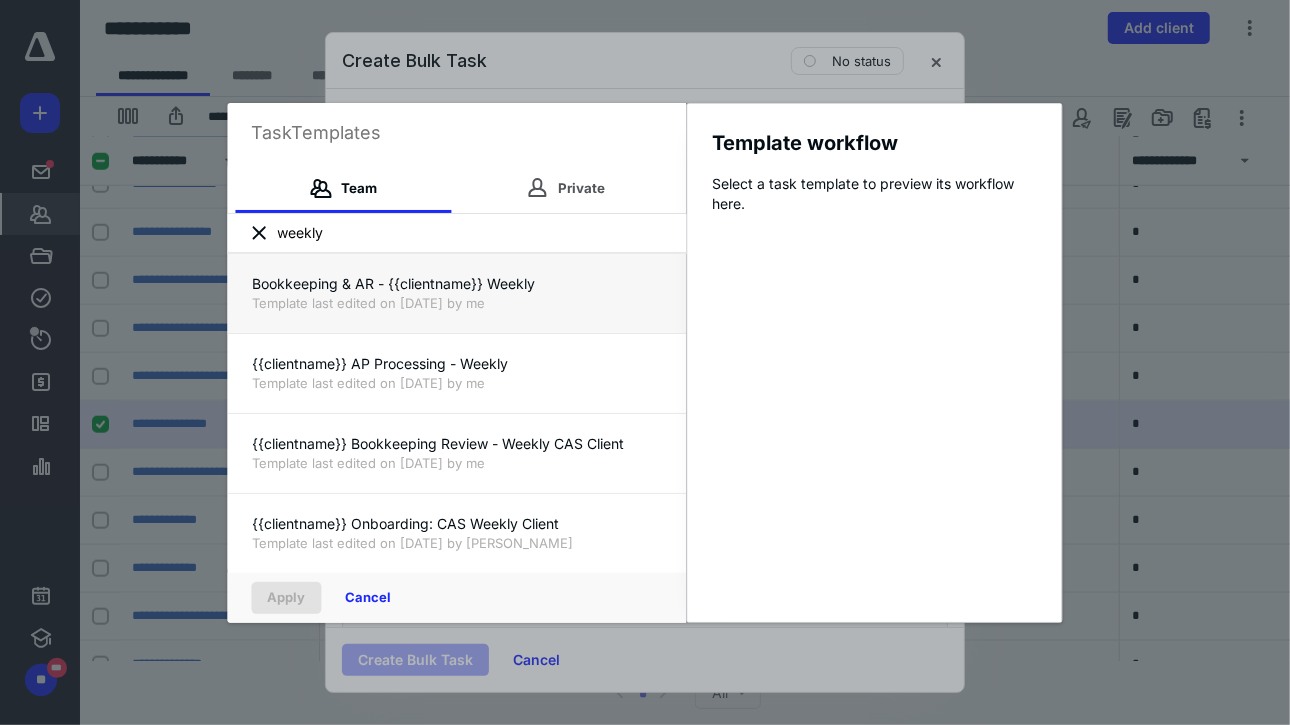 type on "weekly" 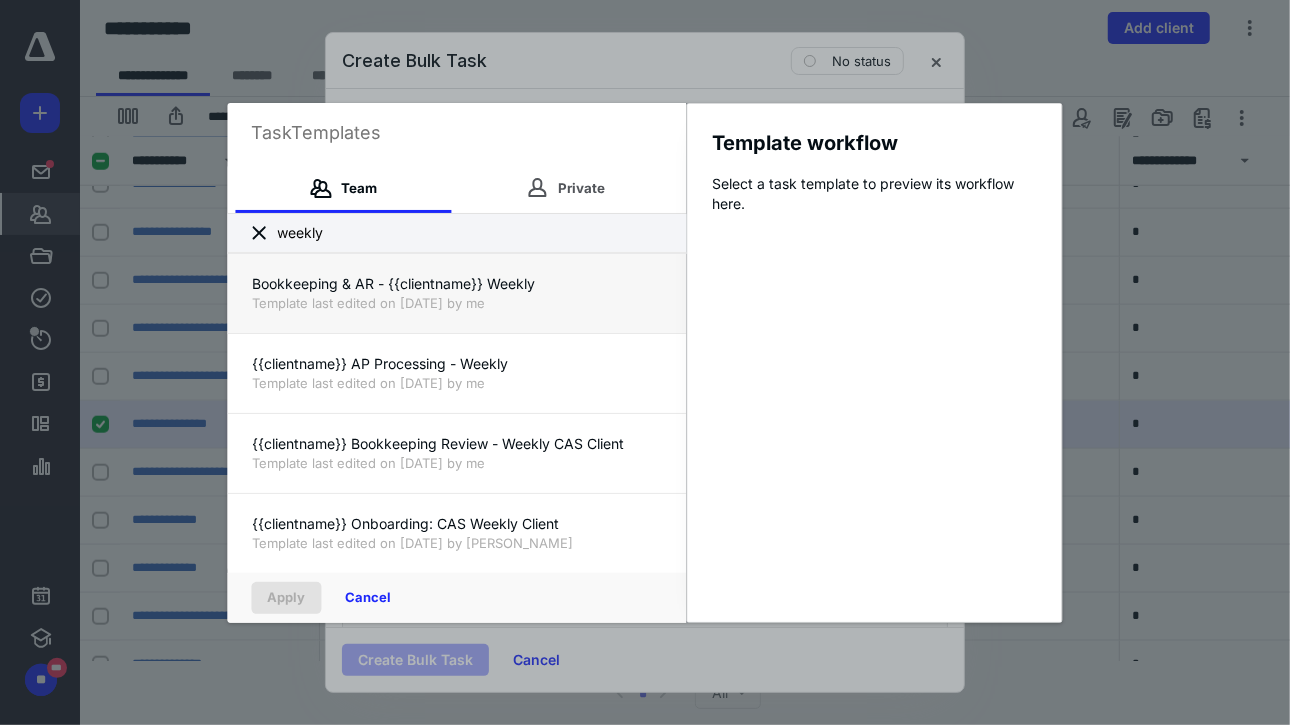 click on "Bookkeeping & AR - {{clientname}} Weekly Template last edited on 7/10/2025 by me" at bounding box center (457, 293) 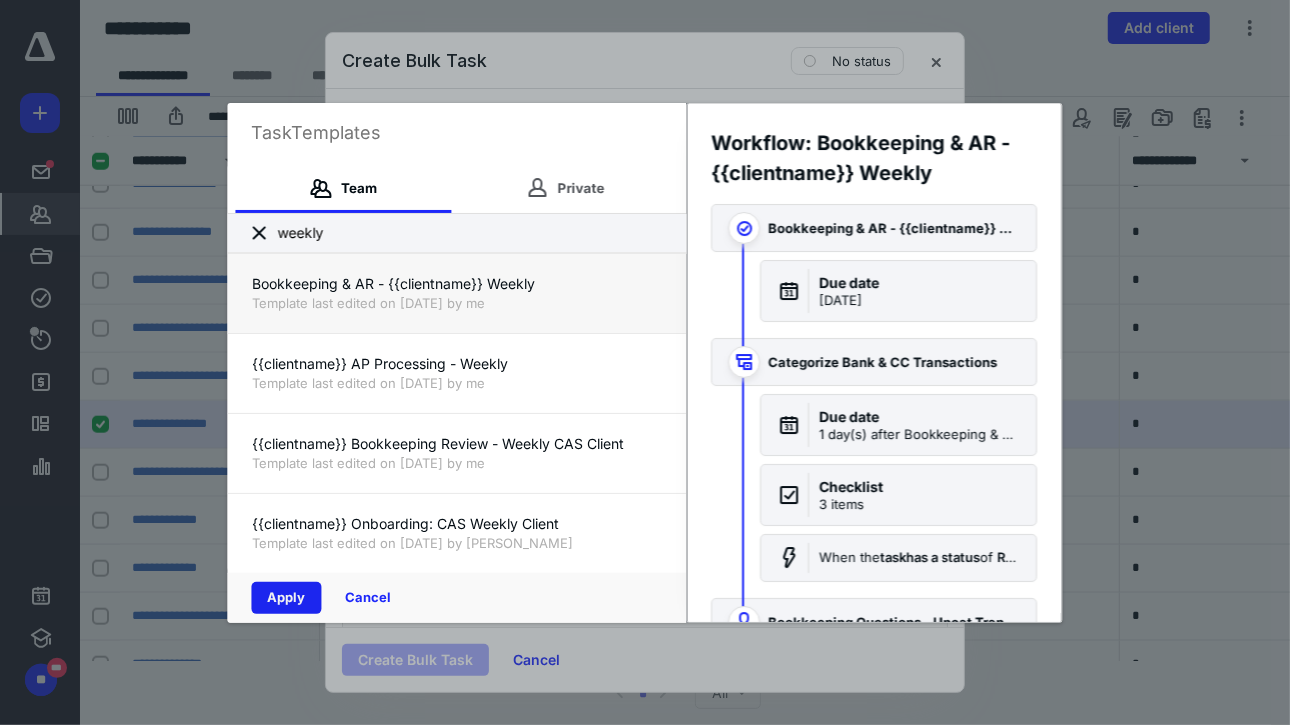 click on "Apply" at bounding box center (287, 598) 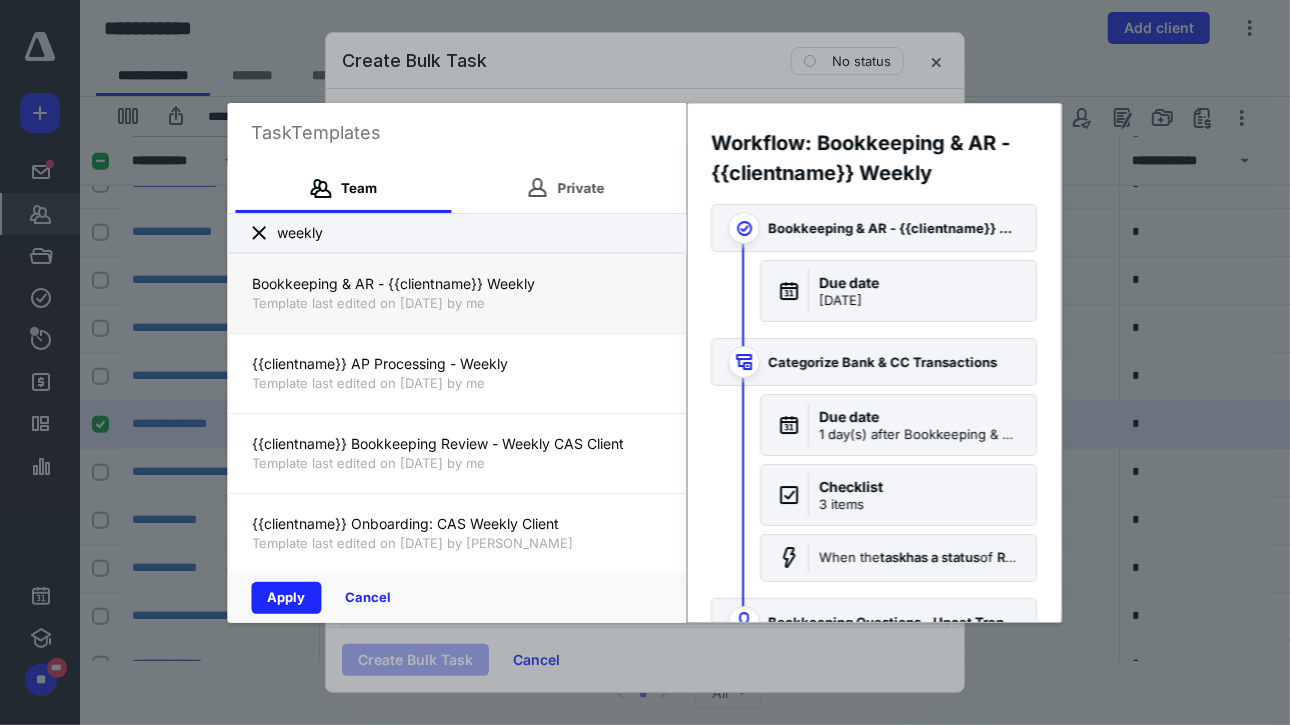 checkbox on "true" 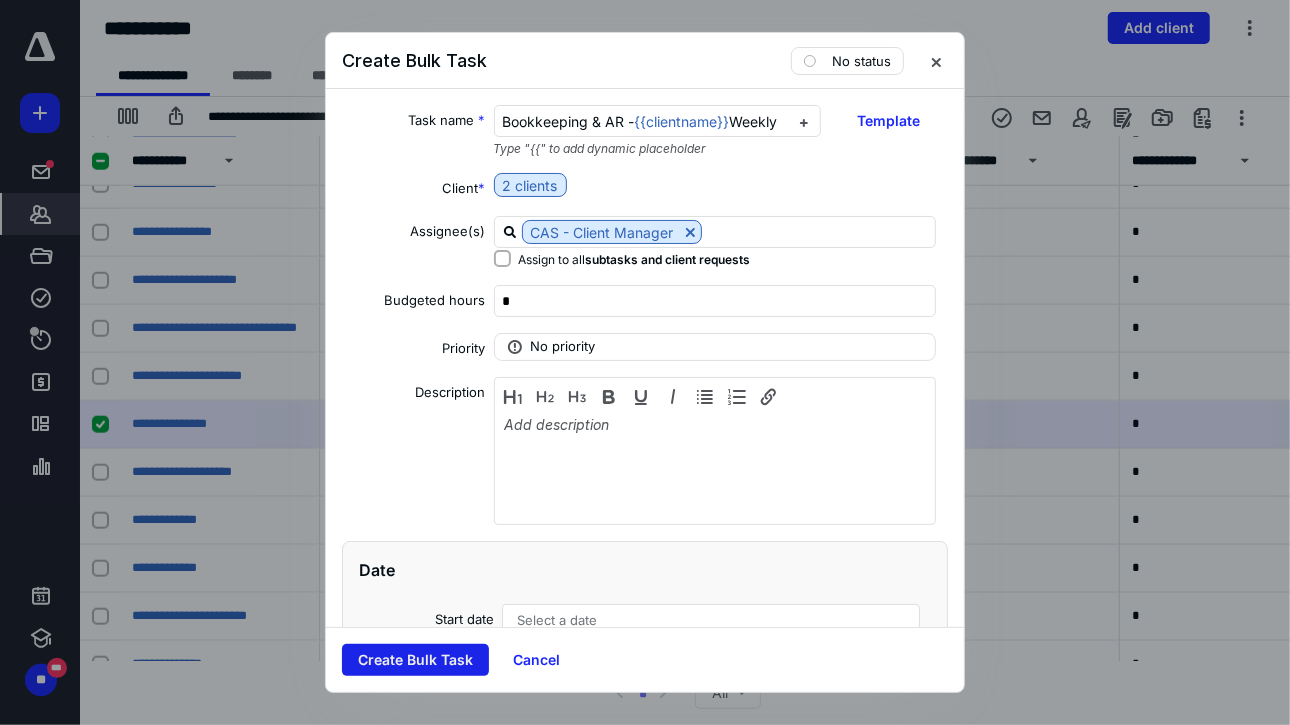 click on "Create Bulk Task" at bounding box center [415, 660] 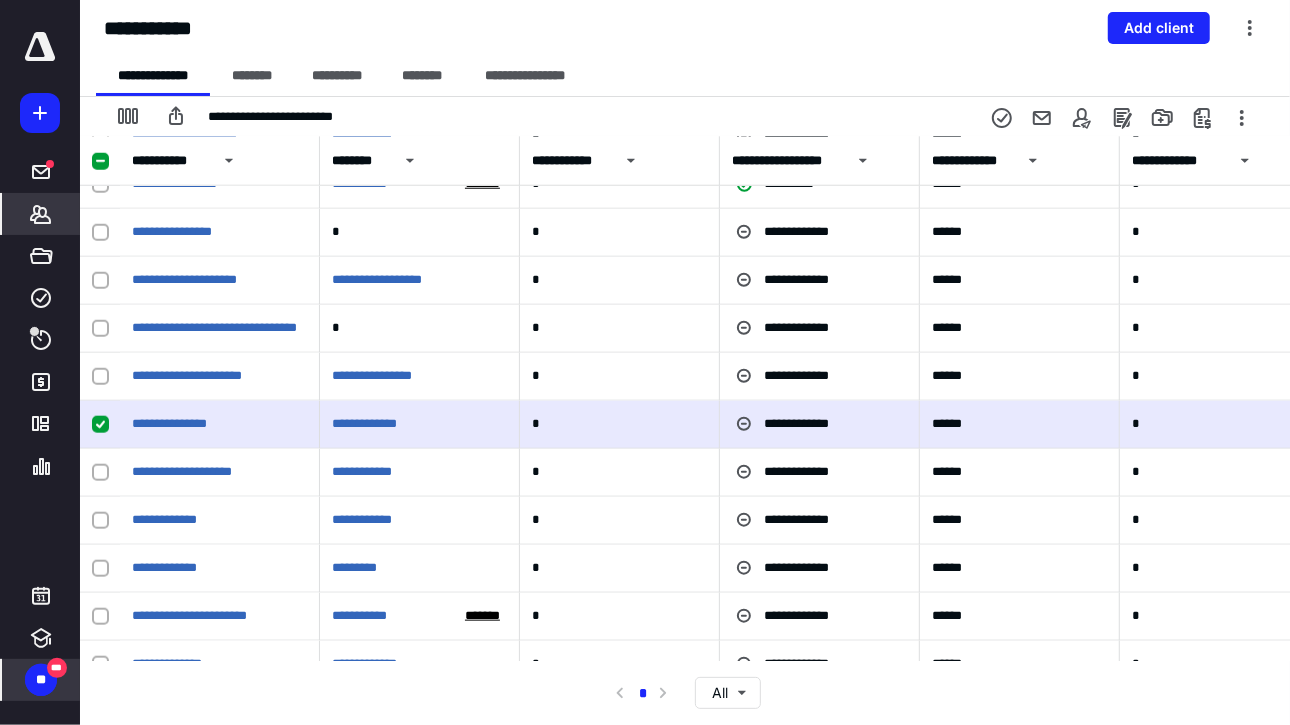 click on "***" at bounding box center [57, 668] 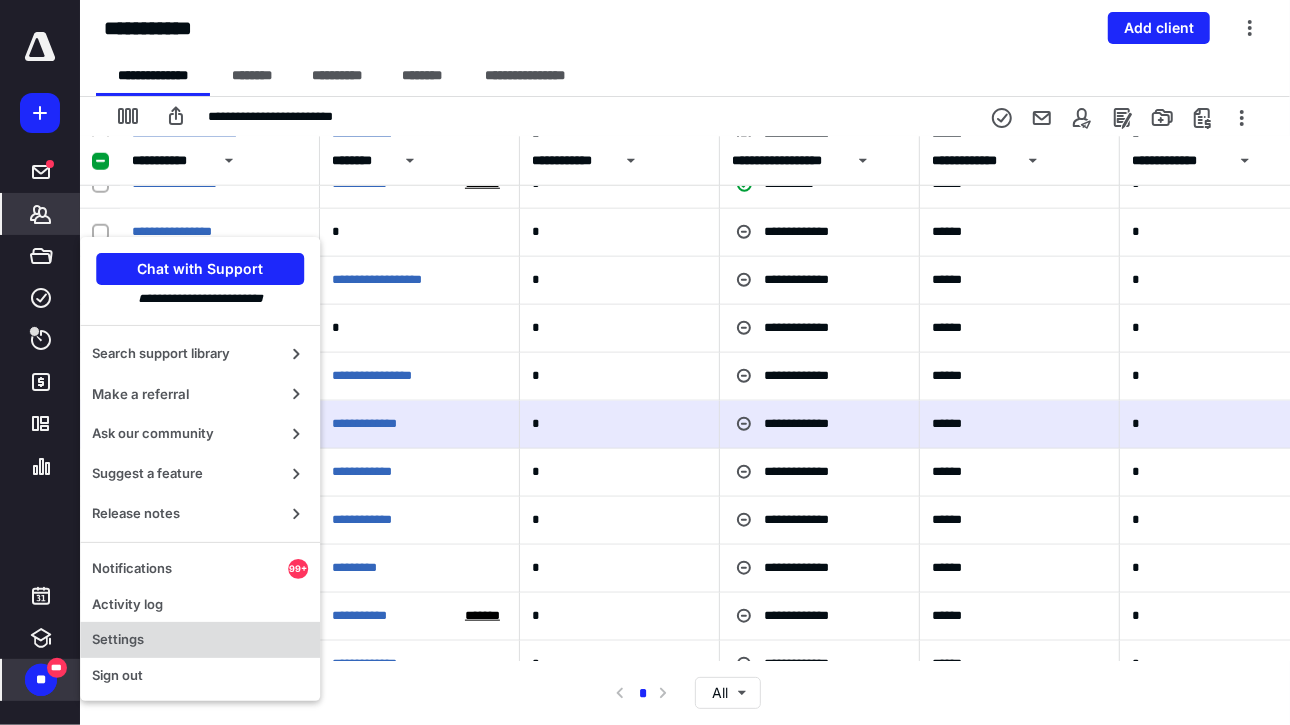 click on "Settings" at bounding box center (200, 640) 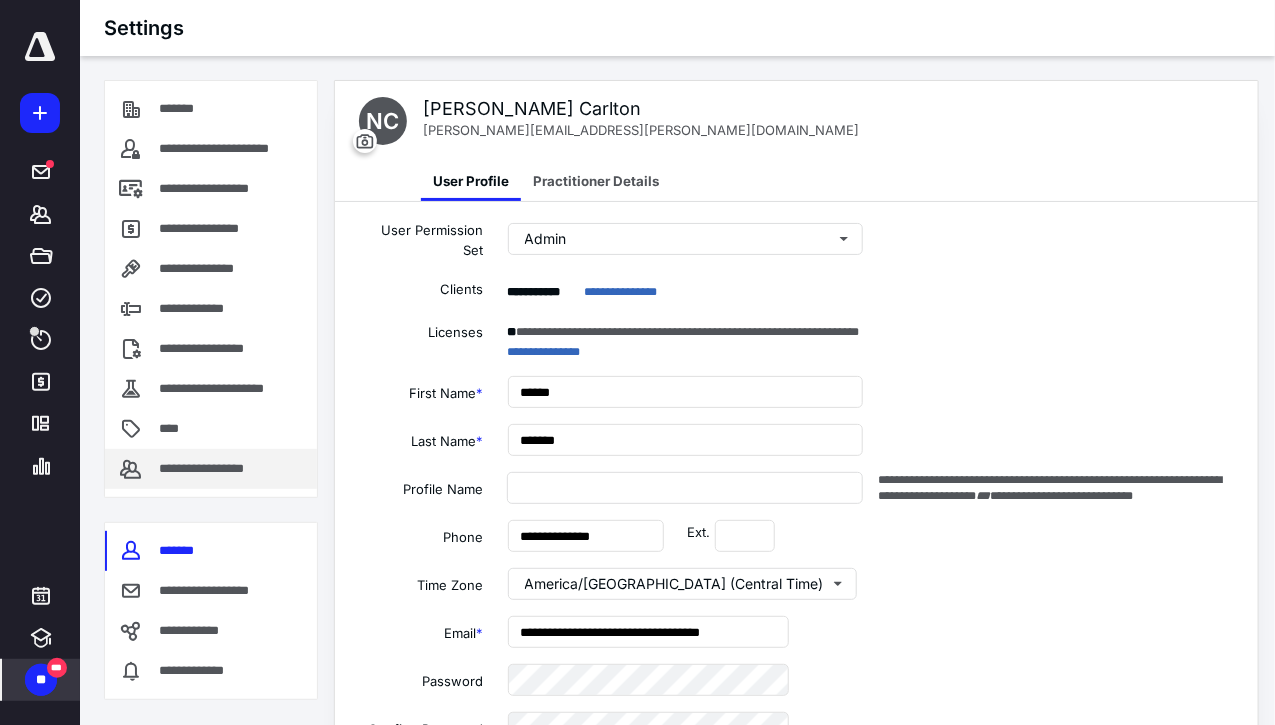 click on "**********" at bounding box center (217, 469) 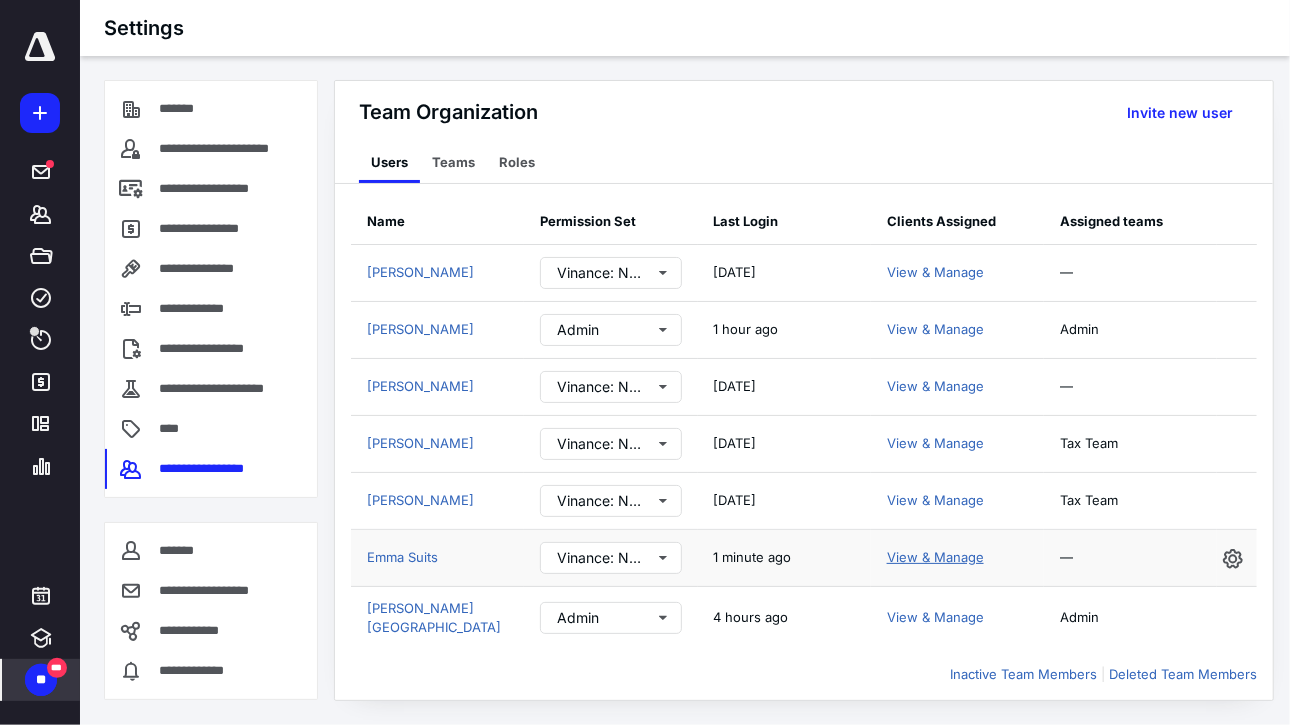 click on "View & Manage" at bounding box center (935, 557) 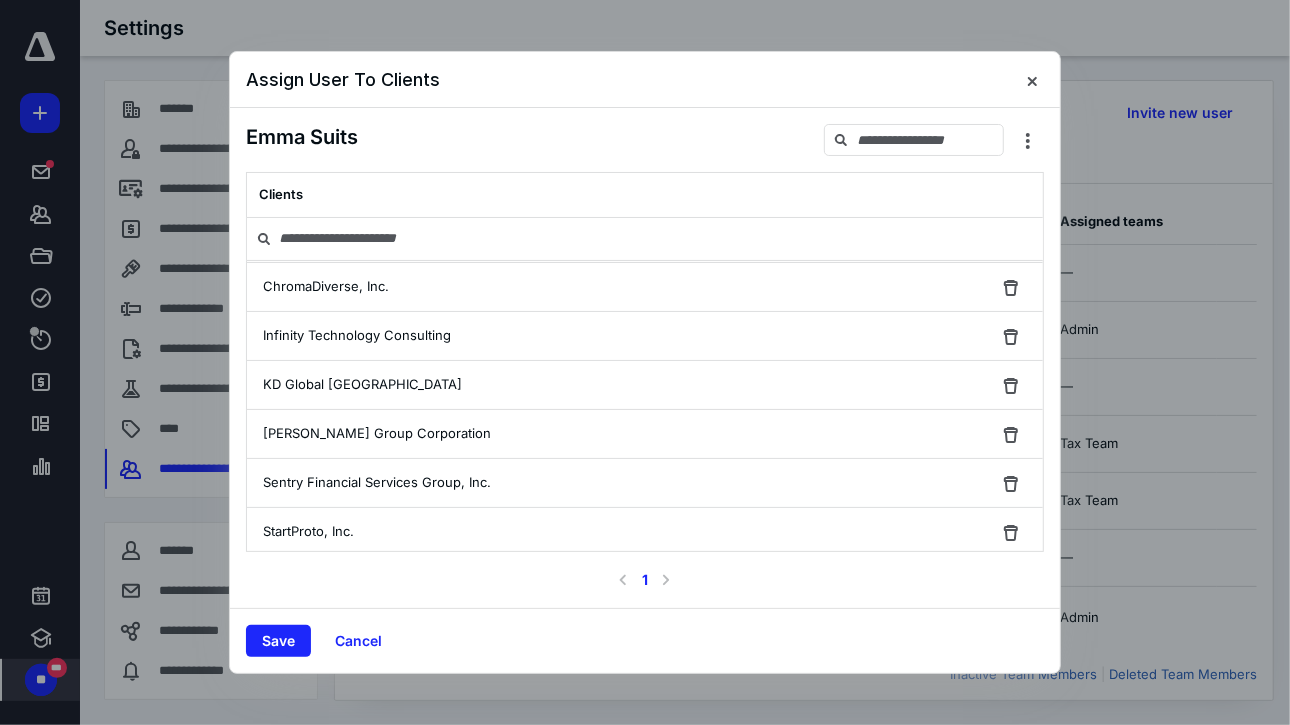 scroll, scrollTop: 0, scrollLeft: 0, axis: both 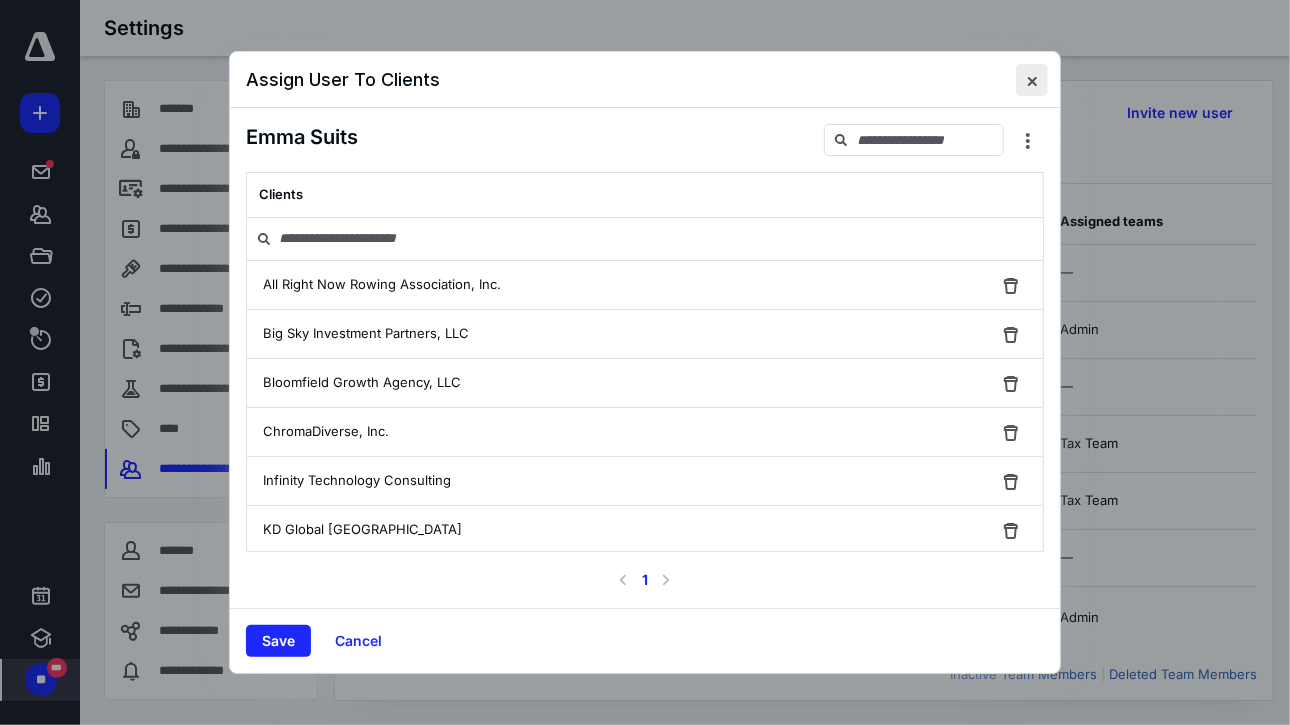 click at bounding box center [1032, 80] 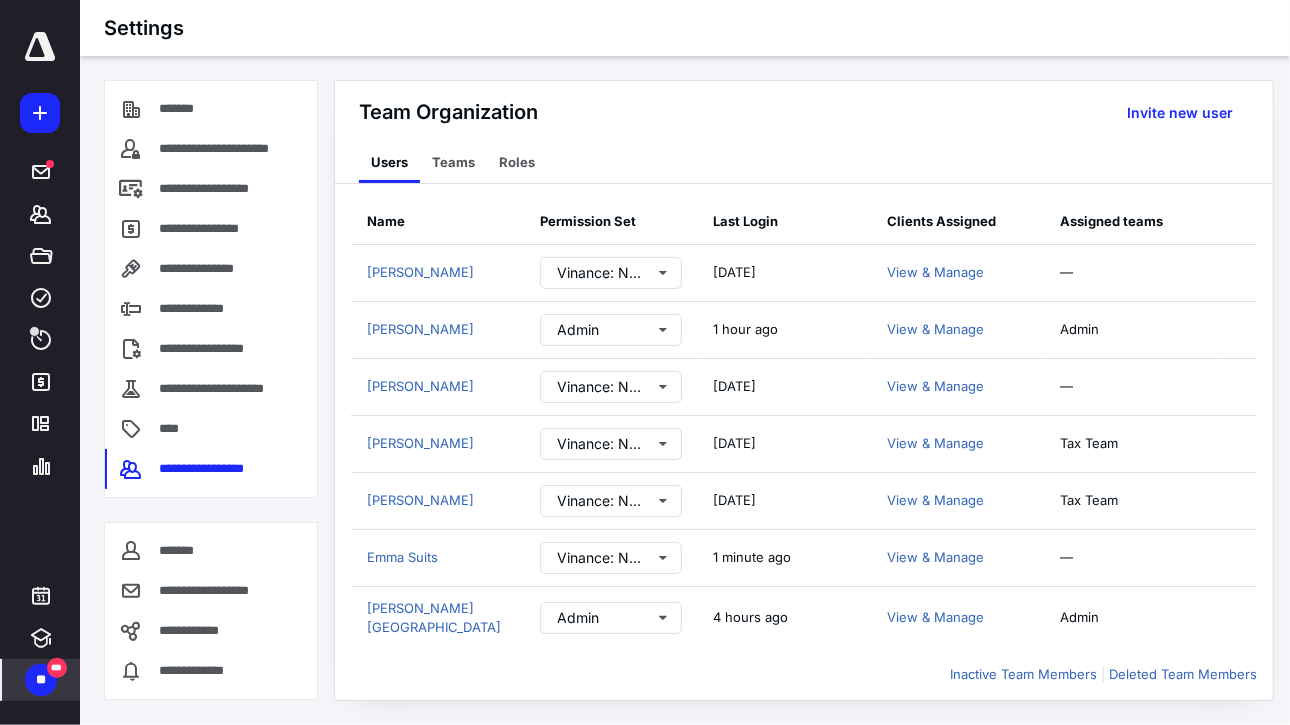 click on "Team Organization Users Teams Roles Invite new user Name Permission Set Last Login Clients Assigned Assigned teams   Assia Al Olabi Vinance: Non-Billing EE 2 days ago View & Manage — Audrey Giannini Admin 1 hour ago View & Manage Admin Carey Bartram Vinance: Non-Billing EE 2 days ago View & Manage — Dana Nasrallah Vinance: Non-Billing EE 2 days ago View & Manage Tax Team Daniel Pedroza Vinance: Non-Billing EE 2 days ago View & Manage Tax Team Emma Suits Vinance: Non-Billing EE 1 minute ago View & Manage — Evan Paris Admin 4 hours ago View & Manage Admin Kim Jagorin Admin (No Billing) 5 minutes ago View & Manage Admin Nicole Carlton Admin 46 minutes ago View & Manage — Patrick Gross Vinance: Non-Billing EE 1 day ago View & Manage Tax Team Paul Benet Vinance: Non-Billing EE 1 day ago View & Manage Tax Team Yareli Brito Vinance: Non-Billing EE 2 days ago View & Manage Tax Team gaby.aron@vinanceconsulting.com Vinance: Non-Billing EE Never logged in View & Manage — Inactive Team Members" at bounding box center (804, 390) 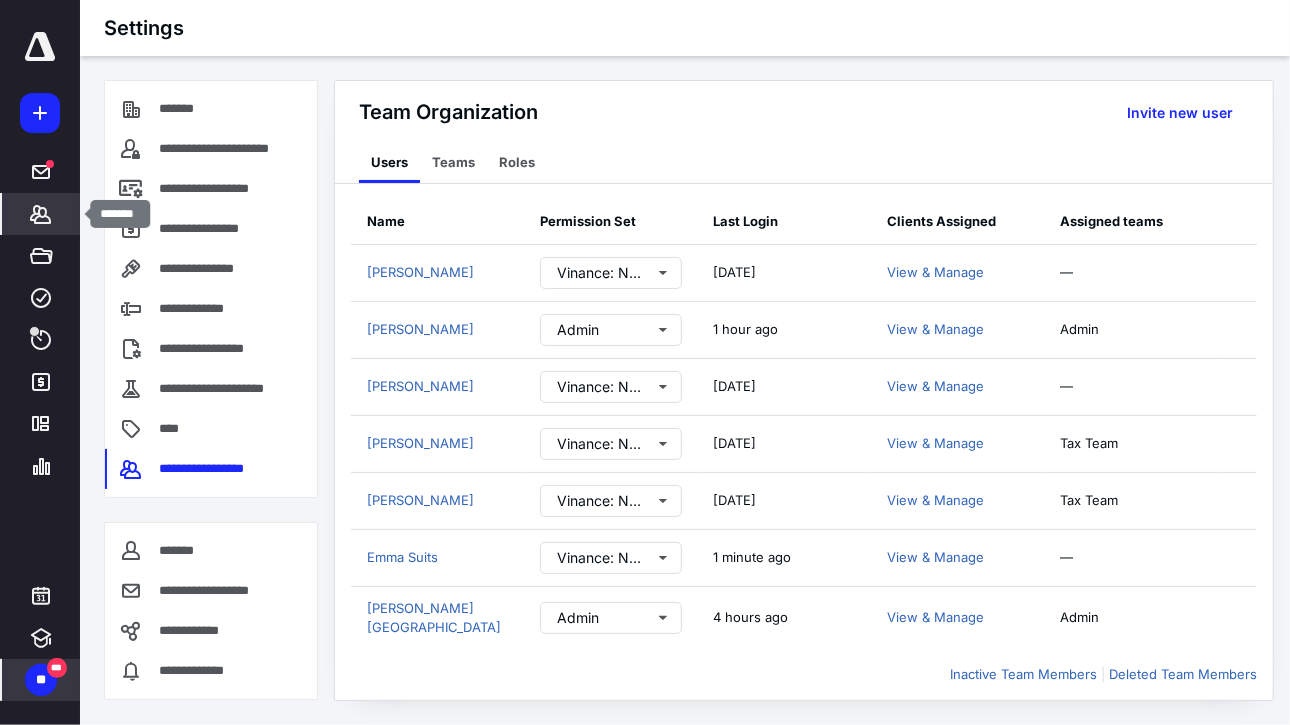 click 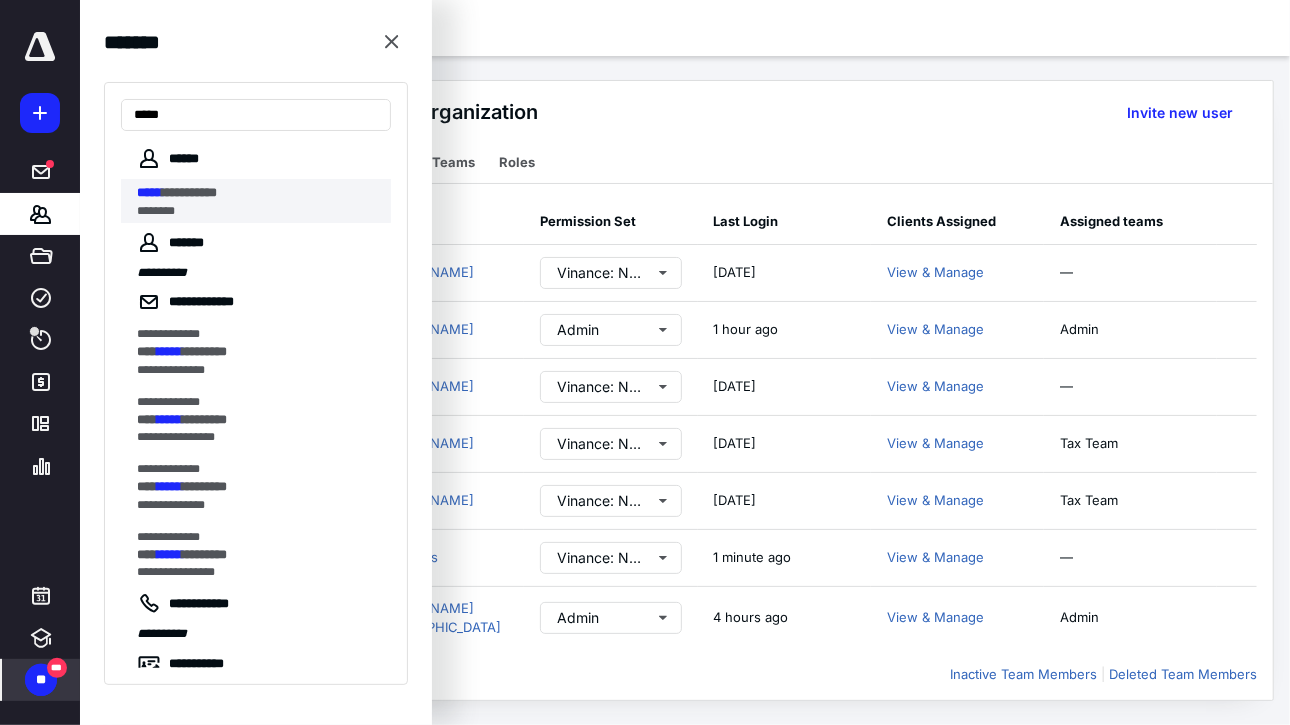 type on "*****" 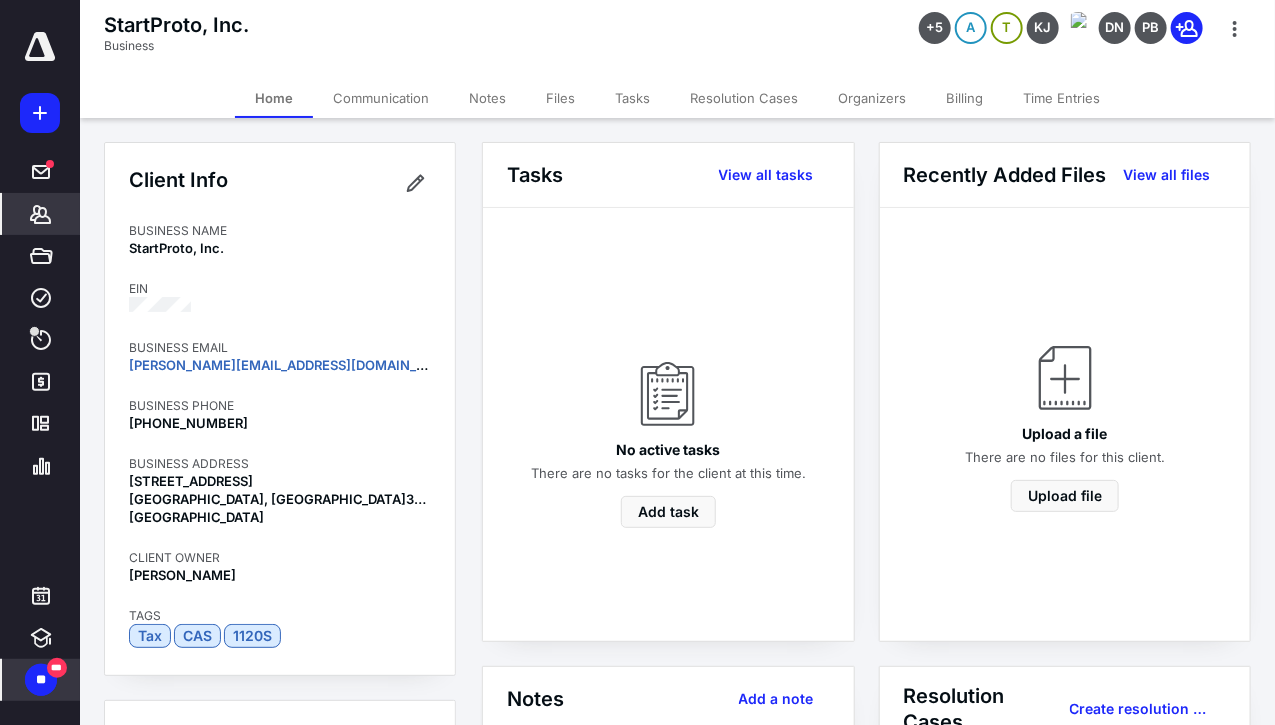click on "Tasks" at bounding box center (632, 98) 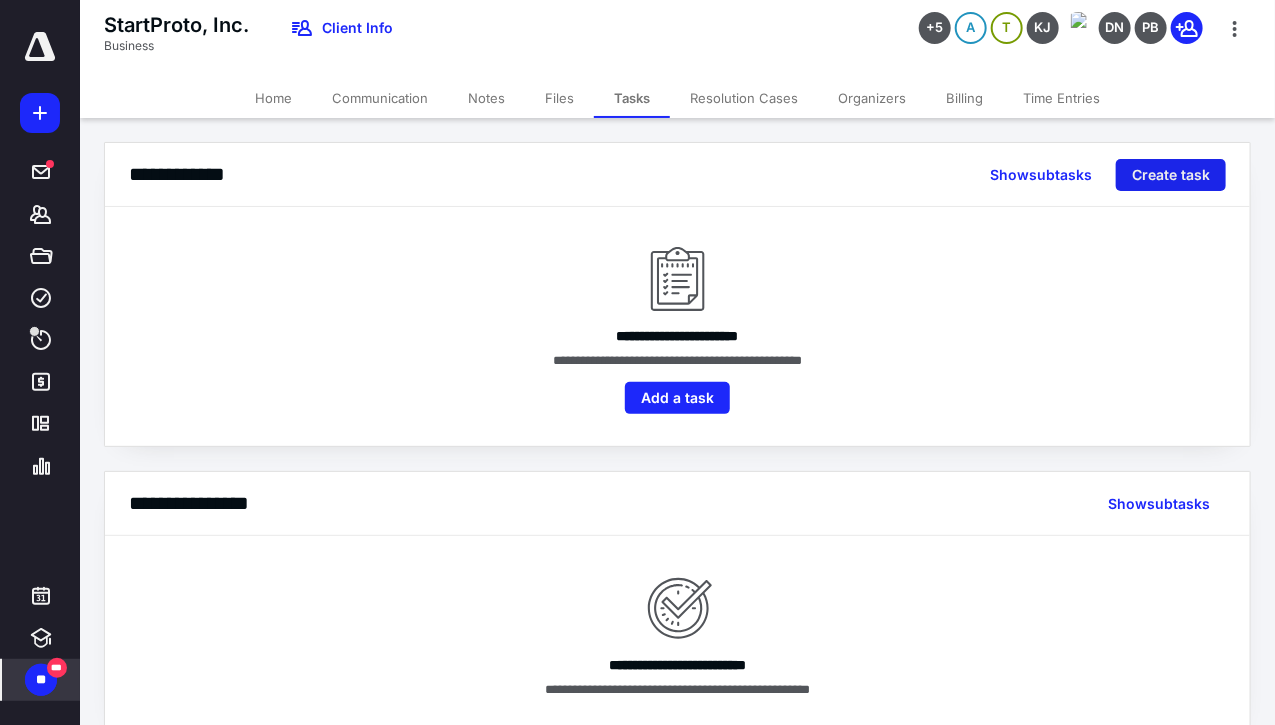 click on "Create task" at bounding box center (1171, 175) 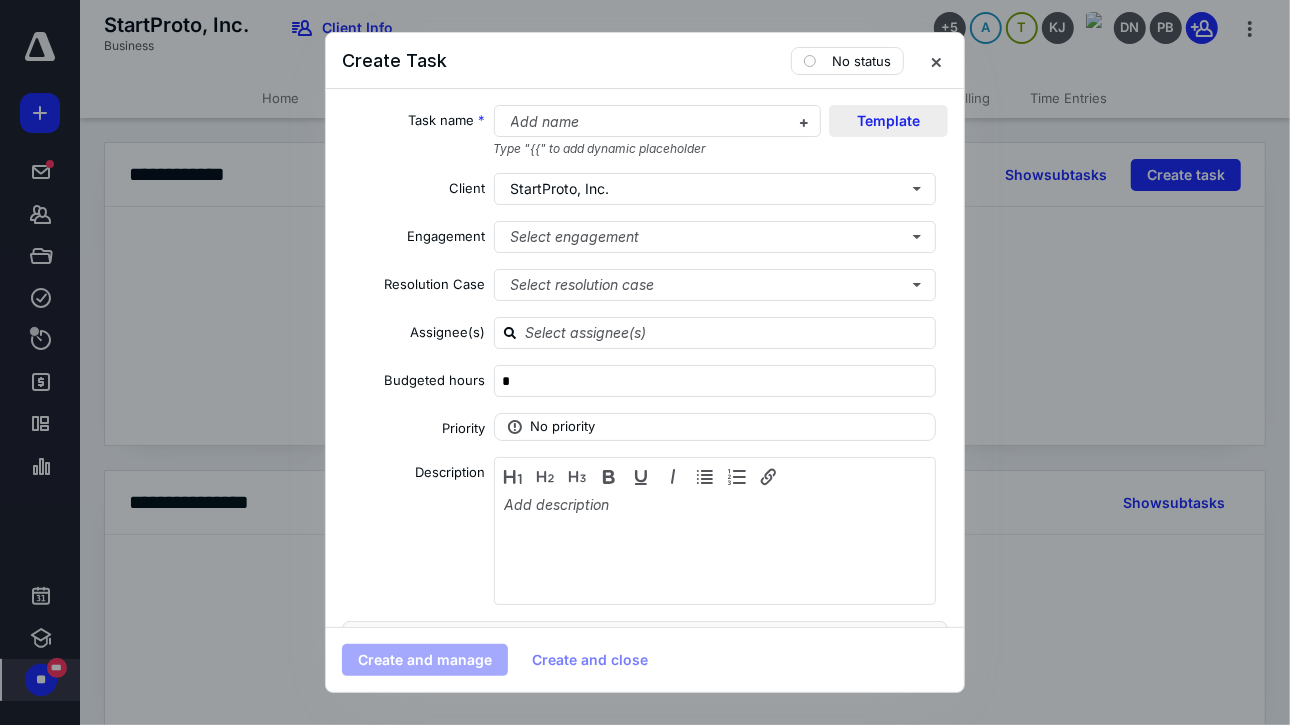 click on "Template" at bounding box center (888, 121) 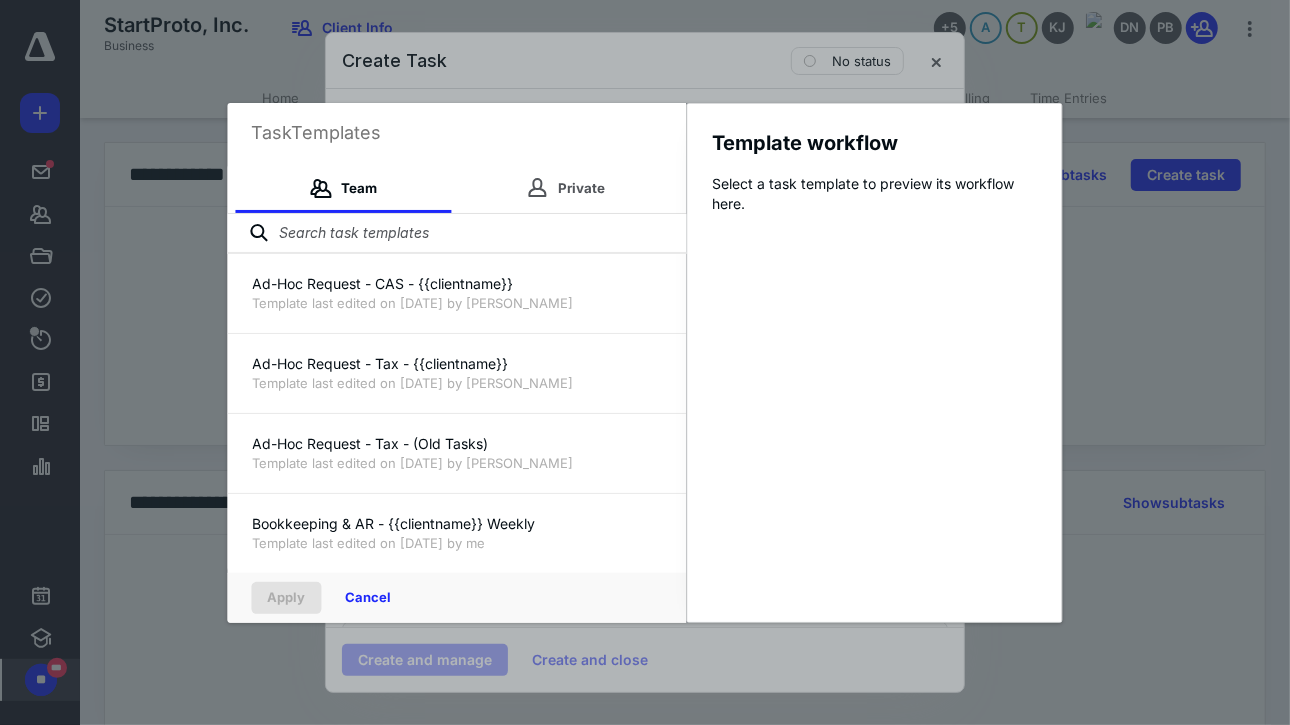 click at bounding box center [457, 234] 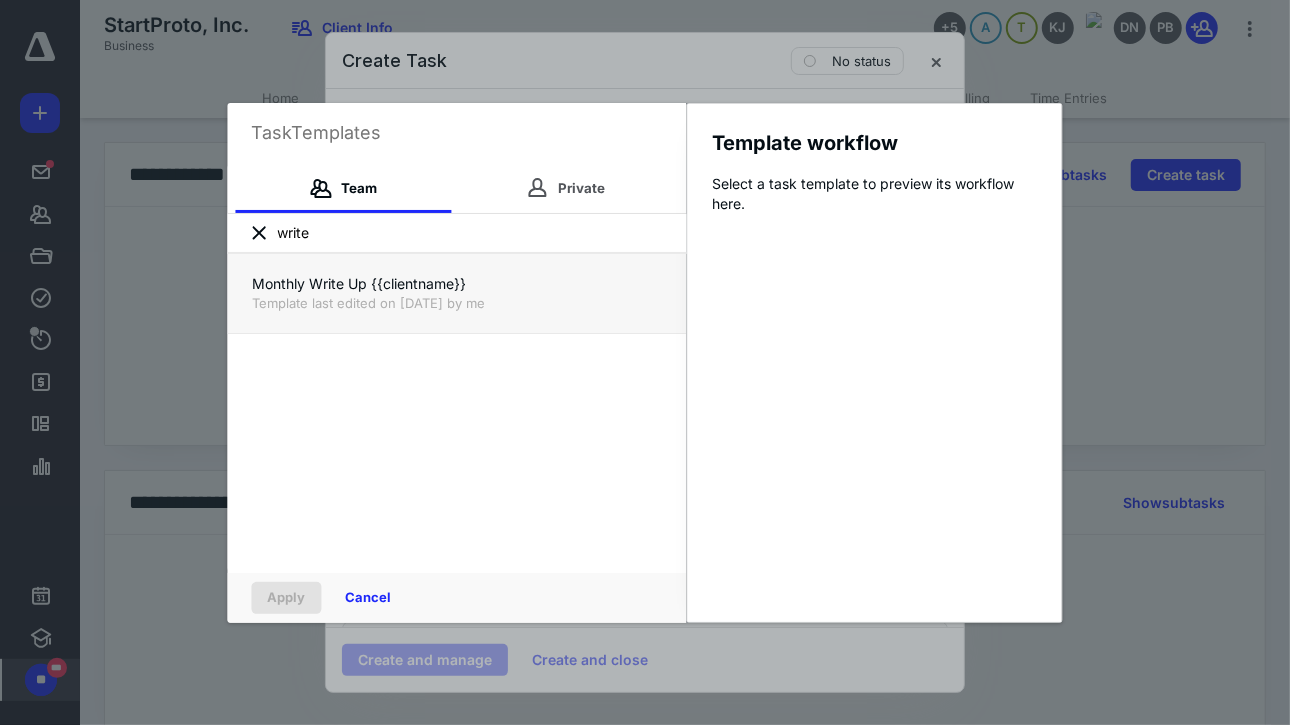 type on "write" 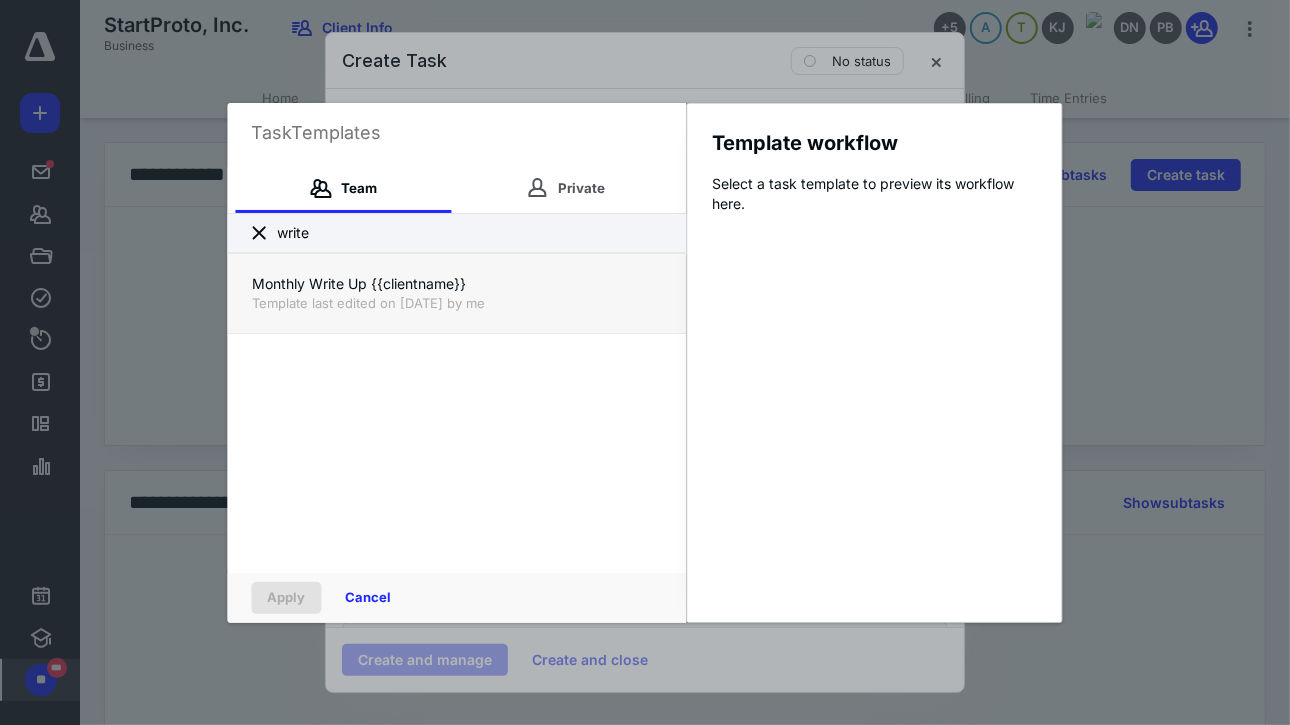 click on "Monthly Write Up {{clientname}}" at bounding box center (457, 284) 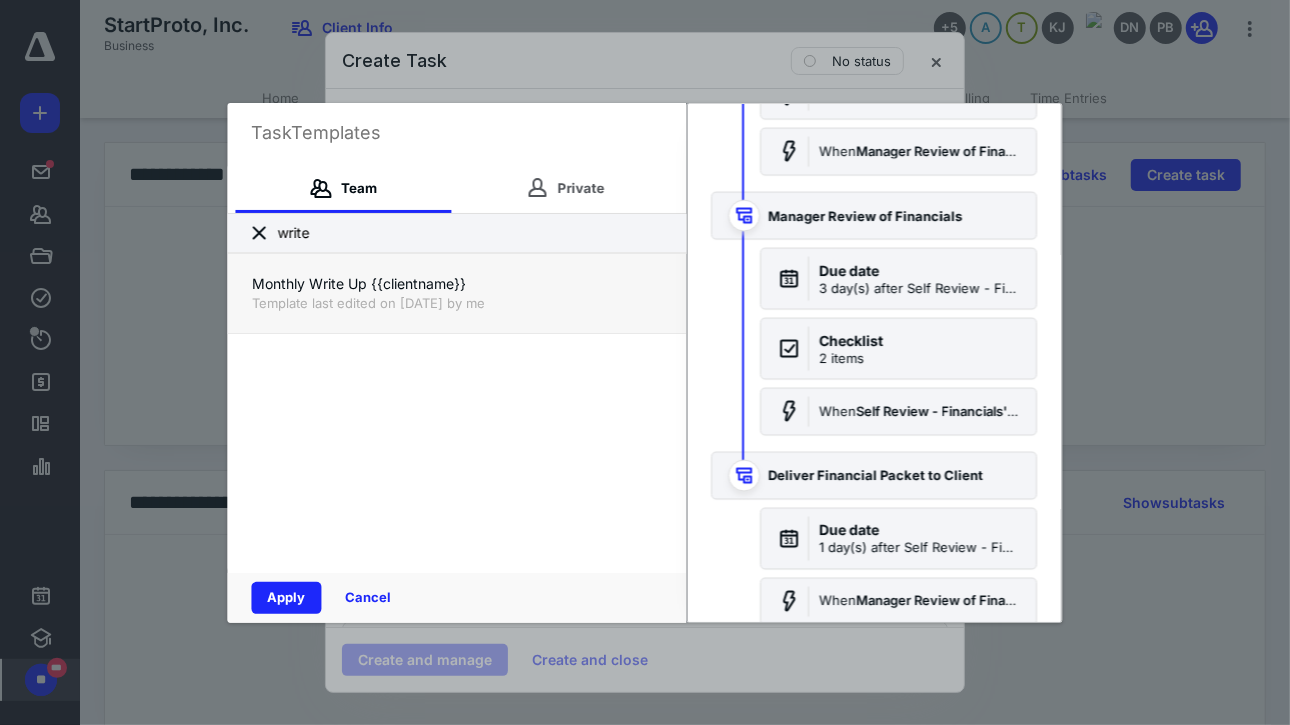 scroll, scrollTop: 1925, scrollLeft: 0, axis: vertical 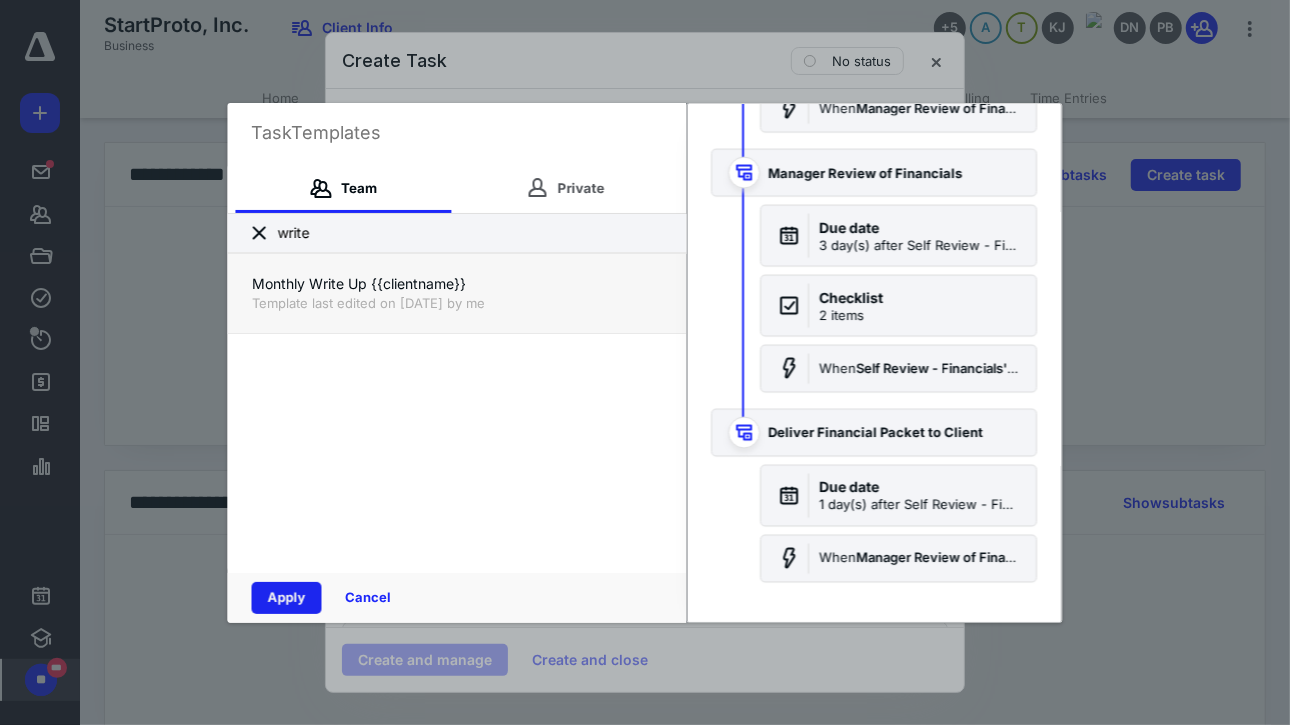 click on "Apply" at bounding box center [287, 598] 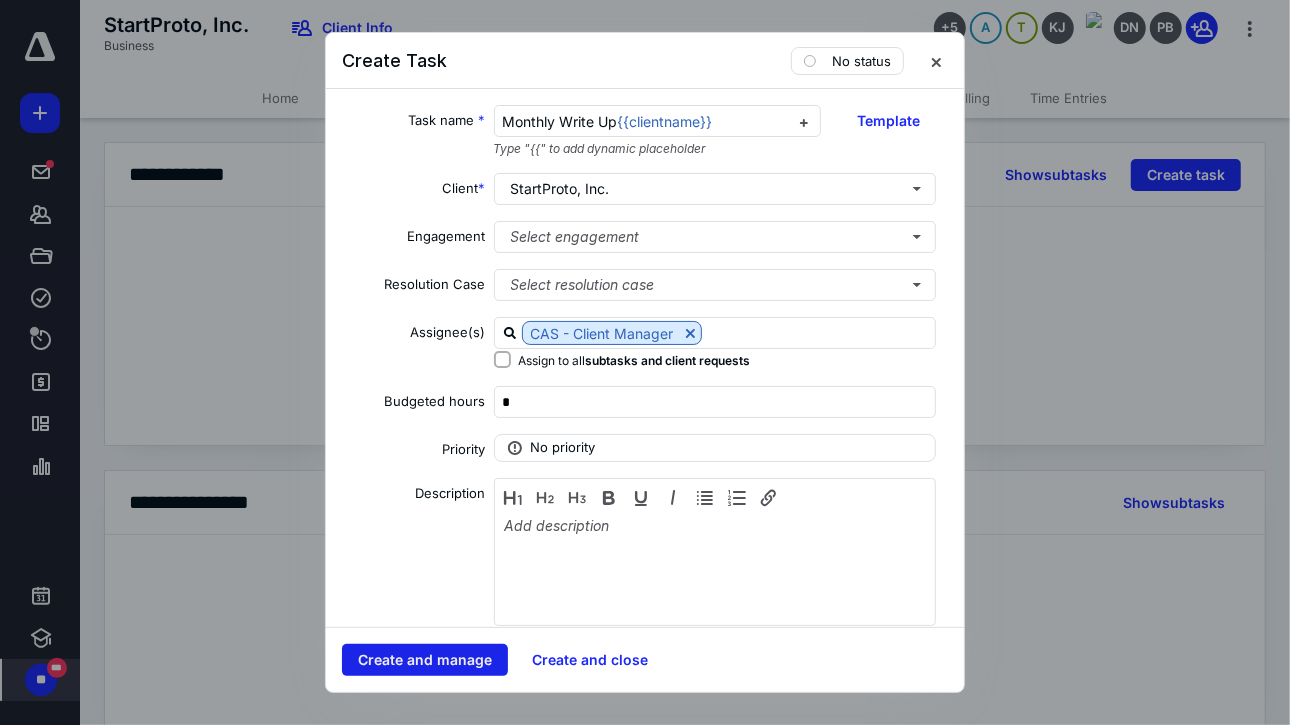 click on "Create and manage" at bounding box center [425, 660] 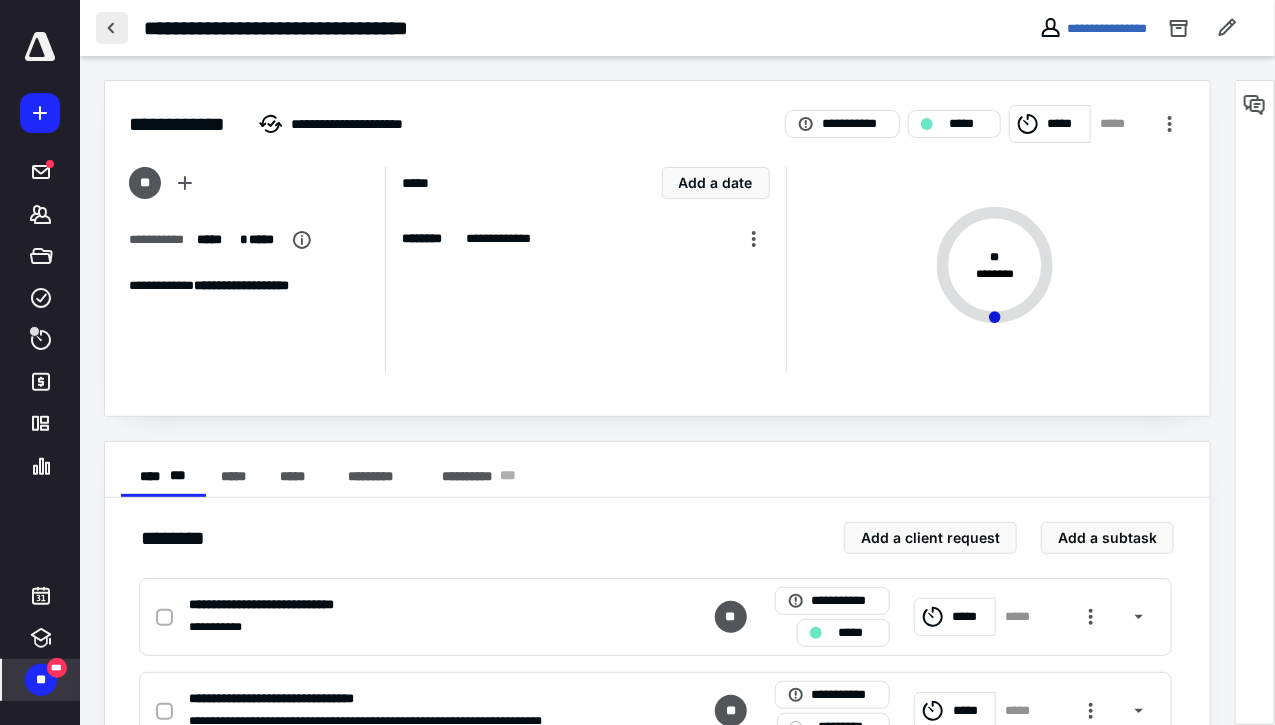 click at bounding box center [112, 28] 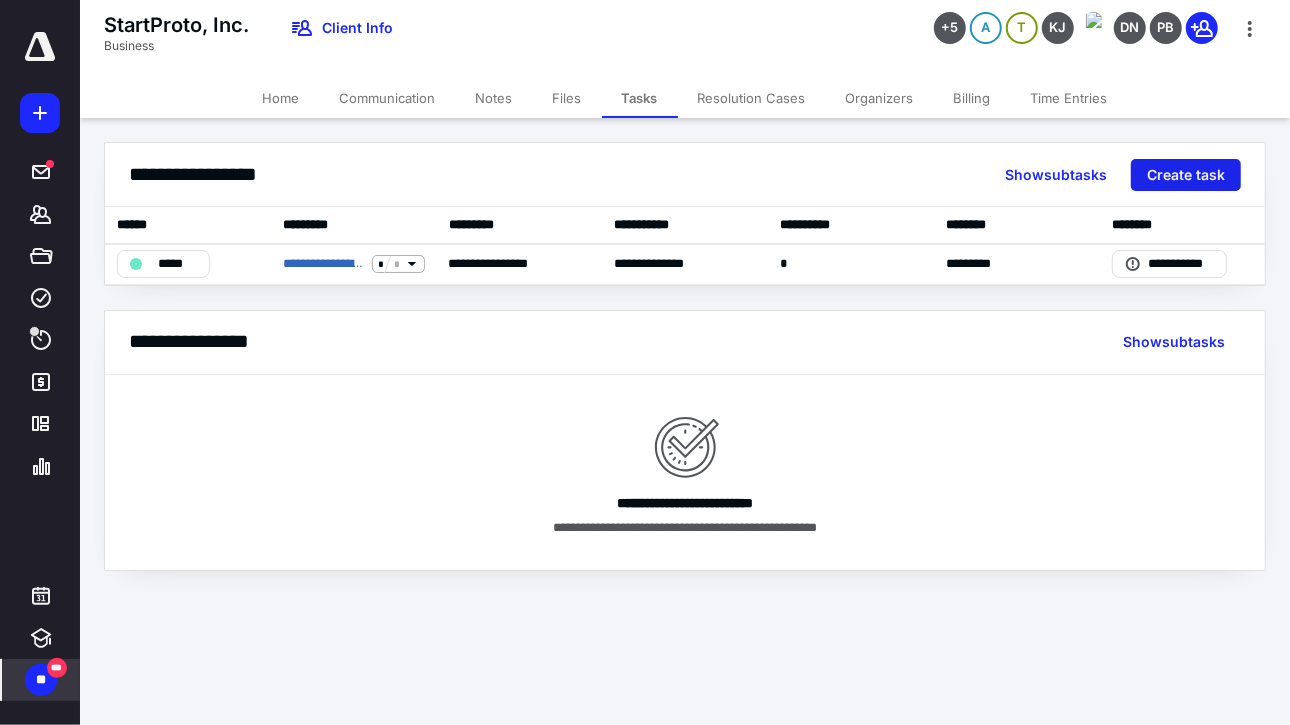 click on "Create task" at bounding box center (1186, 175) 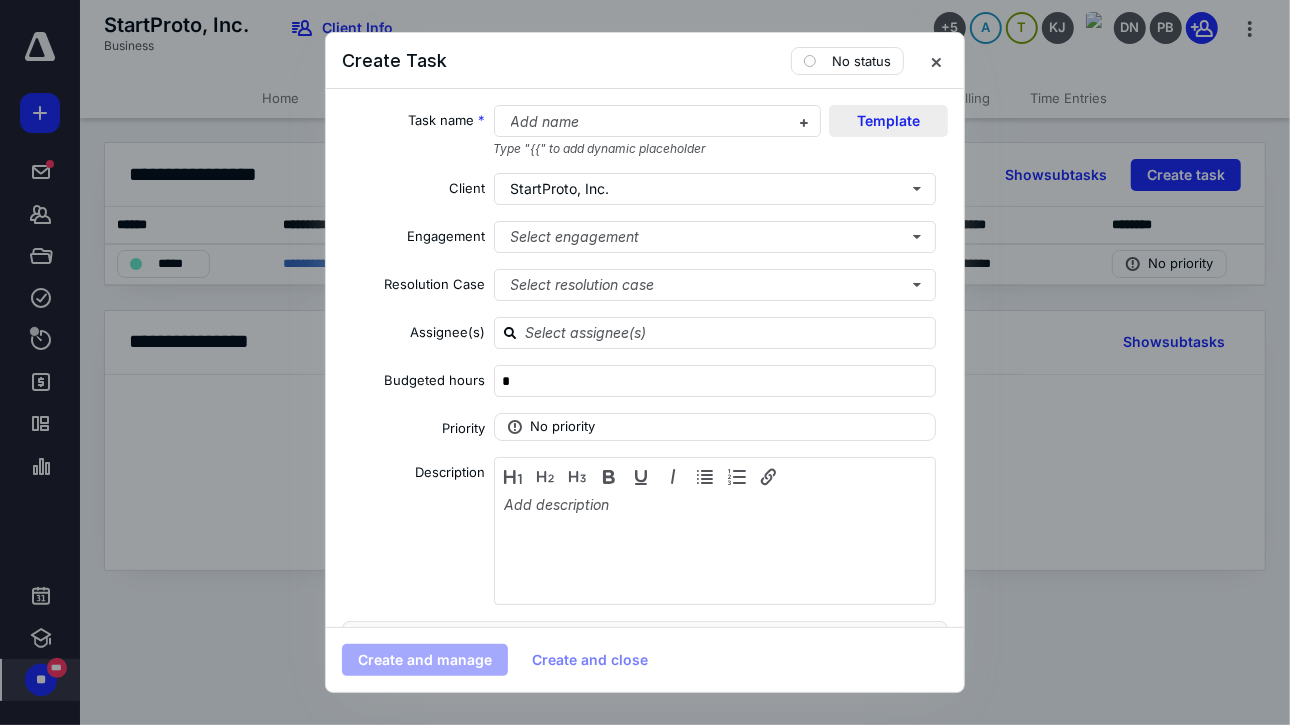 click on "Template" at bounding box center [888, 121] 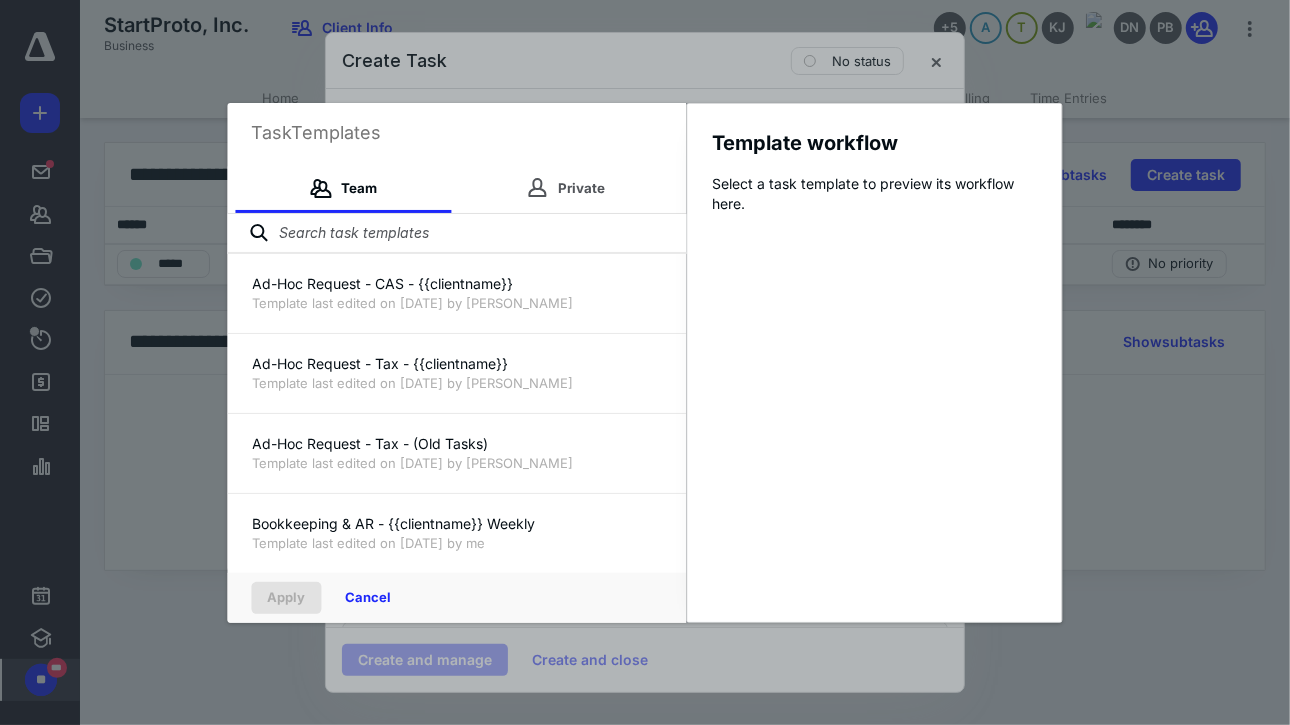 click at bounding box center (457, 234) 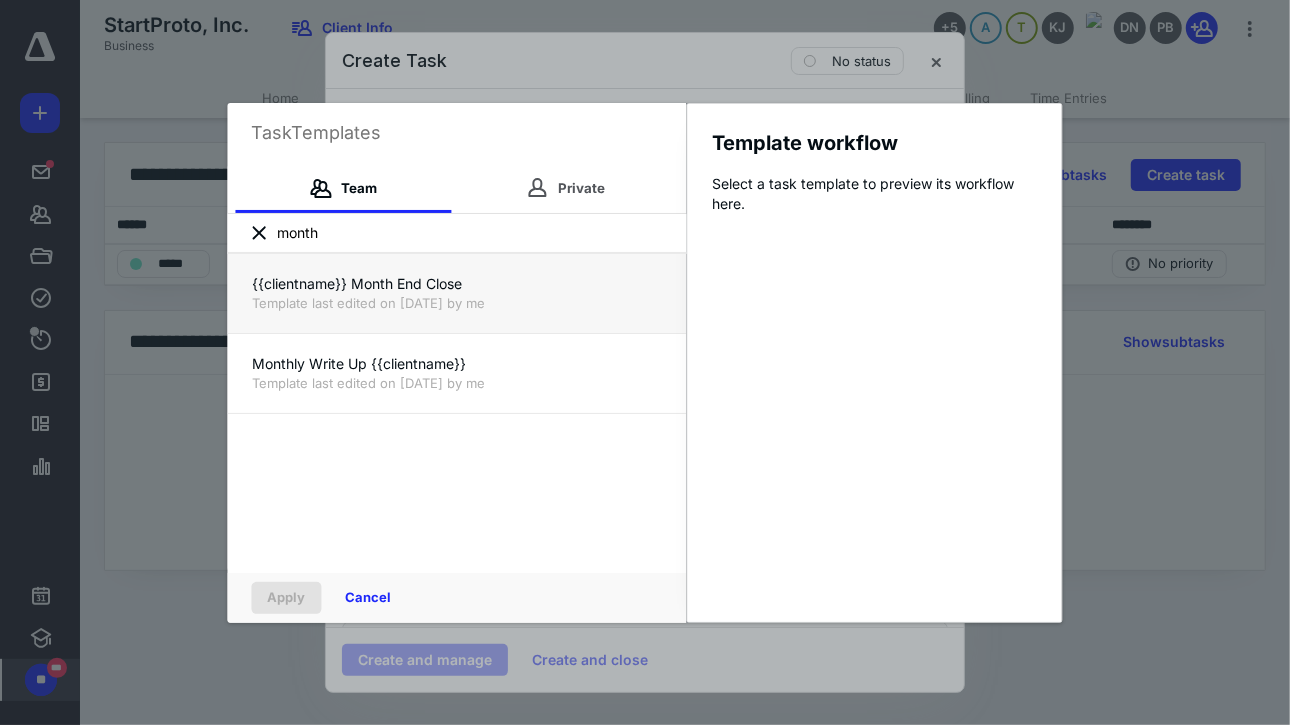 type on "month" 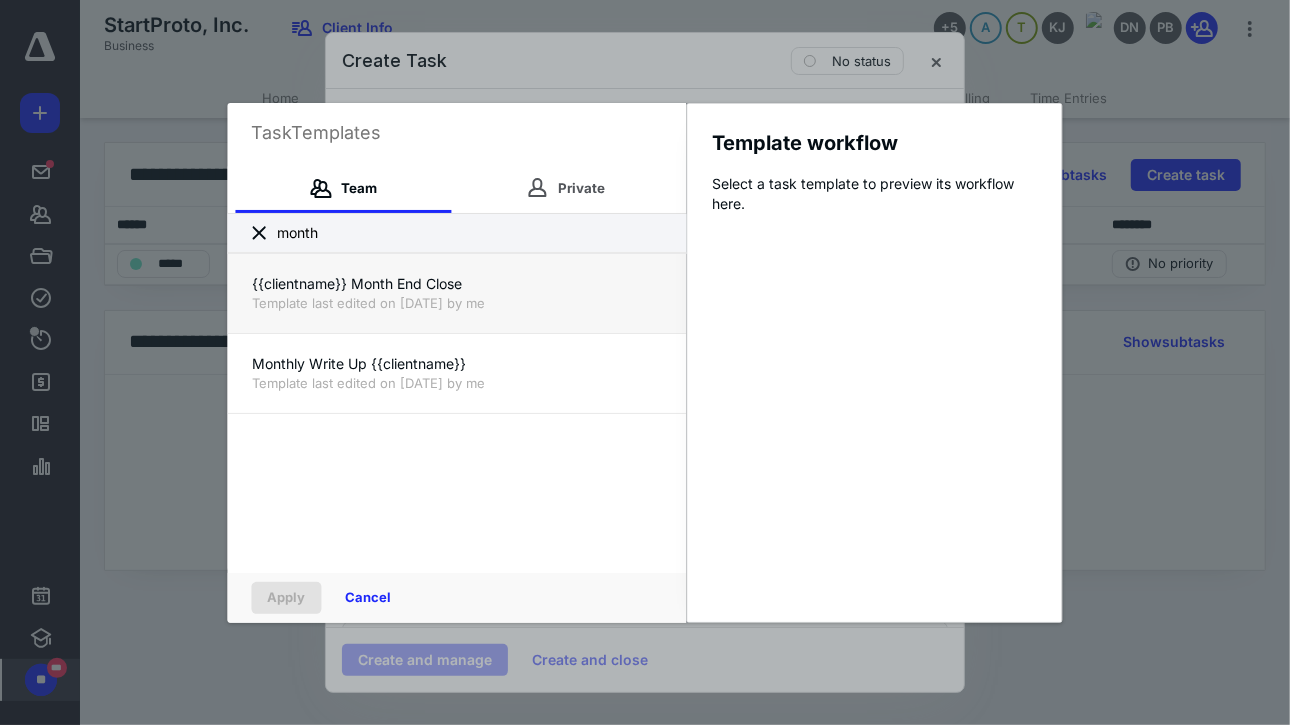 click on "{{clientname}} Month End Close" at bounding box center (457, 284) 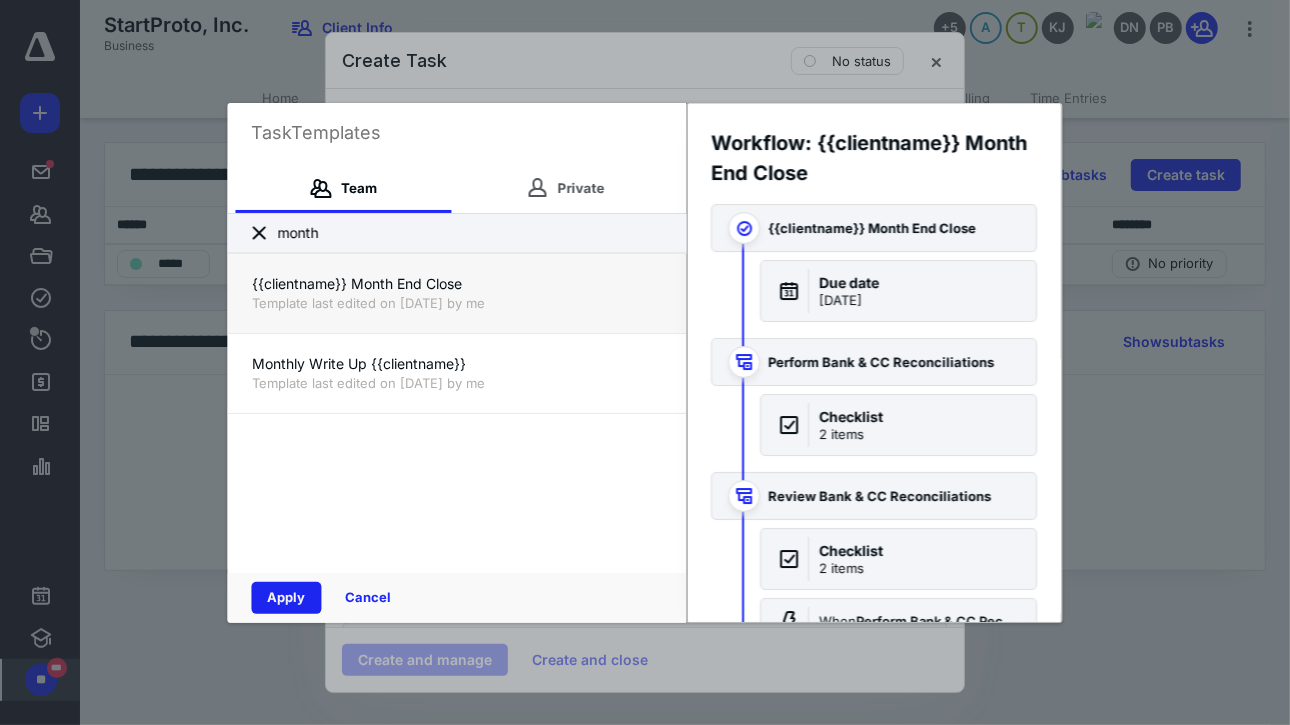 click on "Apply" at bounding box center (287, 598) 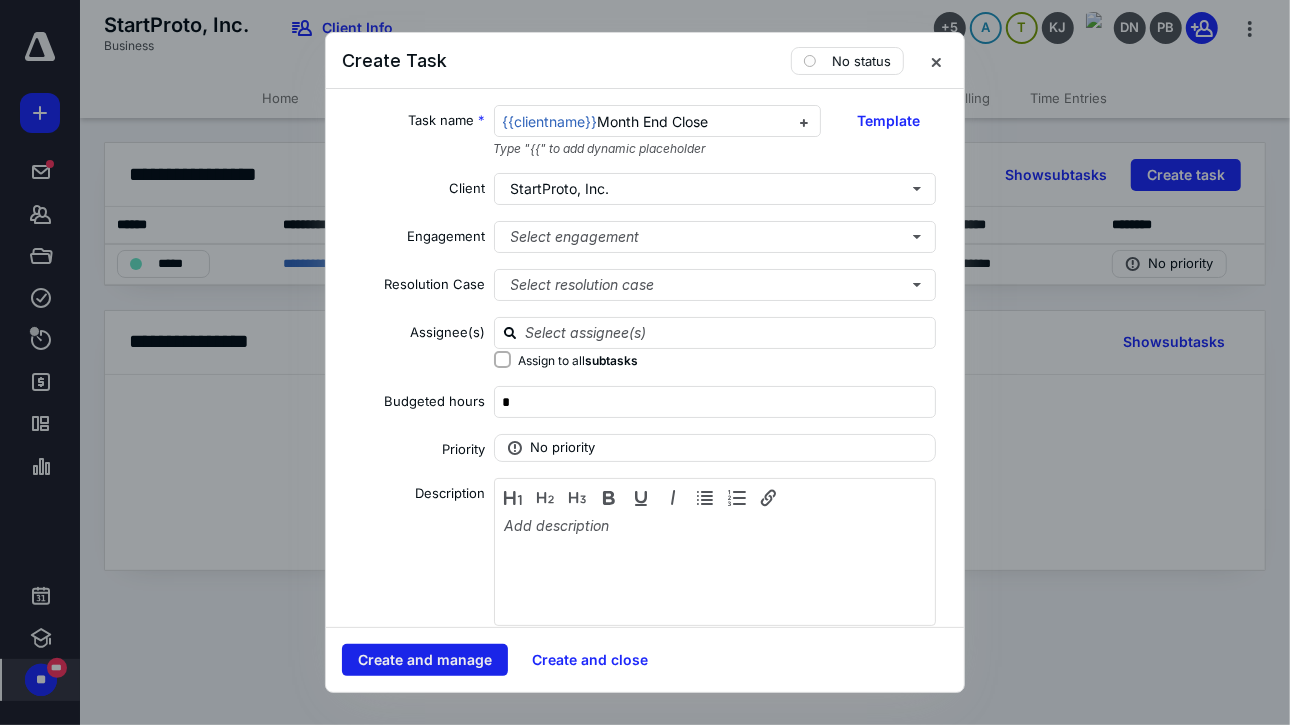 click on "Create and manage" at bounding box center (425, 660) 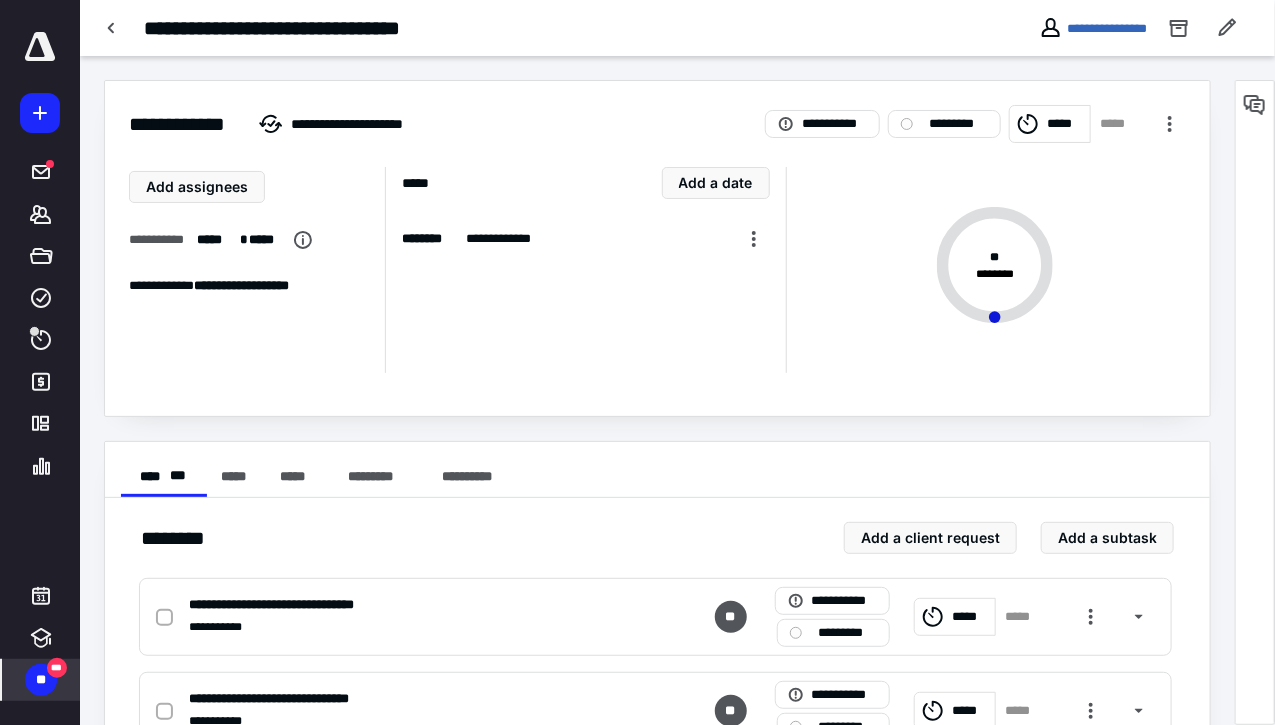 click on "**" at bounding box center (41, 680) 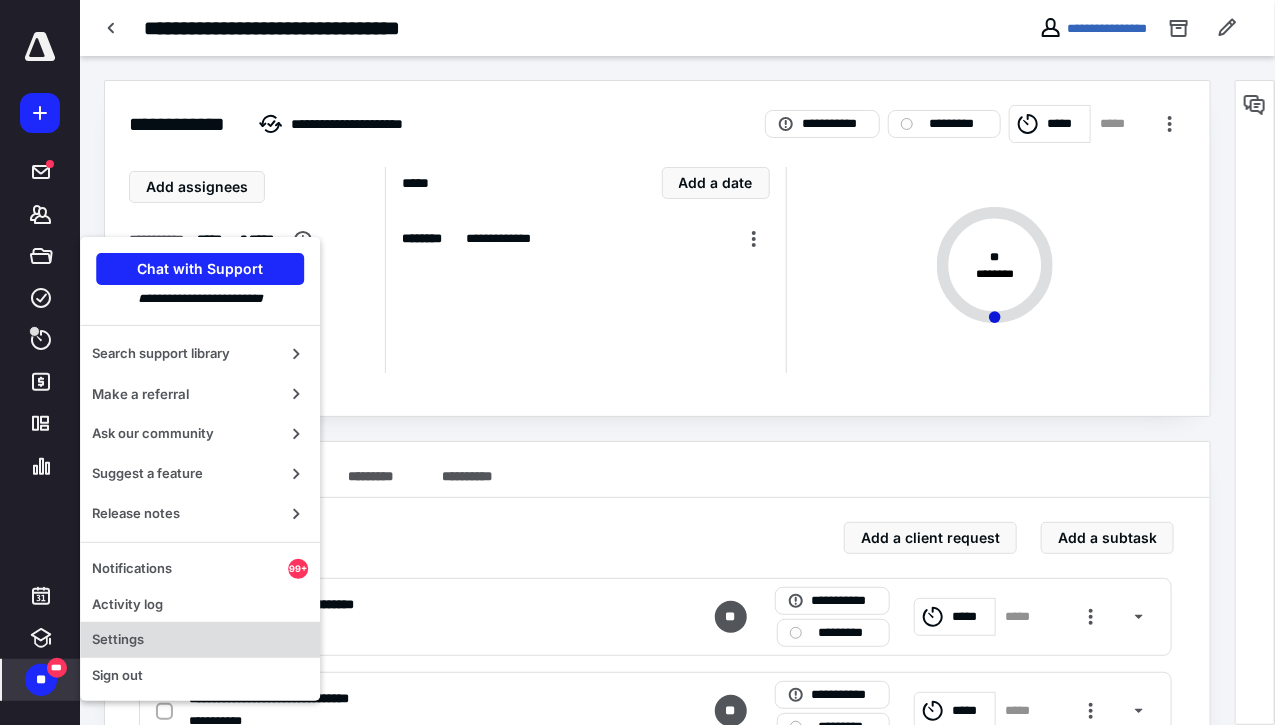 click on "Settings" at bounding box center (200, 640) 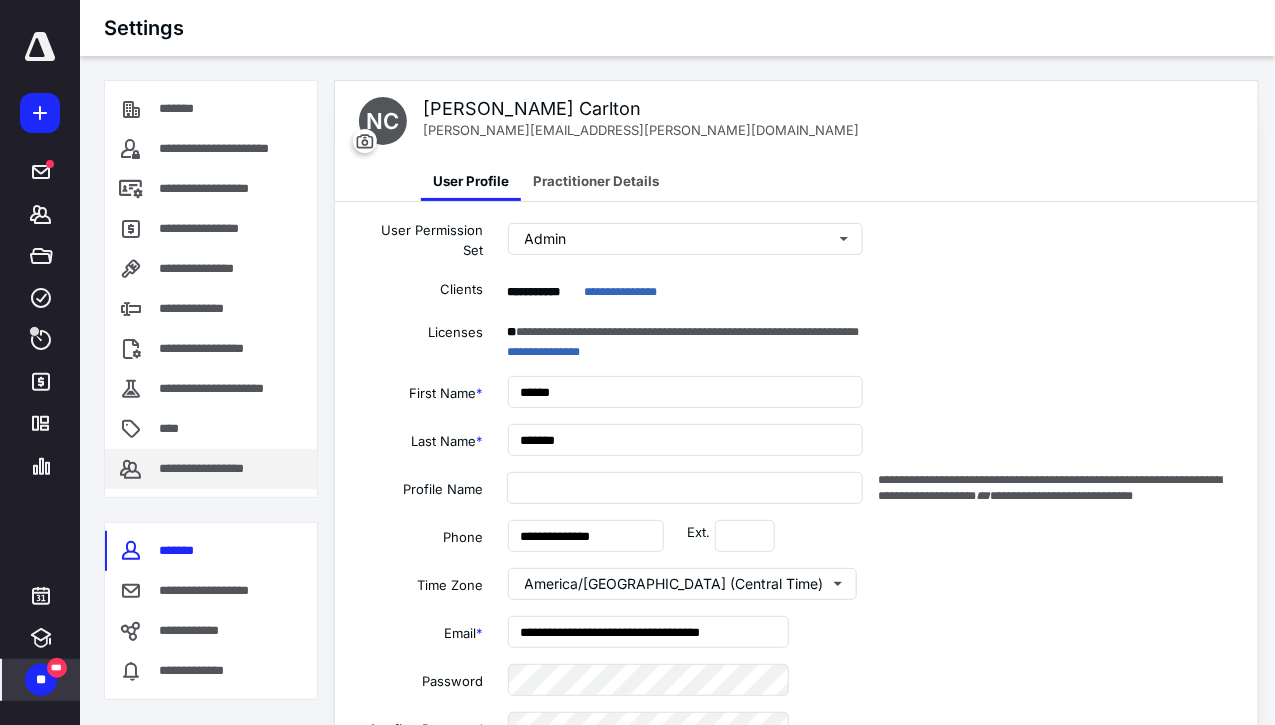 click on "**********" at bounding box center [217, 469] 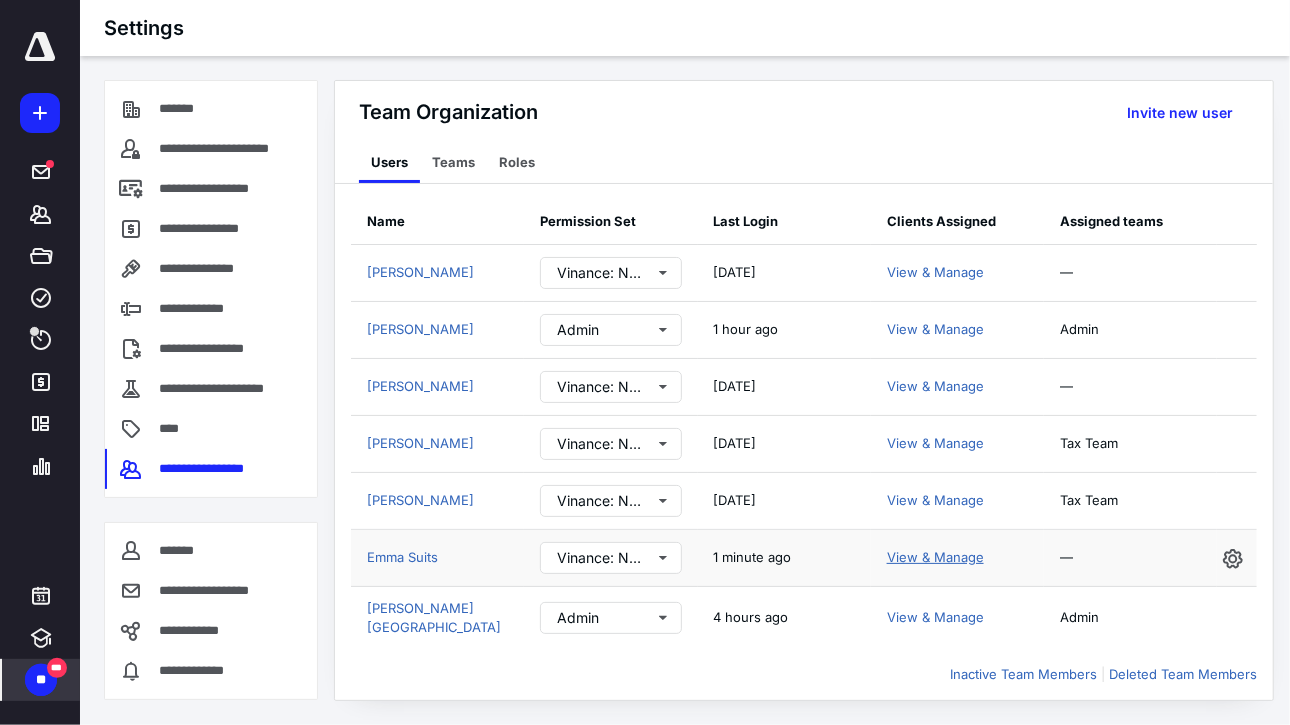 click on "View & Manage" at bounding box center [935, 557] 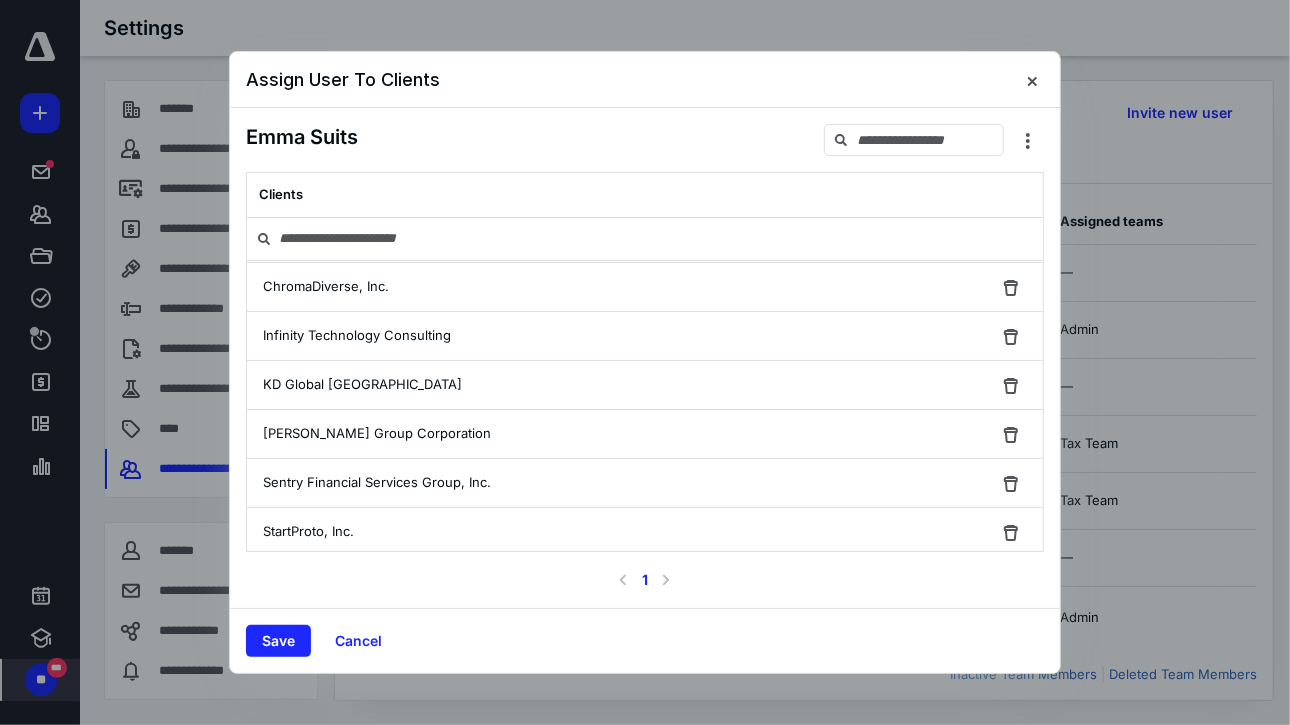 scroll, scrollTop: 0, scrollLeft: 0, axis: both 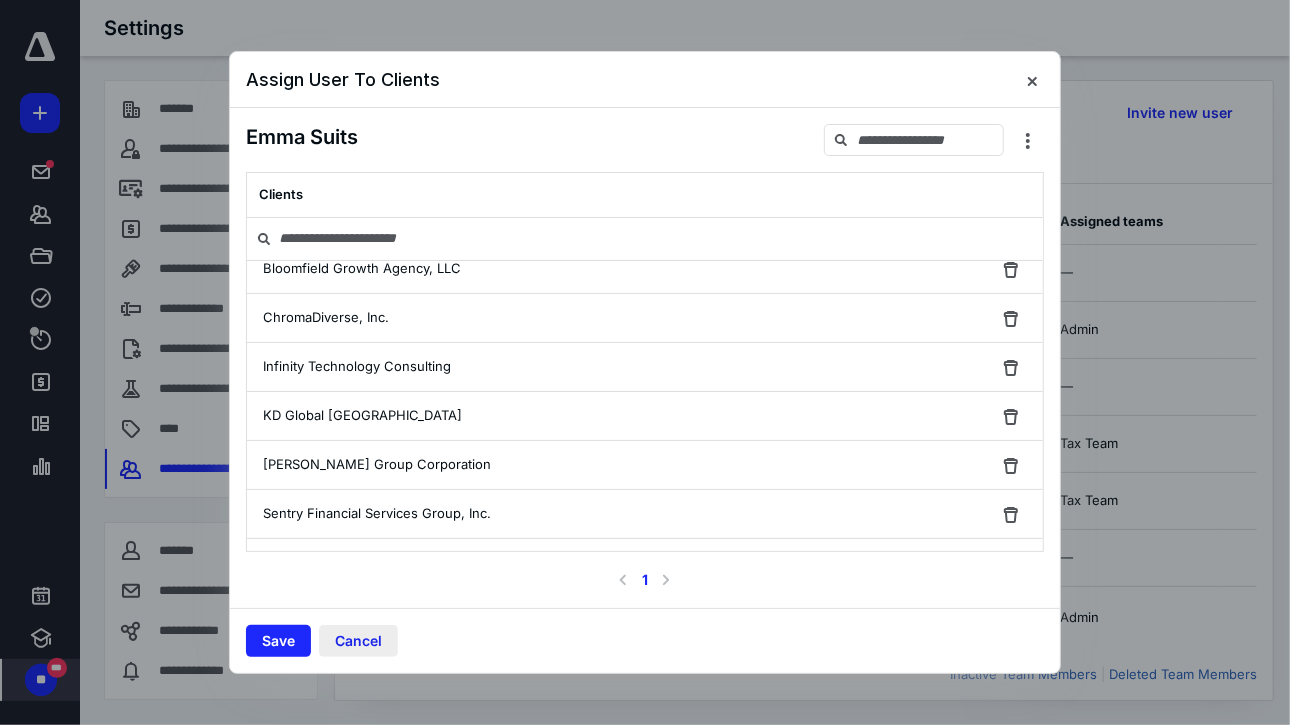 click on "Cancel" at bounding box center (358, 641) 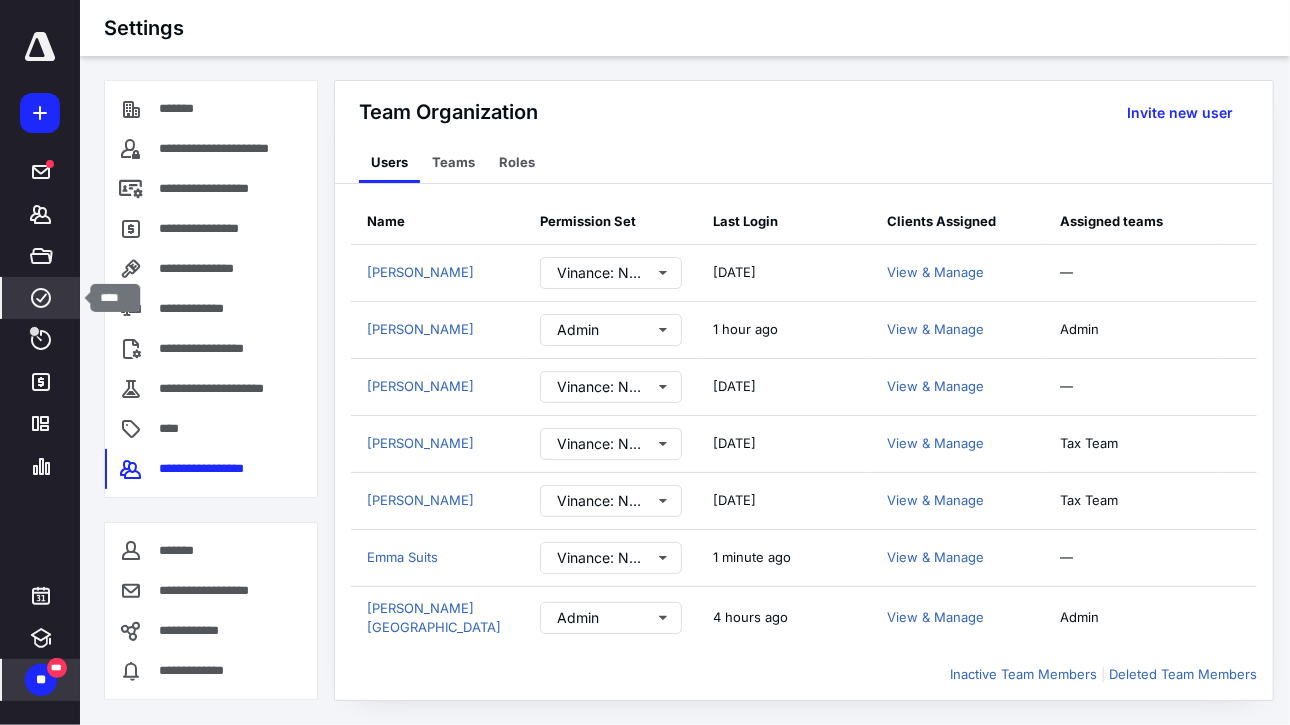 click 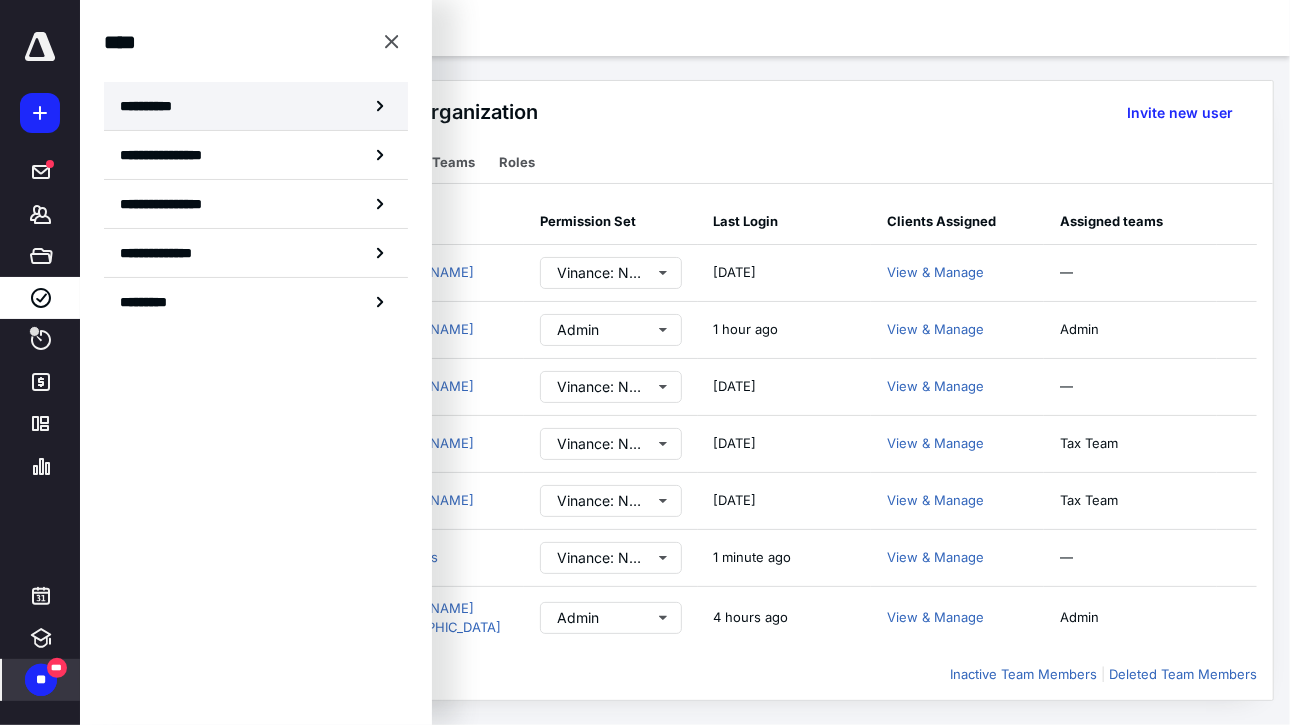 click on "**********" at bounding box center [256, 106] 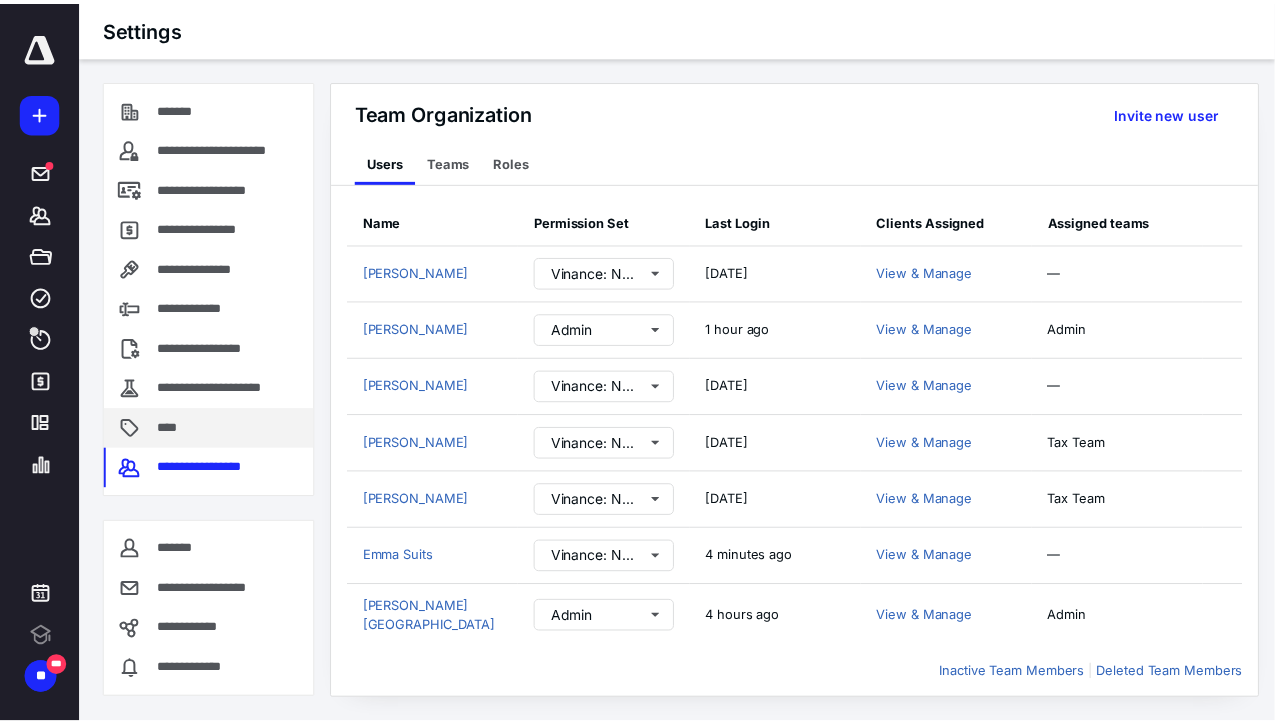 scroll, scrollTop: 0, scrollLeft: 0, axis: both 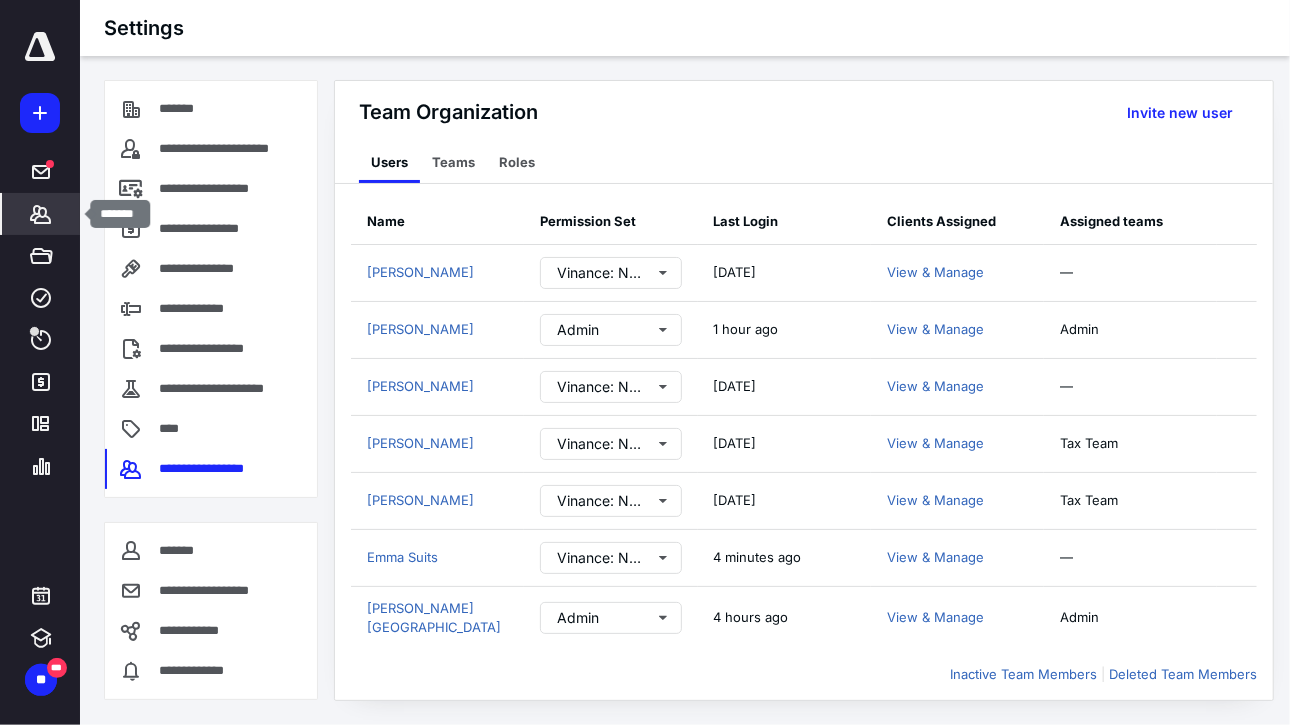 click 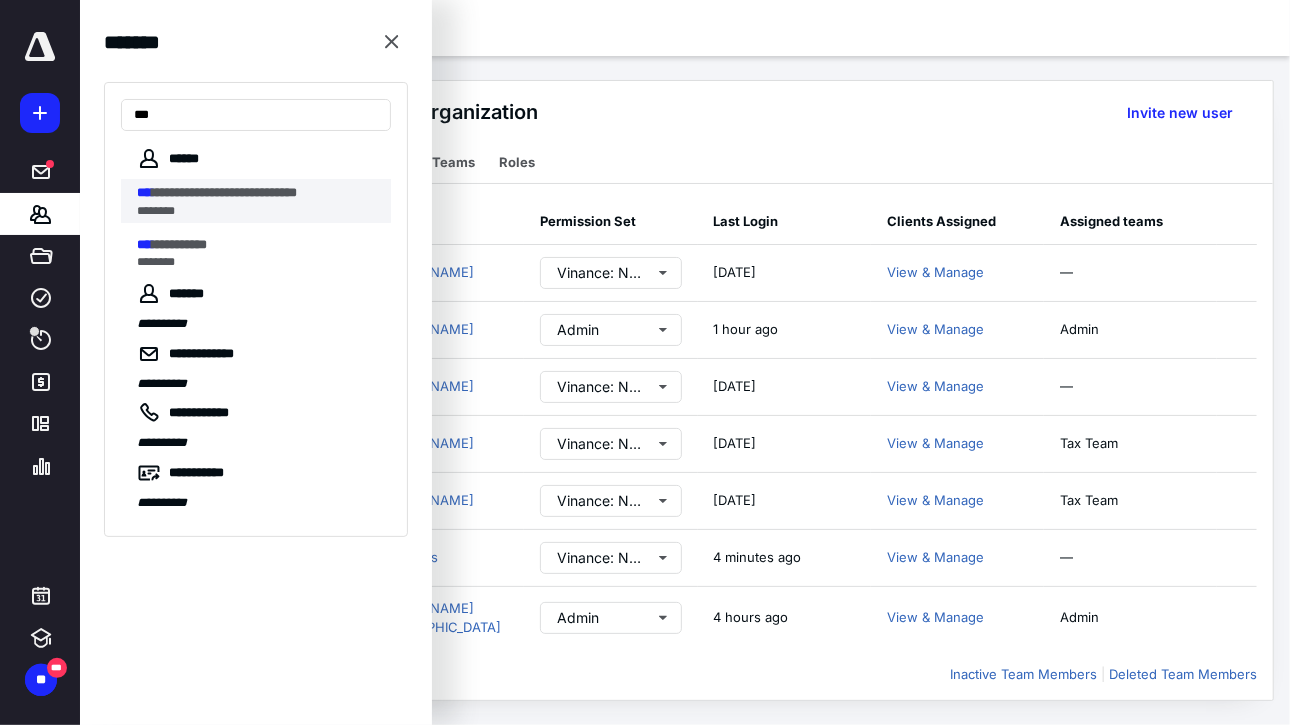 type on "***" 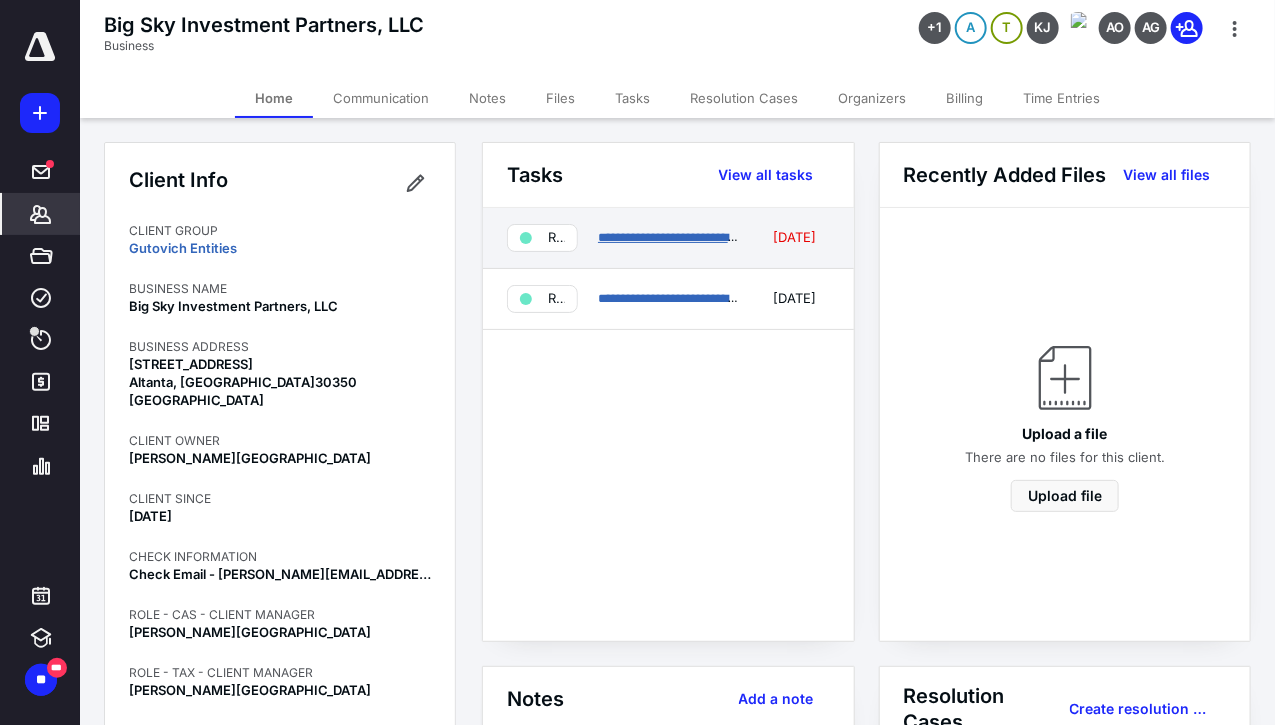 click on "**********" at bounding box center (745, 237) 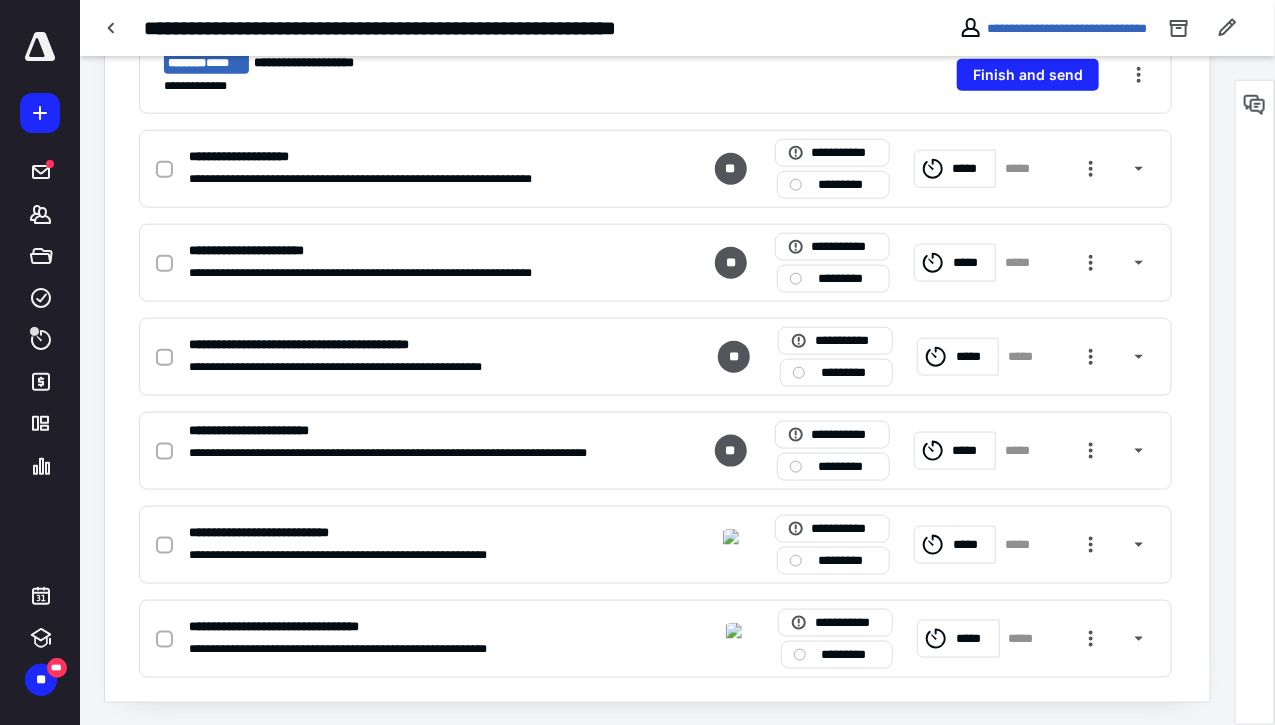 scroll, scrollTop: 0, scrollLeft: 0, axis: both 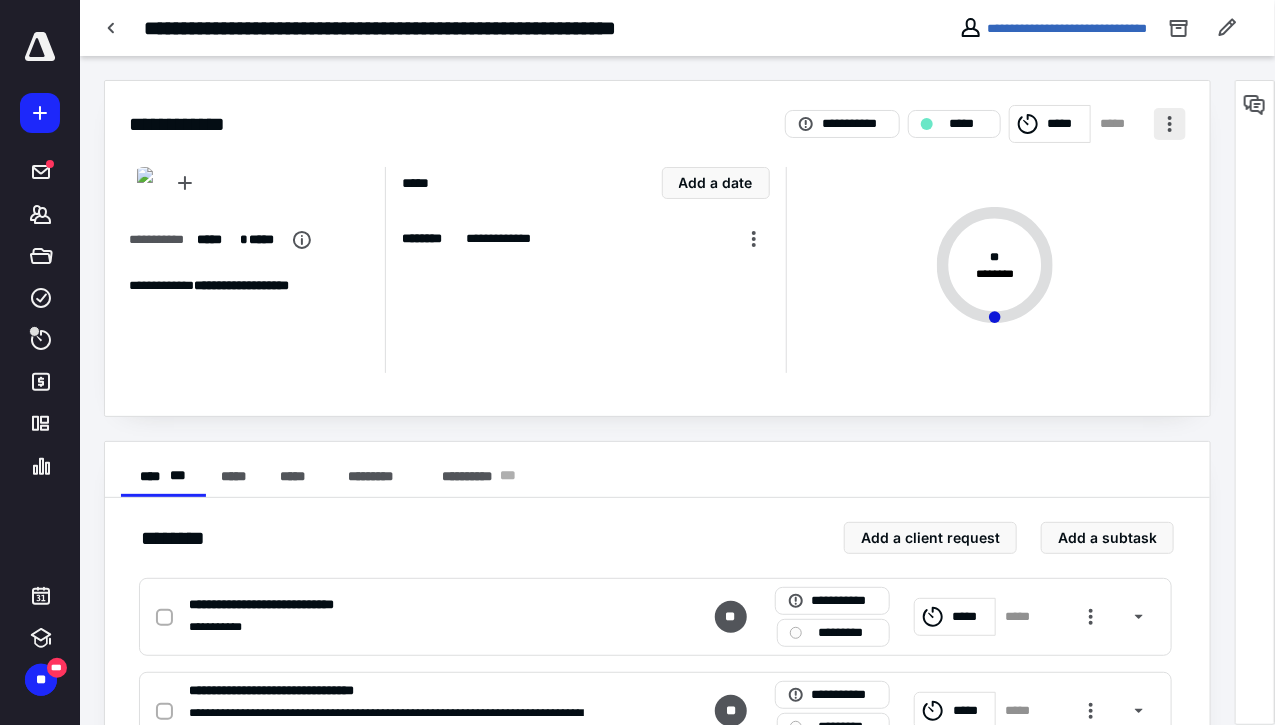 click at bounding box center [1170, 124] 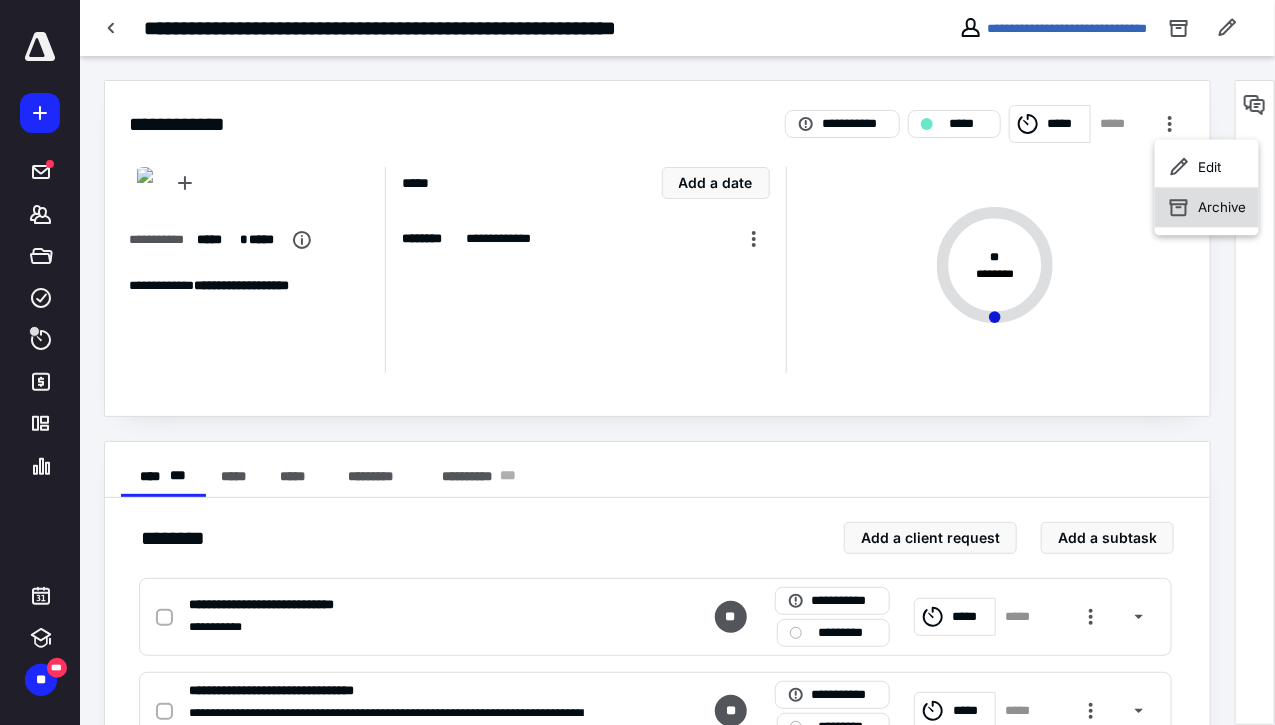 click on "Archive" at bounding box center [1207, 207] 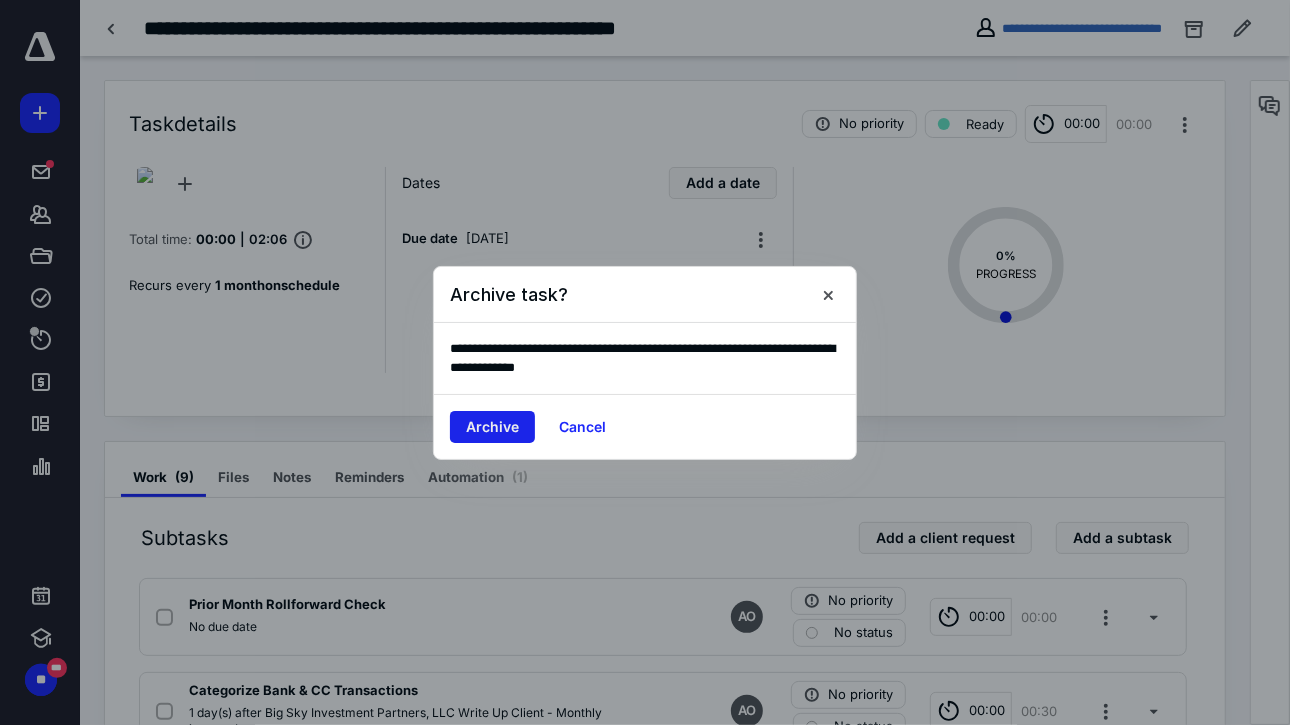 click on "Archive" at bounding box center (492, 427) 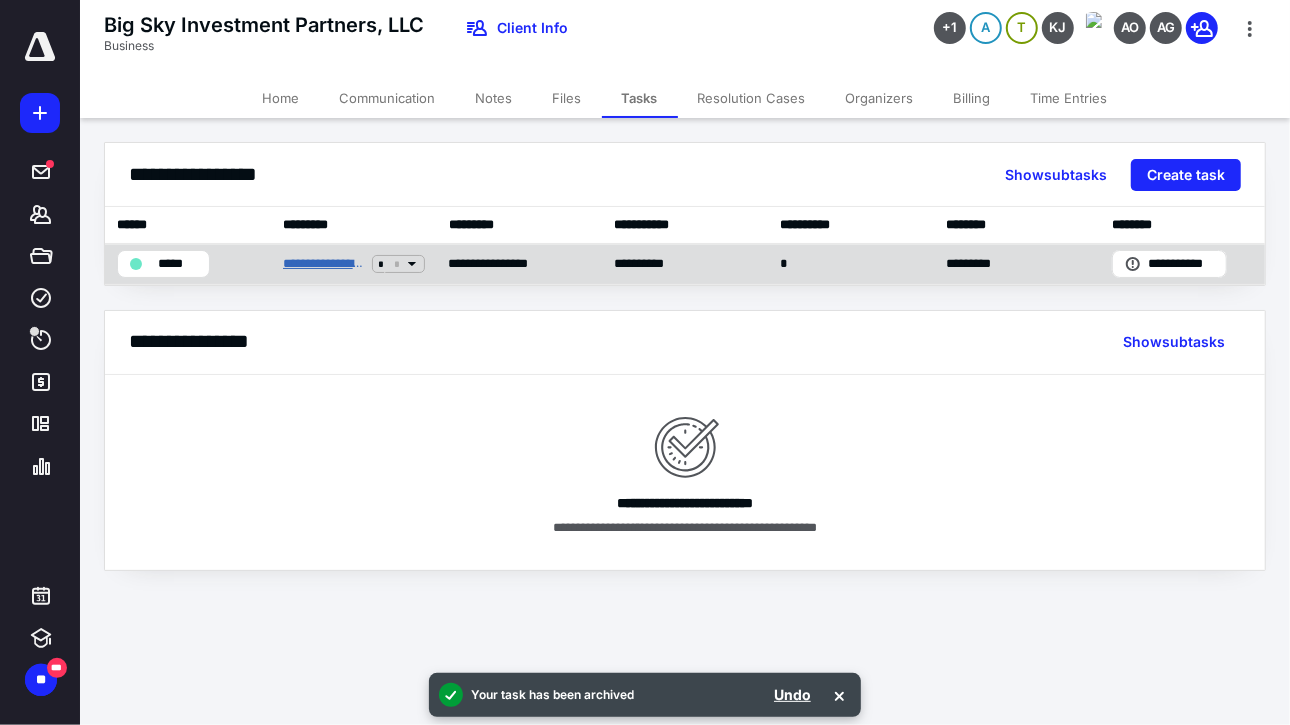 click on "**********" at bounding box center [323, 264] 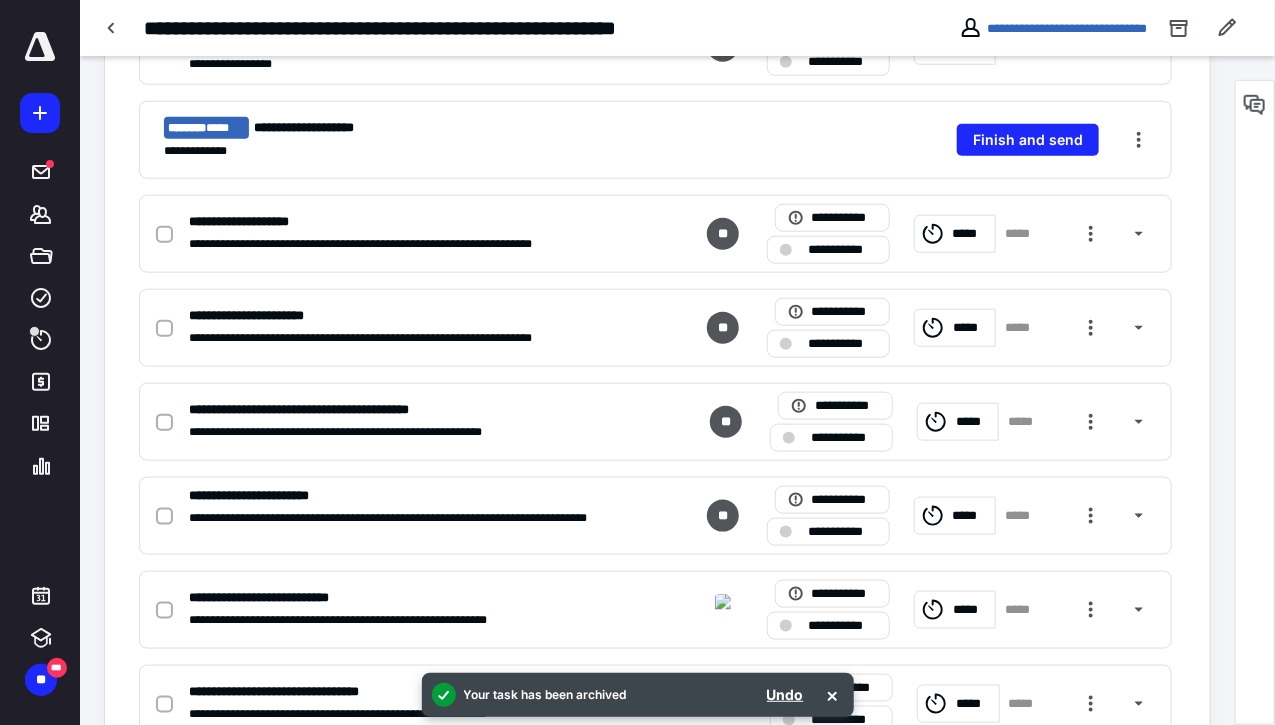 scroll, scrollTop: 730, scrollLeft: 0, axis: vertical 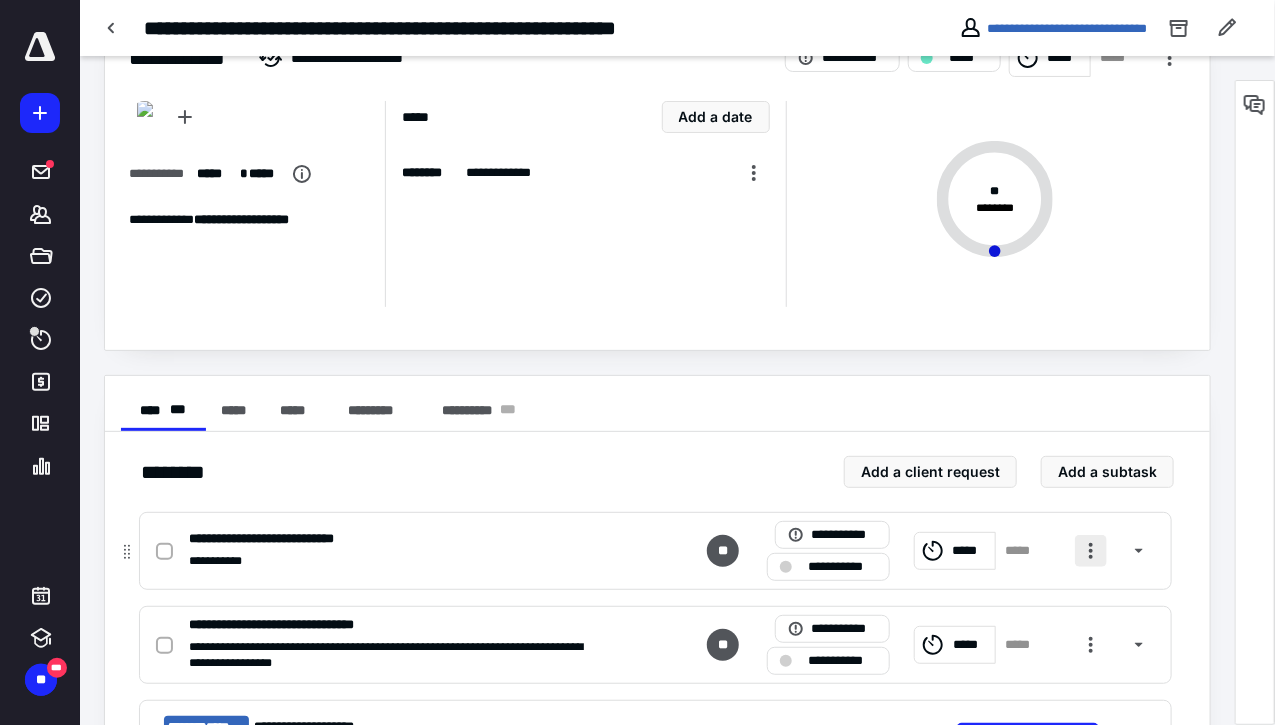 click at bounding box center [1091, 551] 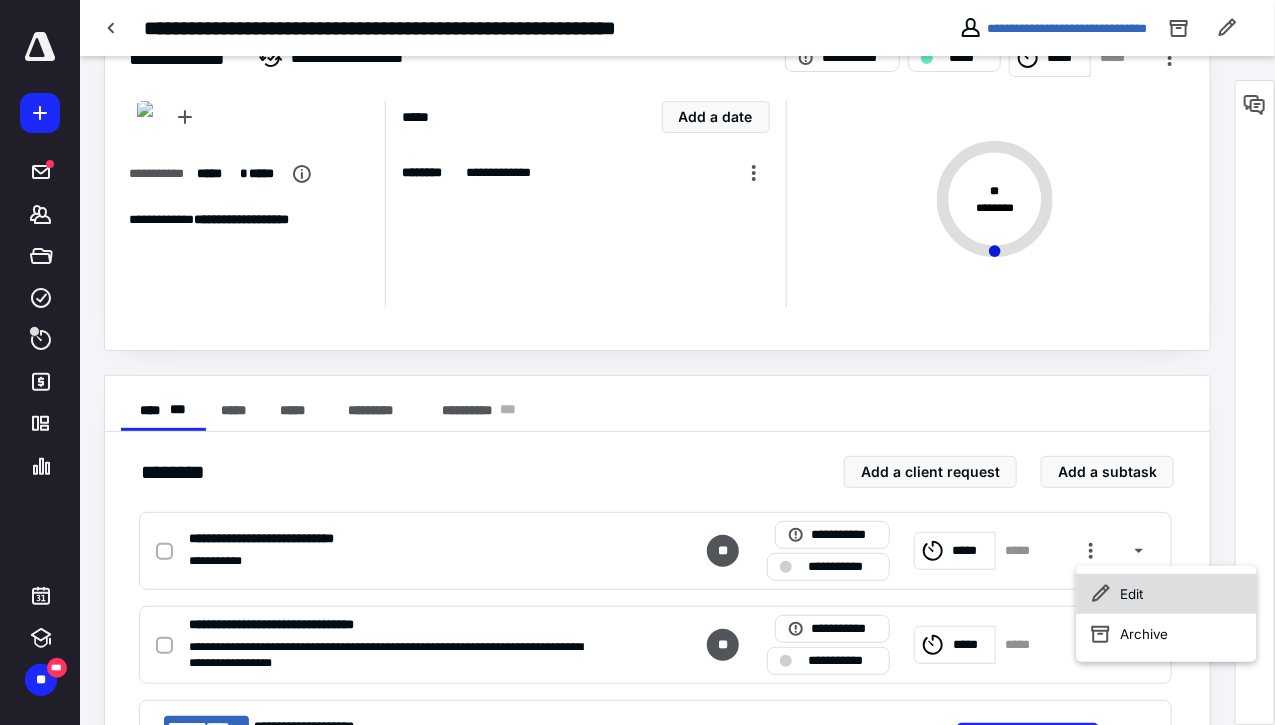 click on "Edit" at bounding box center [1167, 594] 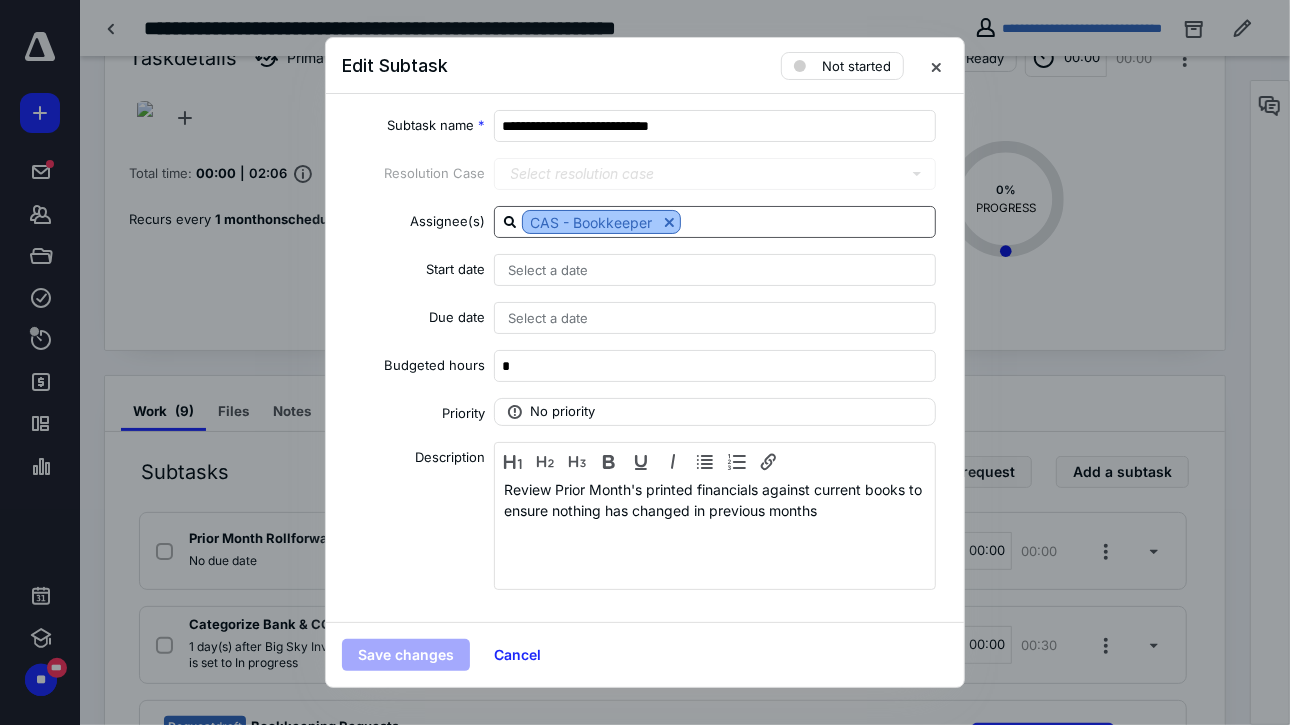 click at bounding box center [669, 222] 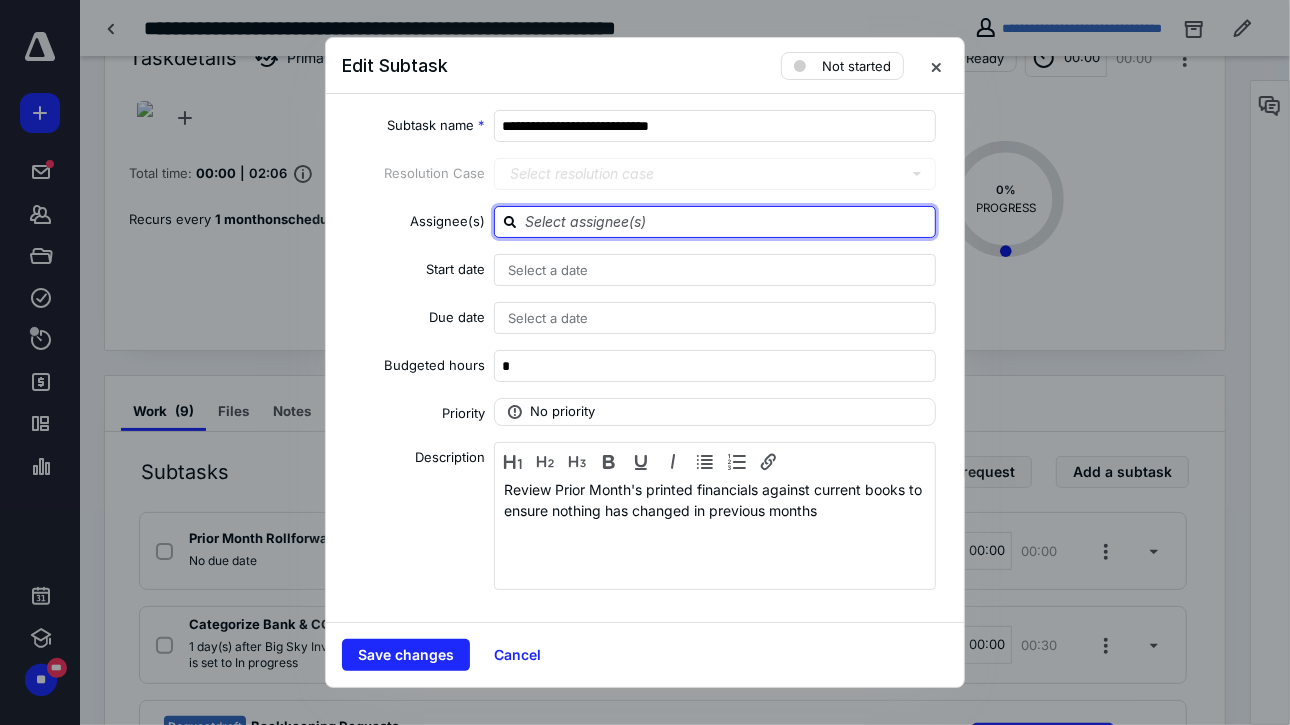 click at bounding box center (727, 221) 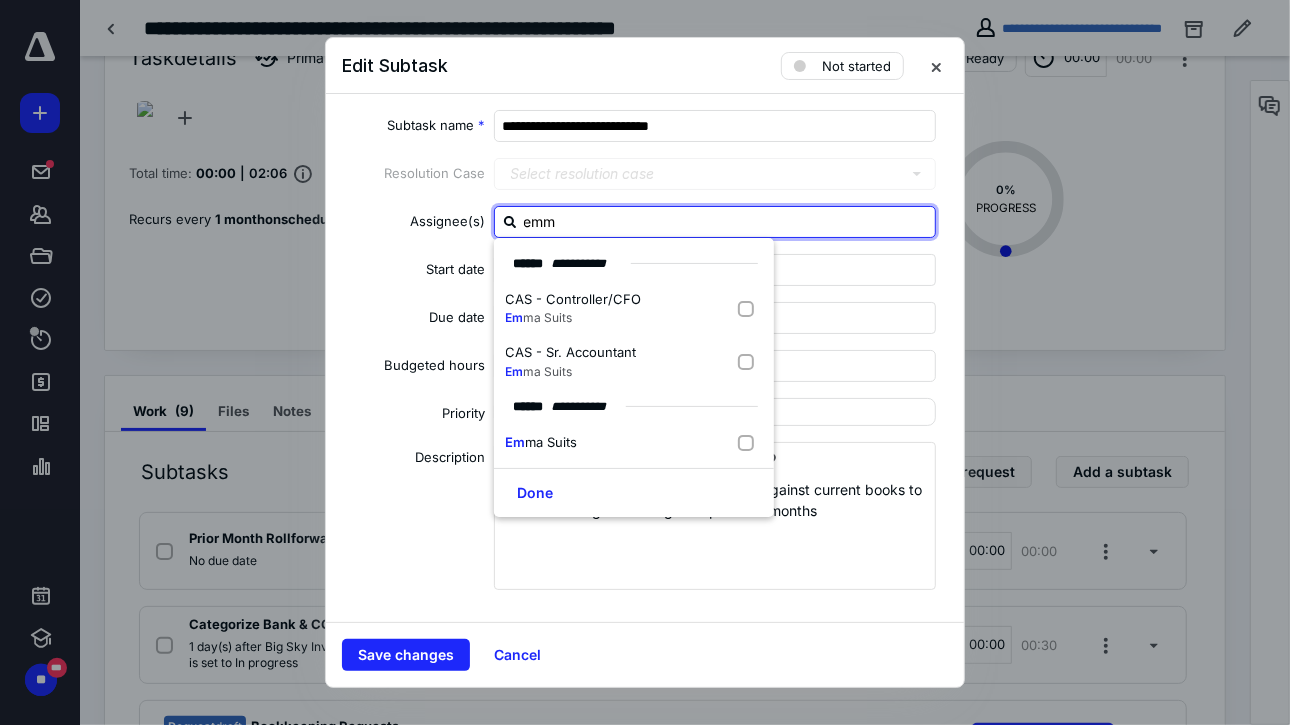 type on "[PERSON_NAME]" 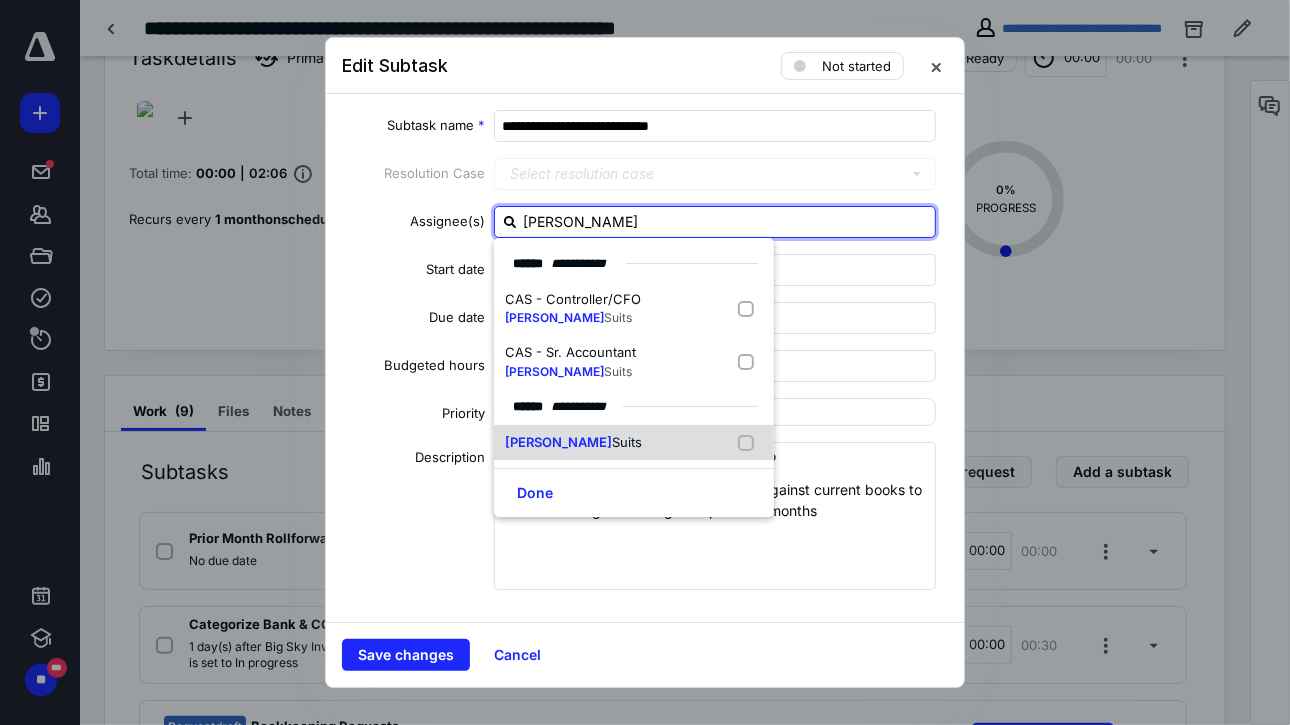 click at bounding box center [750, 443] 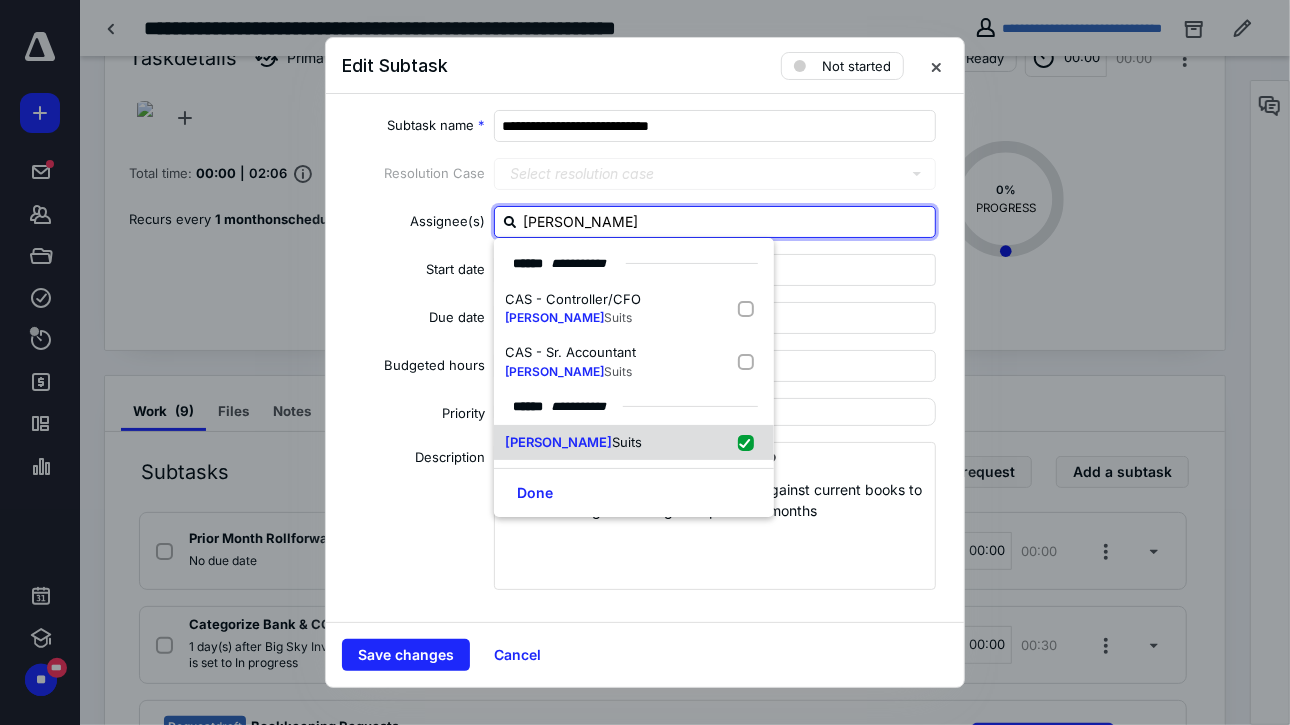 checkbox on "true" 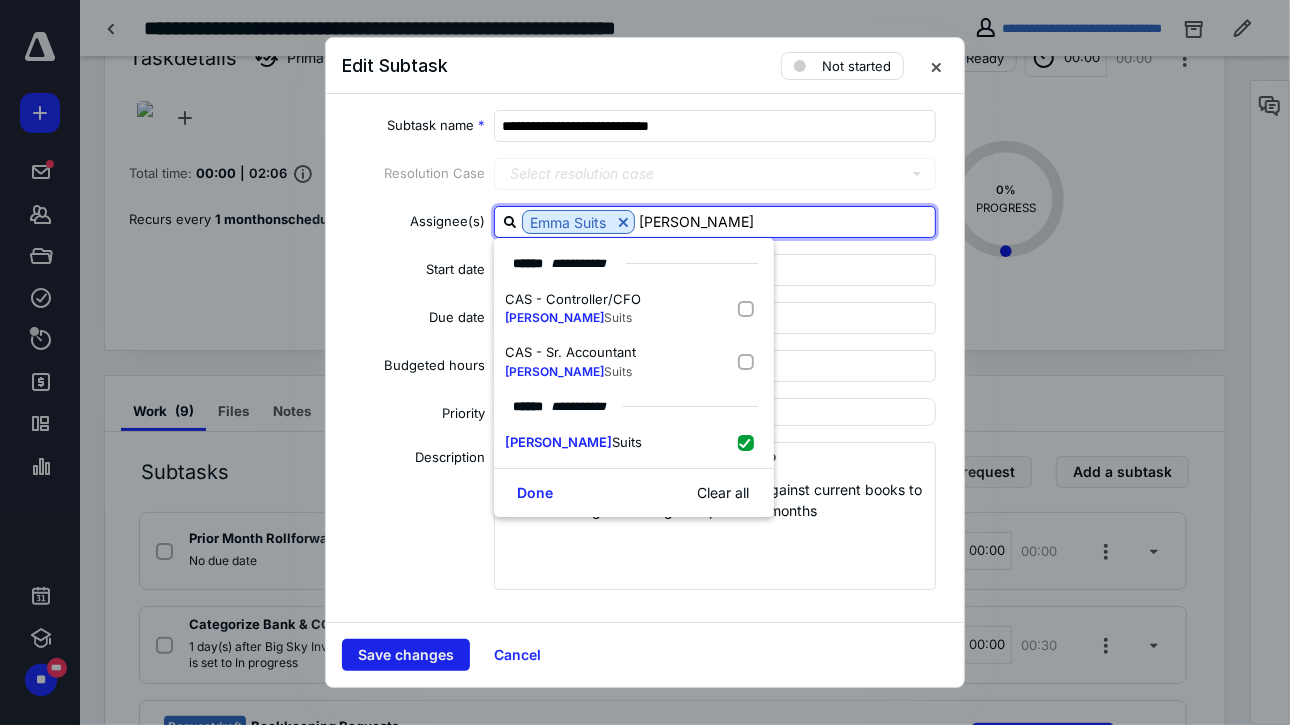 type on "[PERSON_NAME]" 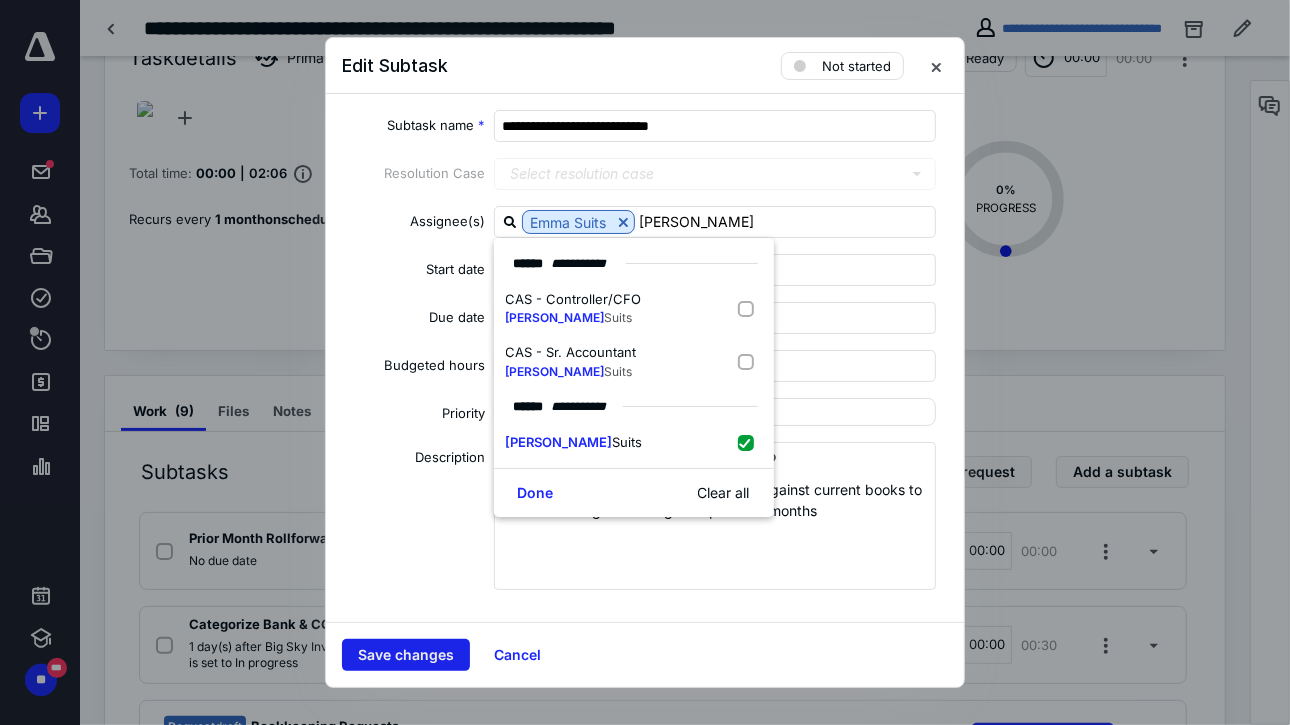 click on "Save changes" at bounding box center (406, 655) 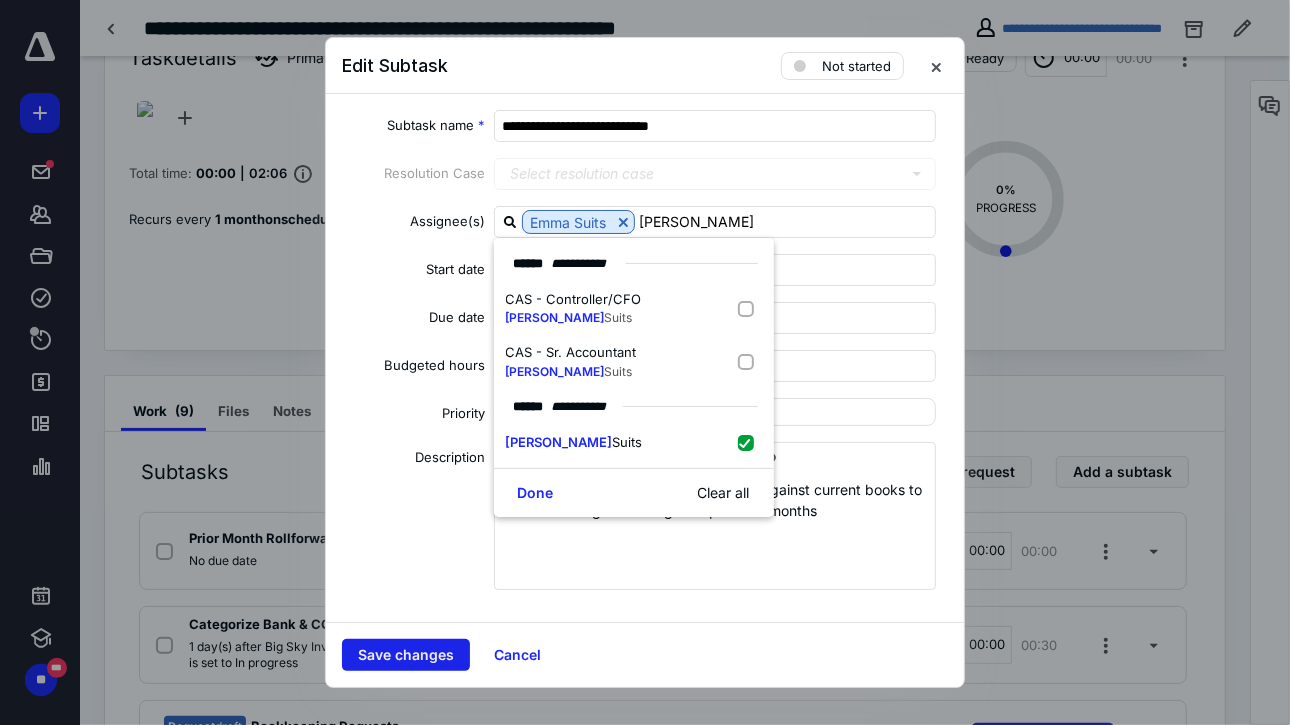 type 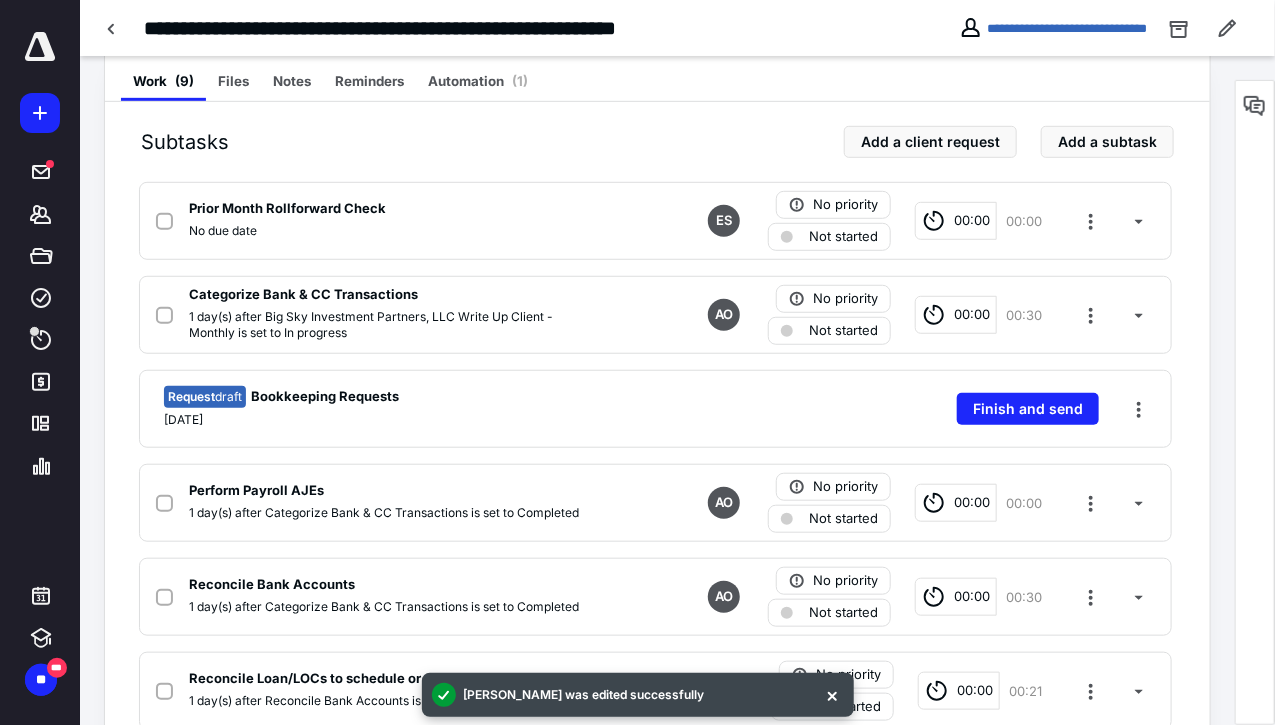 scroll, scrollTop: 400, scrollLeft: 0, axis: vertical 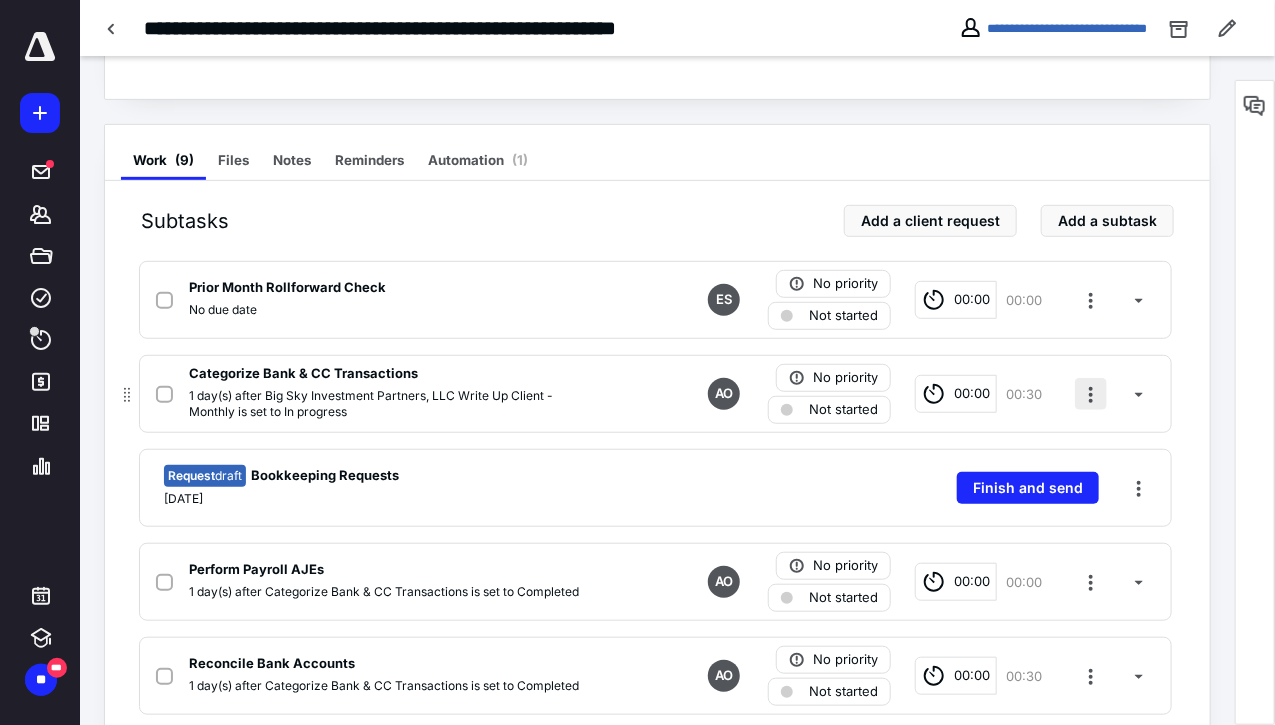 click at bounding box center [1091, 394] 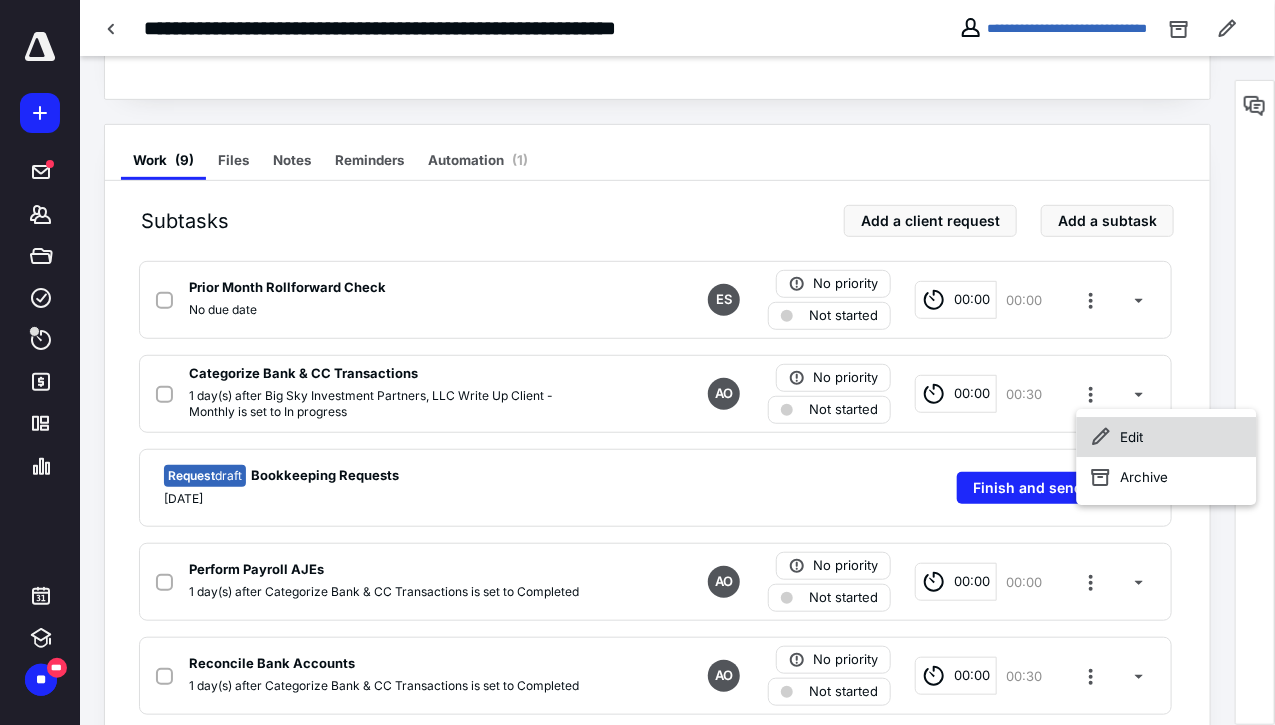 click on "Edit" at bounding box center [1167, 437] 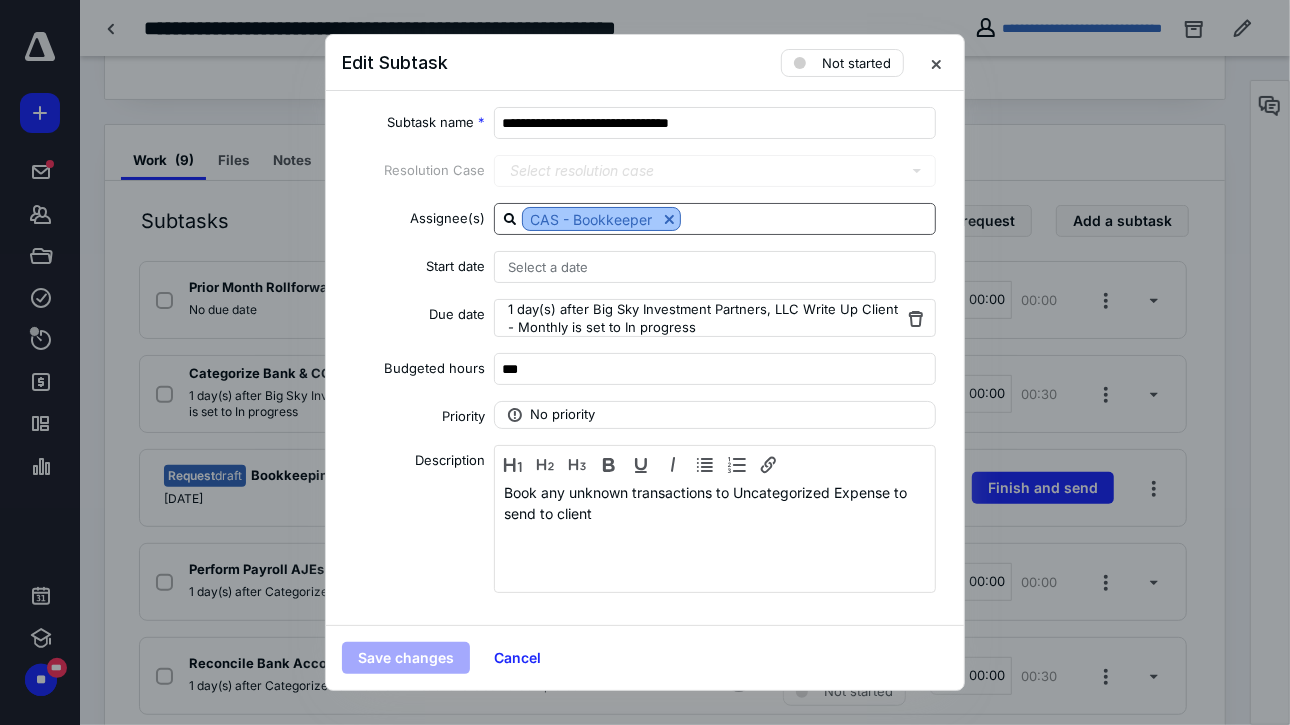 click at bounding box center (669, 219) 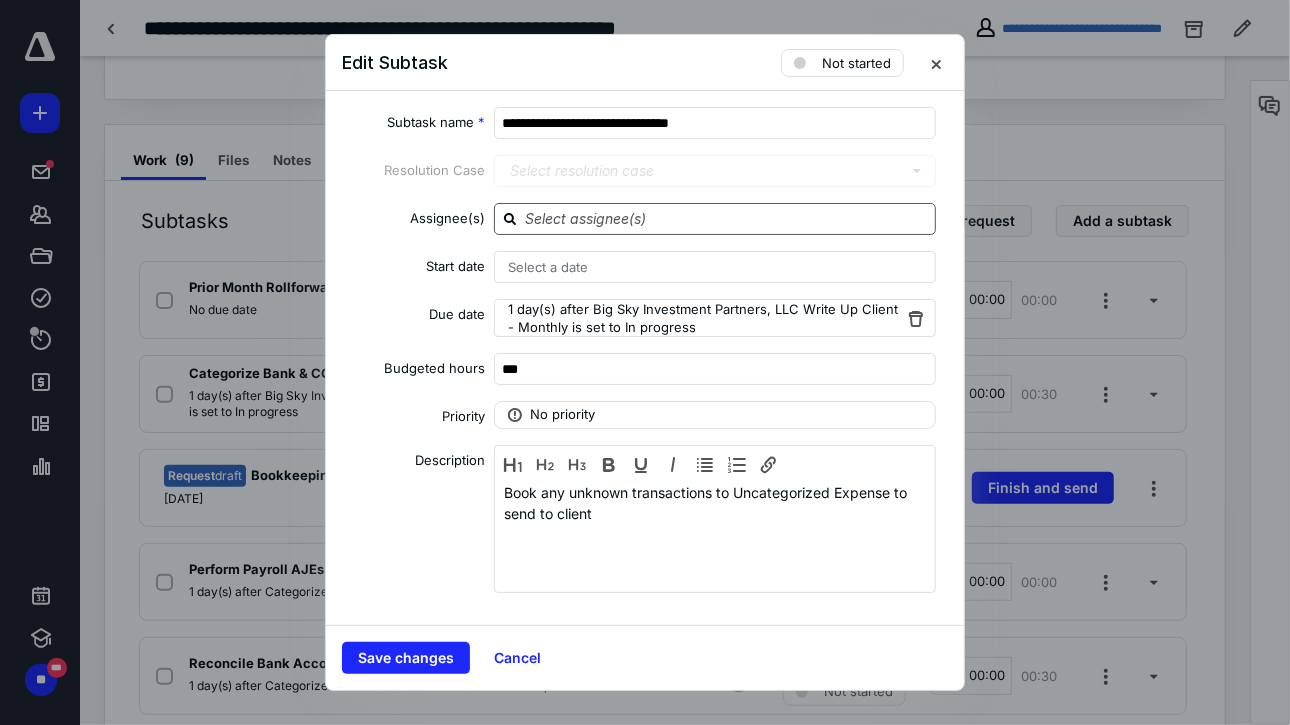click at bounding box center [727, 218] 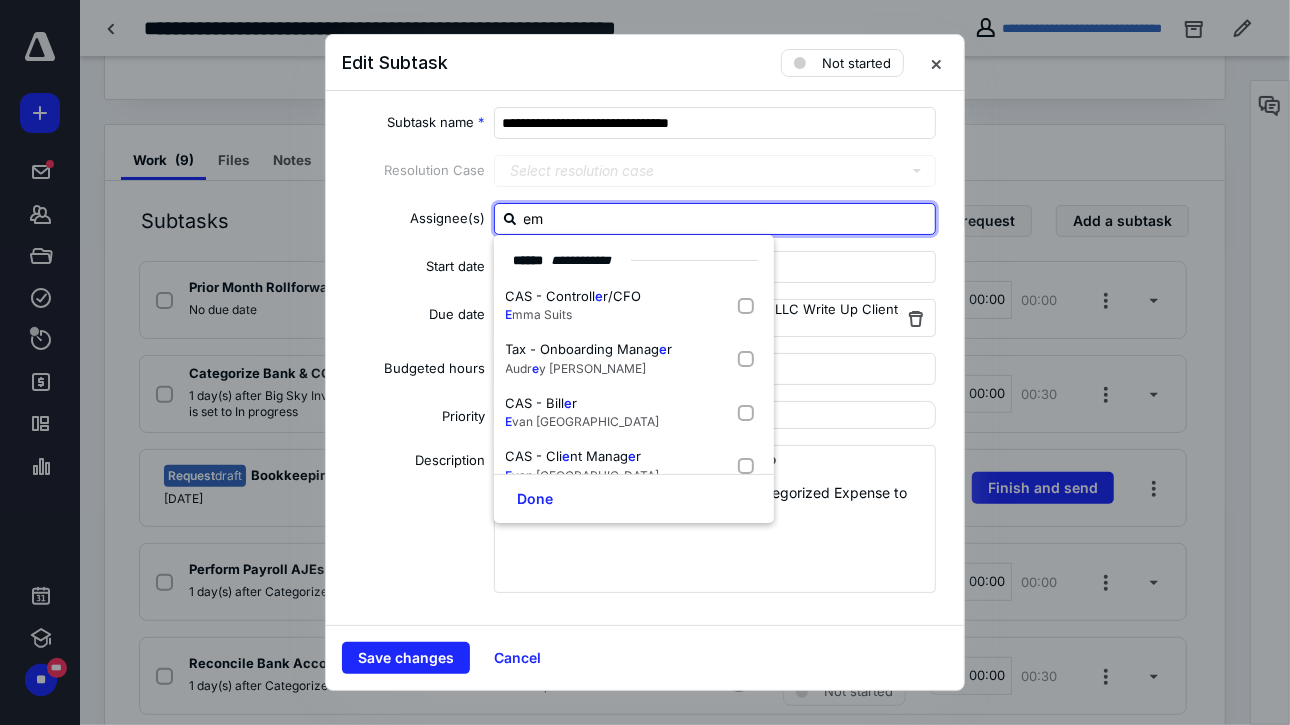 type on "emm" 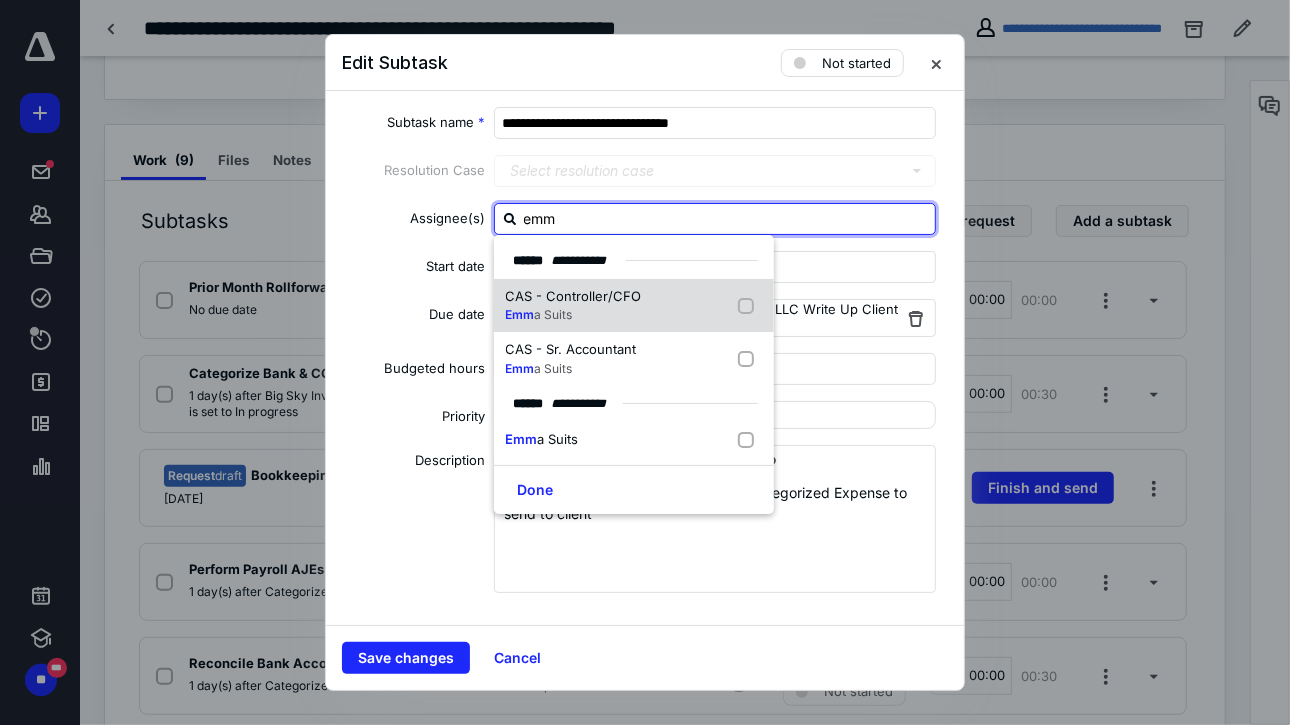 click at bounding box center [750, 306] 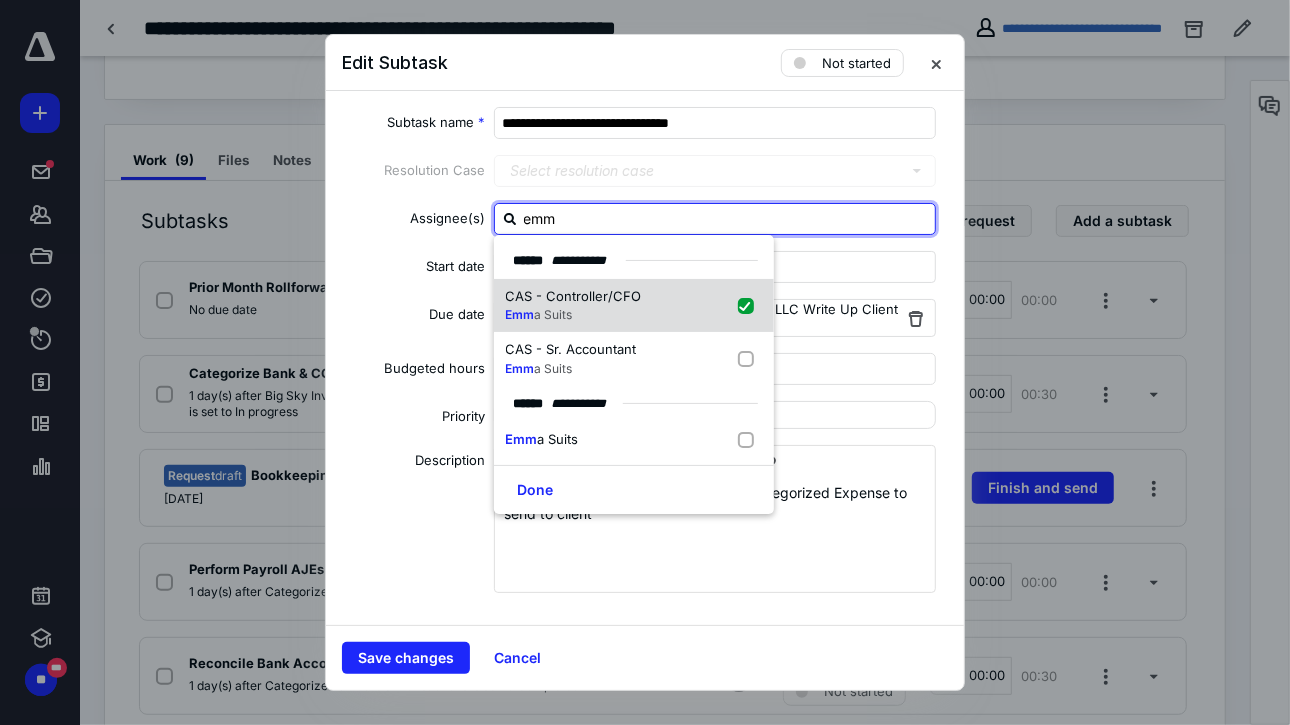 checkbox on "true" 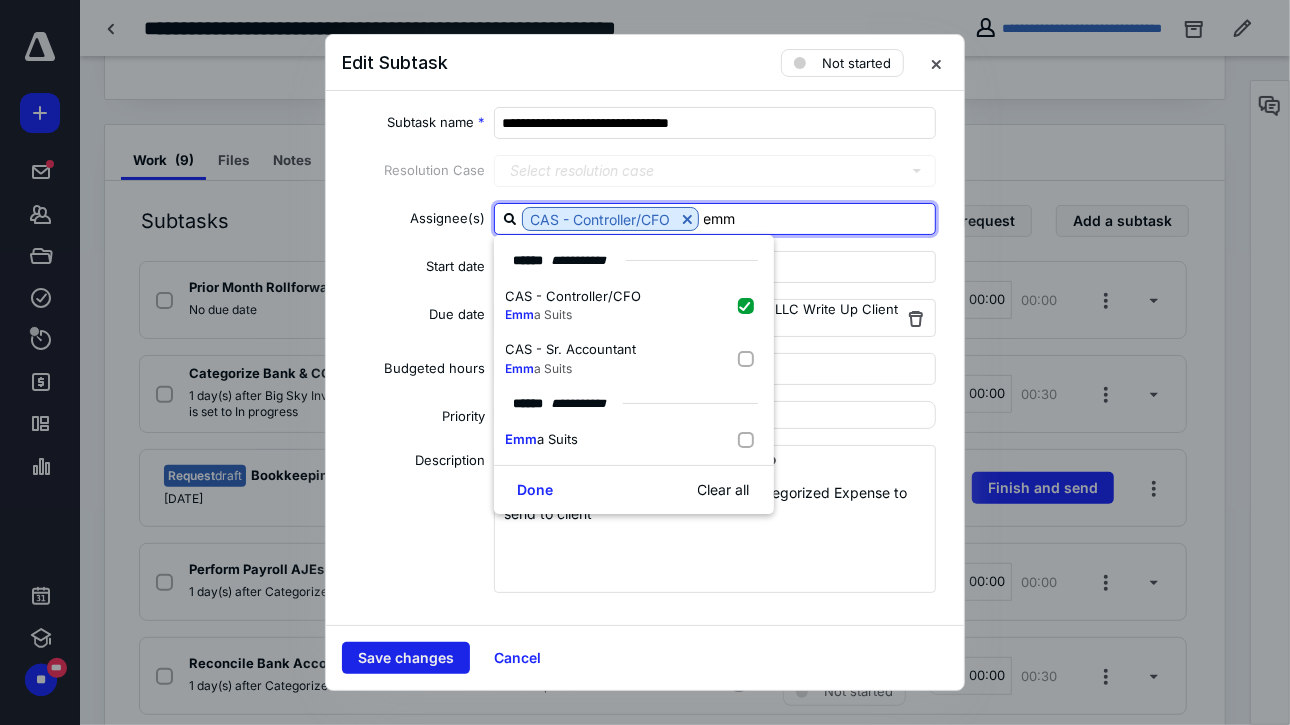 type on "emm" 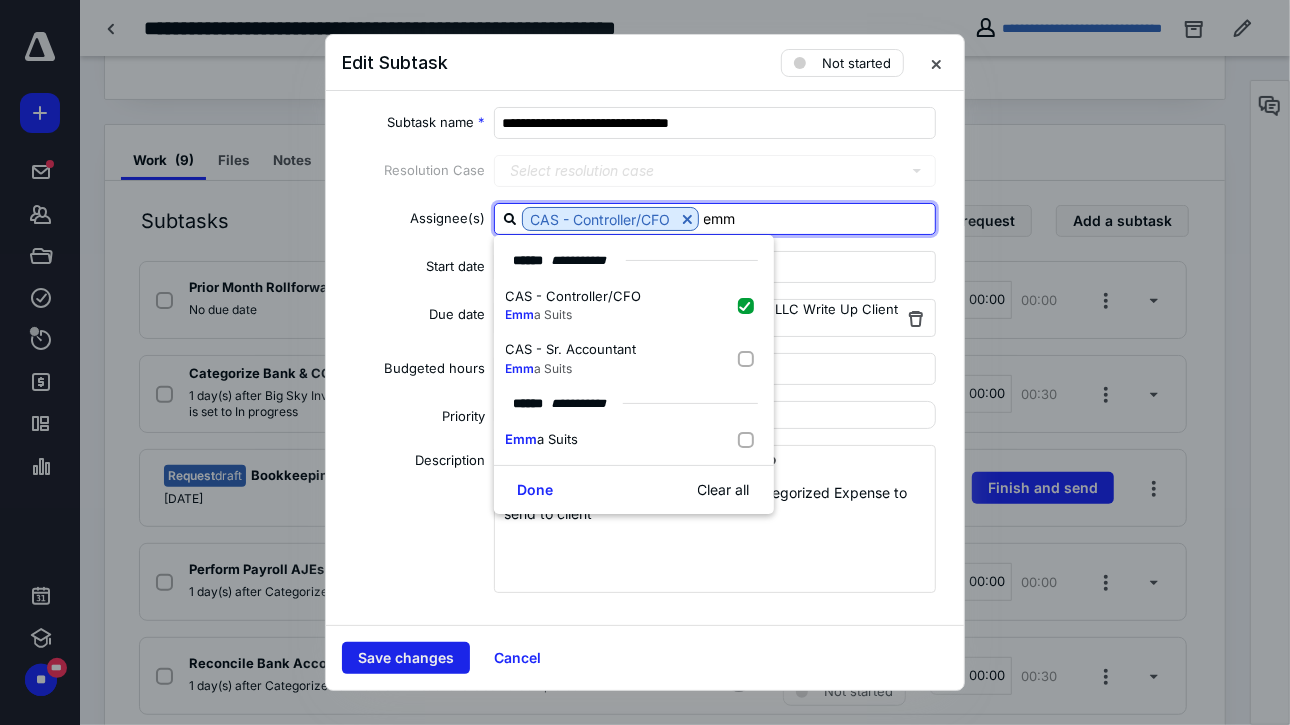 click on "Save changes" at bounding box center [406, 658] 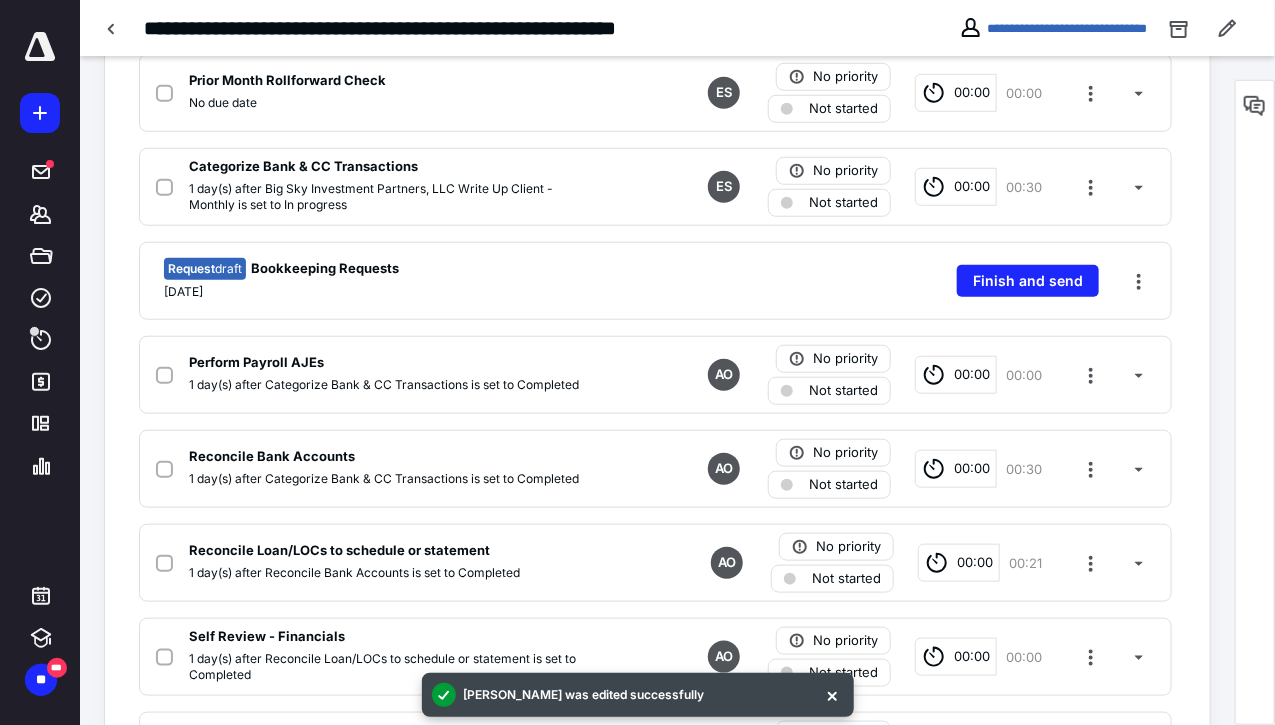 scroll, scrollTop: 529, scrollLeft: 0, axis: vertical 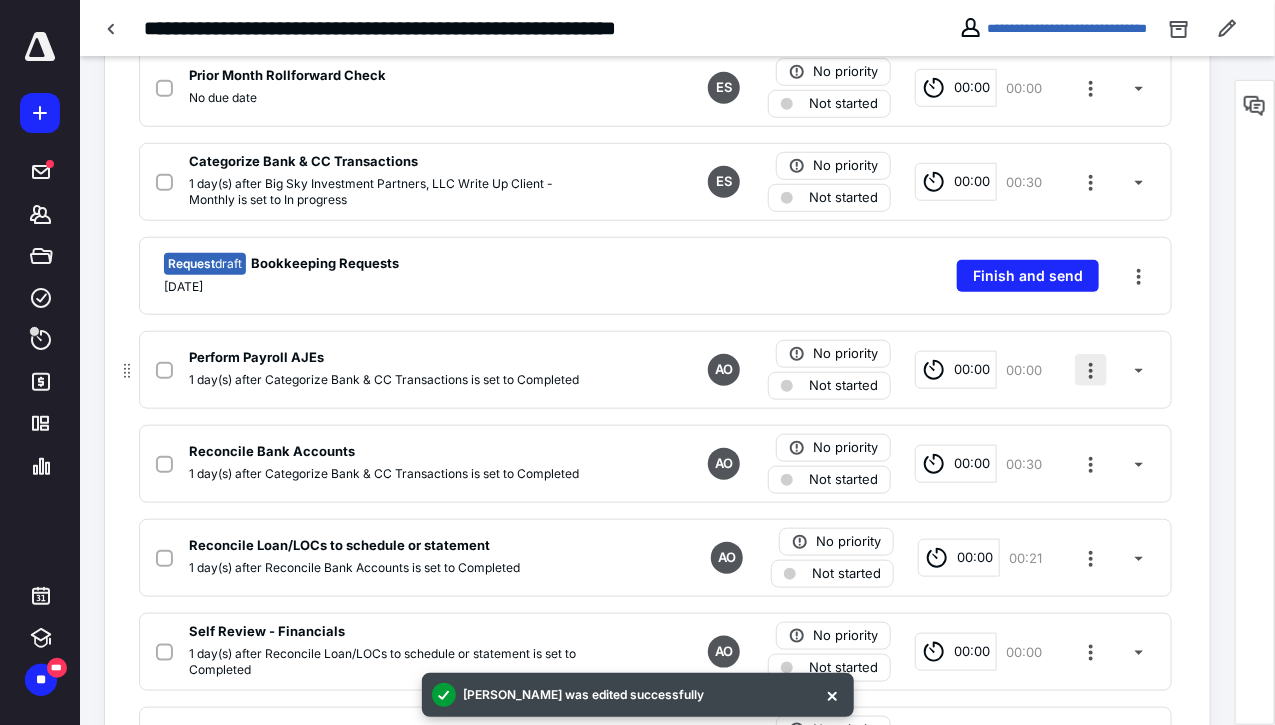 click at bounding box center (1091, 370) 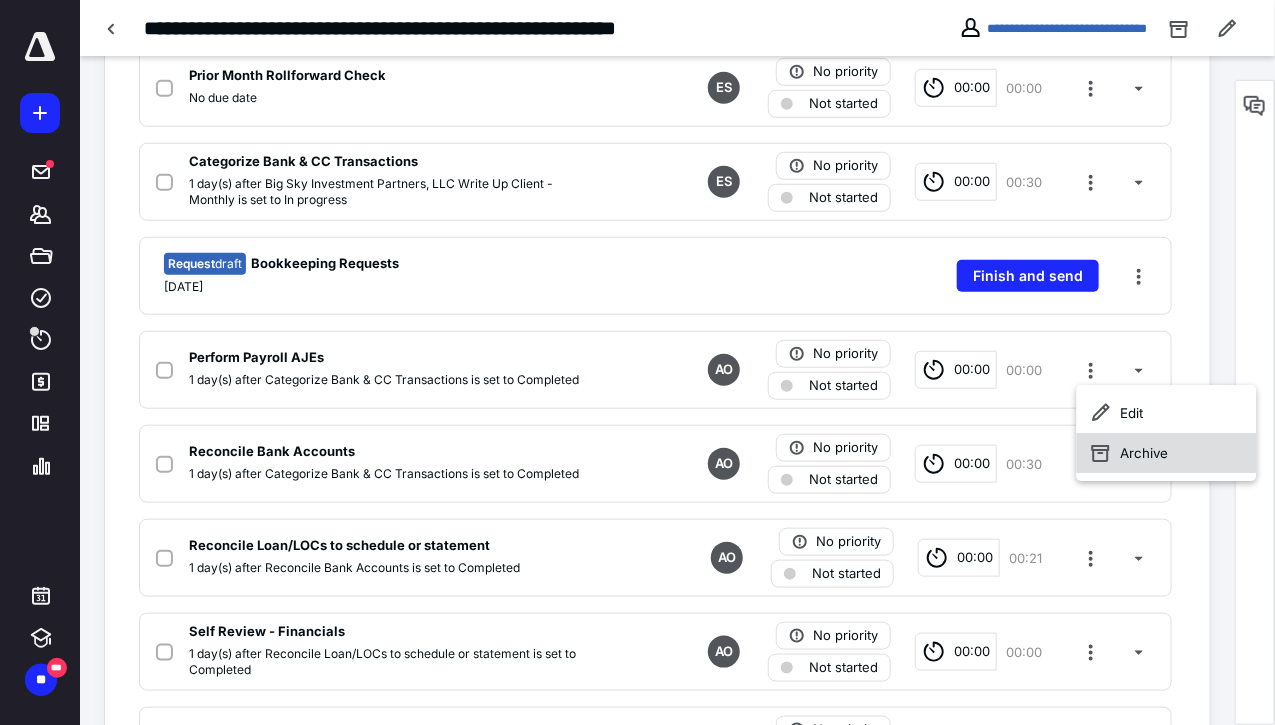 click on "Archive" at bounding box center [1167, 453] 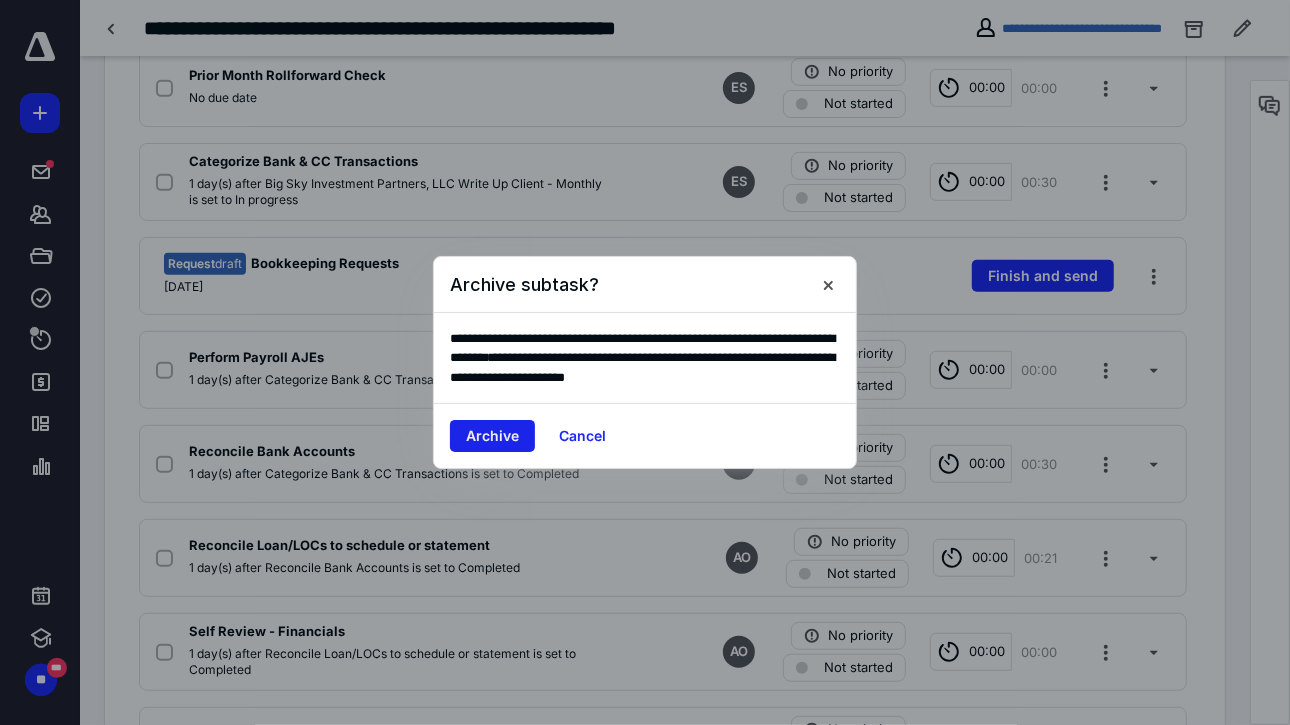 click on "Archive" at bounding box center (492, 436) 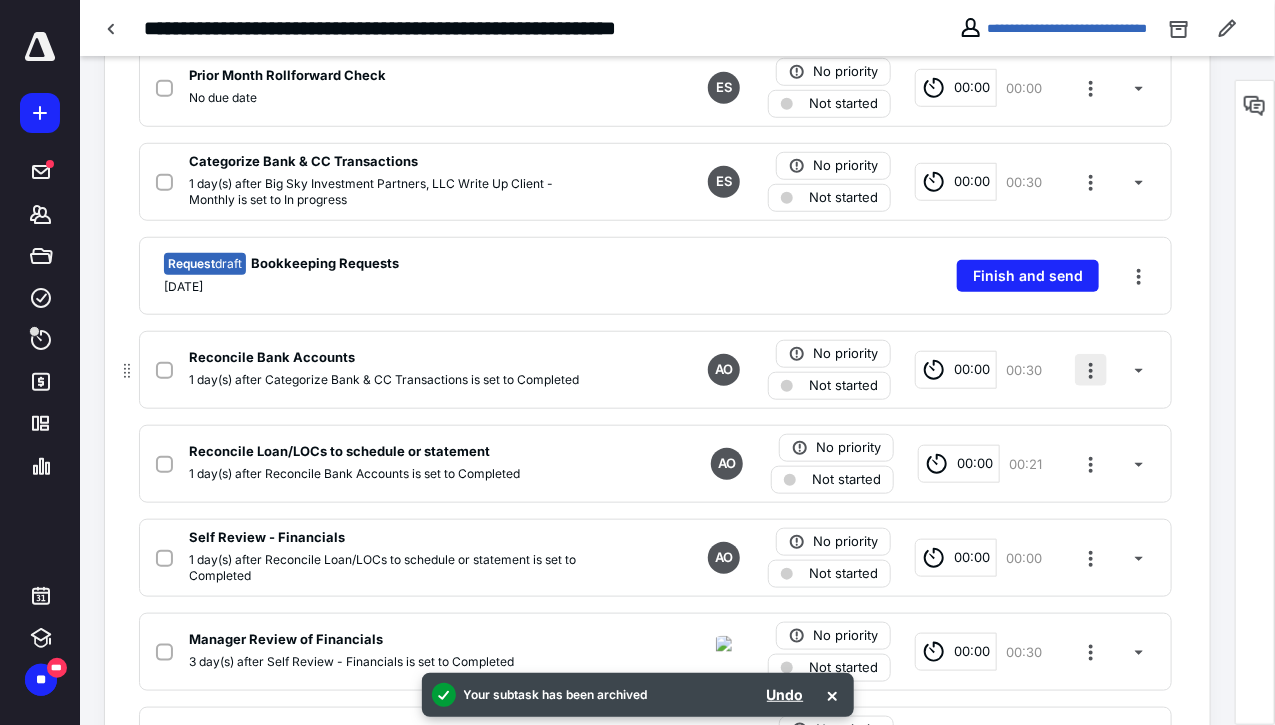 click at bounding box center [1091, 370] 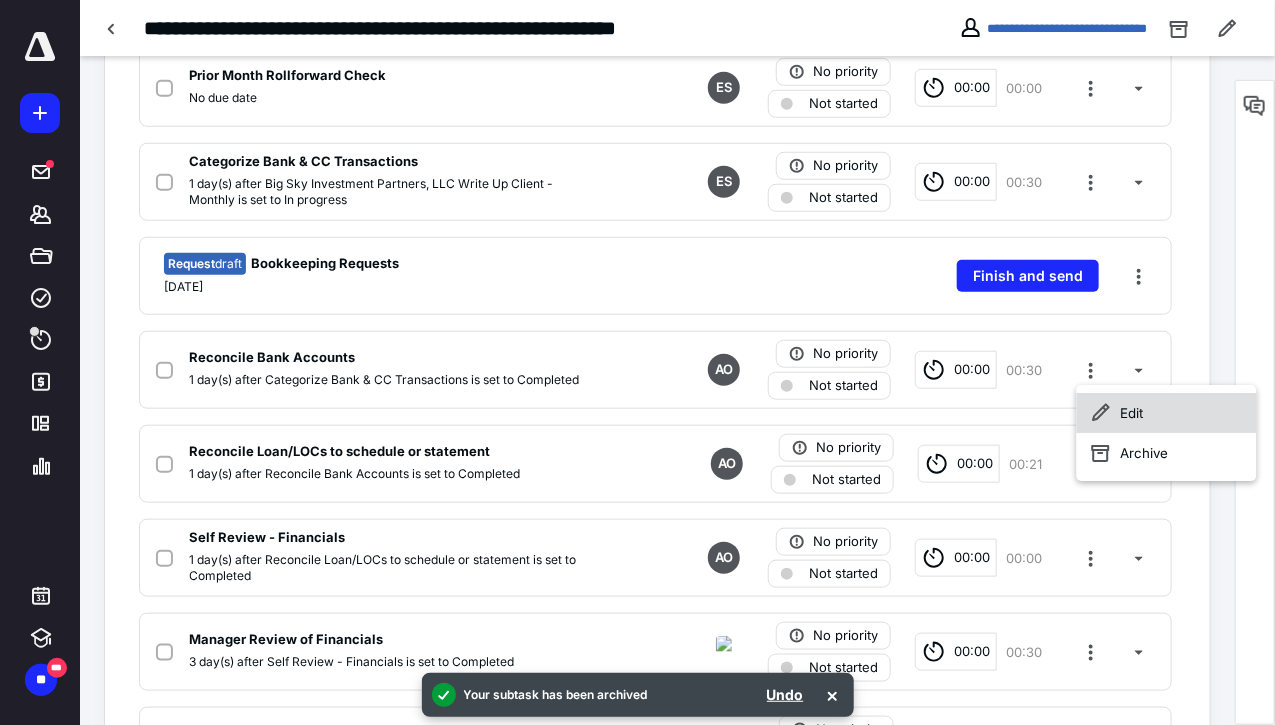click on "Edit" at bounding box center (1167, 413) 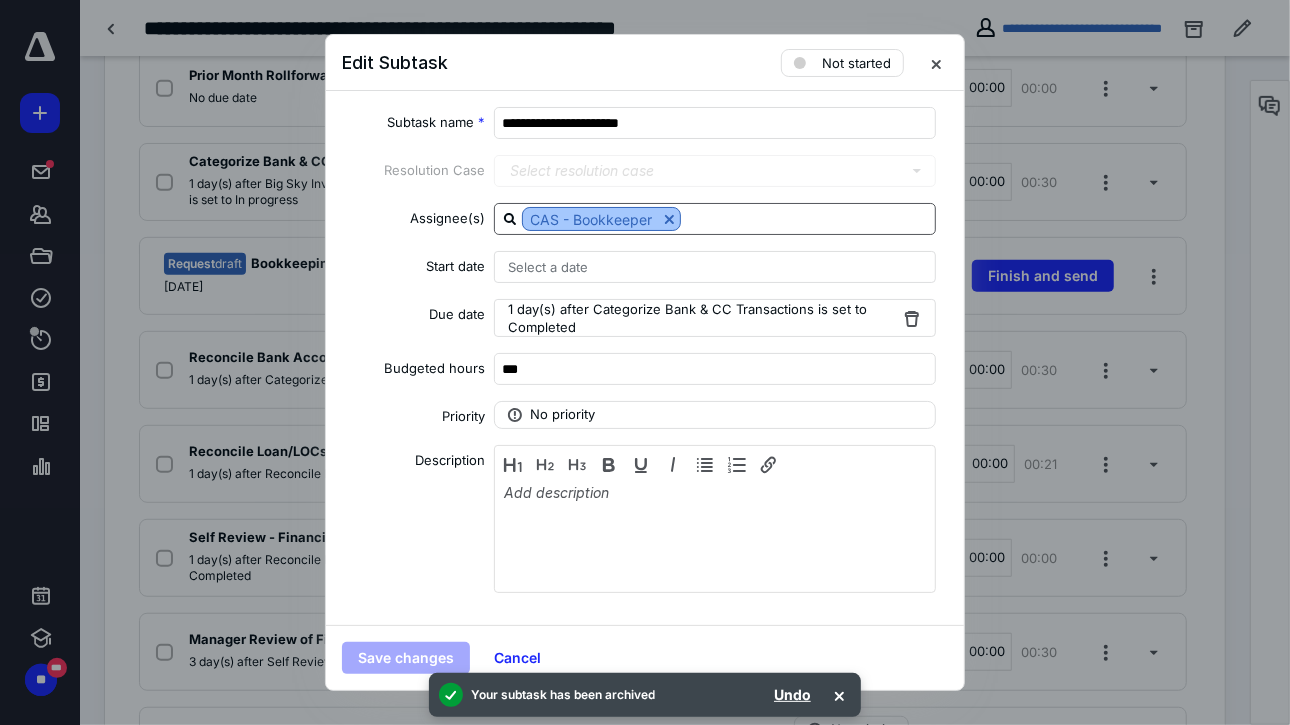 click at bounding box center (669, 219) 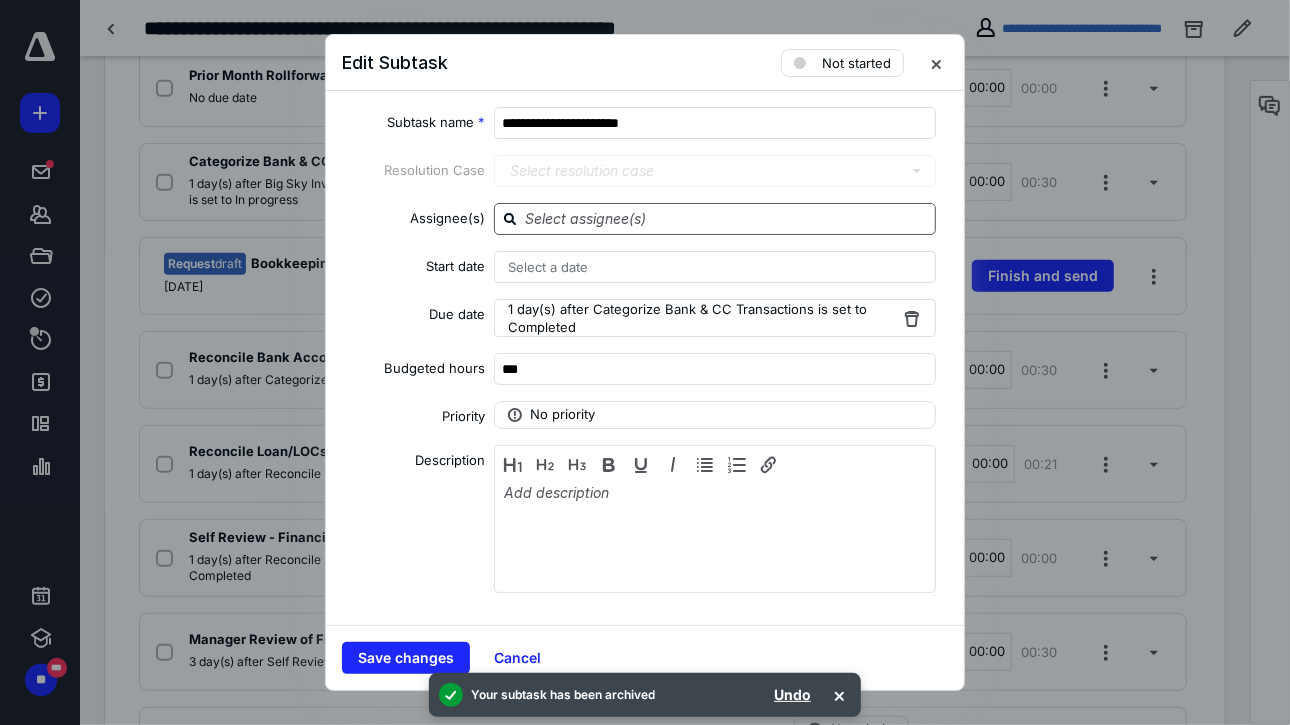 click at bounding box center (727, 218) 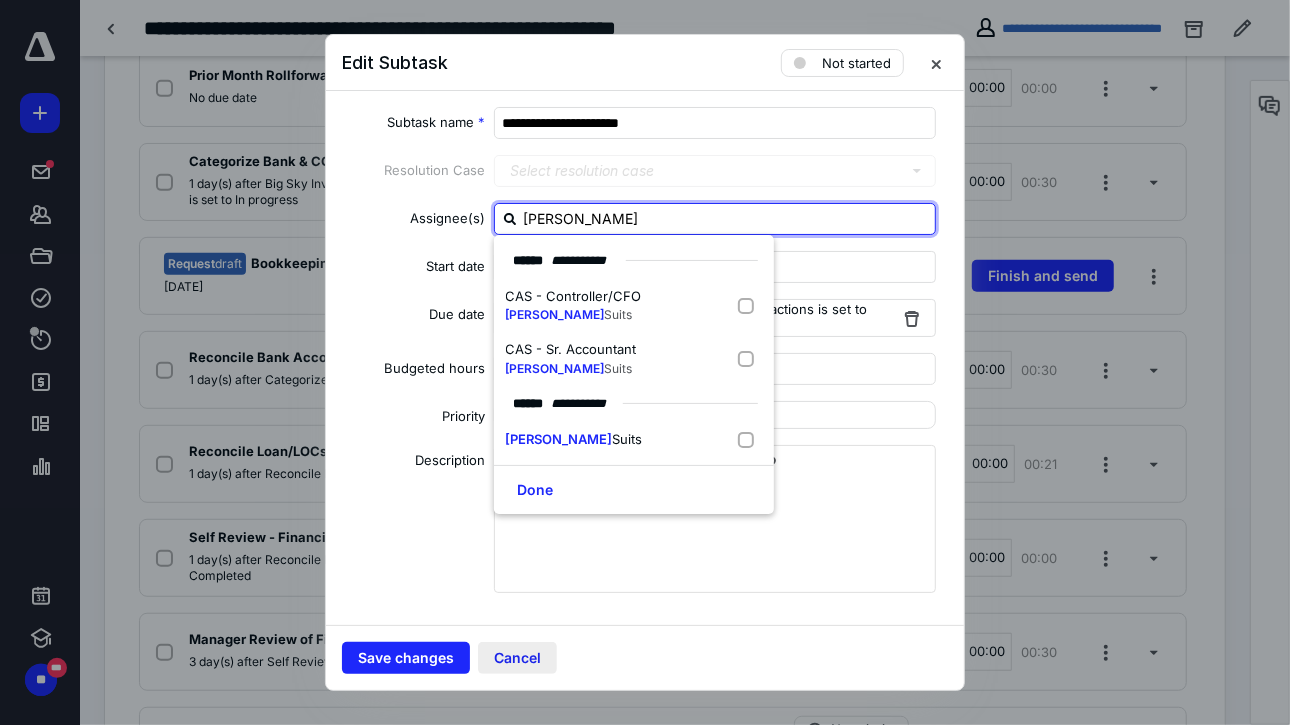 type on "[PERSON_NAME]" 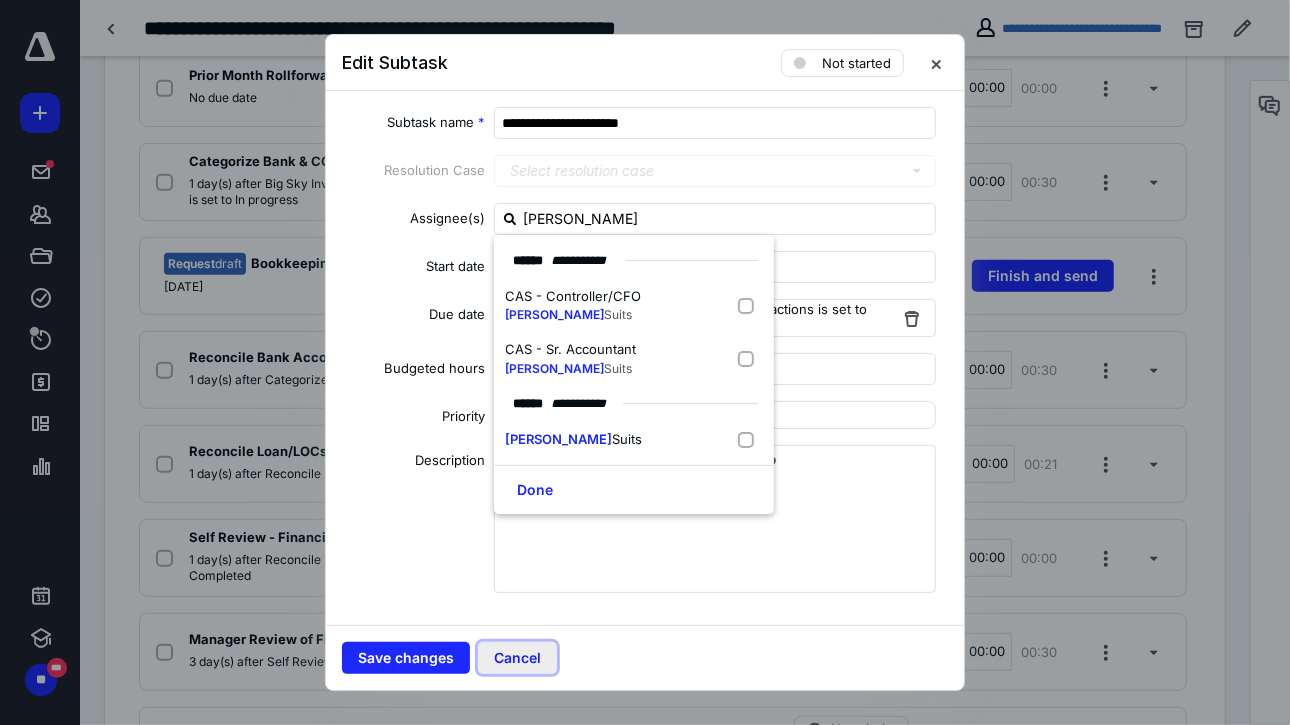click on "Cancel" at bounding box center [517, 658] 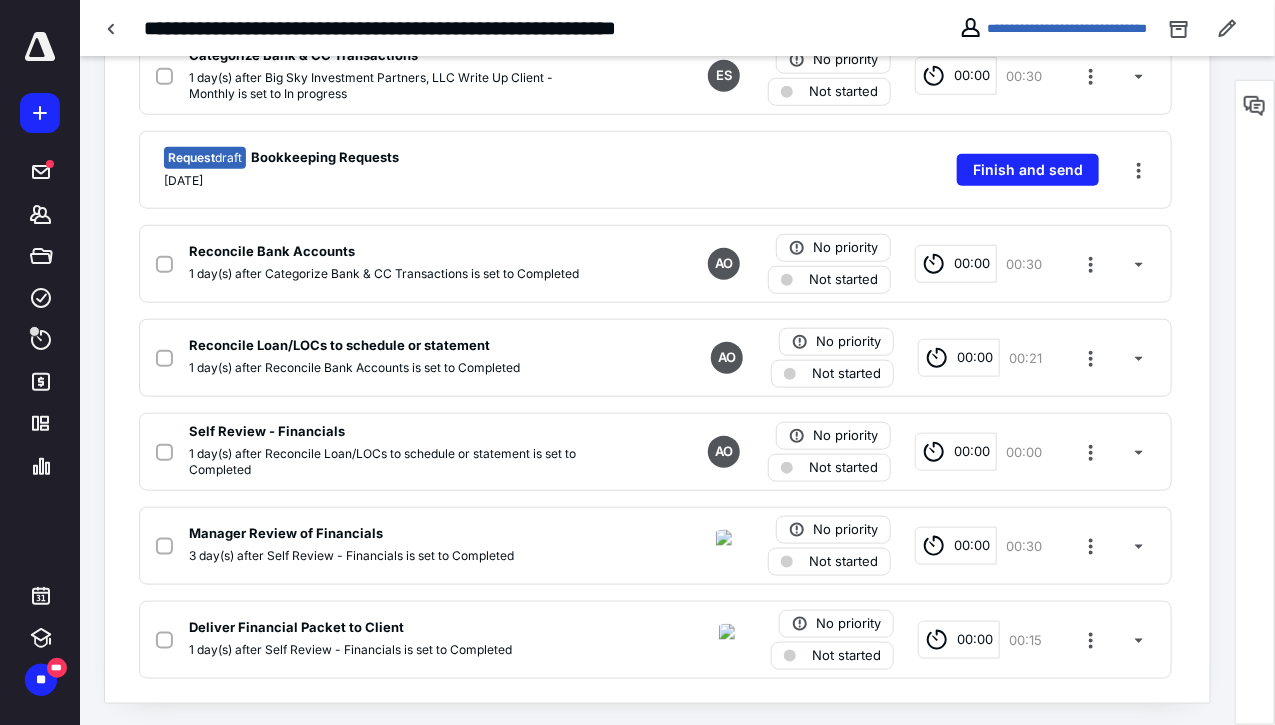 scroll, scrollTop: 637, scrollLeft: 0, axis: vertical 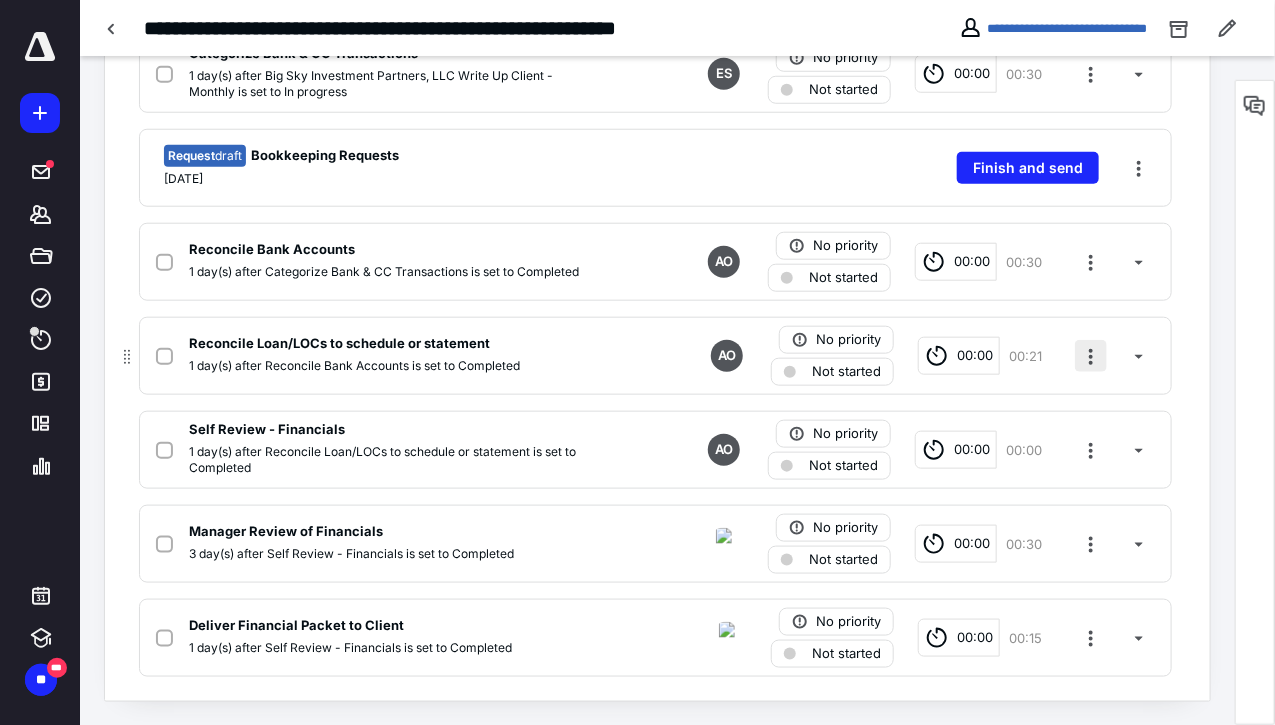 click at bounding box center [1091, 356] 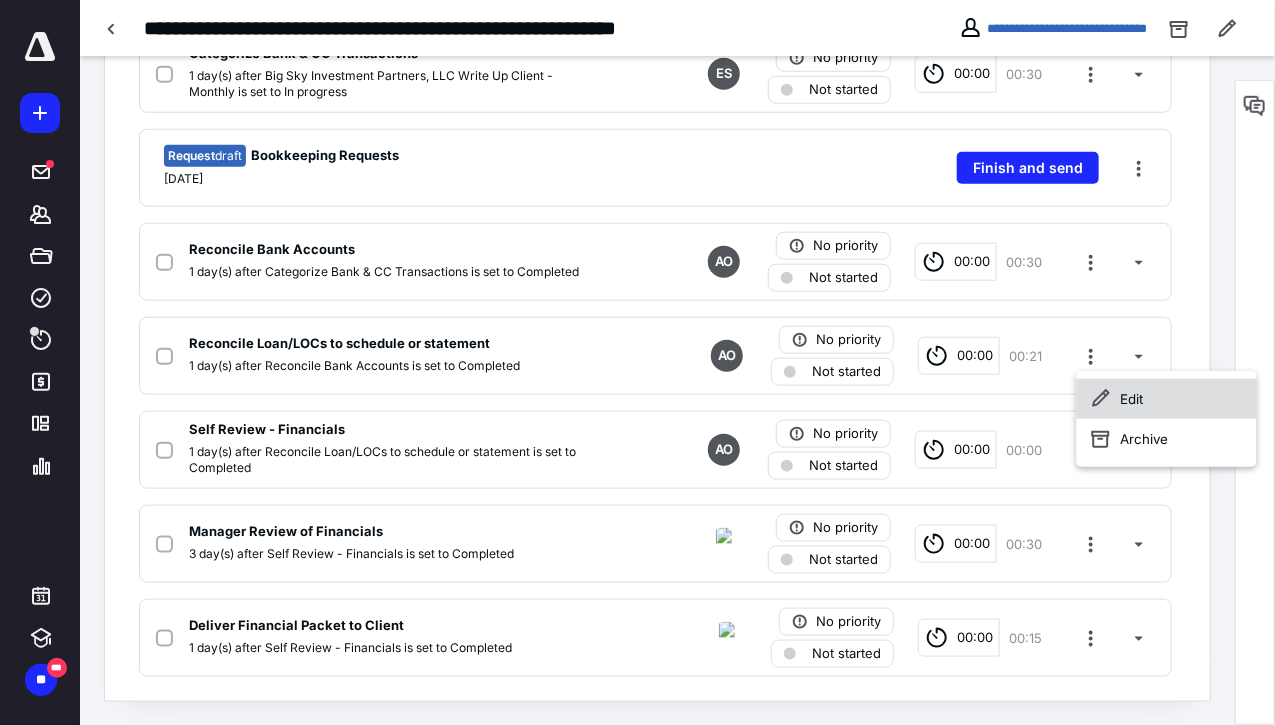 click on "Edit" at bounding box center (1167, 399) 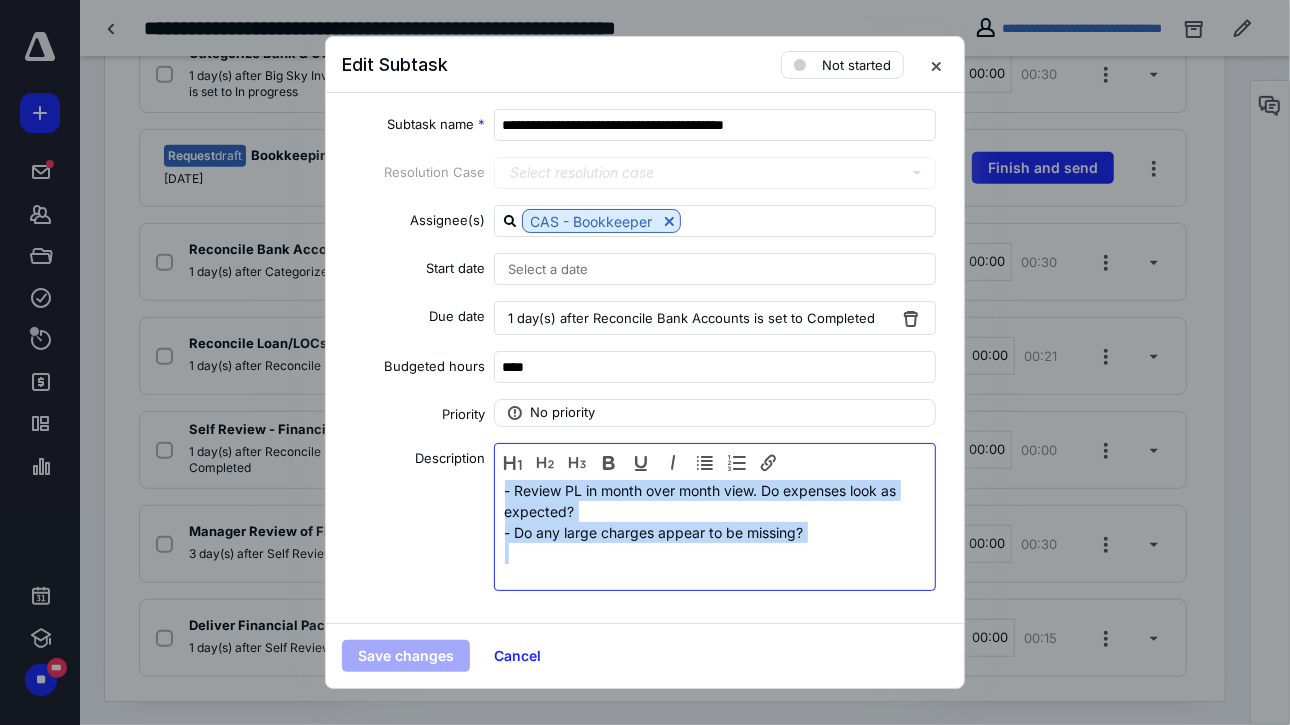 drag, startPoint x: 832, startPoint y: 546, endPoint x: 500, endPoint y: 495, distance: 335.89432 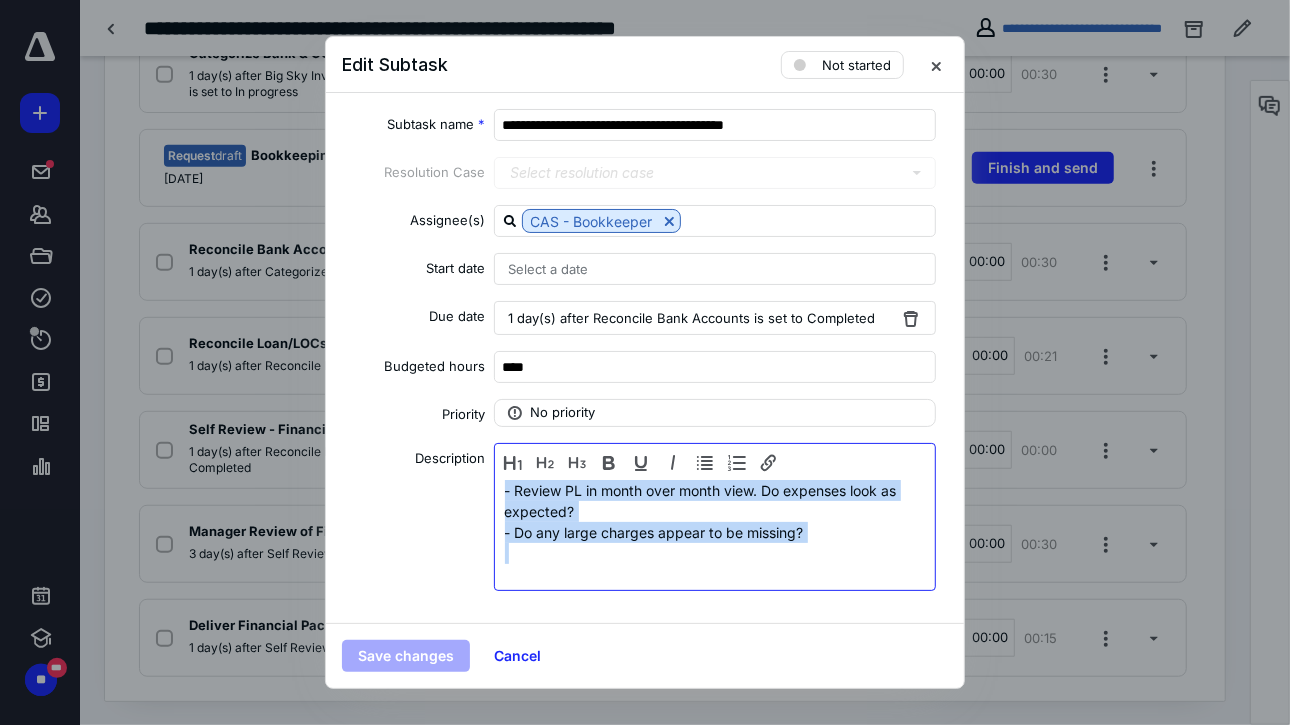 click on "- Review PL in month over month view. Do expenses look as expected? - Do any large charges appear to be missing?" at bounding box center (715, 532) 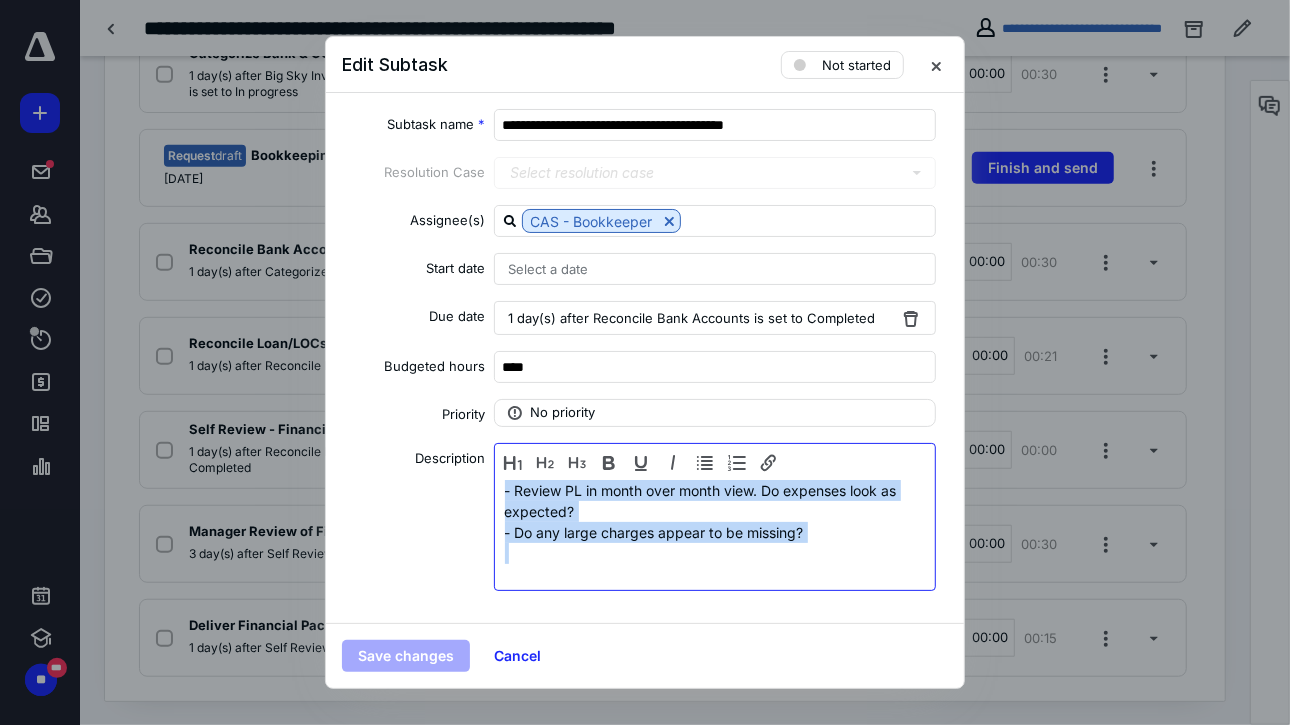 type 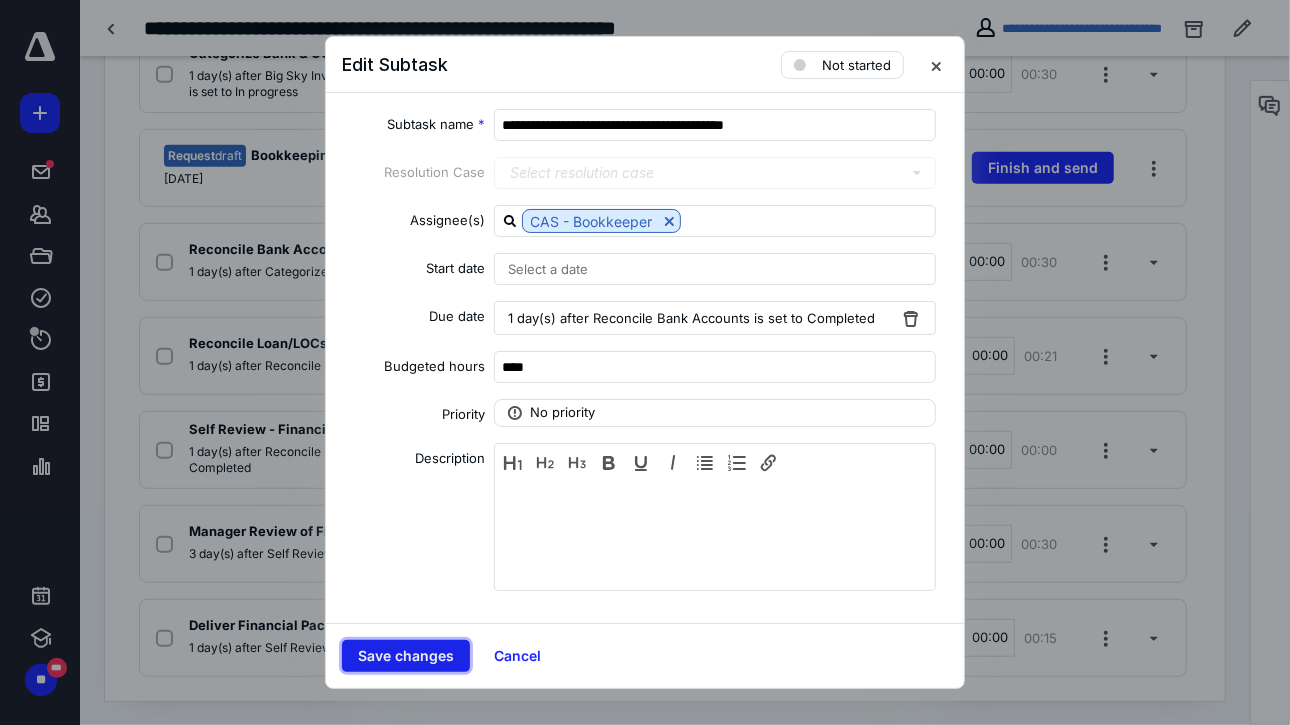 click on "Save changes" at bounding box center (406, 656) 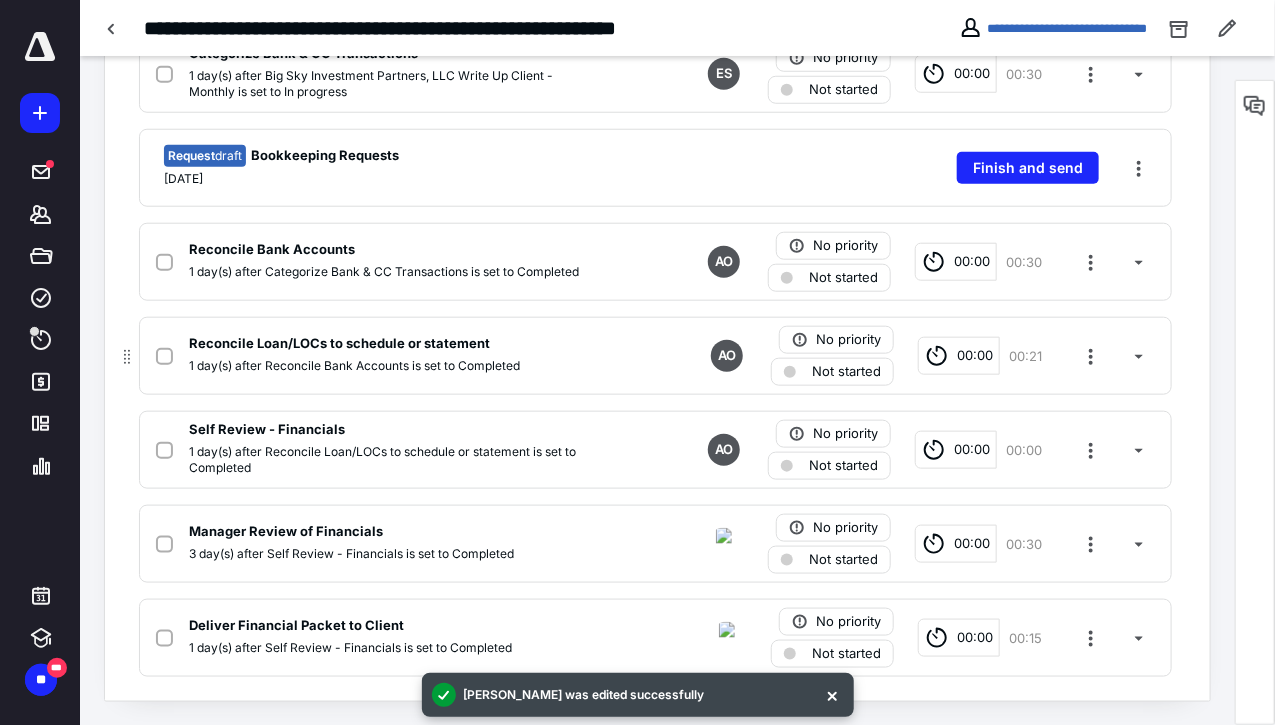 click on "Reconcile Loan/LOCs to schedule or statement" at bounding box center [339, 344] 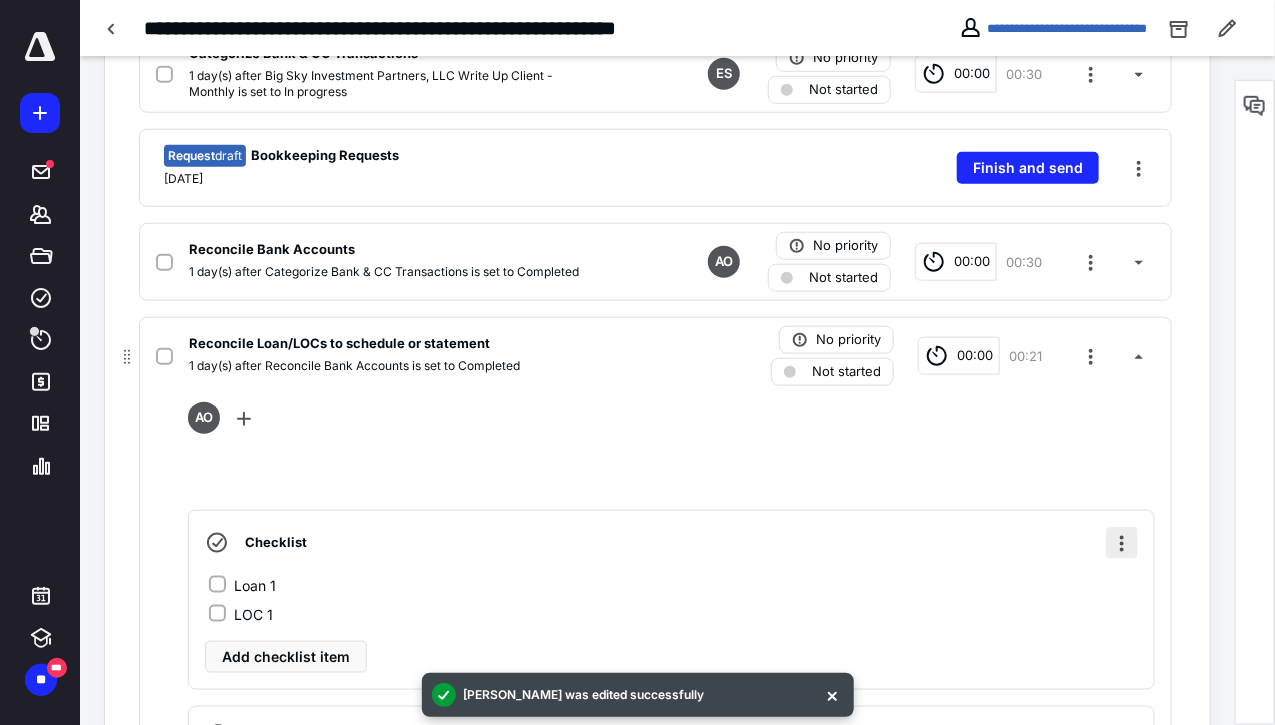click at bounding box center (1122, 543) 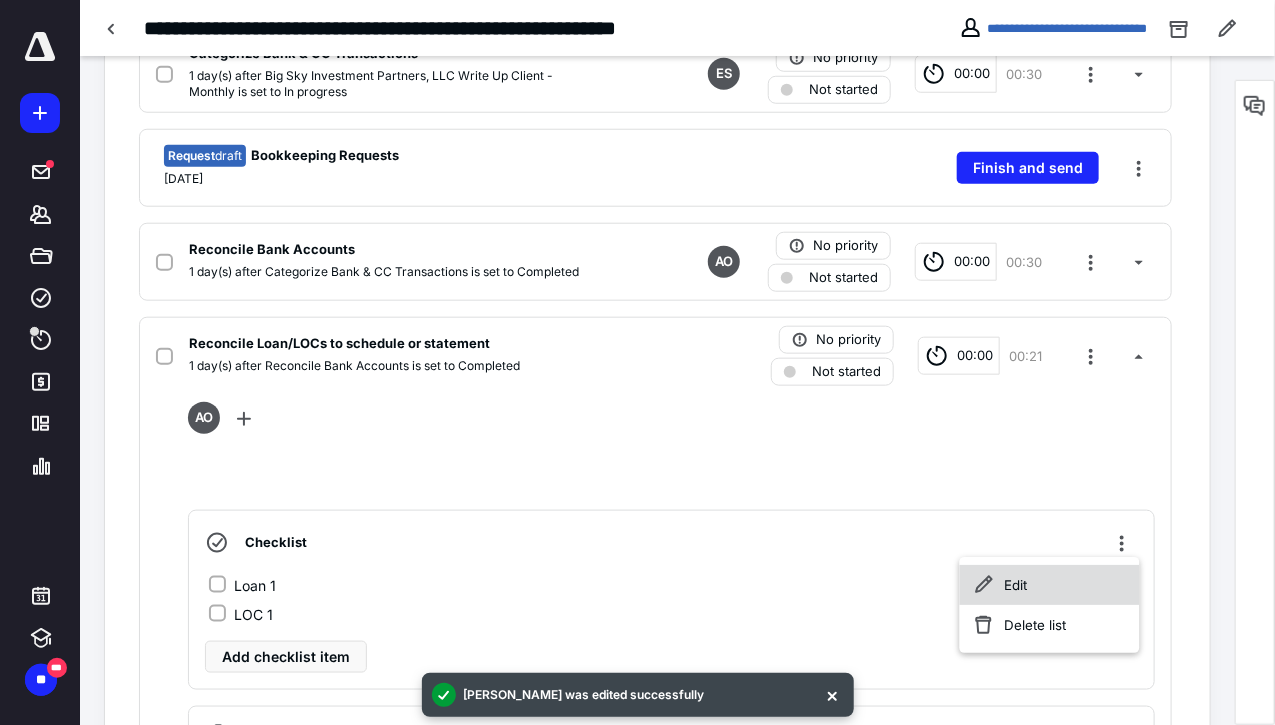 click on "Edit" at bounding box center (1050, 585) 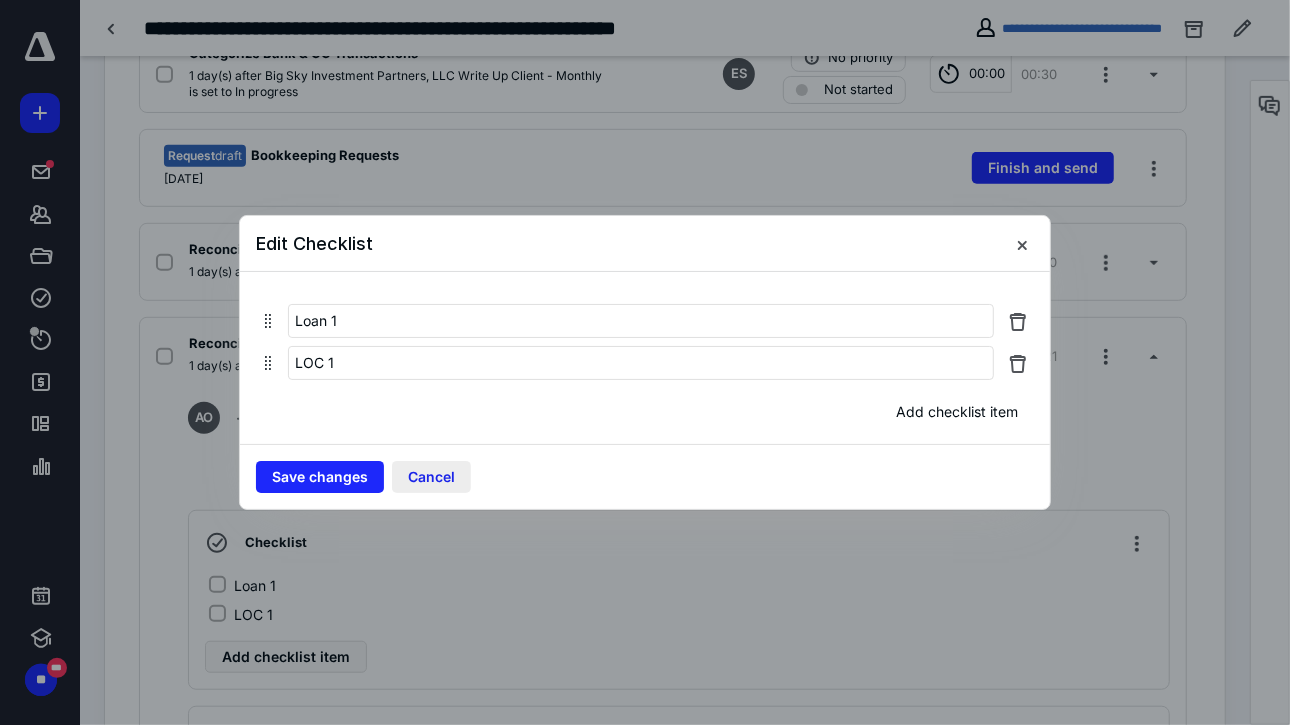 click on "Cancel" at bounding box center (431, 477) 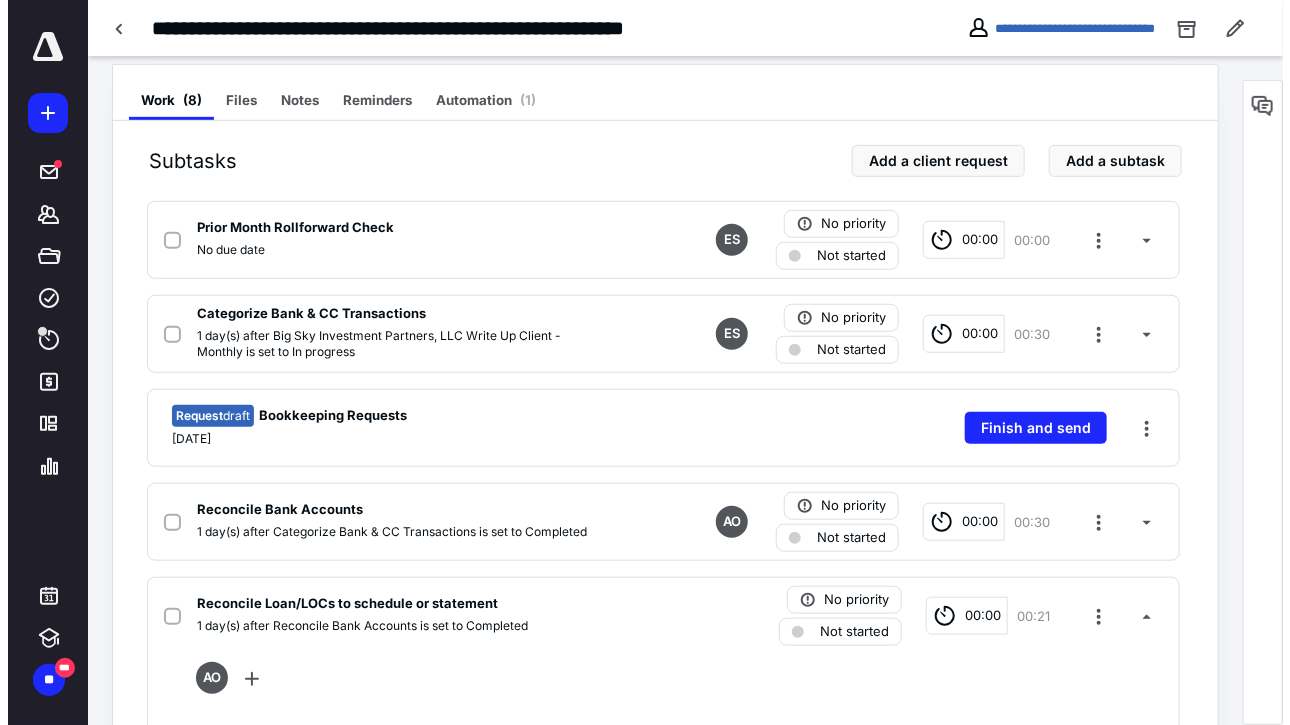scroll, scrollTop: 371, scrollLeft: 0, axis: vertical 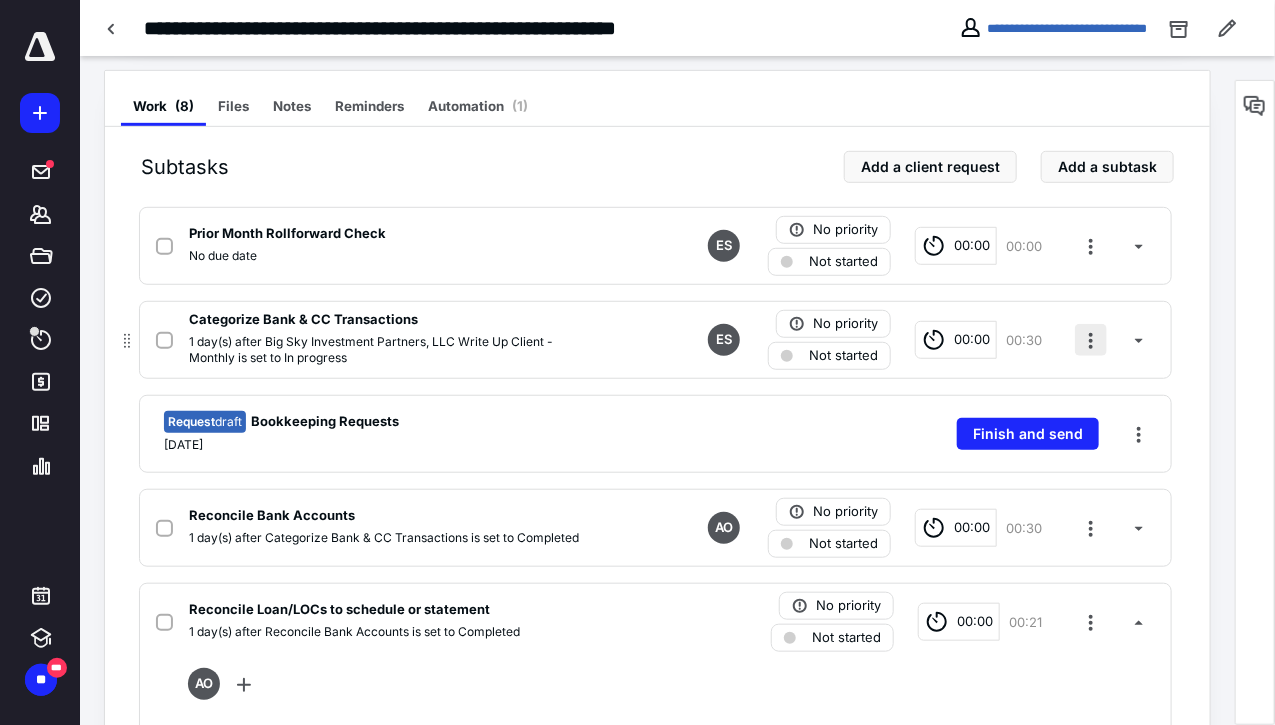 click at bounding box center [1091, 340] 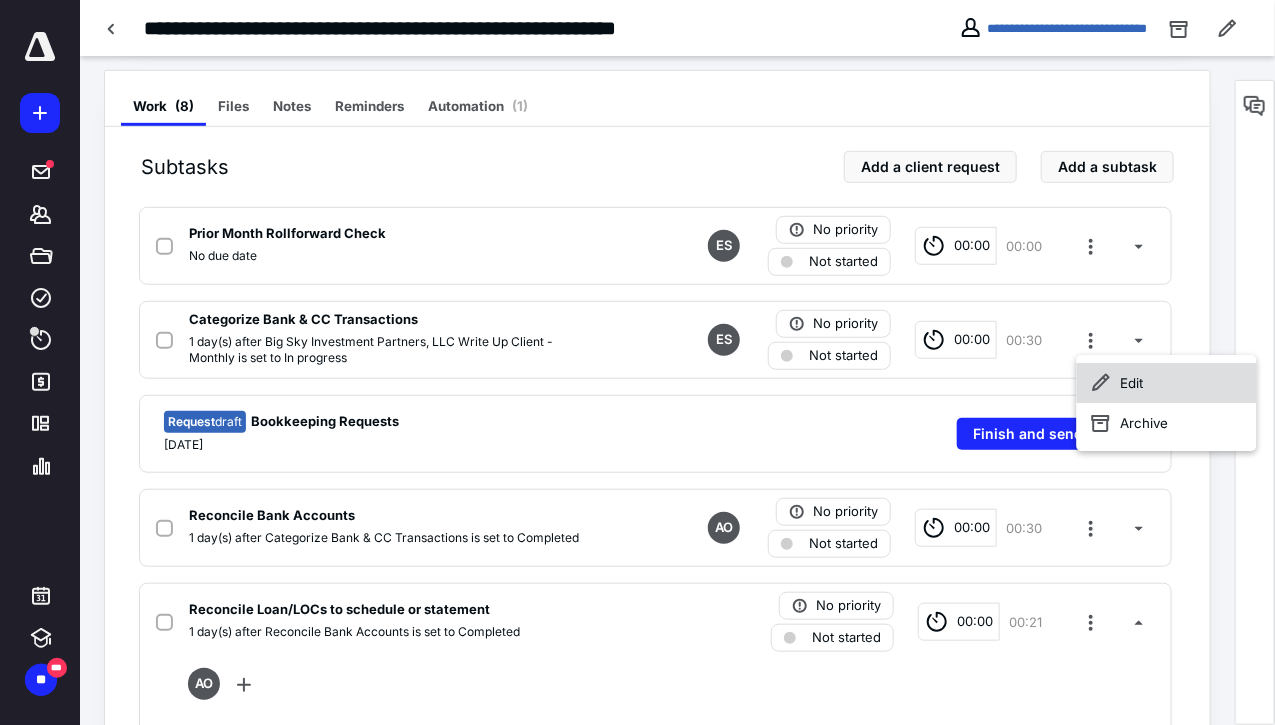 click on "Edit" at bounding box center [1167, 383] 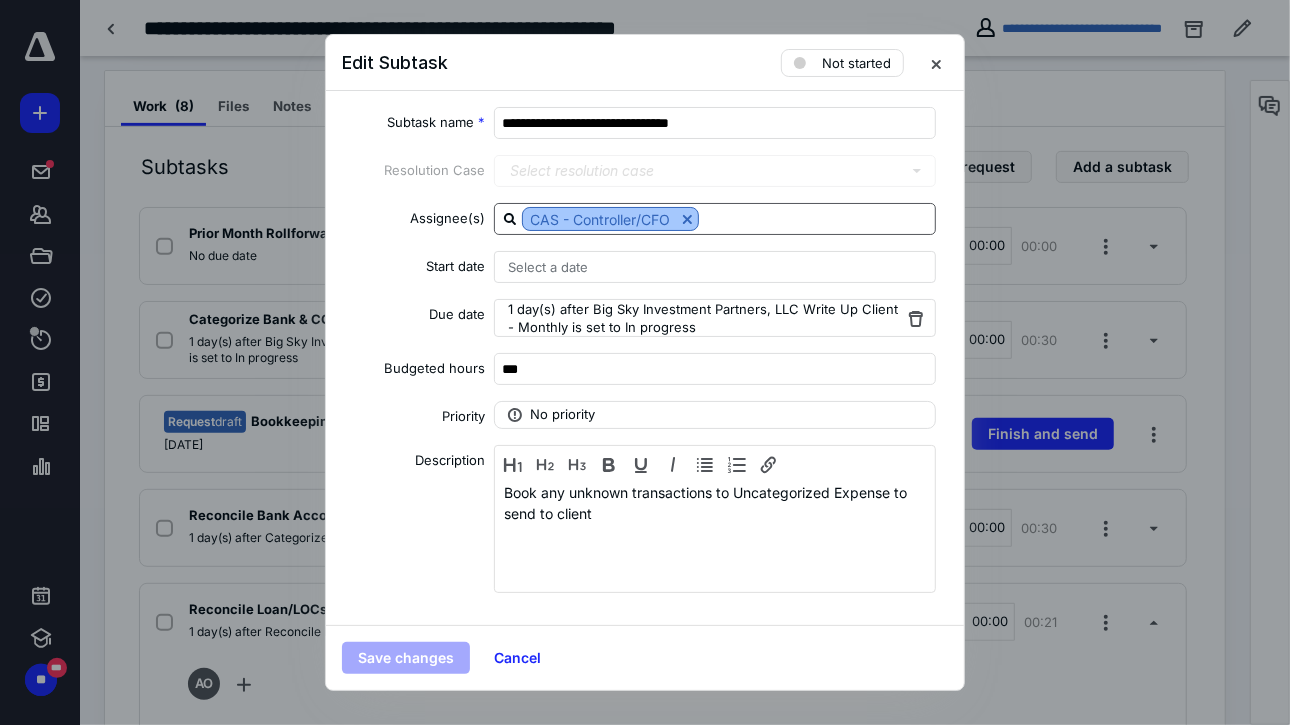 click at bounding box center (687, 219) 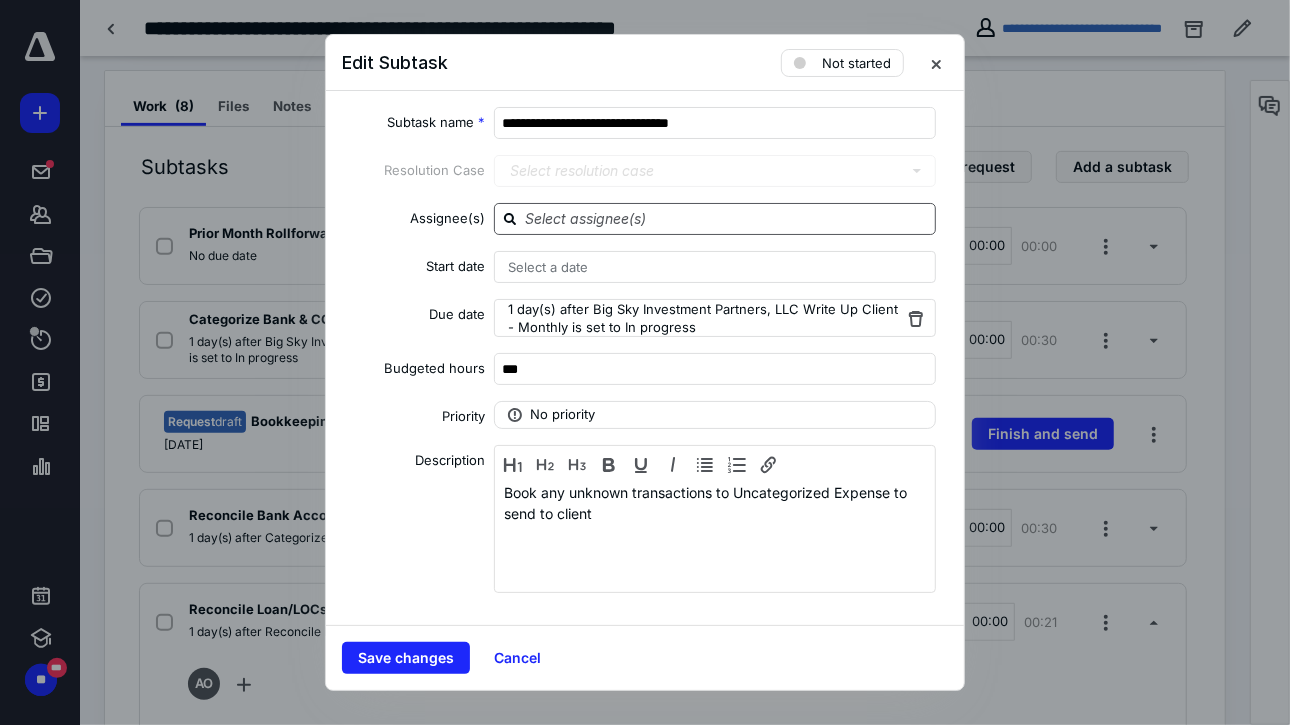 click at bounding box center [727, 218] 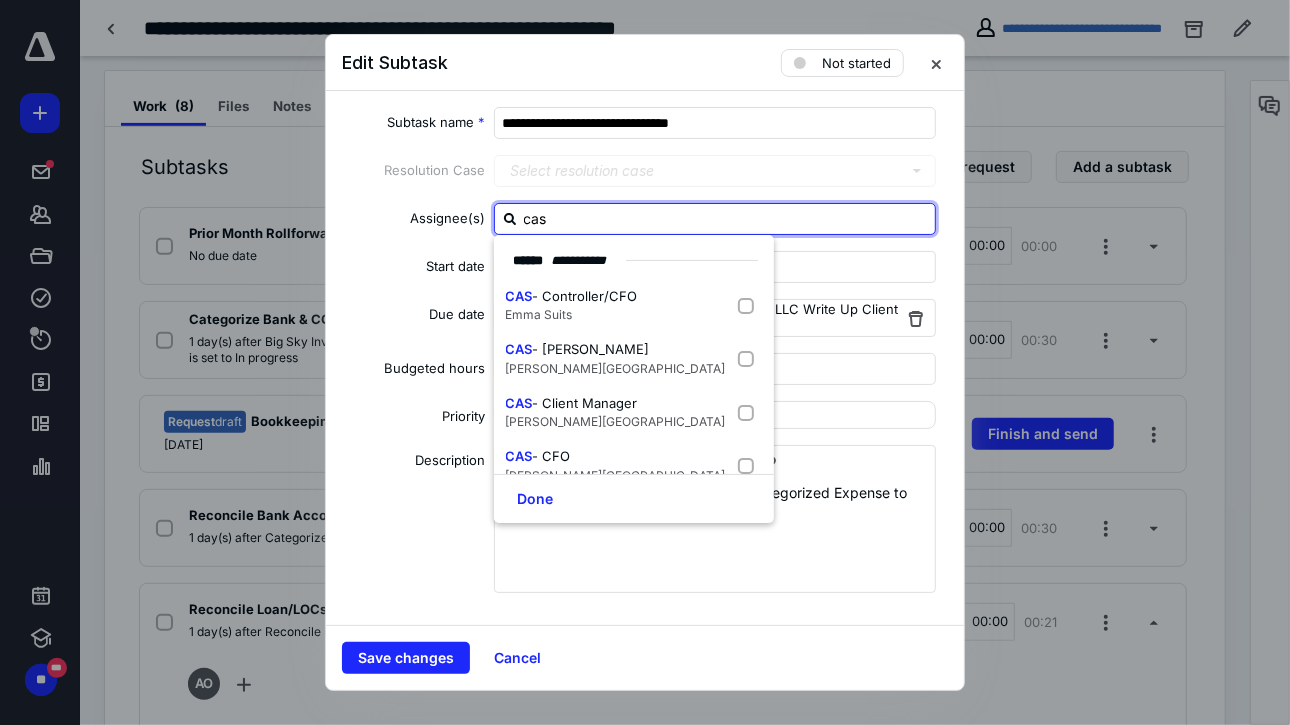 type on "cas" 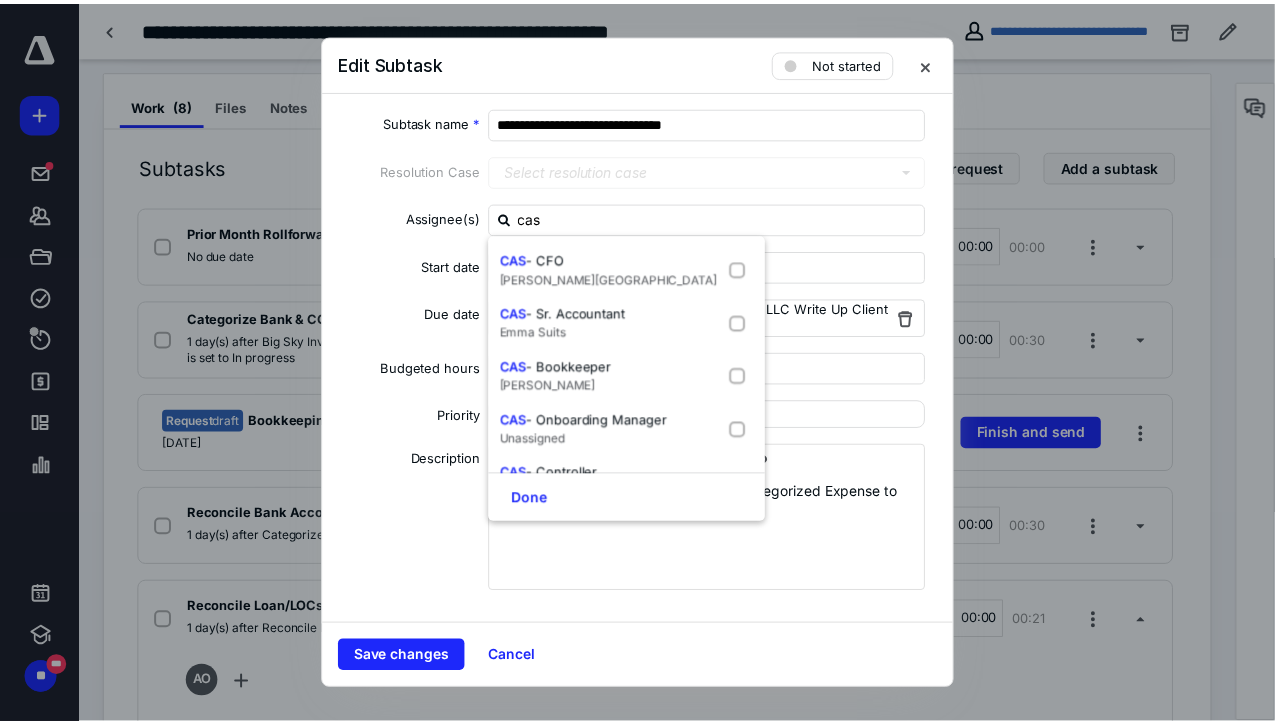 scroll, scrollTop: 198, scrollLeft: 0, axis: vertical 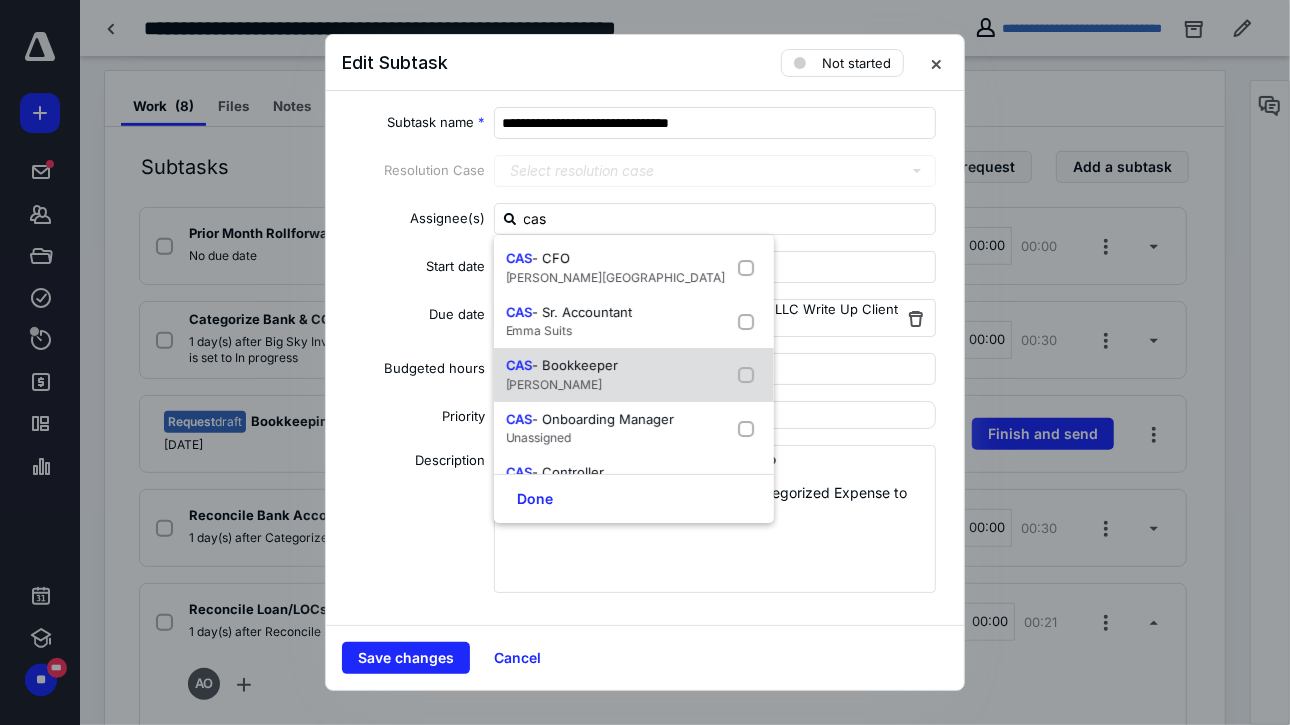 click at bounding box center [750, 375] 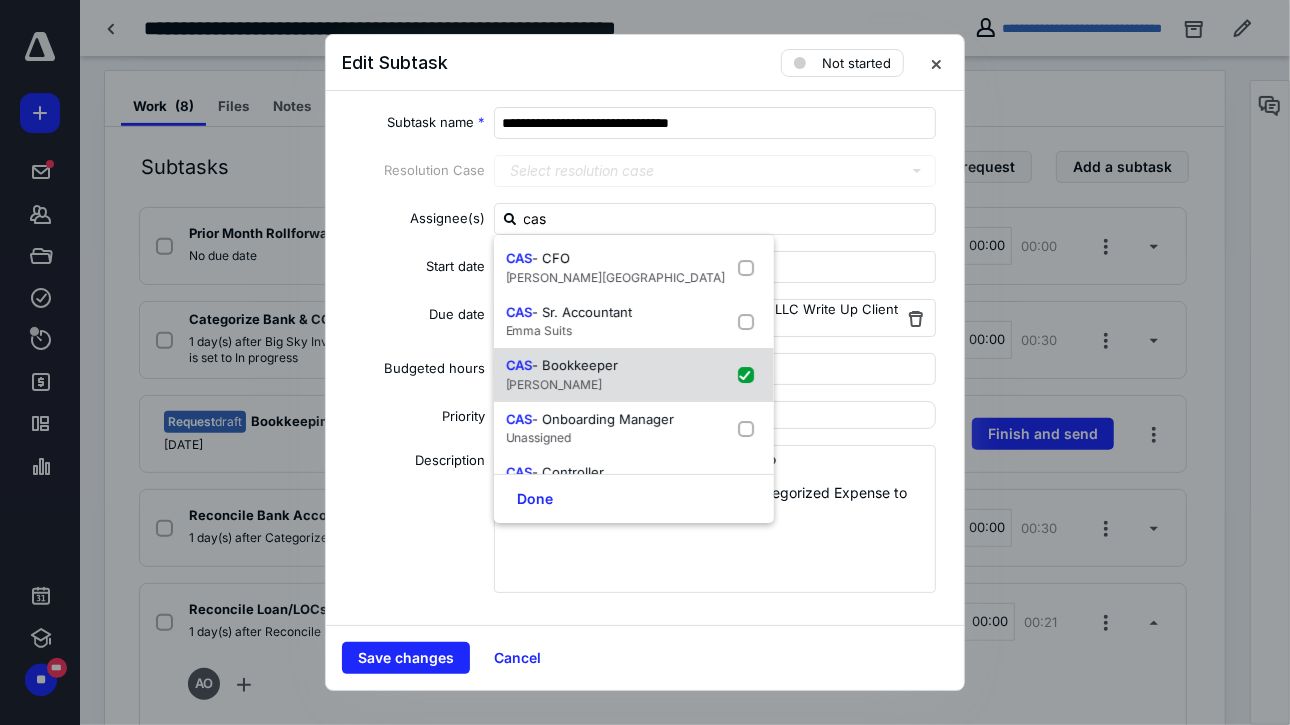 checkbox on "true" 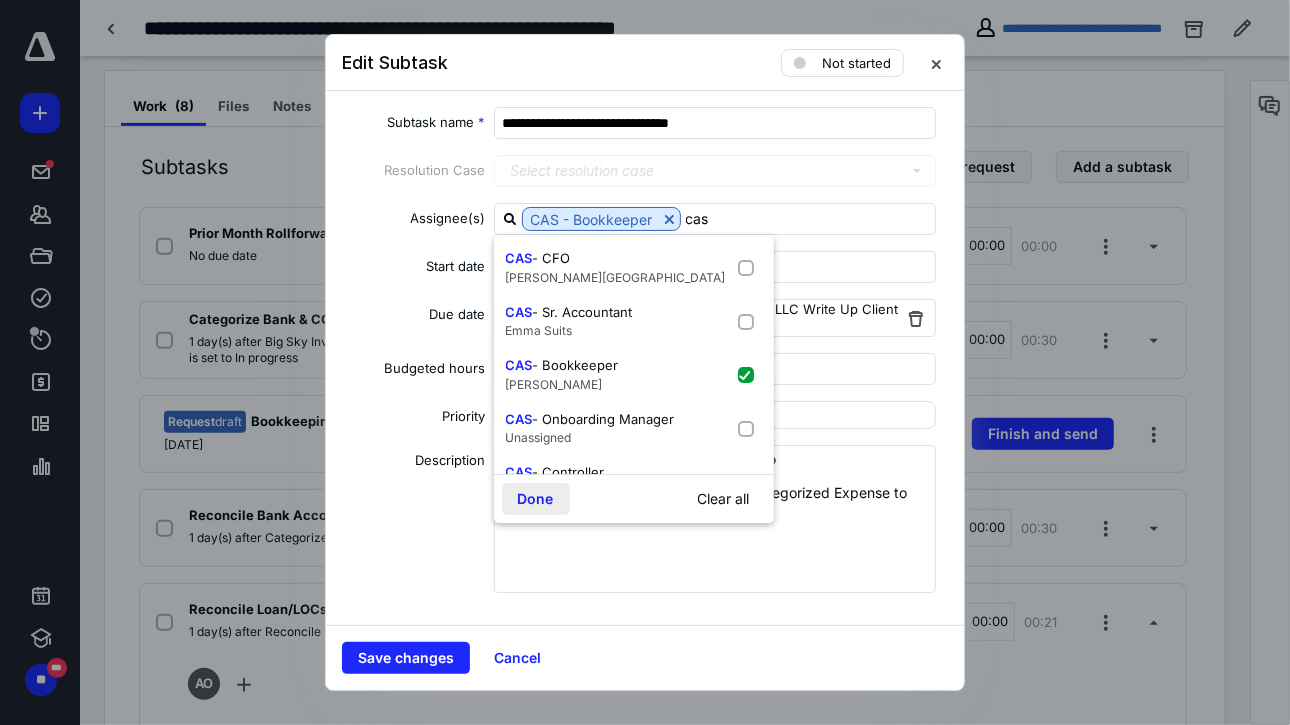 click on "Done" at bounding box center (536, 499) 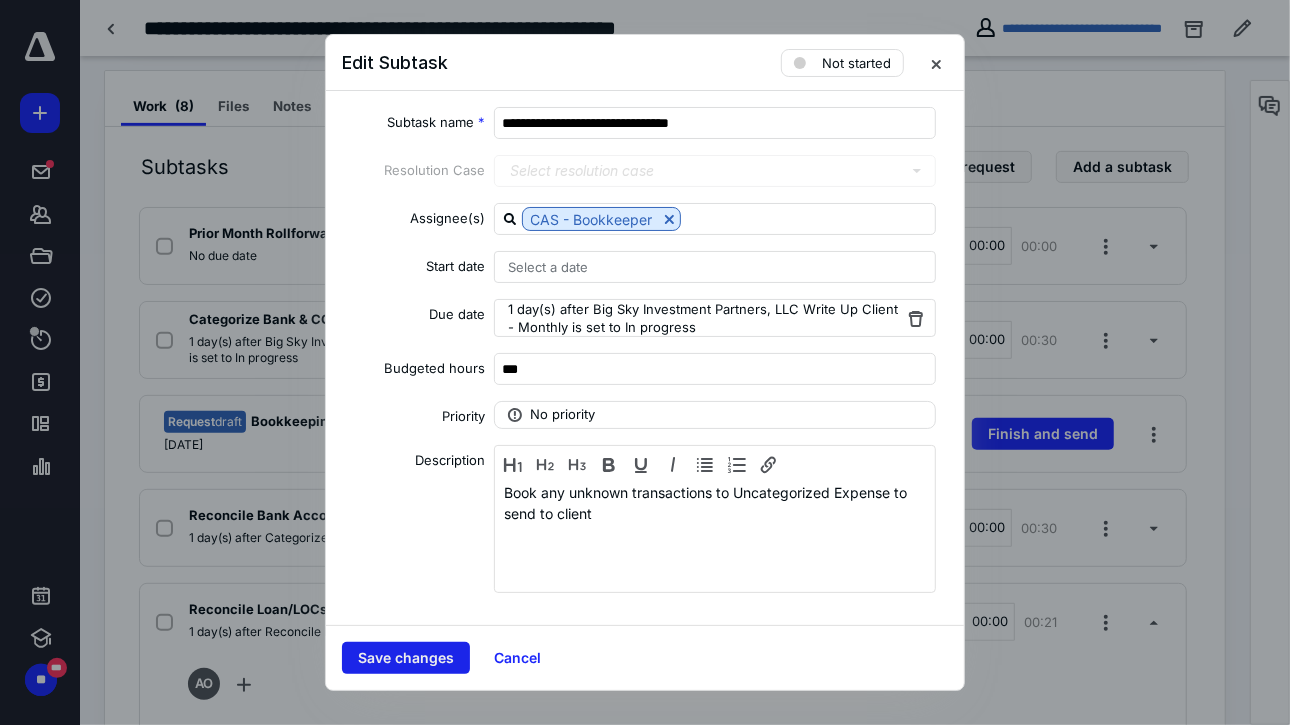 click on "Save changes" at bounding box center (406, 658) 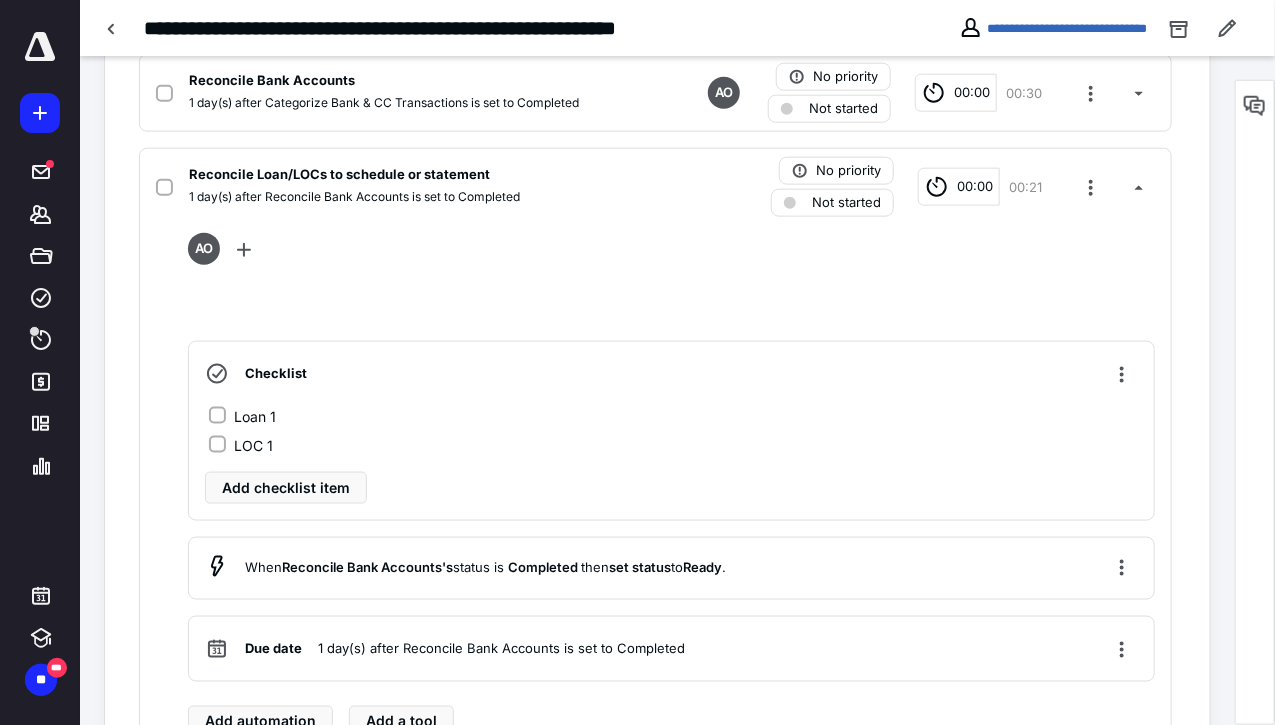 scroll, scrollTop: 833, scrollLeft: 0, axis: vertical 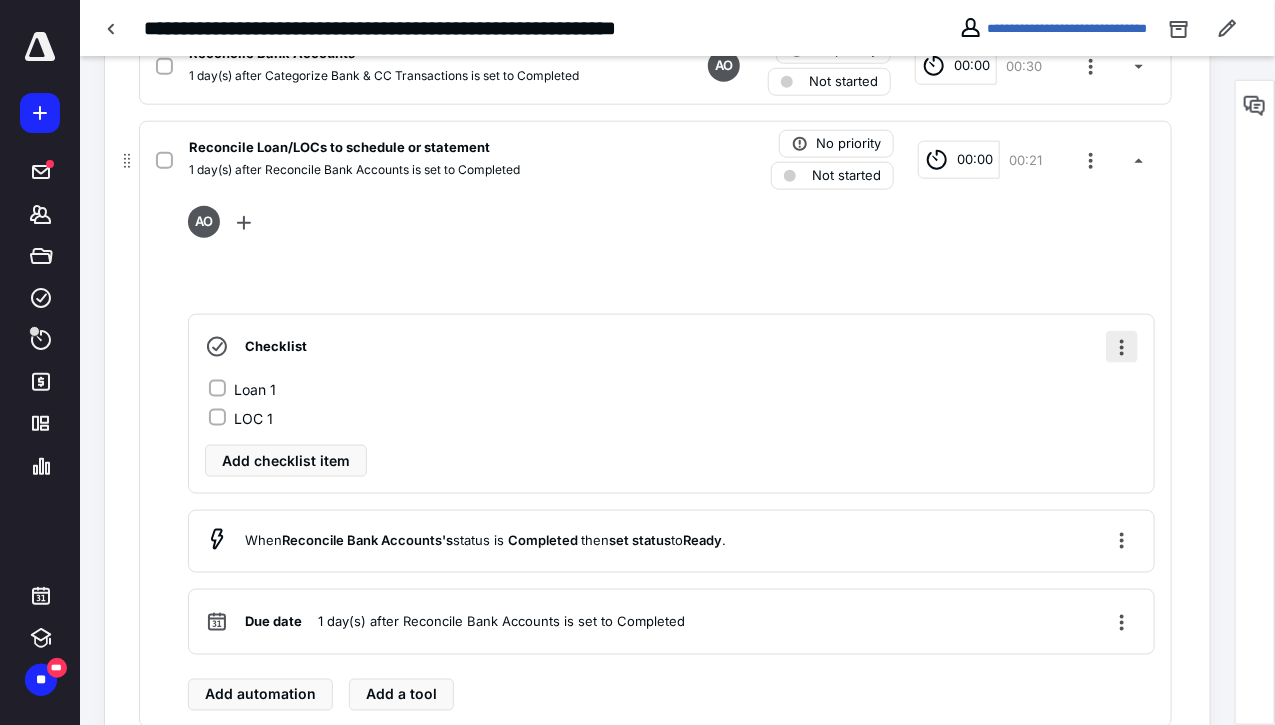 click at bounding box center (1122, 347) 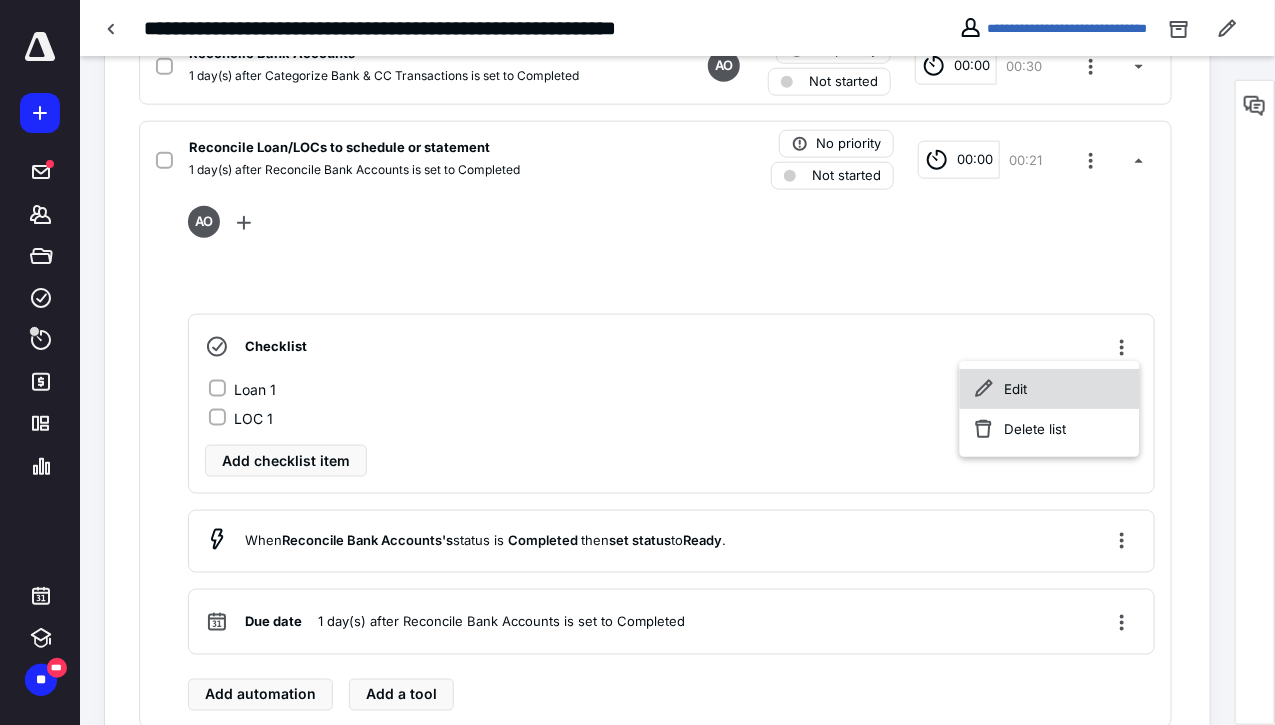 click on "Edit" at bounding box center [1050, 389] 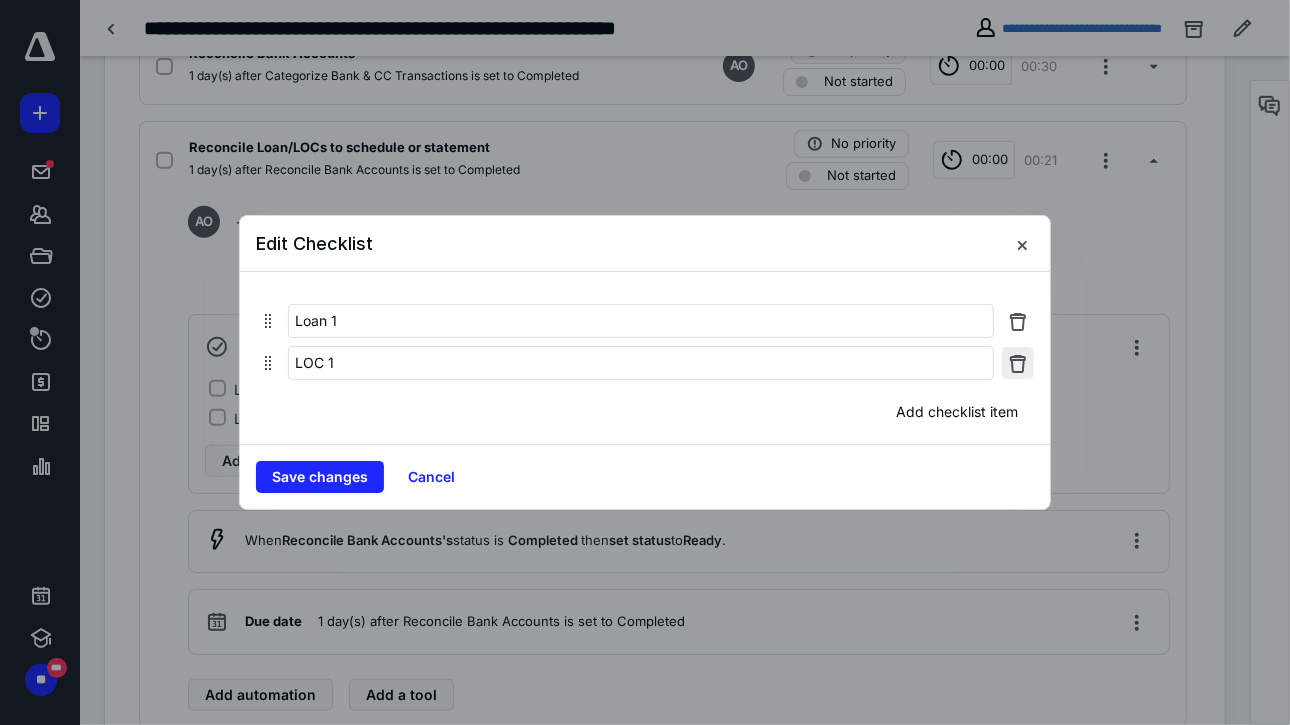 click at bounding box center (1018, 363) 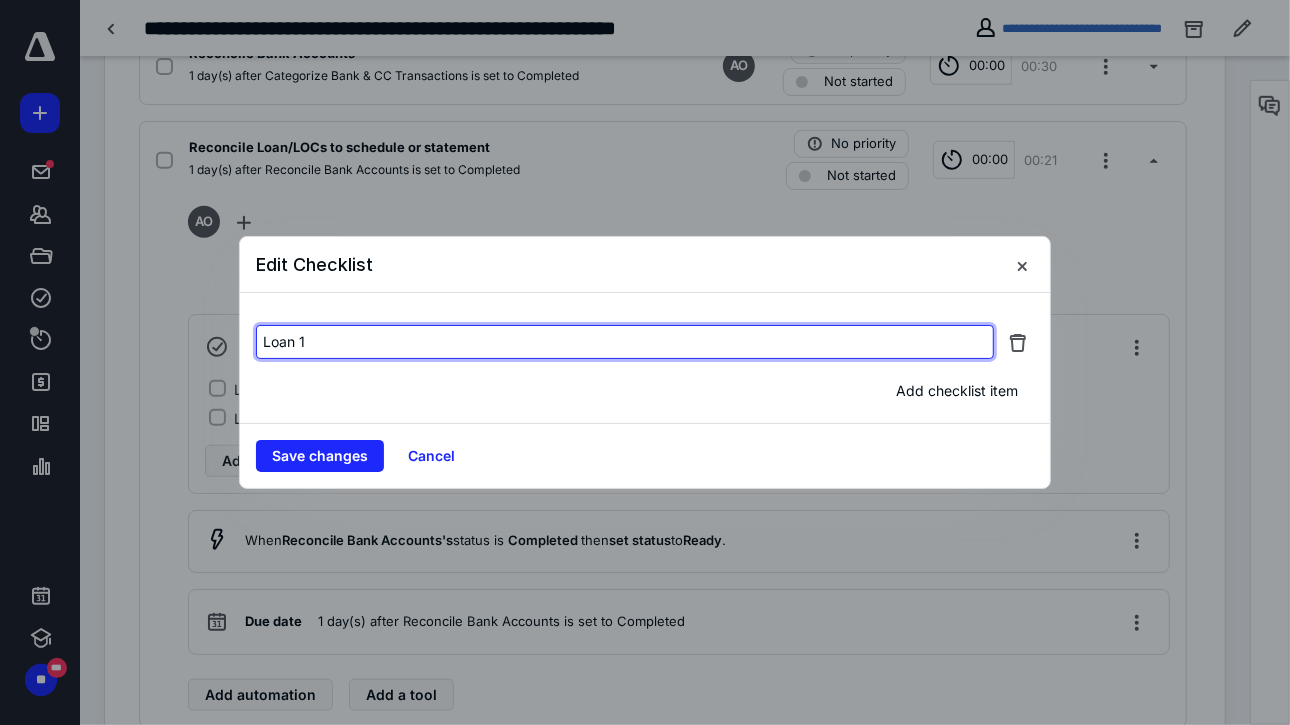 click on "Loan 1" at bounding box center (625, 342) 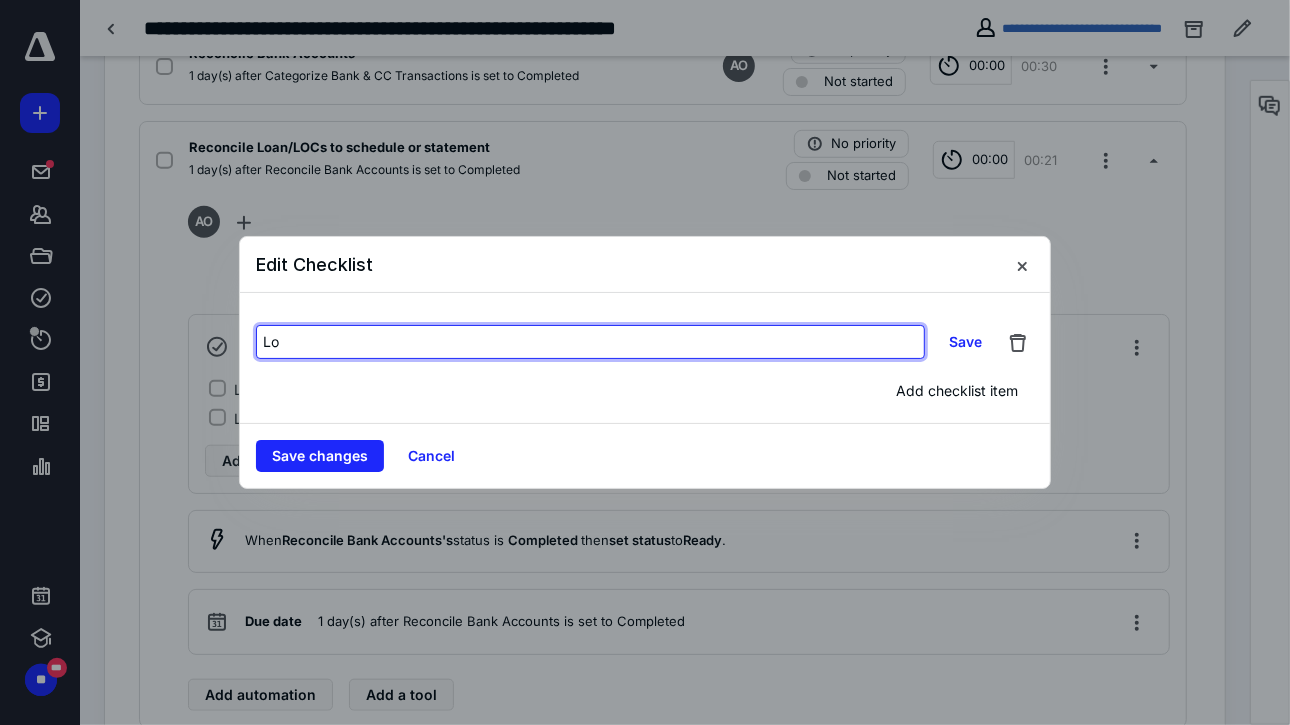type on "L" 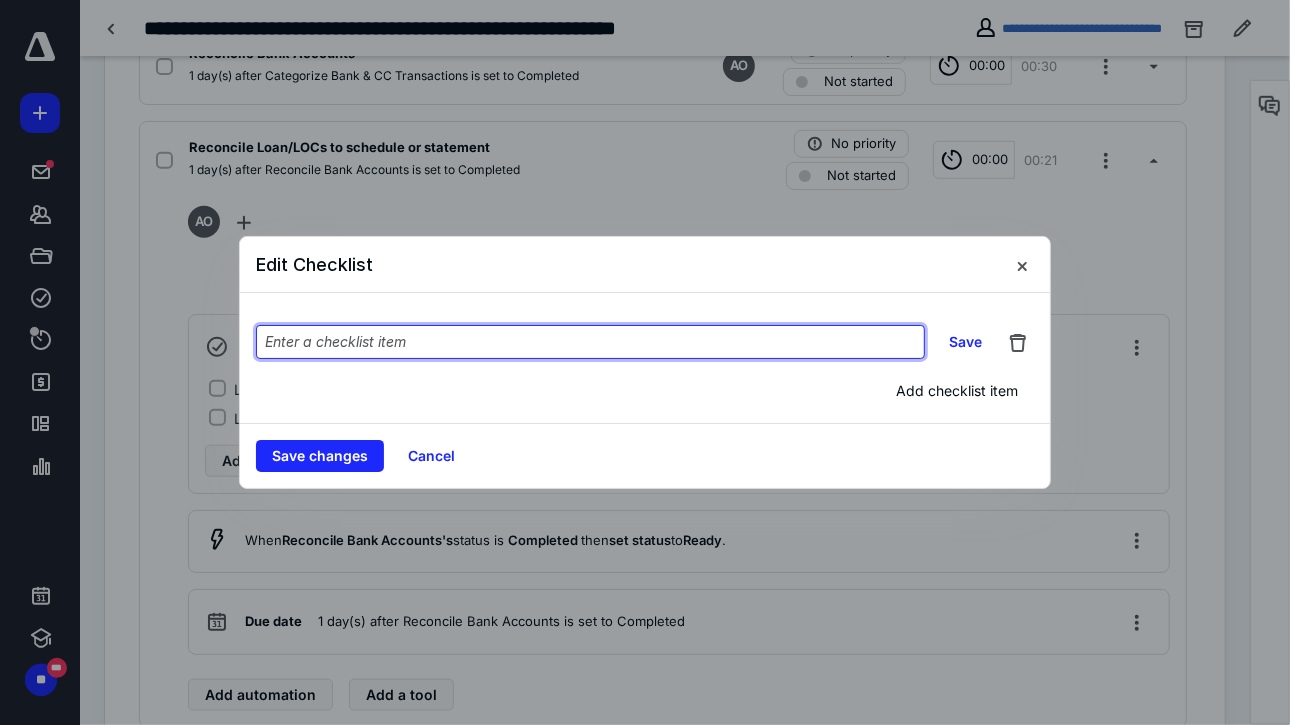 paste on "Due to SFSG" 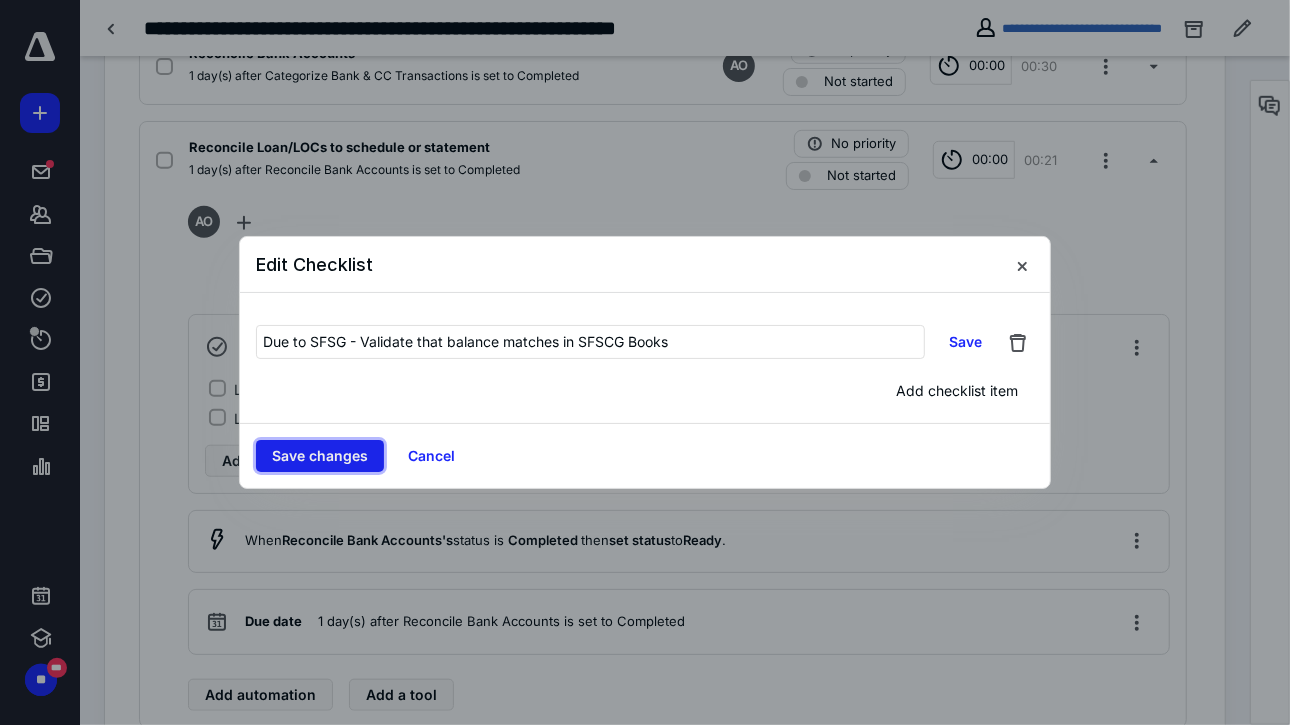 click on "Save changes" at bounding box center [320, 456] 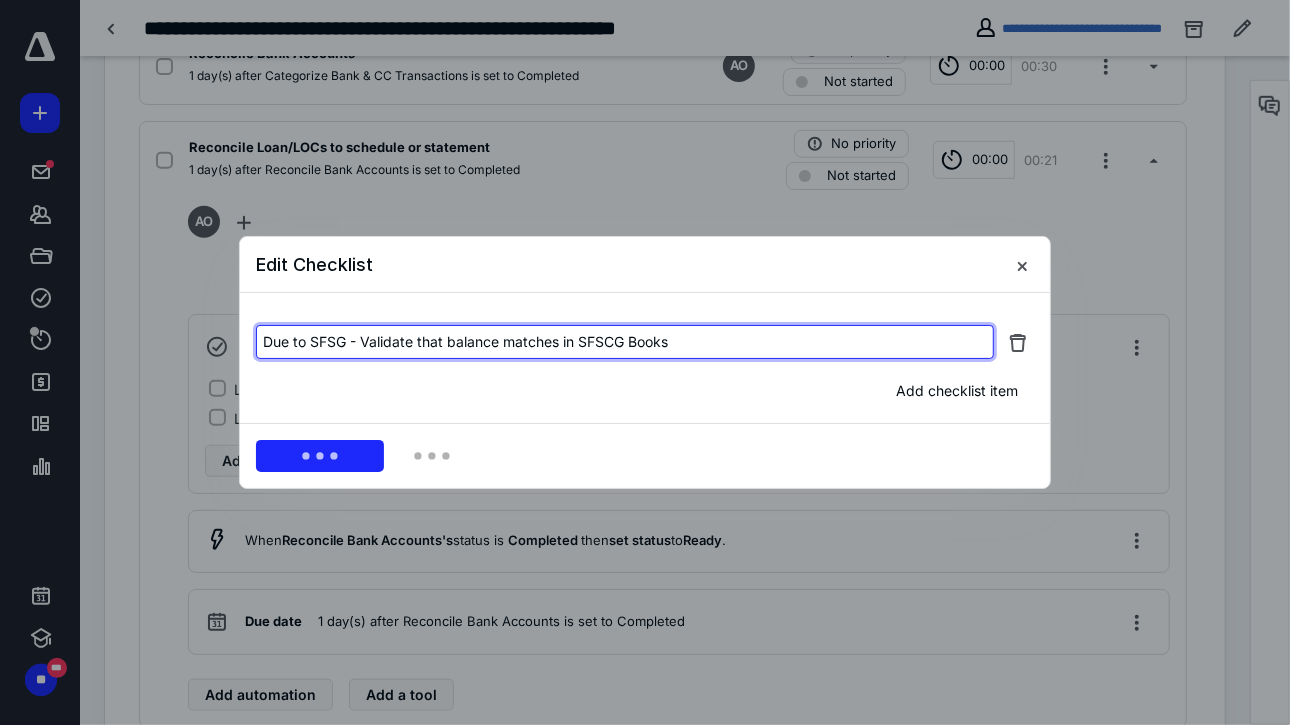 drag, startPoint x: 688, startPoint y: 354, endPoint x: 120, endPoint y: 323, distance: 568.84534 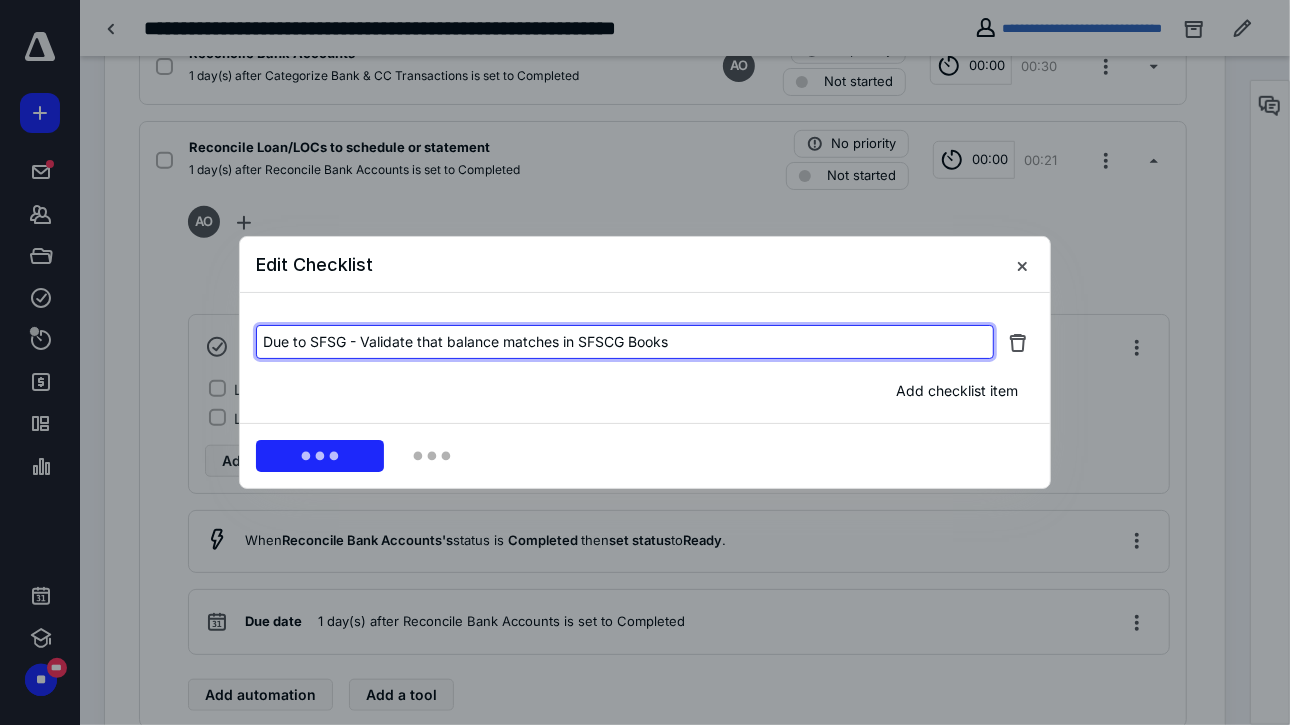 click on "Edit Checklist Due to SFSG - Validate that balance matches in SFSCG Books Add checklist item Save changes Cancel" at bounding box center (645, 362) 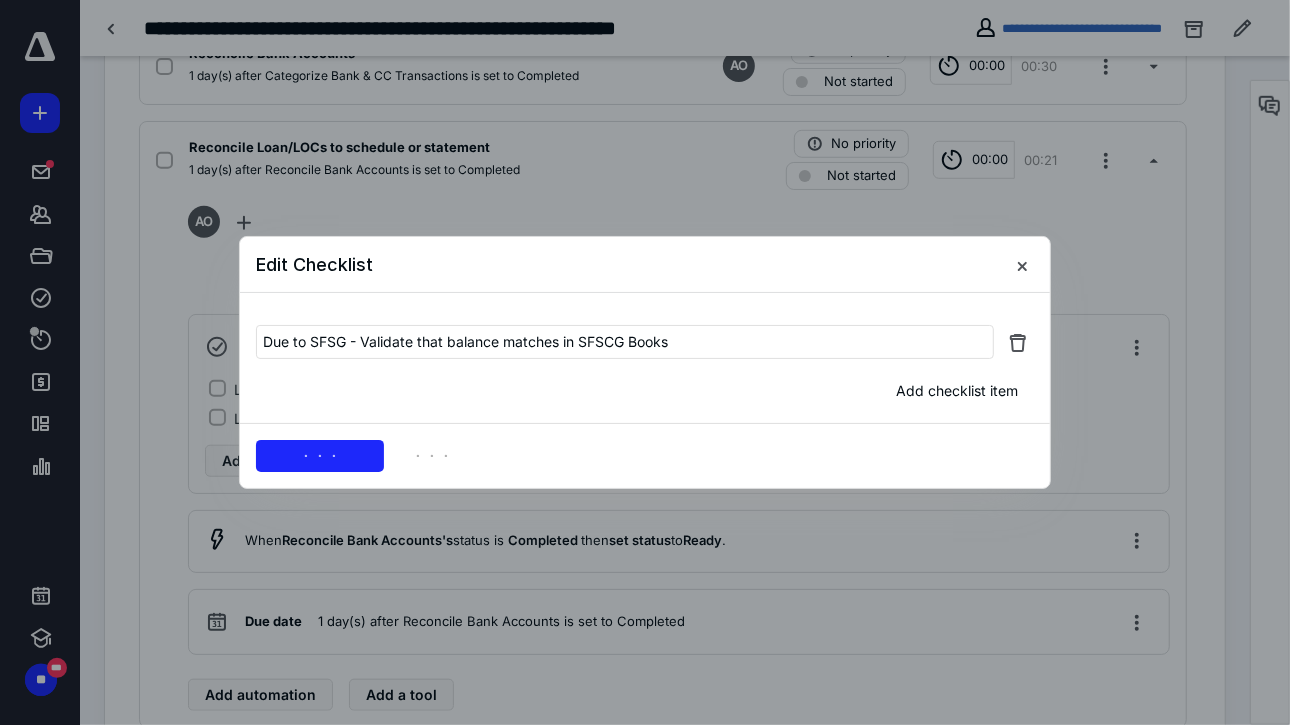 click on "Edit Checklist" at bounding box center [645, 265] 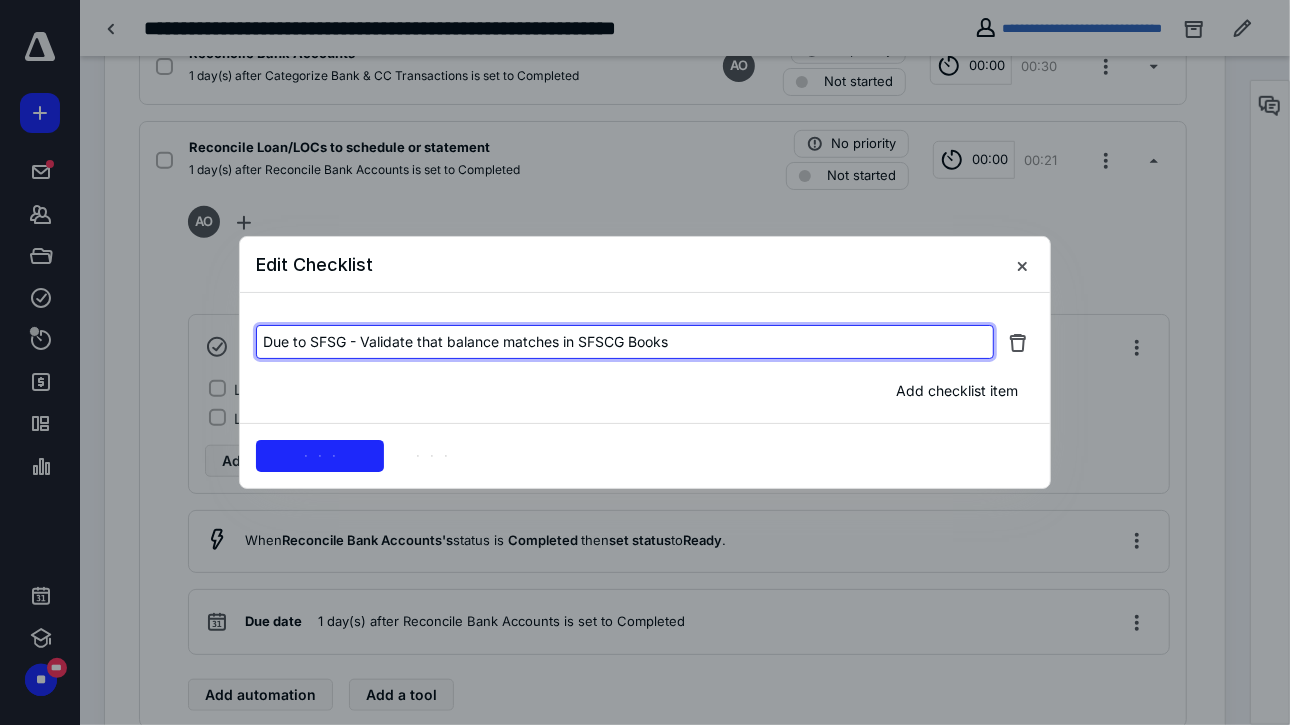 click on "Due to SFSG - Validate that balance matches in SFSCG Books" at bounding box center (625, 342) 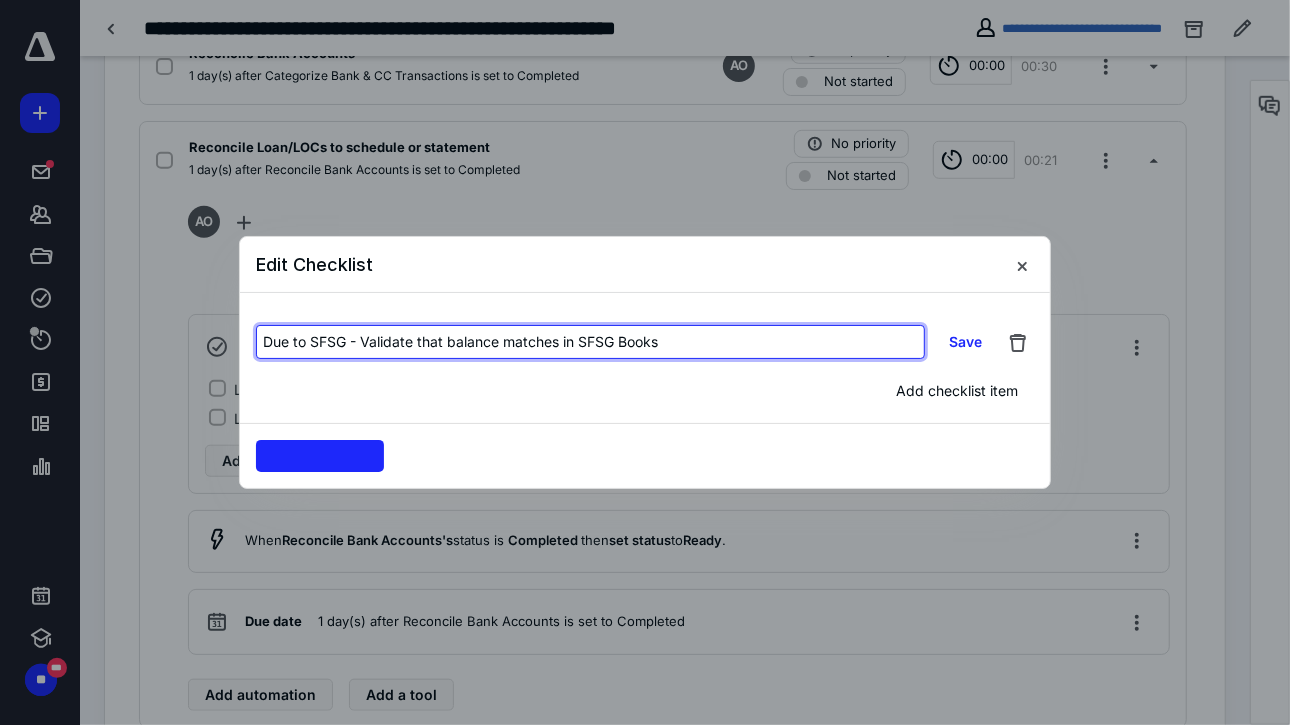 click on "Due to SFSG - Validate that balance matches in SFSG Books" at bounding box center (590, 342) 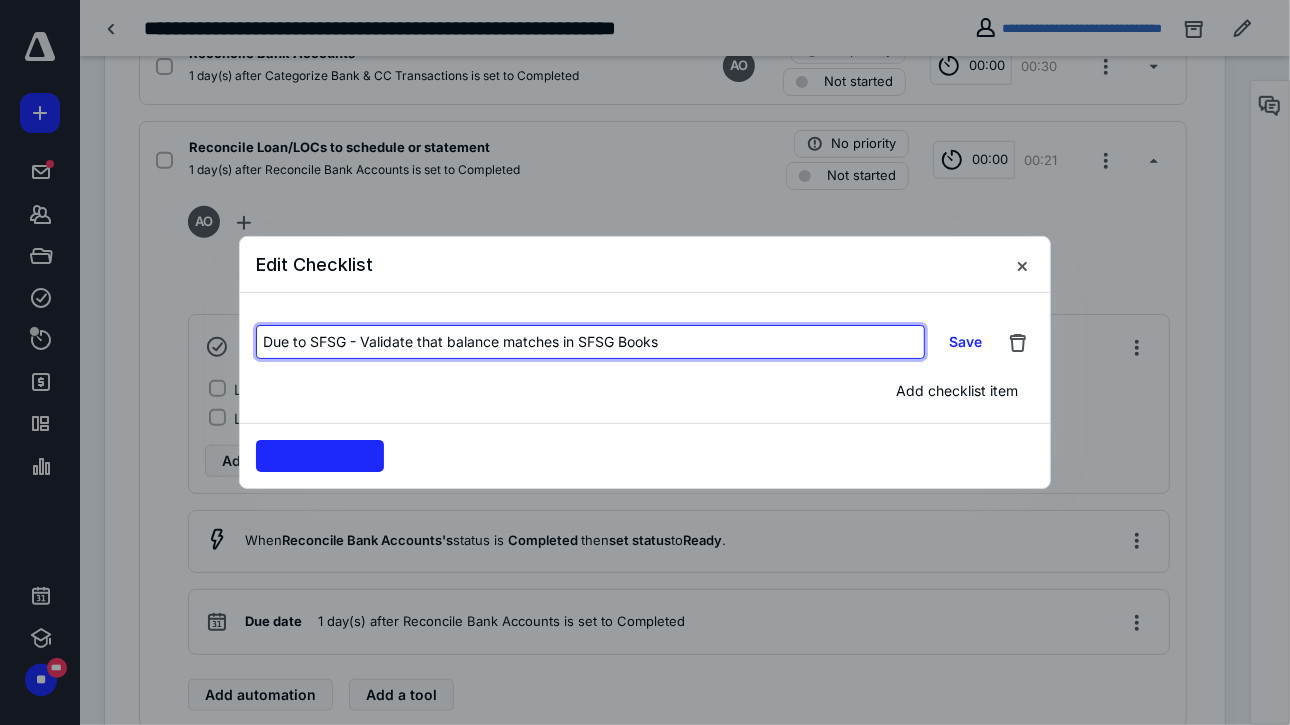 click on "Due to SFSG - Validate that balance matches in SFSG Books" at bounding box center (590, 342) 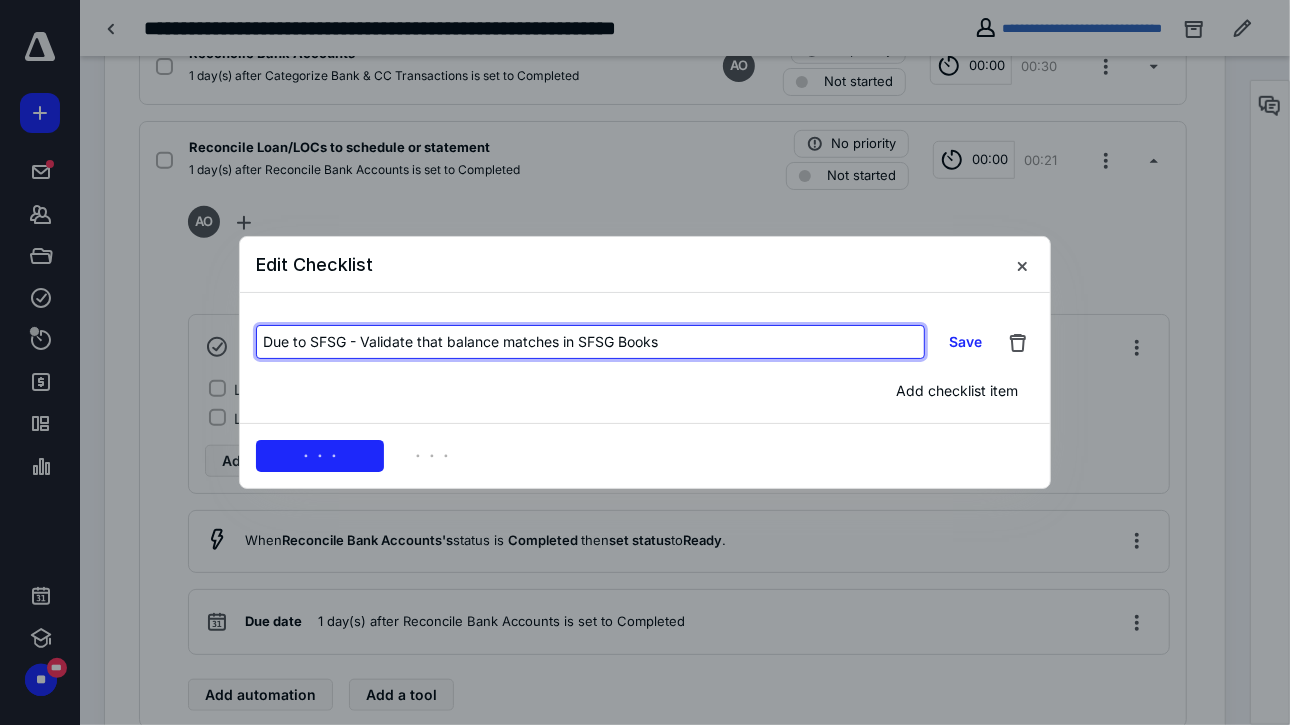 click on "Due to SFSG - Validate that balance matches in SFSG Books" at bounding box center (590, 342) 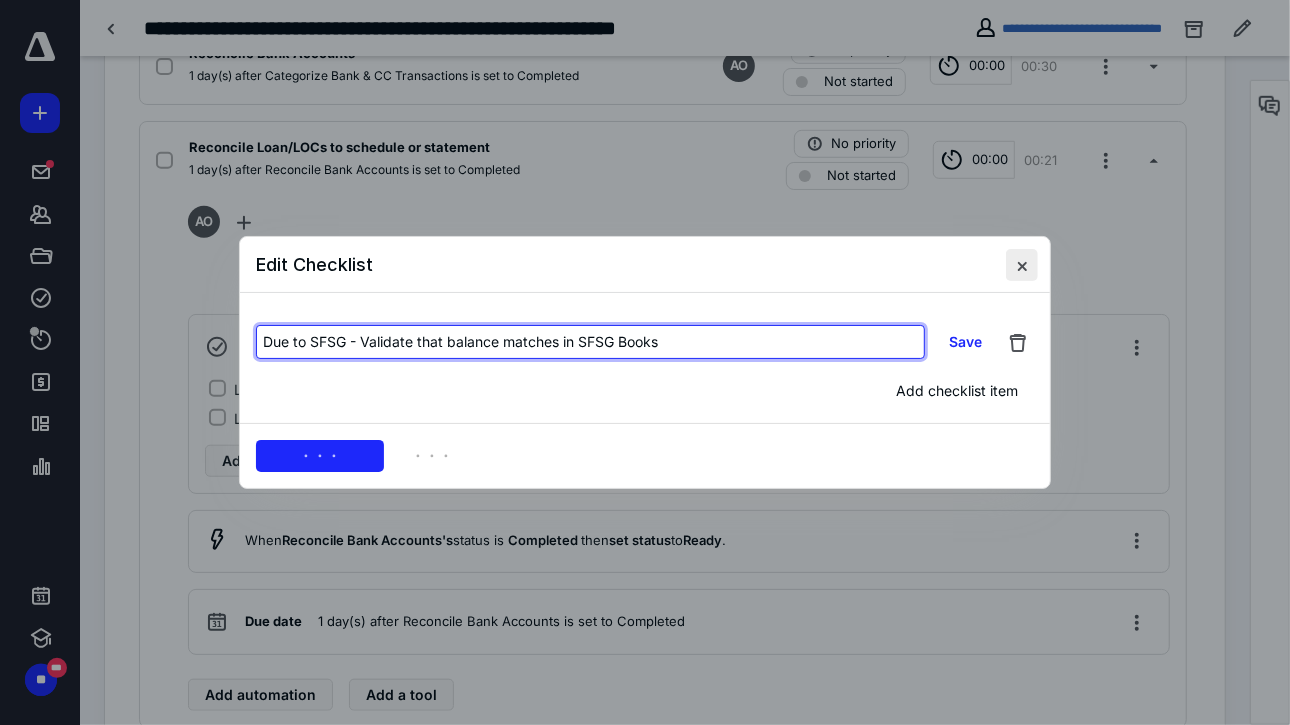 type on "Due to SFSG - Validate that balance matches in SFSG Books" 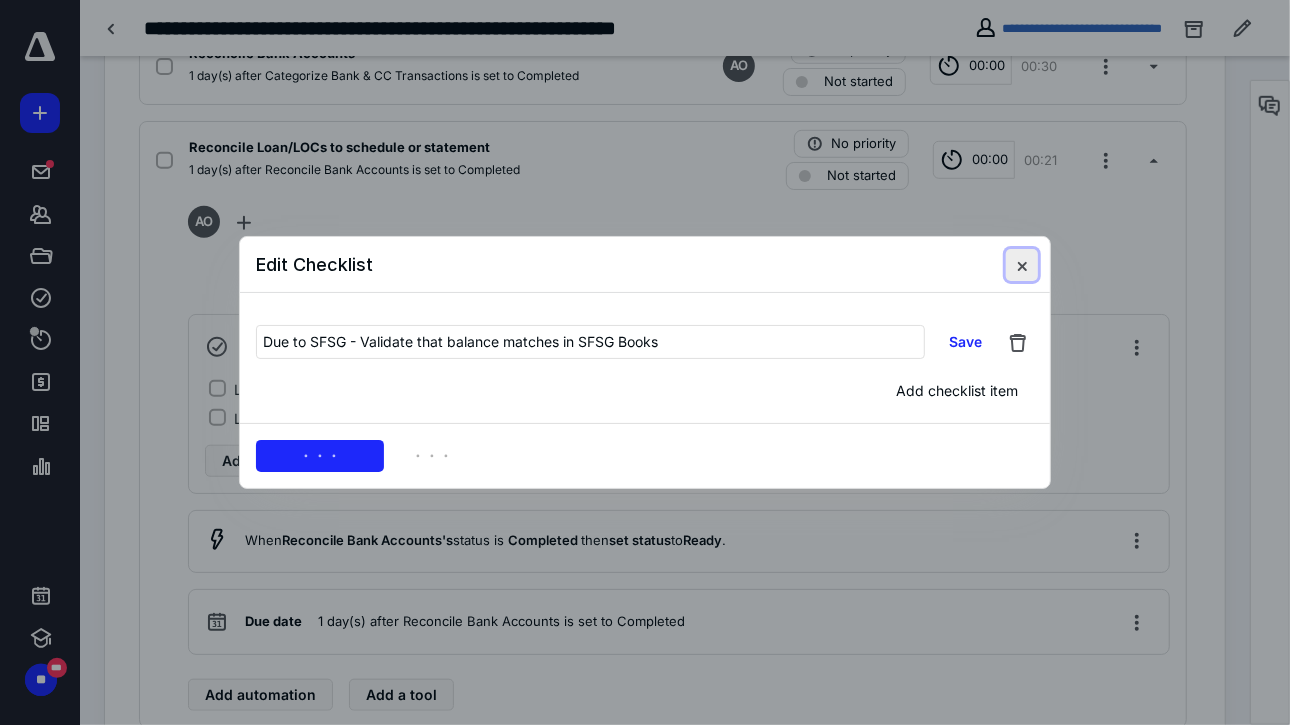 click at bounding box center [1022, 265] 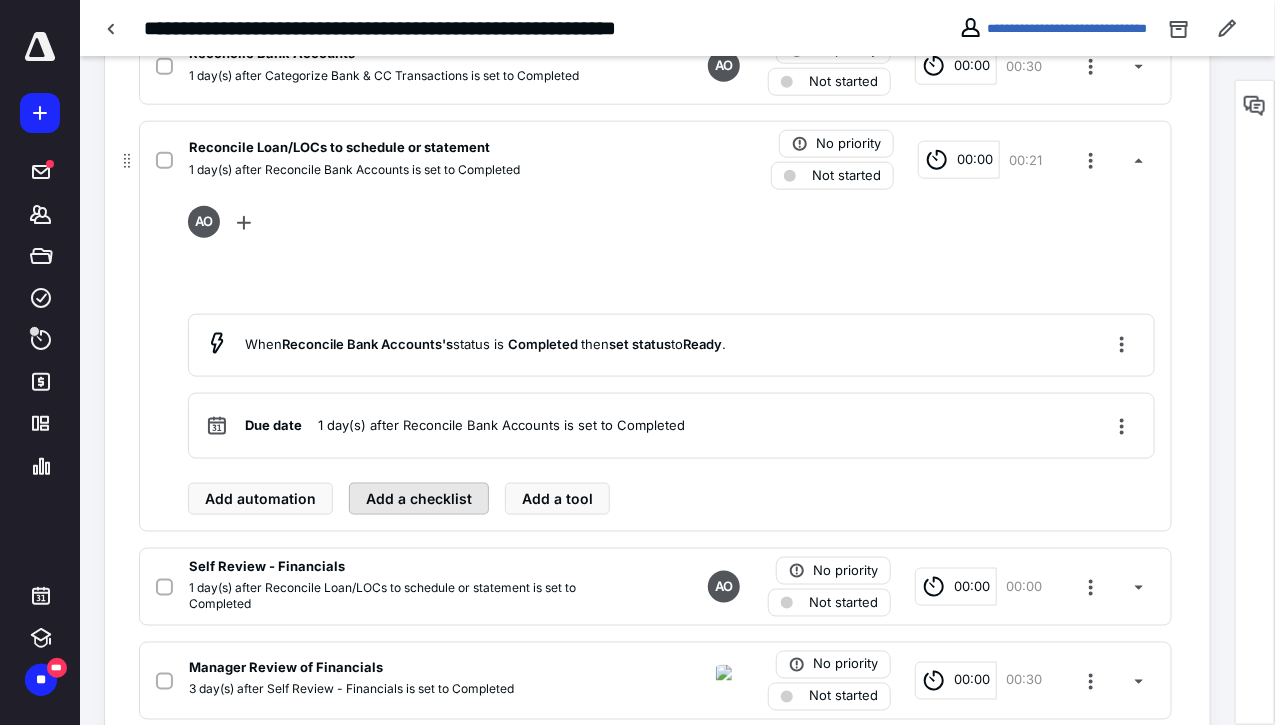click on "Add a checklist" at bounding box center (419, 499) 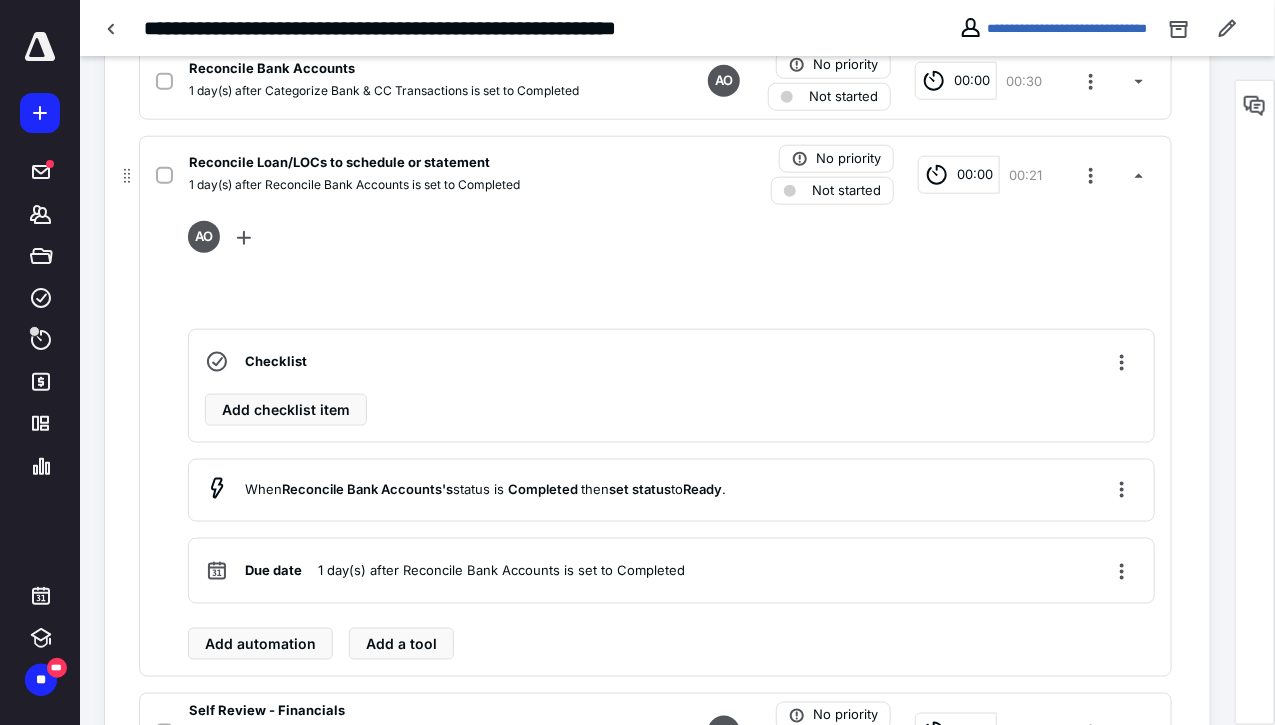 scroll, scrollTop: 799, scrollLeft: 0, axis: vertical 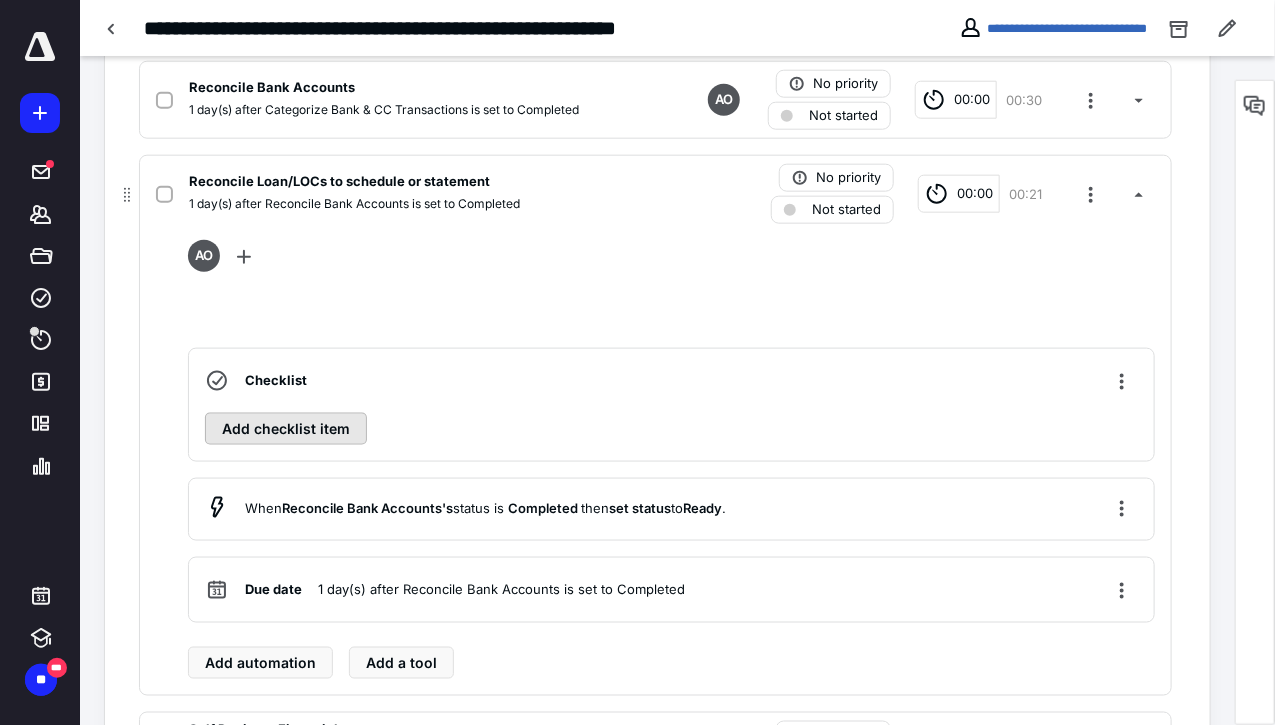 click on "Add checklist item" at bounding box center [286, 429] 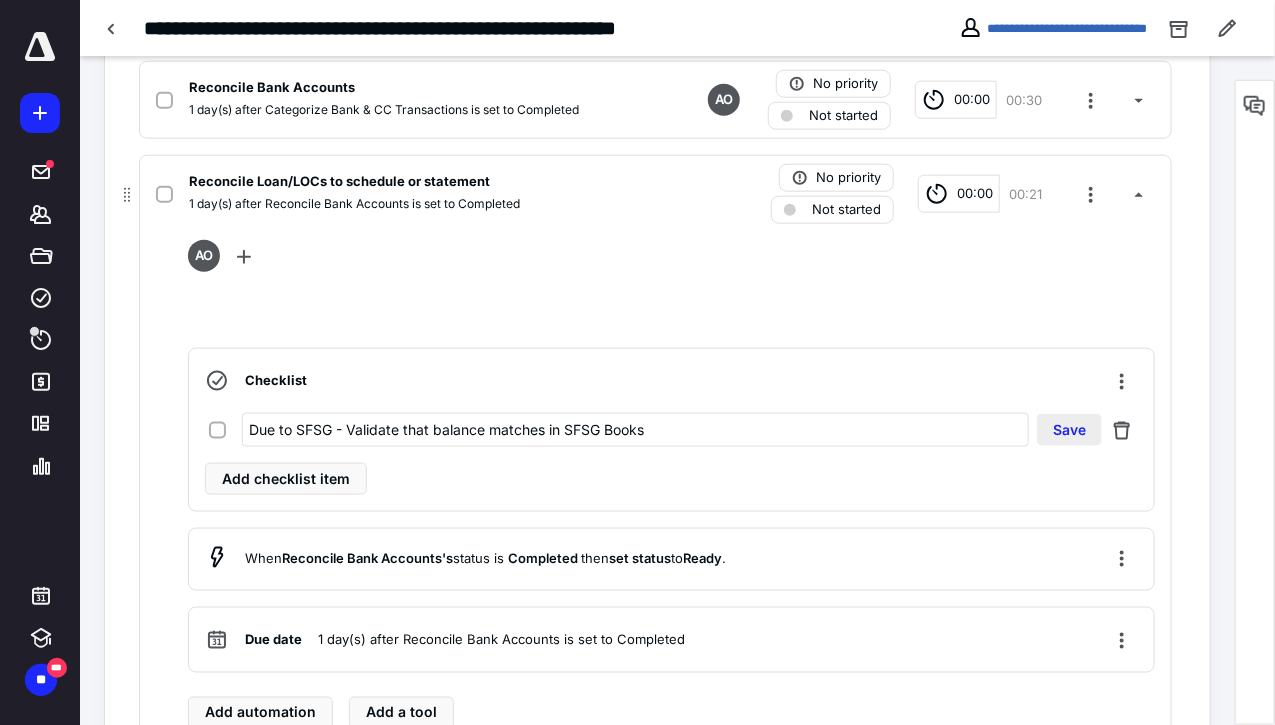 type on "Due to SFSG - Validate that balance matches in SFSG Books" 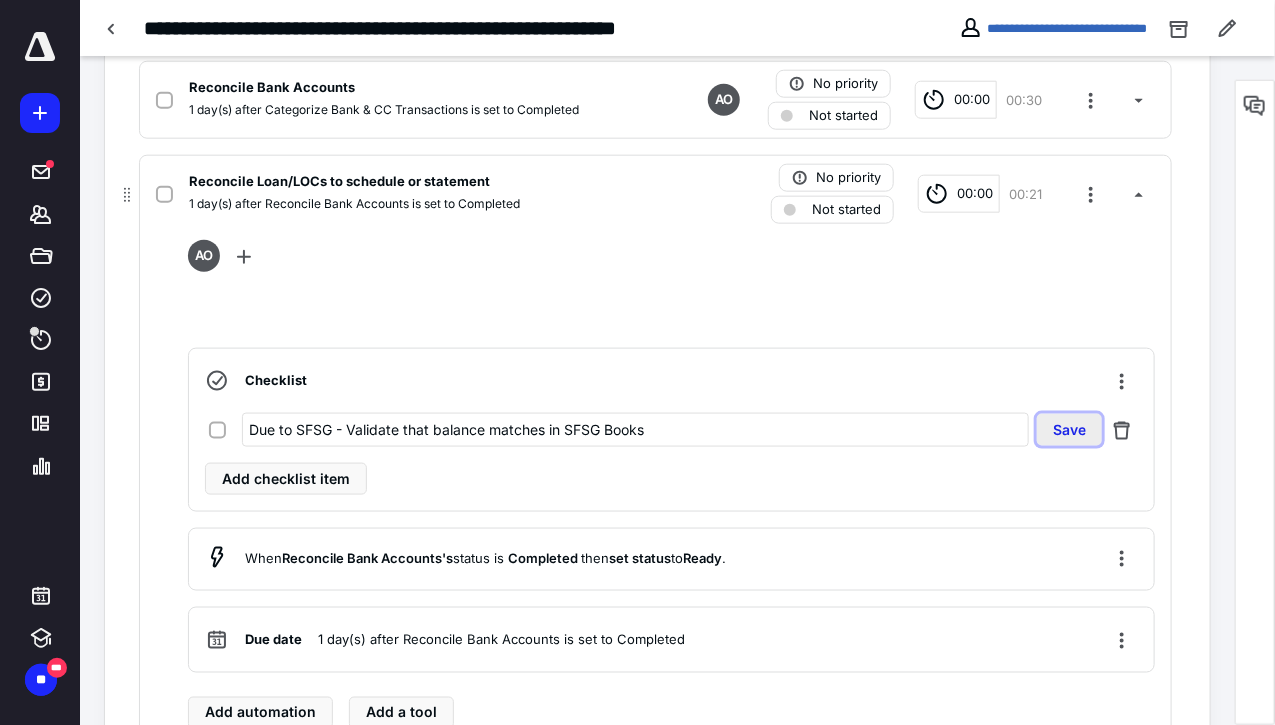 click on "Save" at bounding box center (1069, 430) 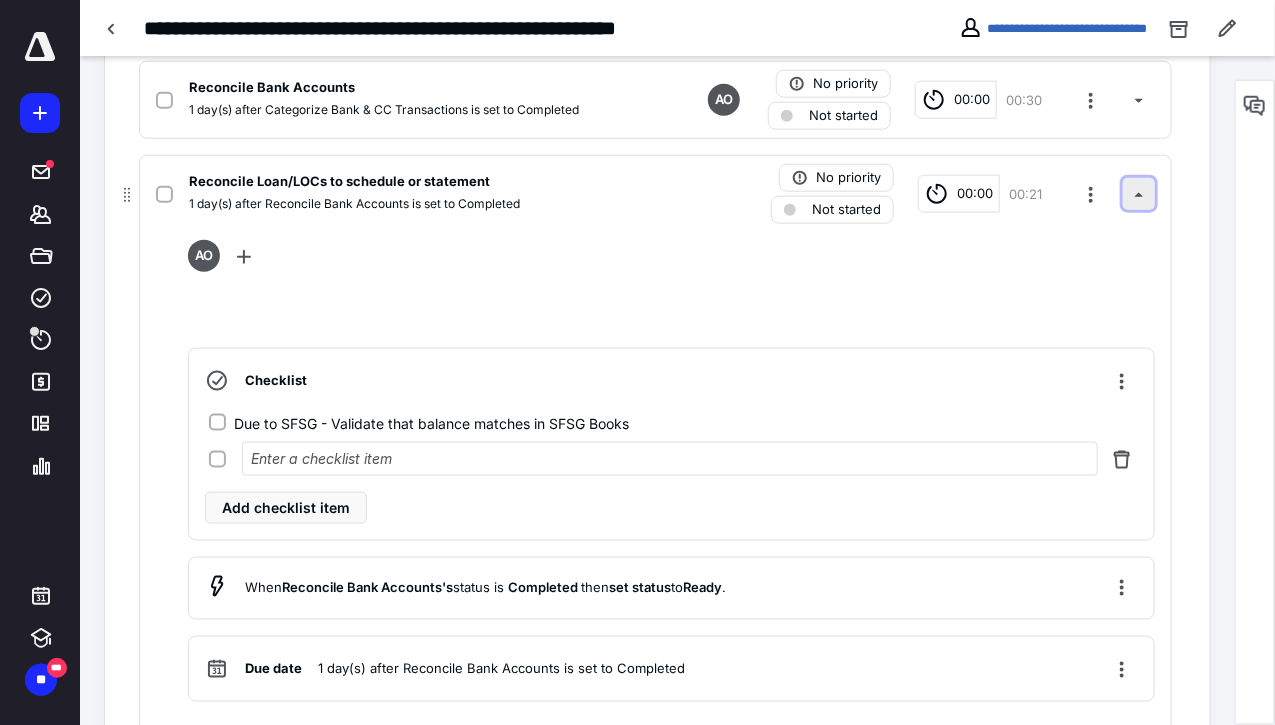 click at bounding box center (1139, 194) 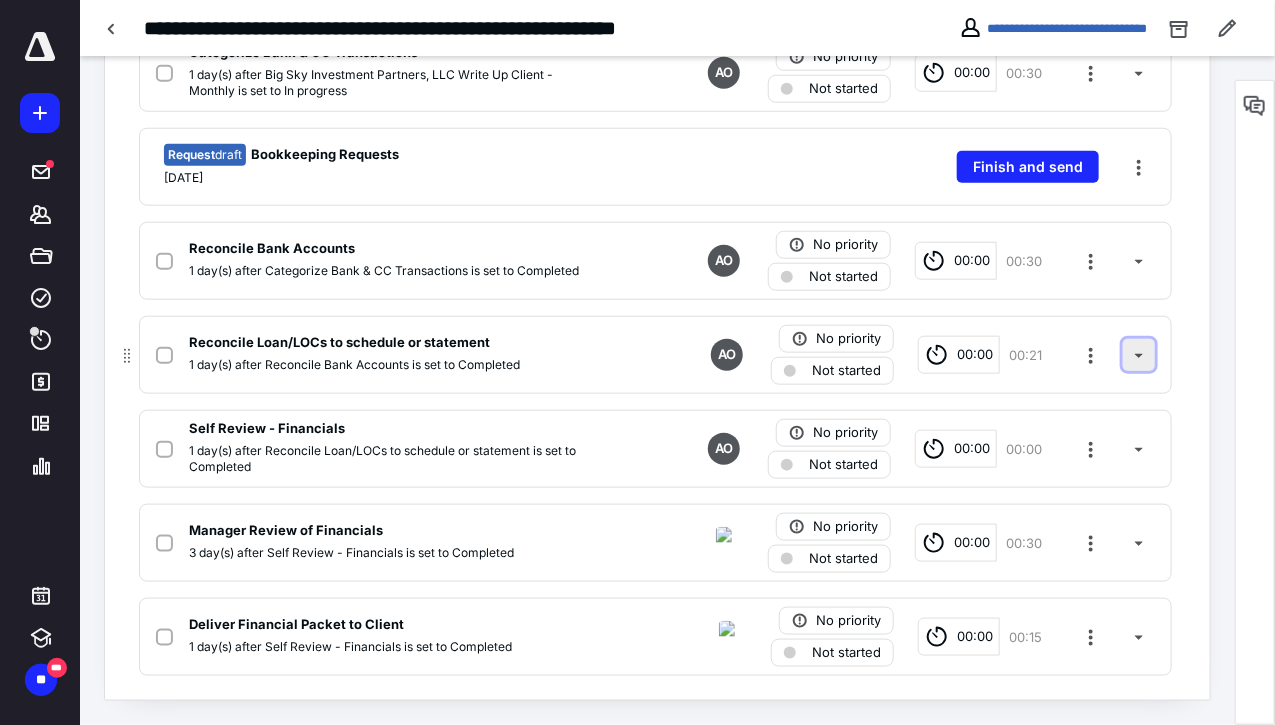 scroll, scrollTop: 637, scrollLeft: 0, axis: vertical 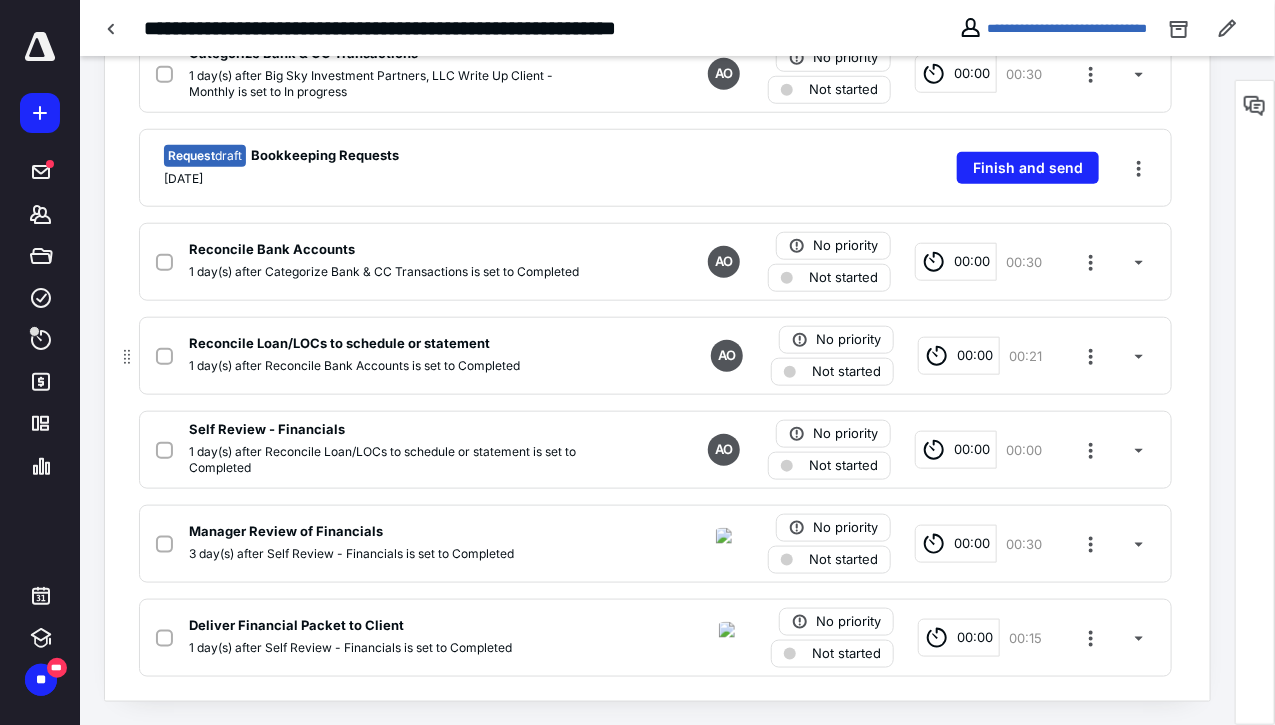 click on "Reconcile Loan/LOCs to schedule or statement 1 day(s) after  Reconcile Bank Accounts is set to Completed AO No priority Not started 00:00 00:21" at bounding box center [655, 356] 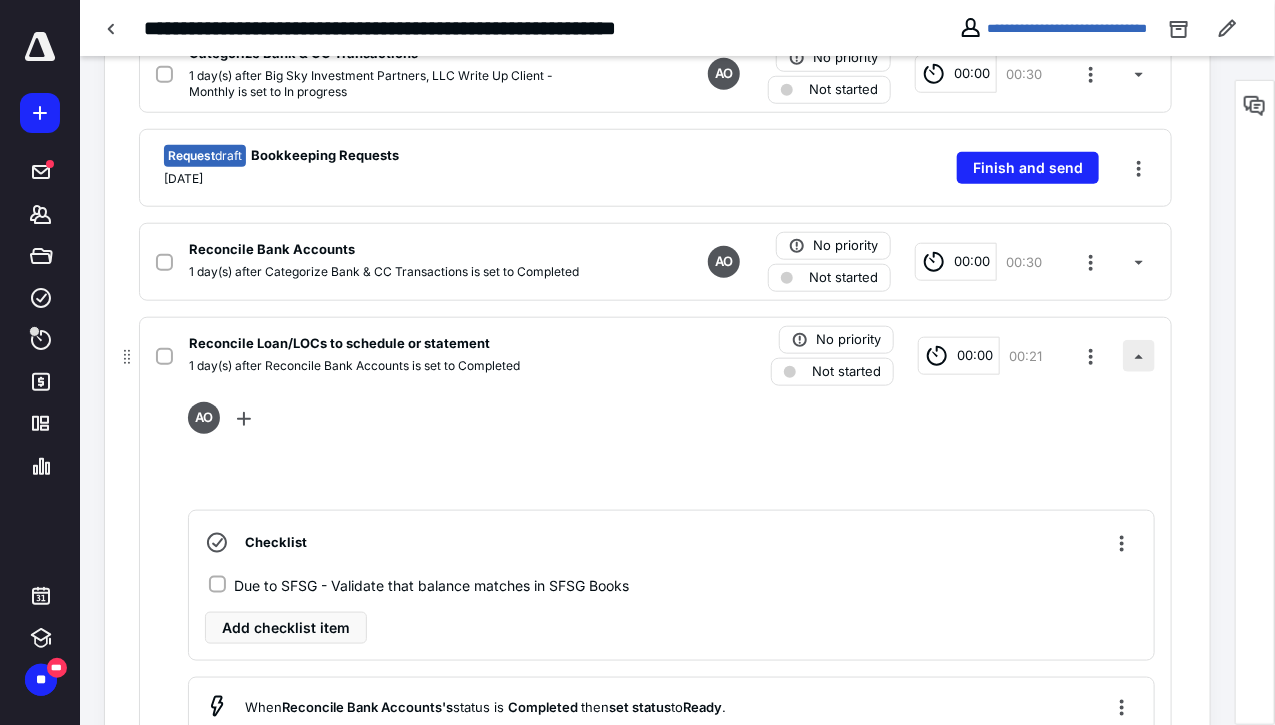 click at bounding box center (1139, 356) 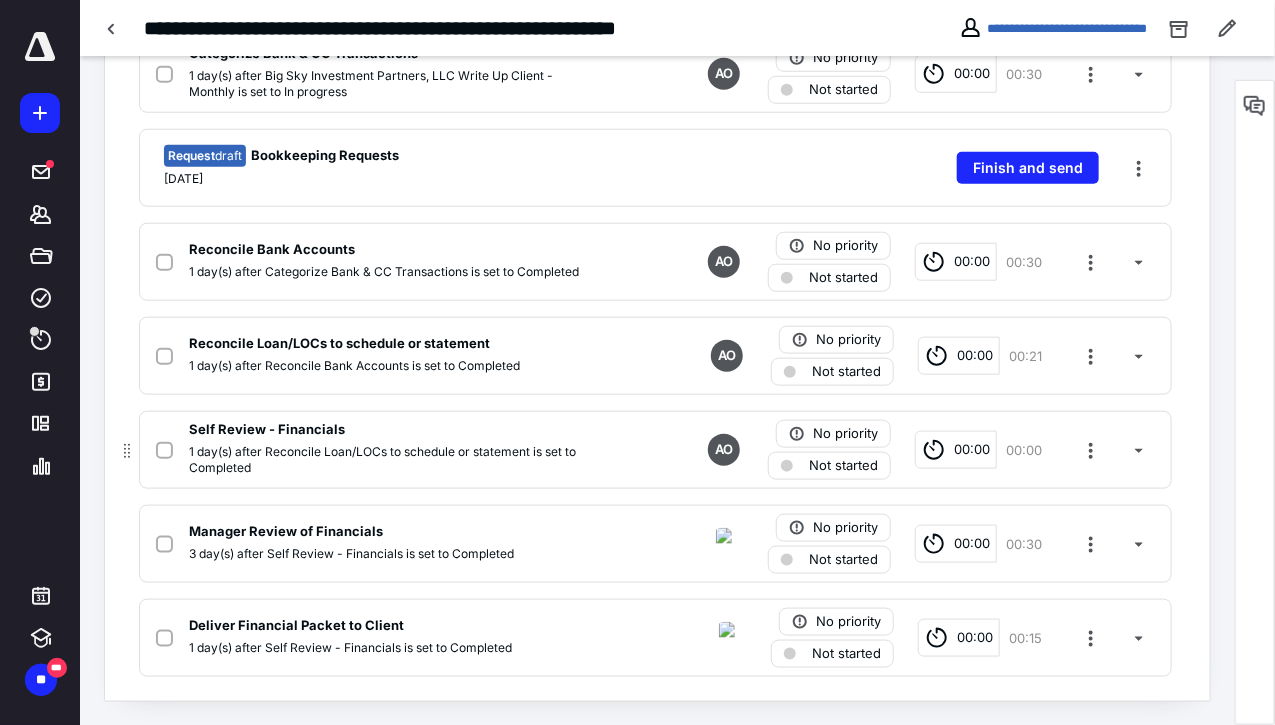 click on "1 day(s) after  Reconcile Loan/LOCs to schedule or statement is set to Completed" at bounding box center [393, 460] 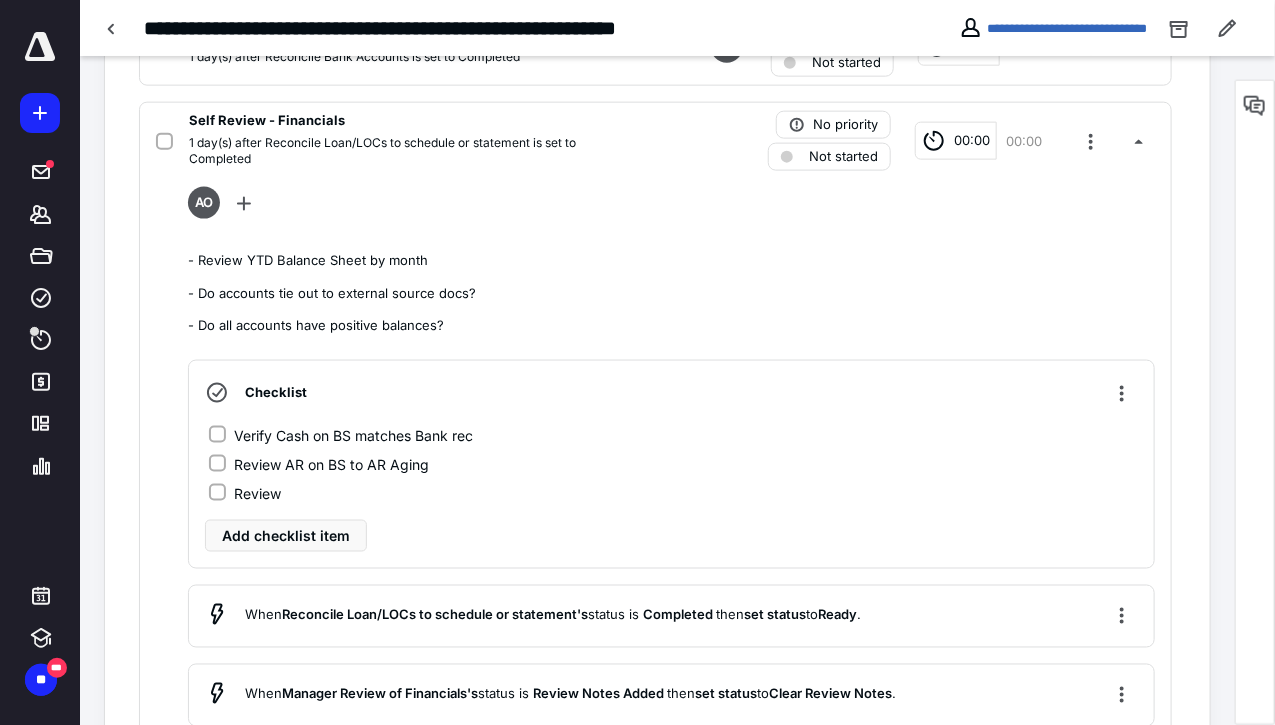 scroll, scrollTop: 945, scrollLeft: 0, axis: vertical 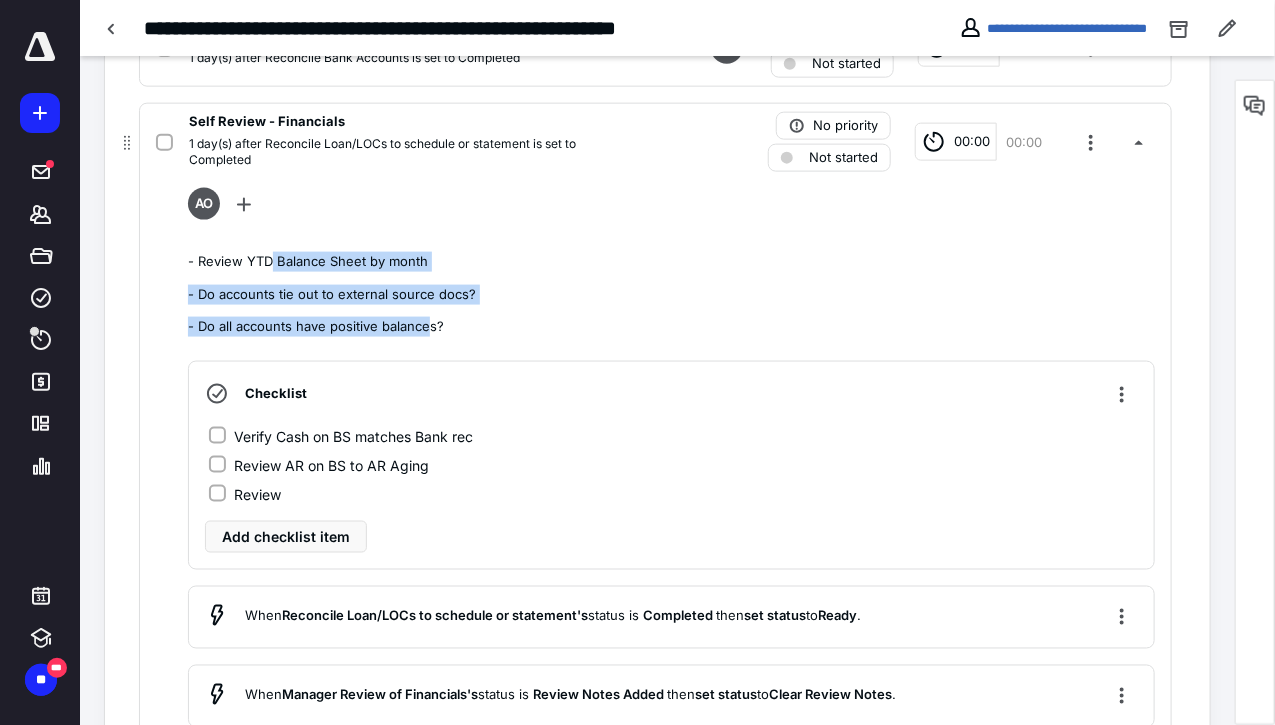 drag, startPoint x: 270, startPoint y: 257, endPoint x: 425, endPoint y: 319, distance: 166.94011 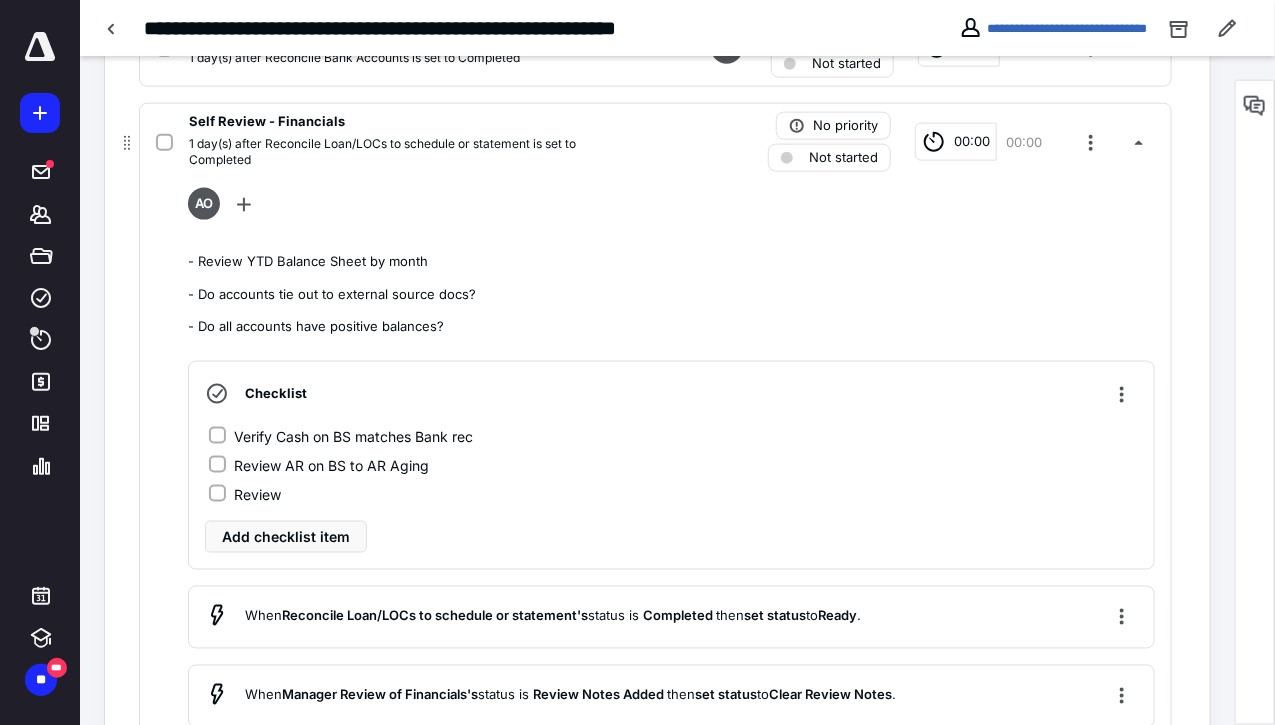 click on "- Do all accounts have positive balances?" at bounding box center (671, 327) 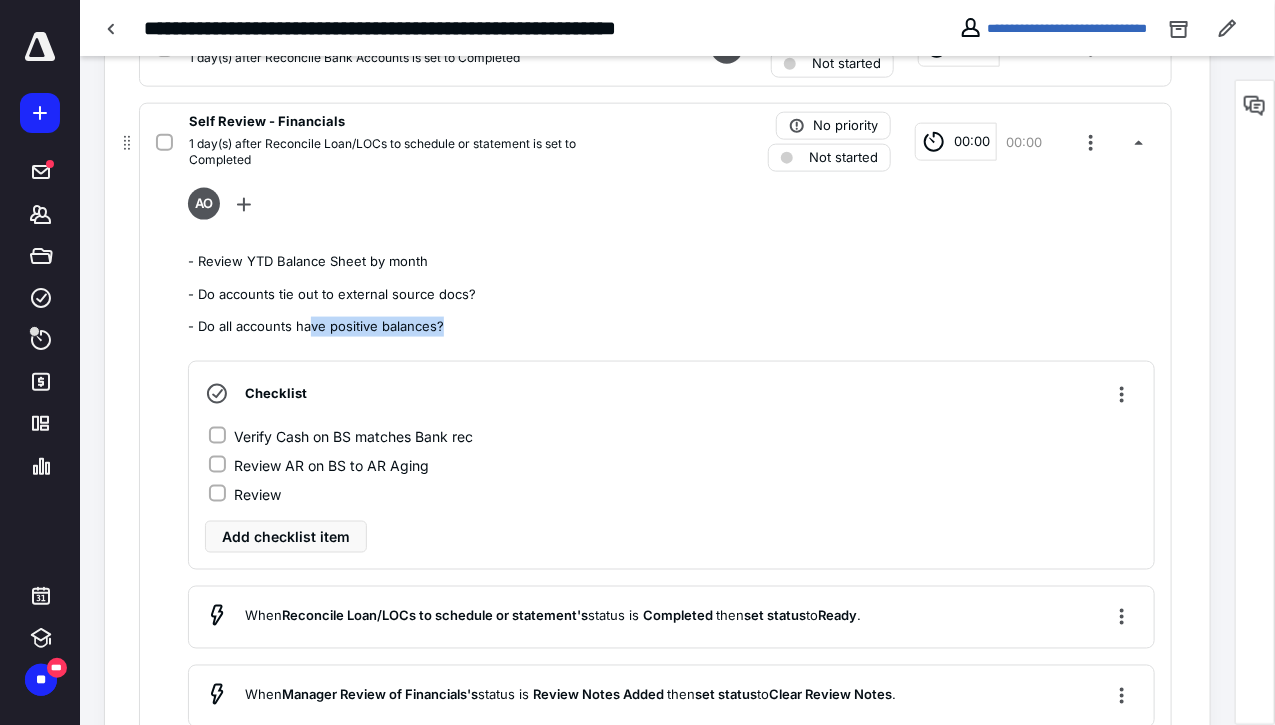 drag, startPoint x: 452, startPoint y: 331, endPoint x: 306, endPoint y: 330, distance: 146.00342 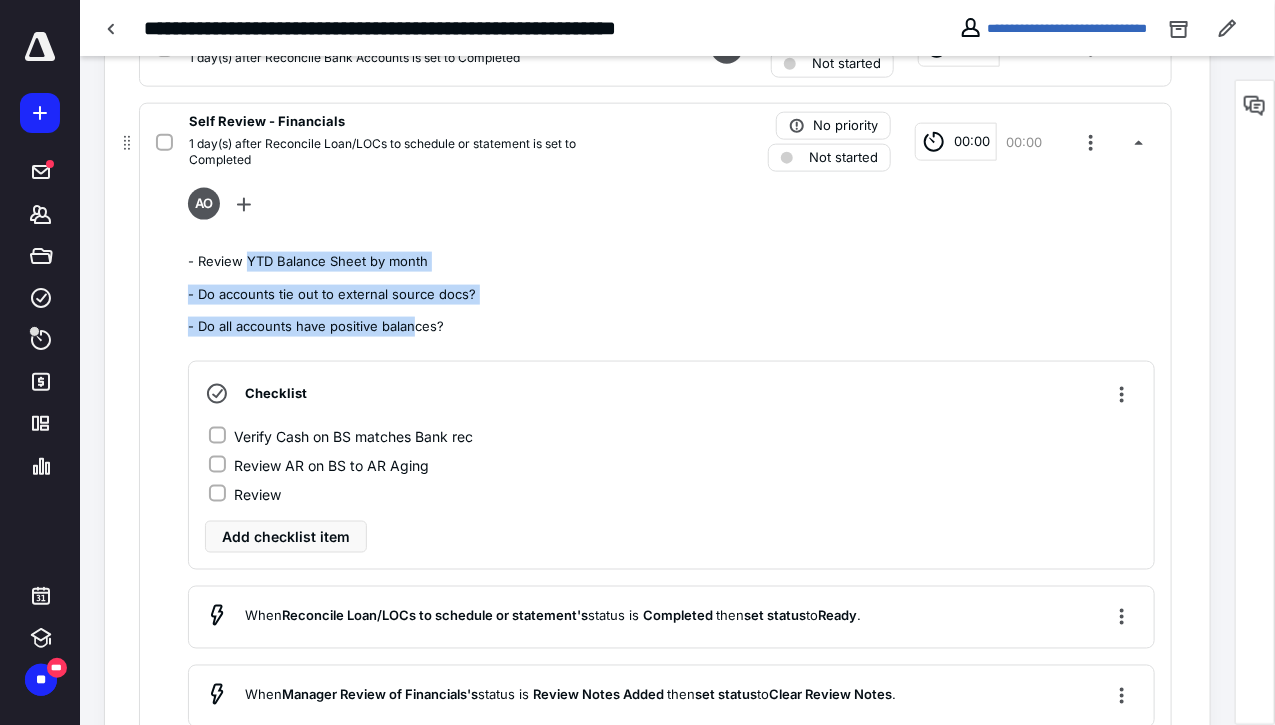 drag, startPoint x: 246, startPoint y: 265, endPoint x: 409, endPoint y: 325, distance: 173.69226 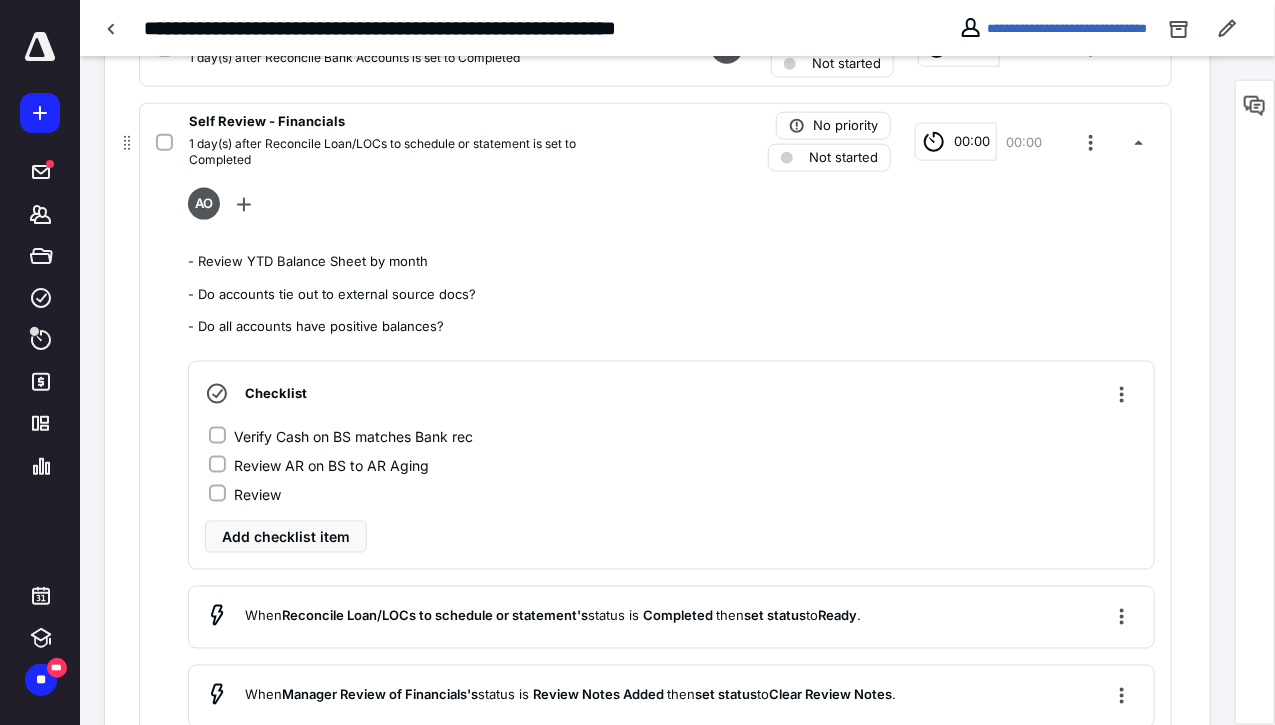 click on "- Review YTD Balance Sheet by month - Do accounts tie out to external source docs? - Do all accounts have positive balances?" at bounding box center (671, 294) 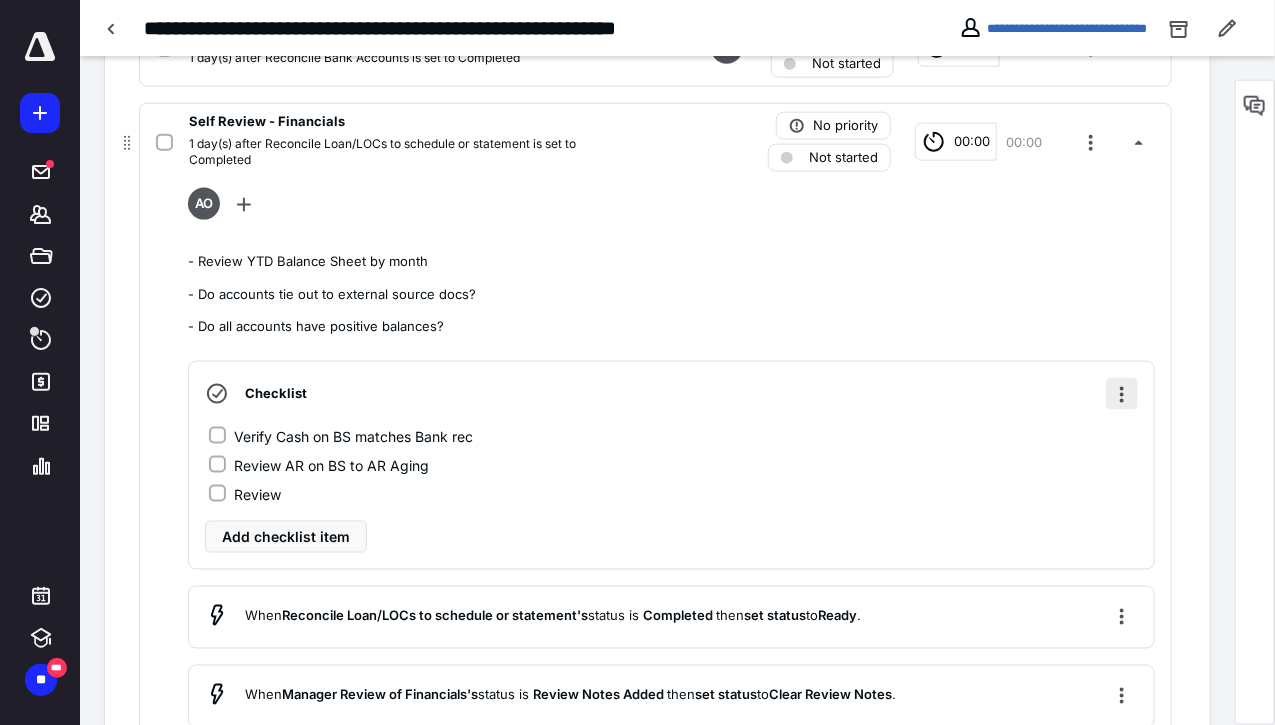 click at bounding box center [1122, 394] 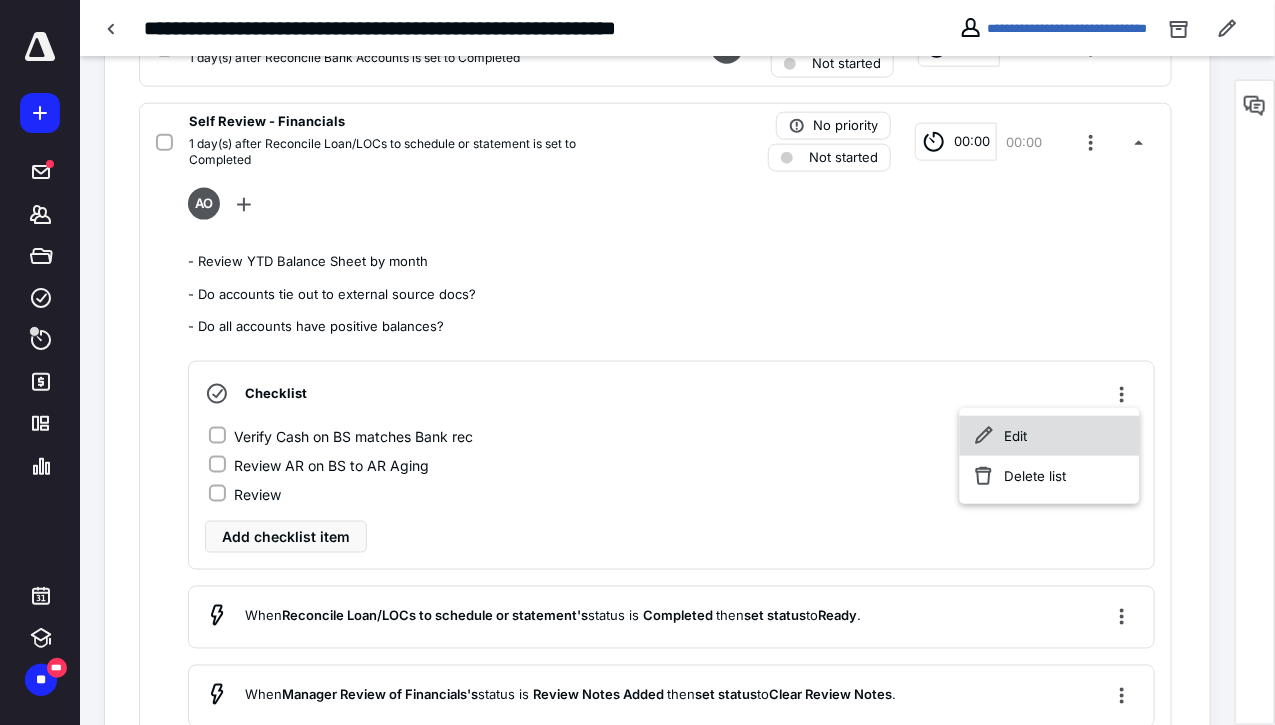 click on "Edit" at bounding box center (1050, 436) 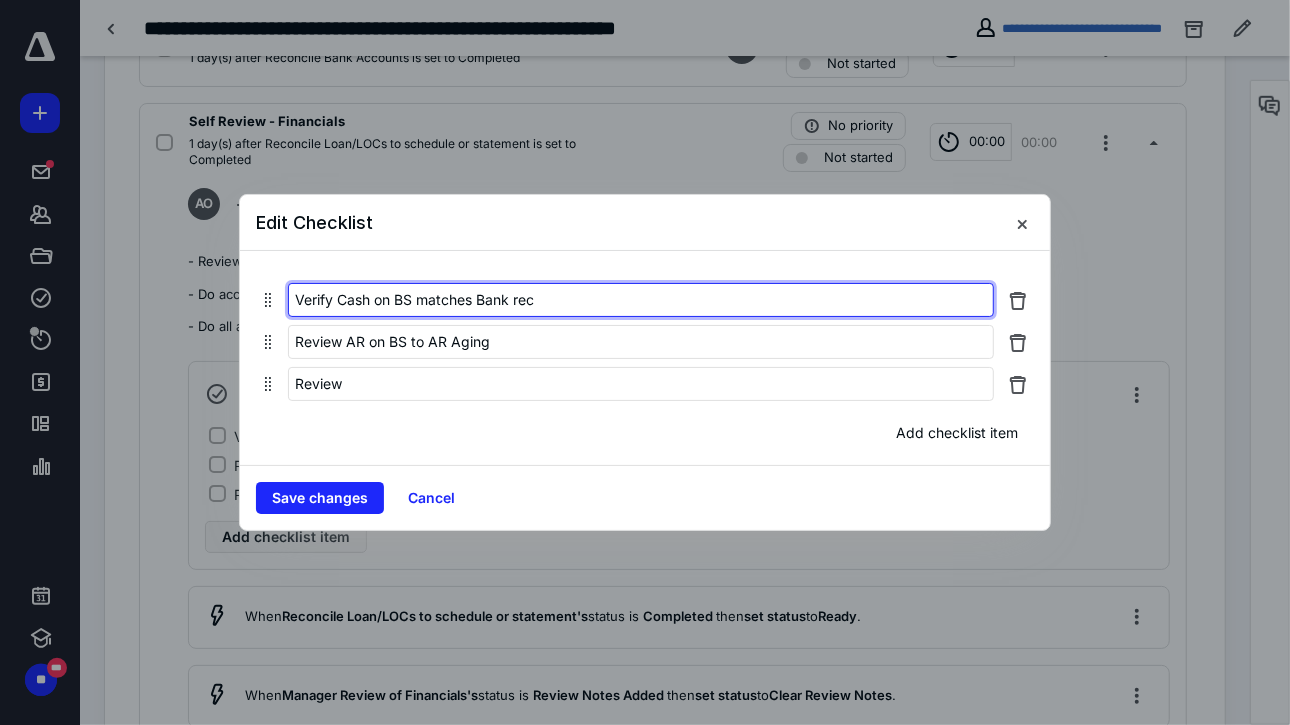 drag, startPoint x: 296, startPoint y: 305, endPoint x: 760, endPoint y: 265, distance: 465.72095 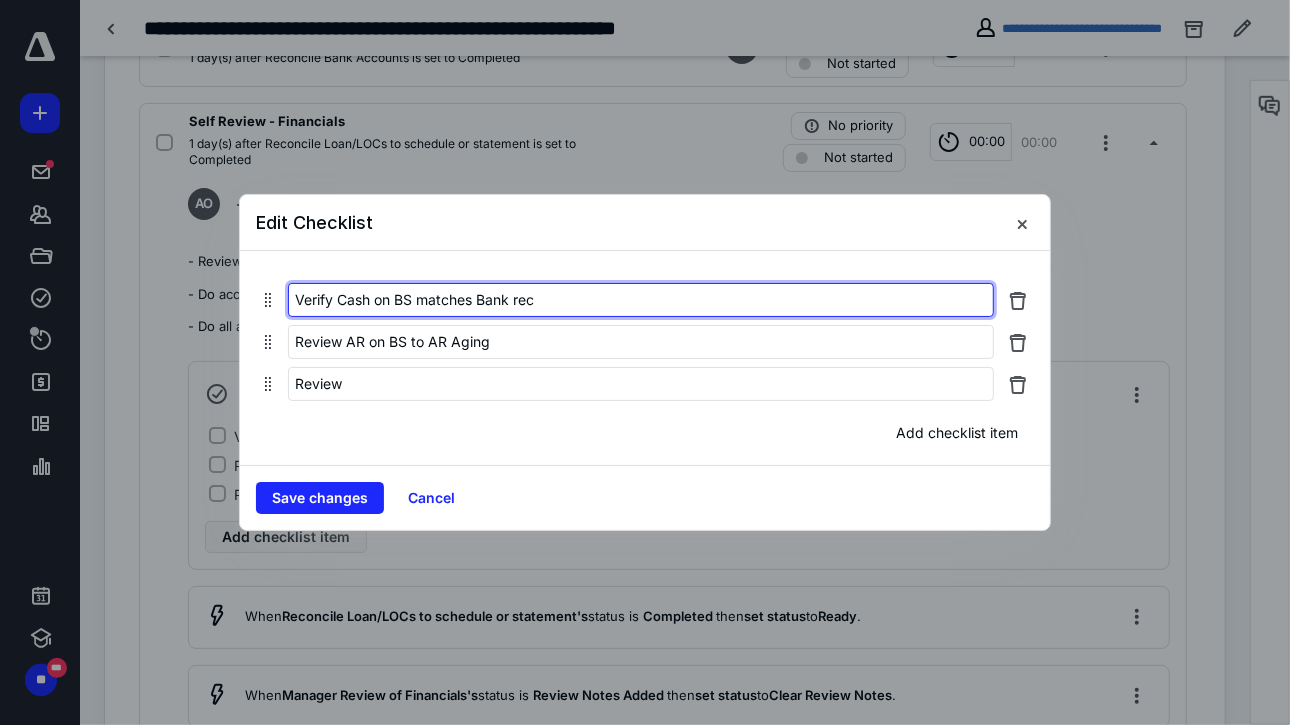 click on "Verify Cash on BS matches Bank rec Review AR on BS to AR Aging Review  Add checklist item" at bounding box center [645, 358] 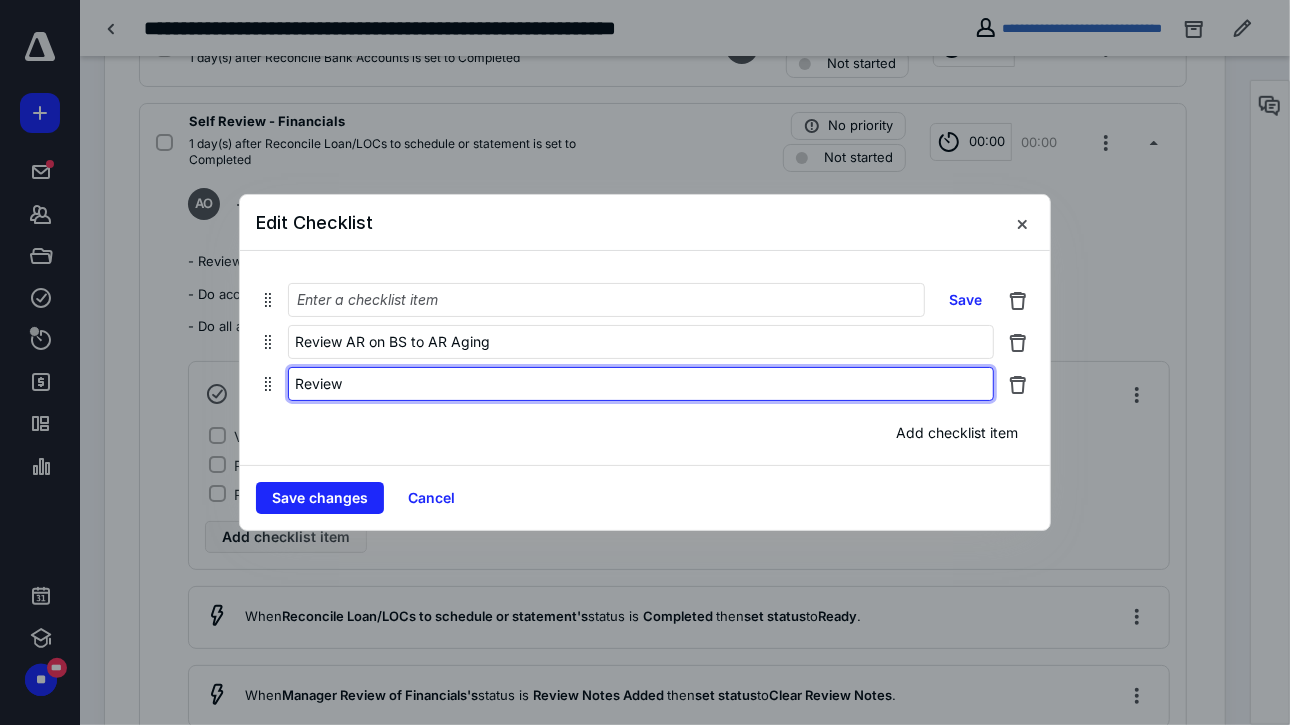 click on "Save Review AR on BS to AR Aging Review  Add checklist item" at bounding box center [645, 358] 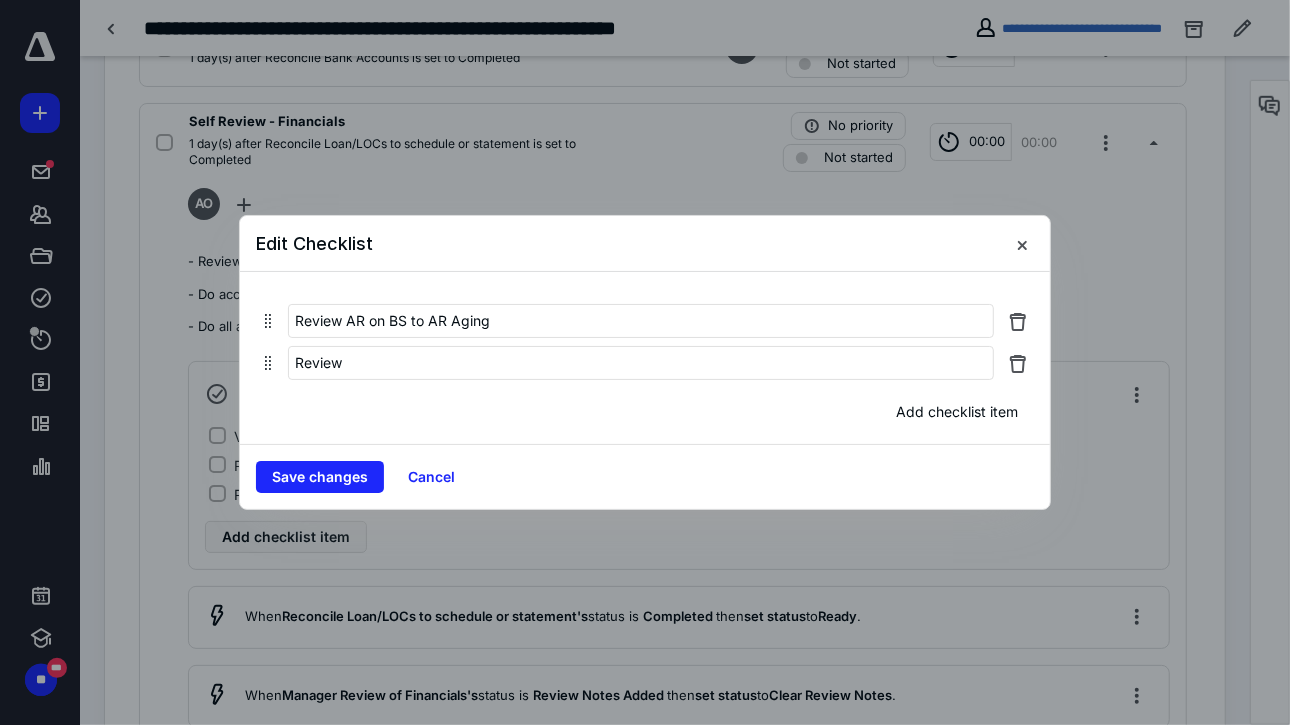 click on "Review AR on BS to AR Aging Review  Add checklist item" at bounding box center (645, 358) 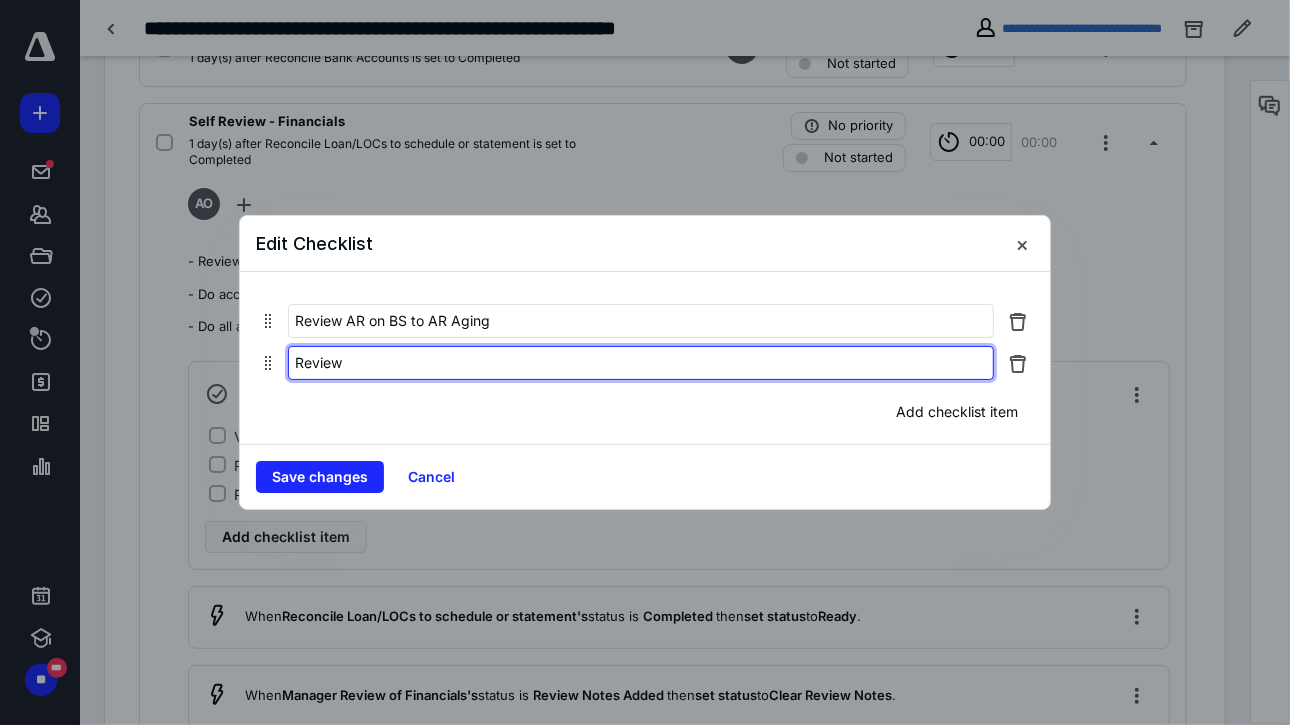 click on "Review" at bounding box center (641, 363) 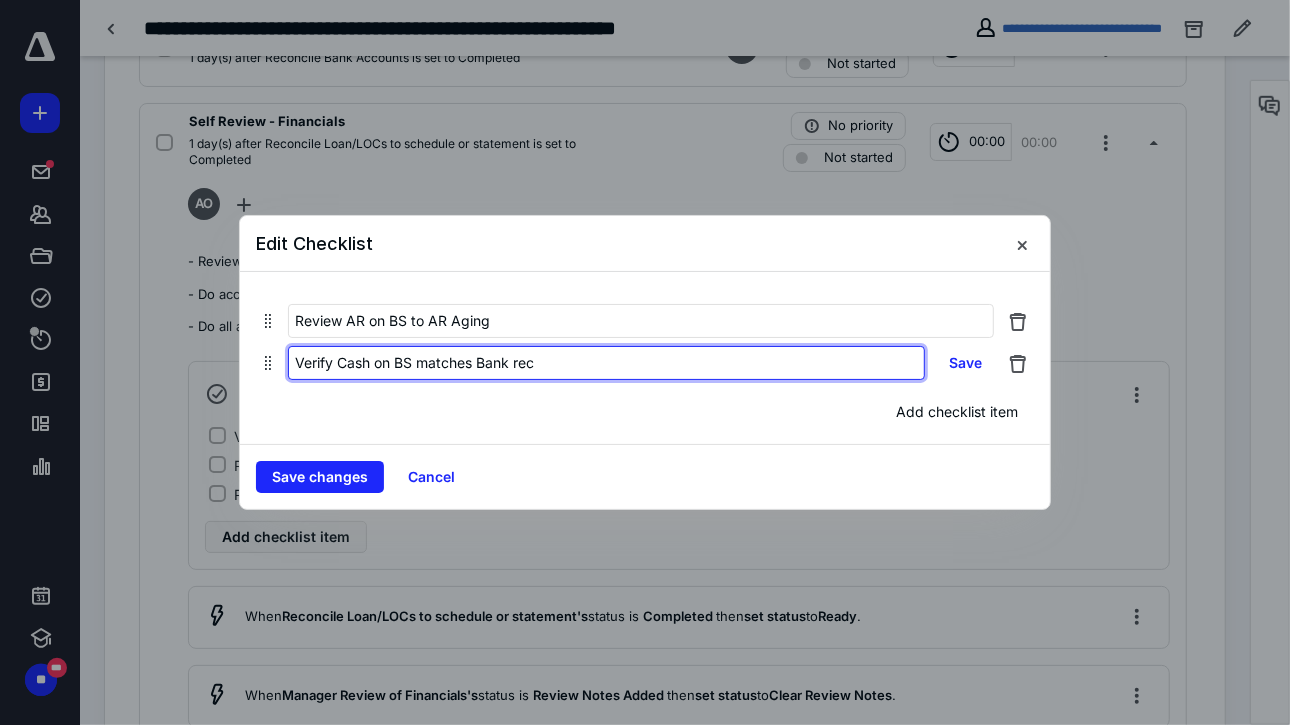 type on "Verify Cash on BS matches Bank rec" 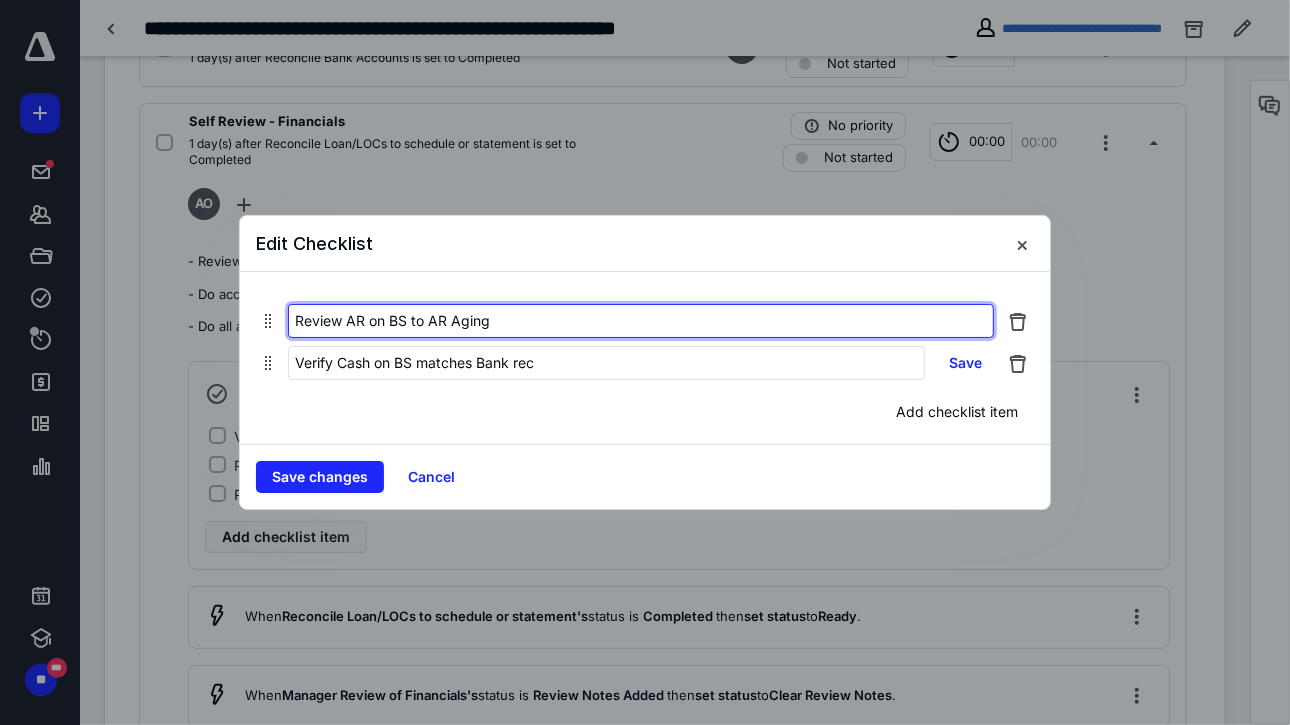 click on "Review AR on BS to AR Aging" at bounding box center [641, 321] 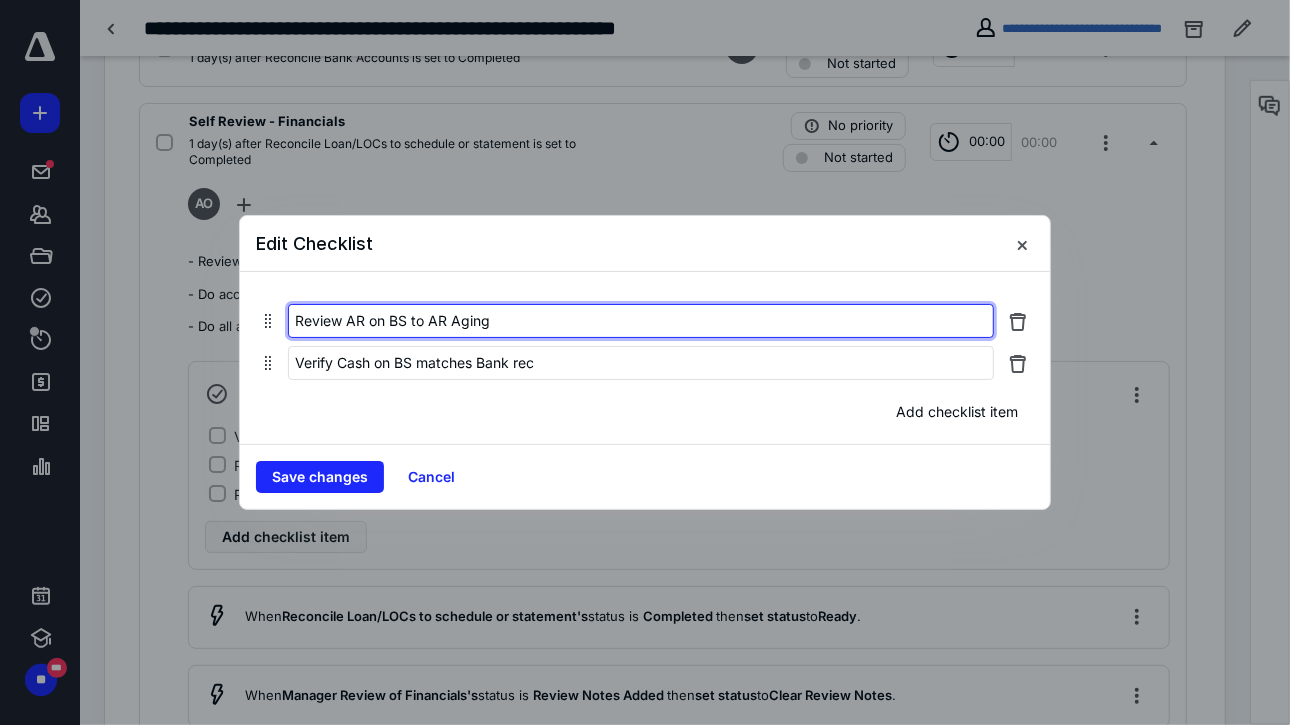 click on "Review AR on BS to AR Aging" at bounding box center (641, 321) 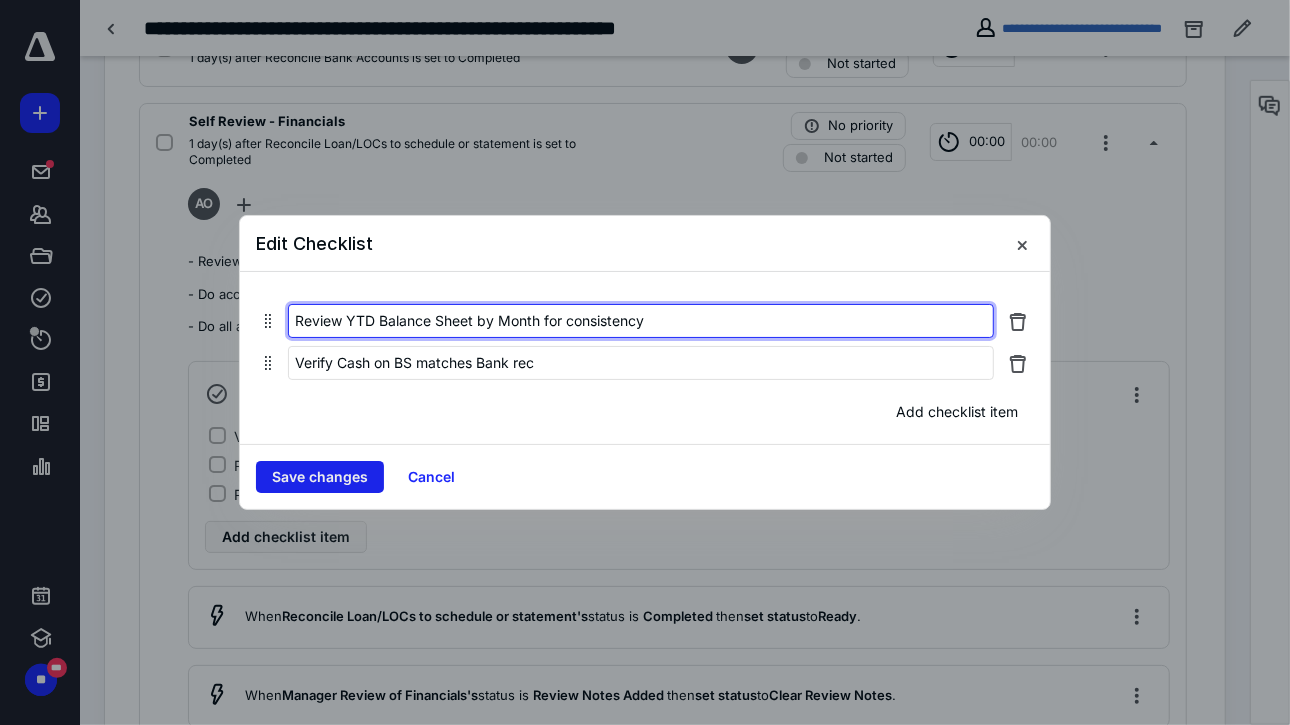 type on "Review YTD Balance Sheet by Month for consistency" 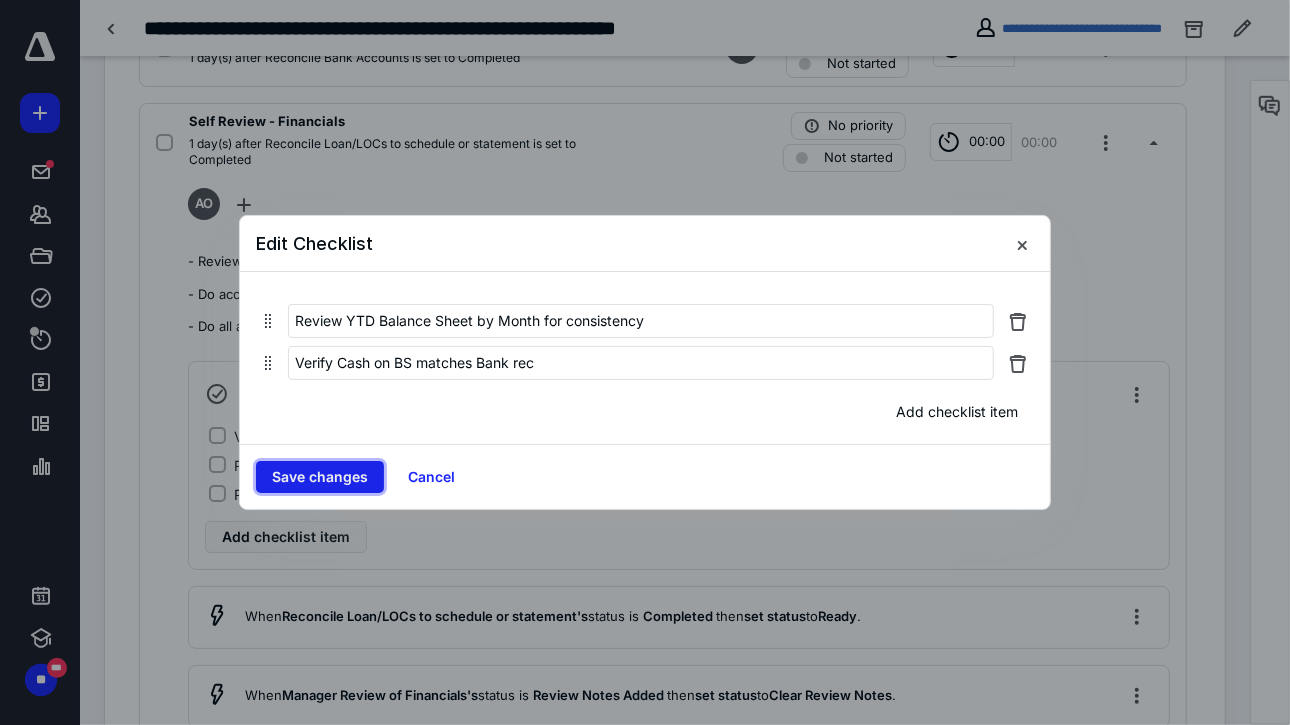 click on "Save changes" at bounding box center [320, 477] 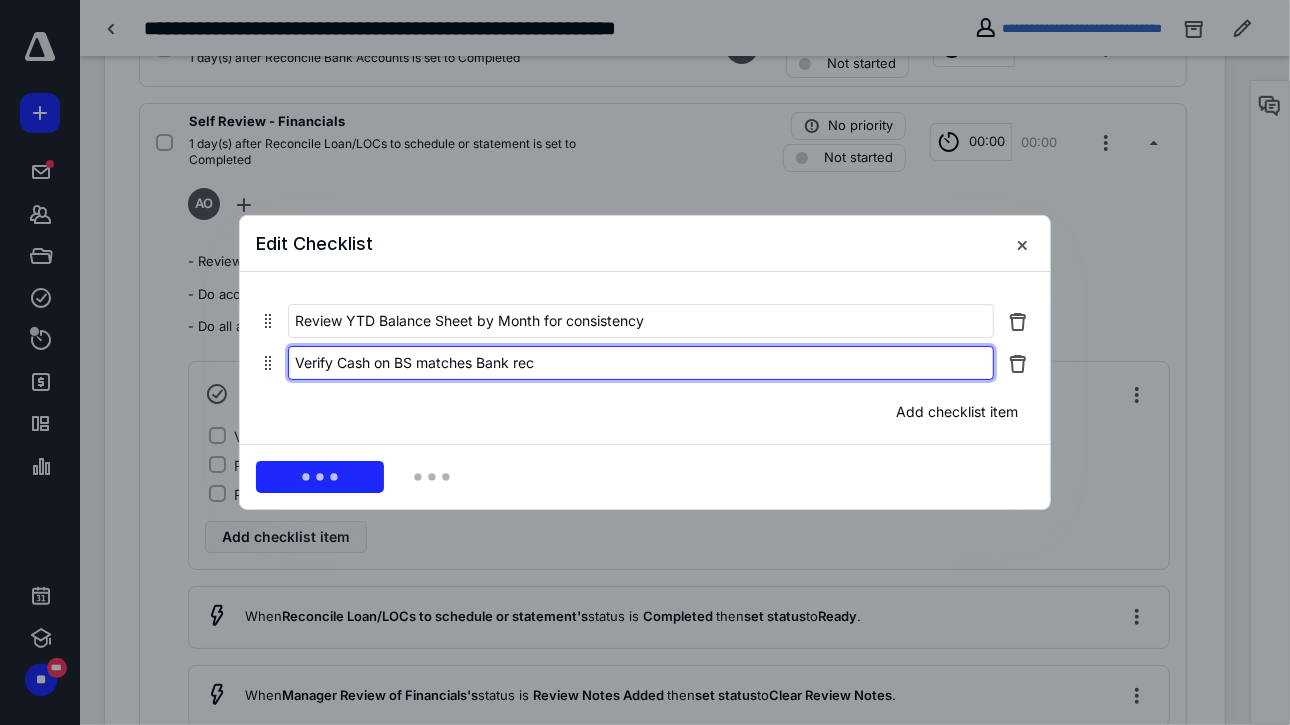 click on "Verify Cash on BS matches Bank rec" at bounding box center (641, 363) 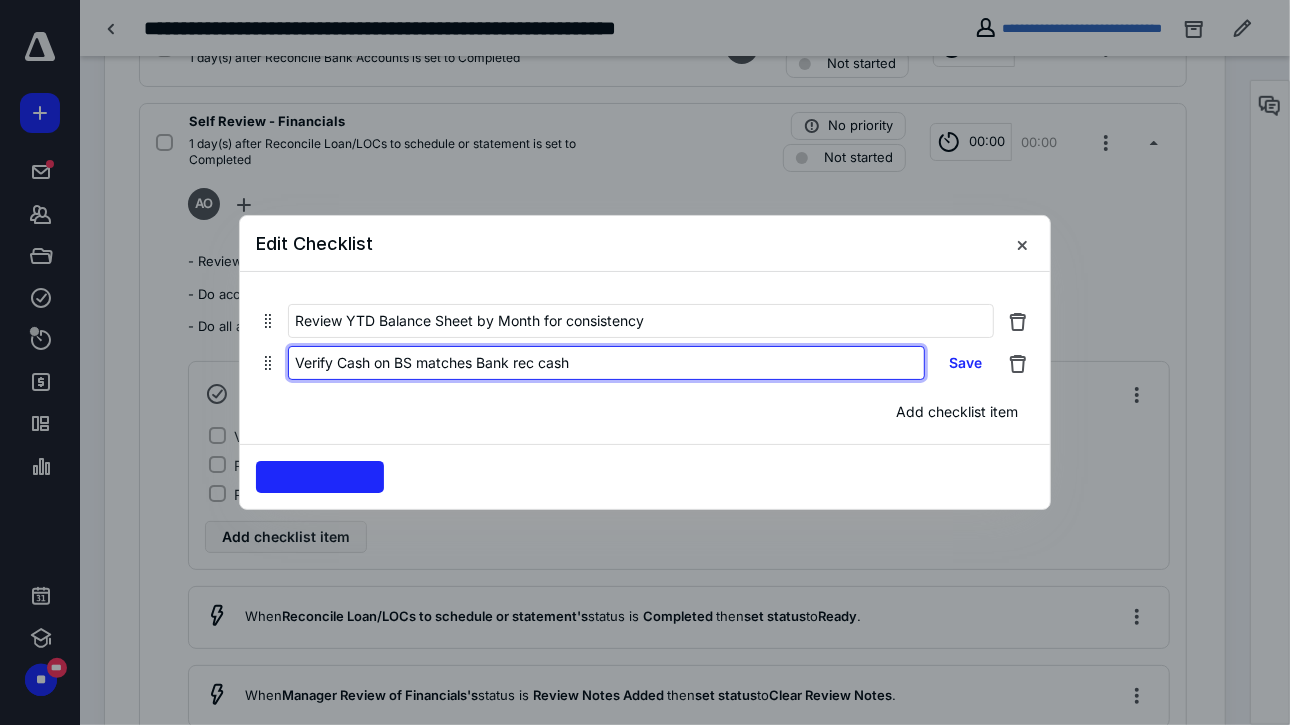 type on "Verify Cash on BS matches Bank rec cash" 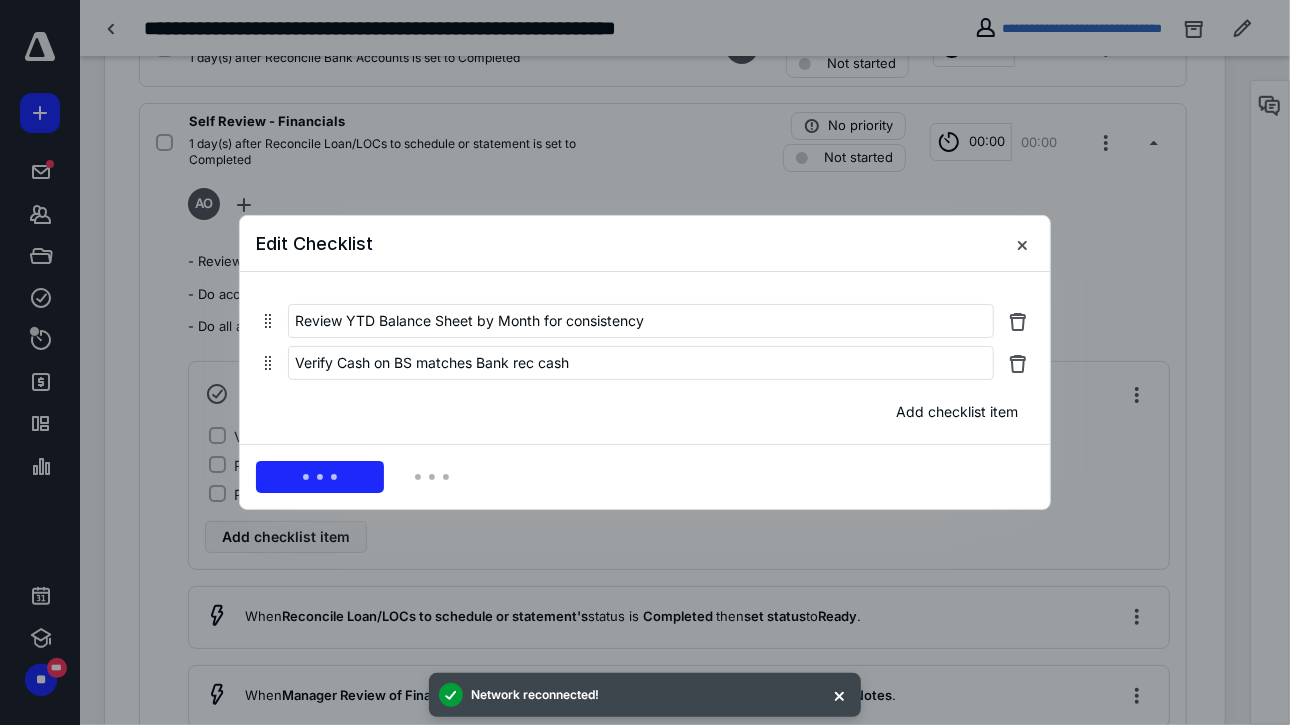 click on "Edit Checklist" at bounding box center (645, 244) 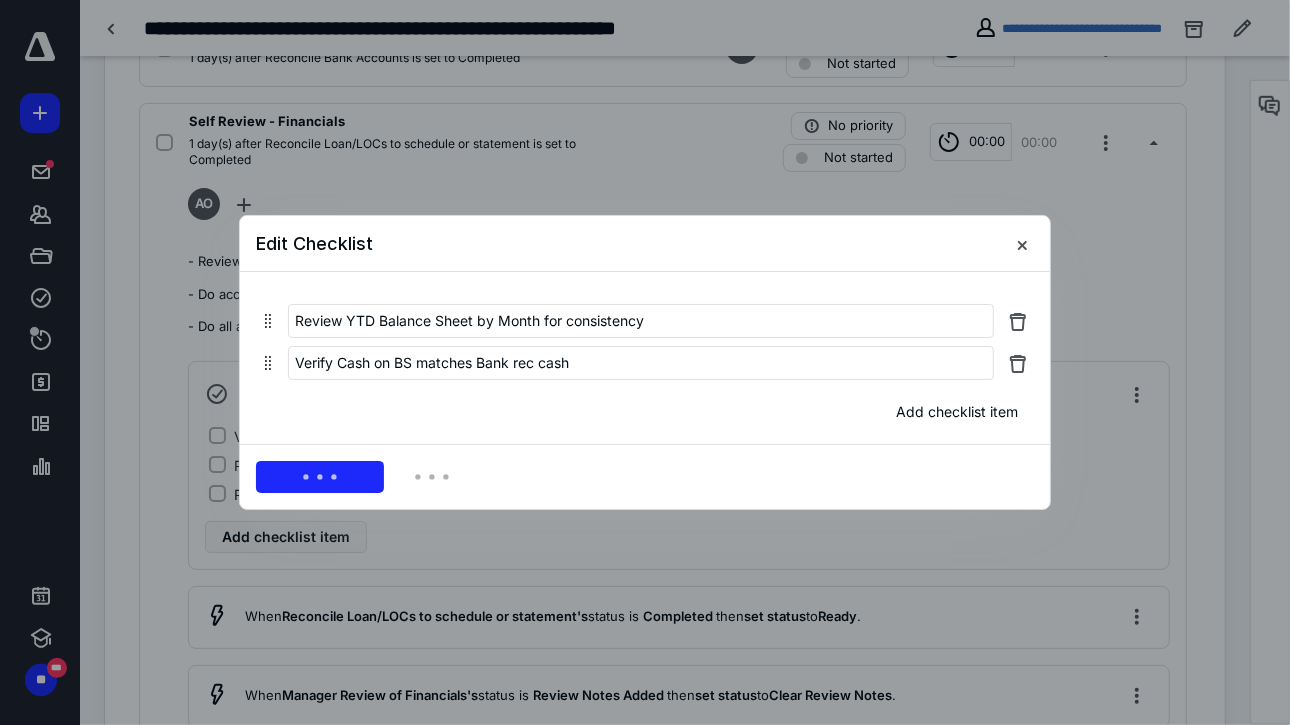 click on "Edit Checklist" at bounding box center (645, 244) 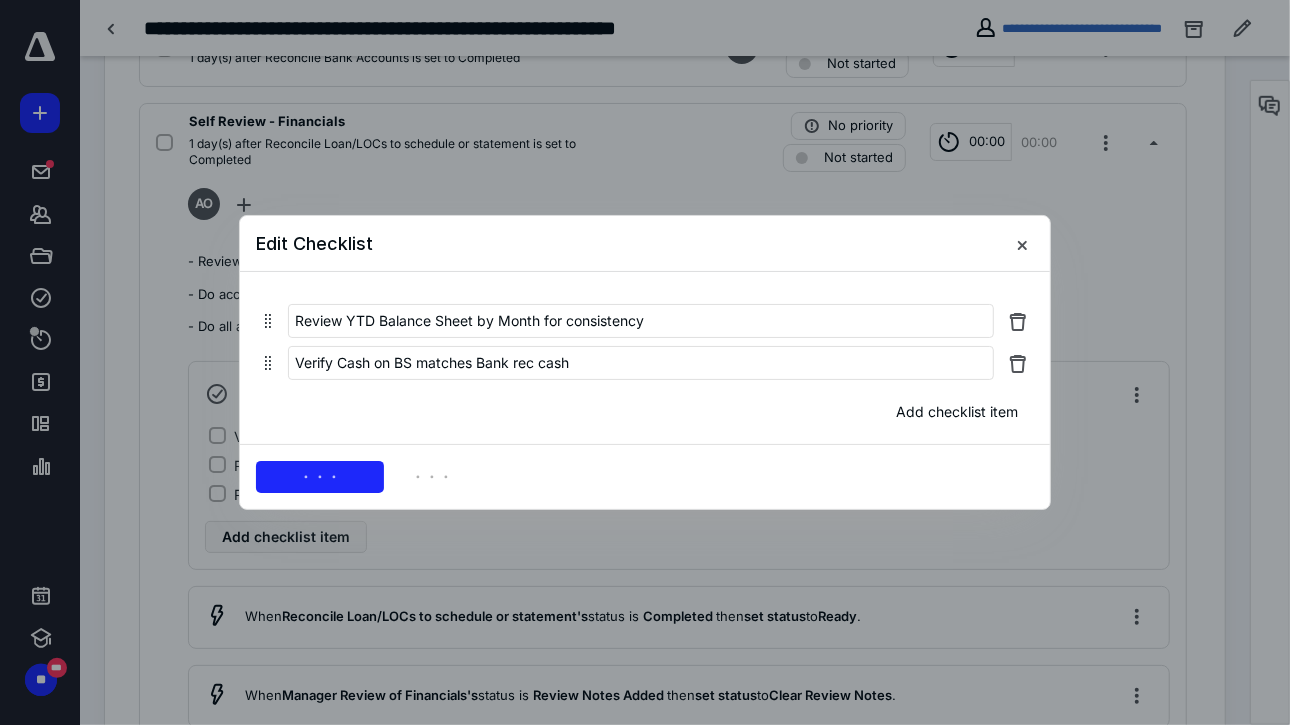 click at bounding box center (320, 477) 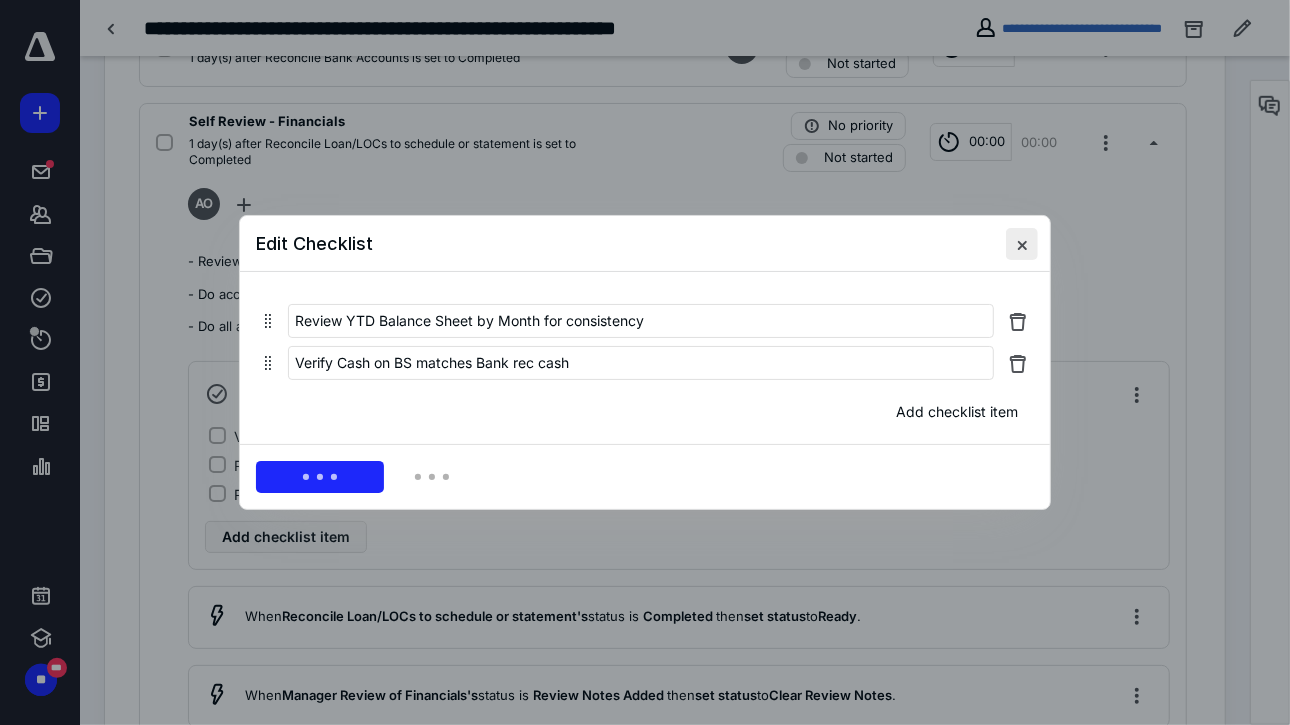 click at bounding box center [1022, 244] 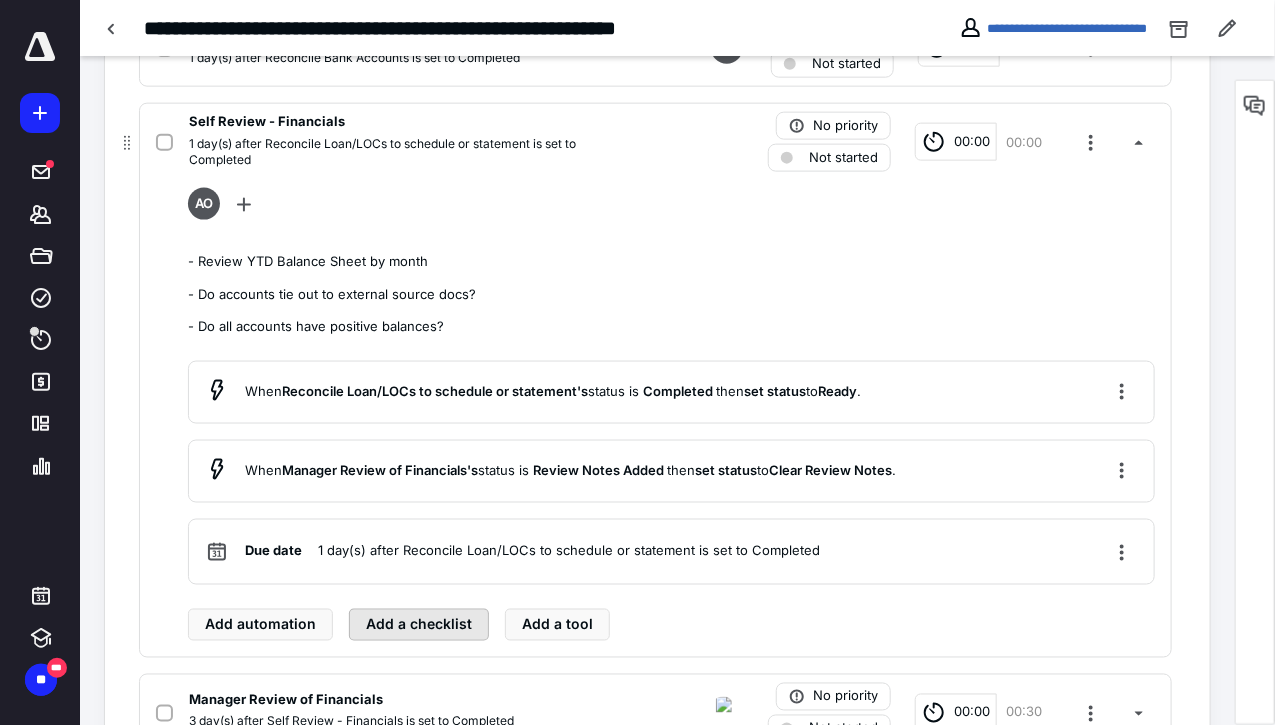 click on "Add a checklist" at bounding box center [419, 625] 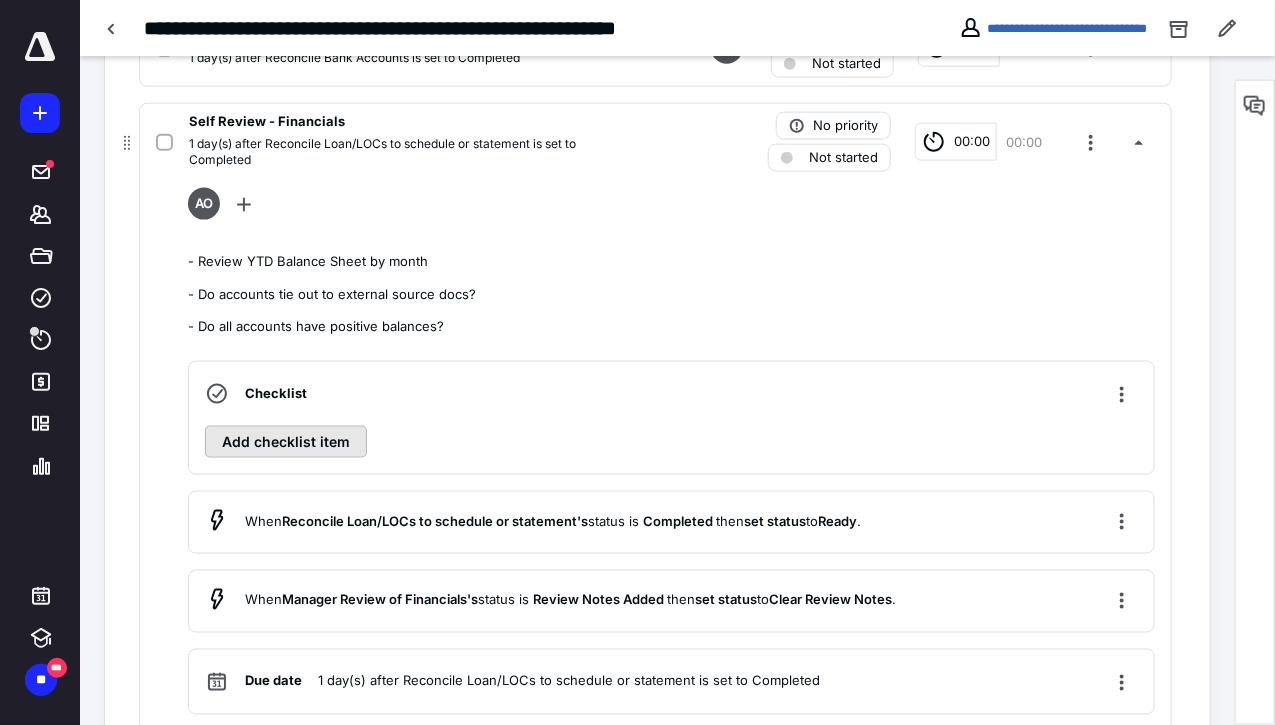 click on "Add checklist item" at bounding box center (286, 442) 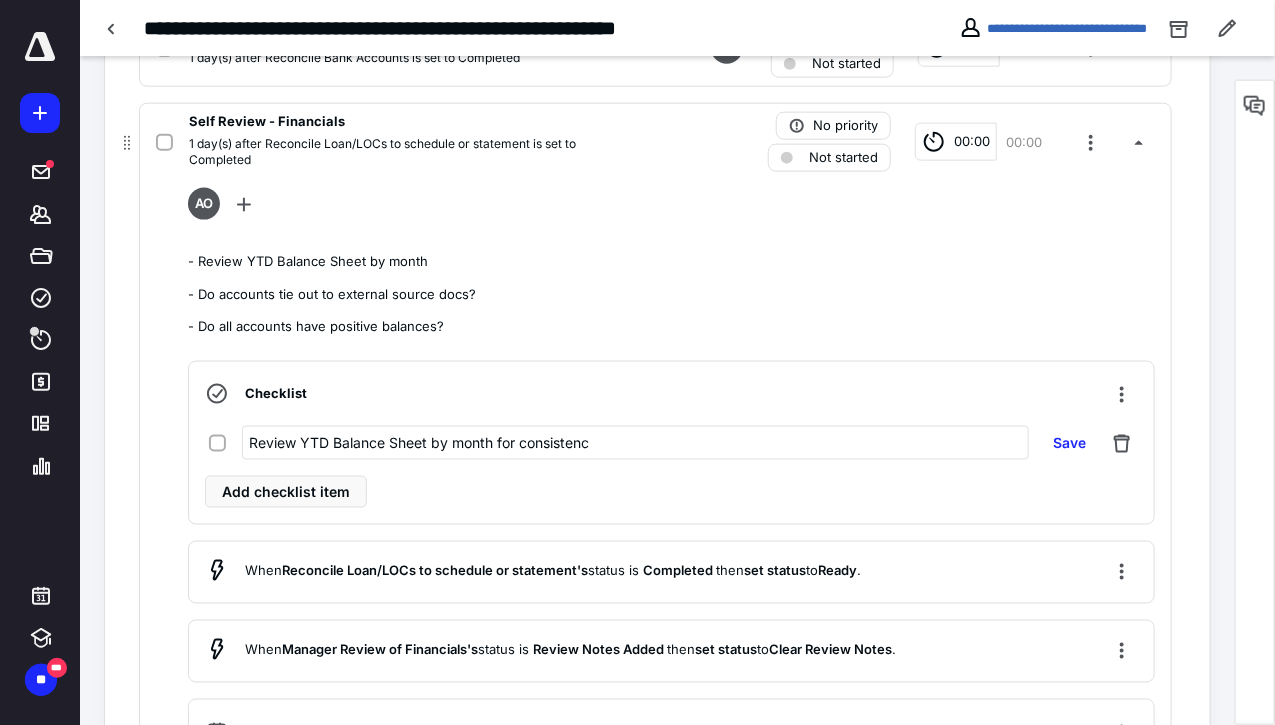 type on "Review YTD Balance Sheet by month for consistency" 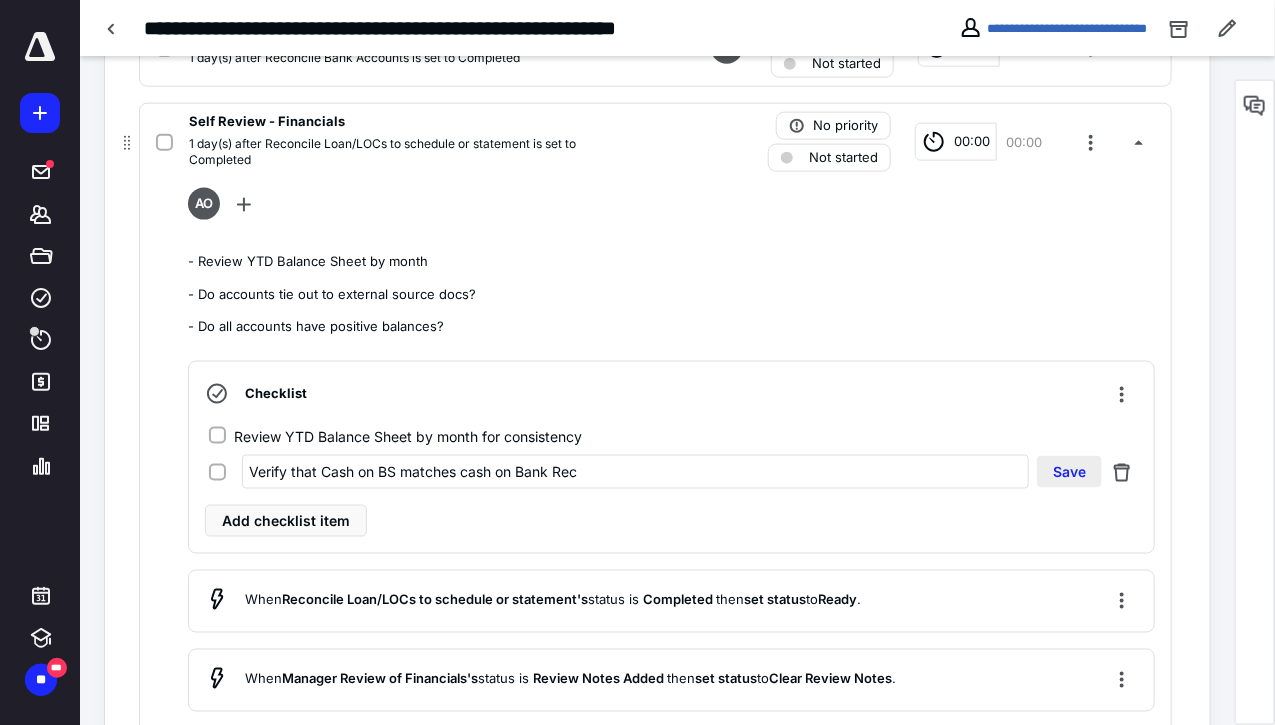 type on "Verify that Cash on BS matches cash on Bank Rec" 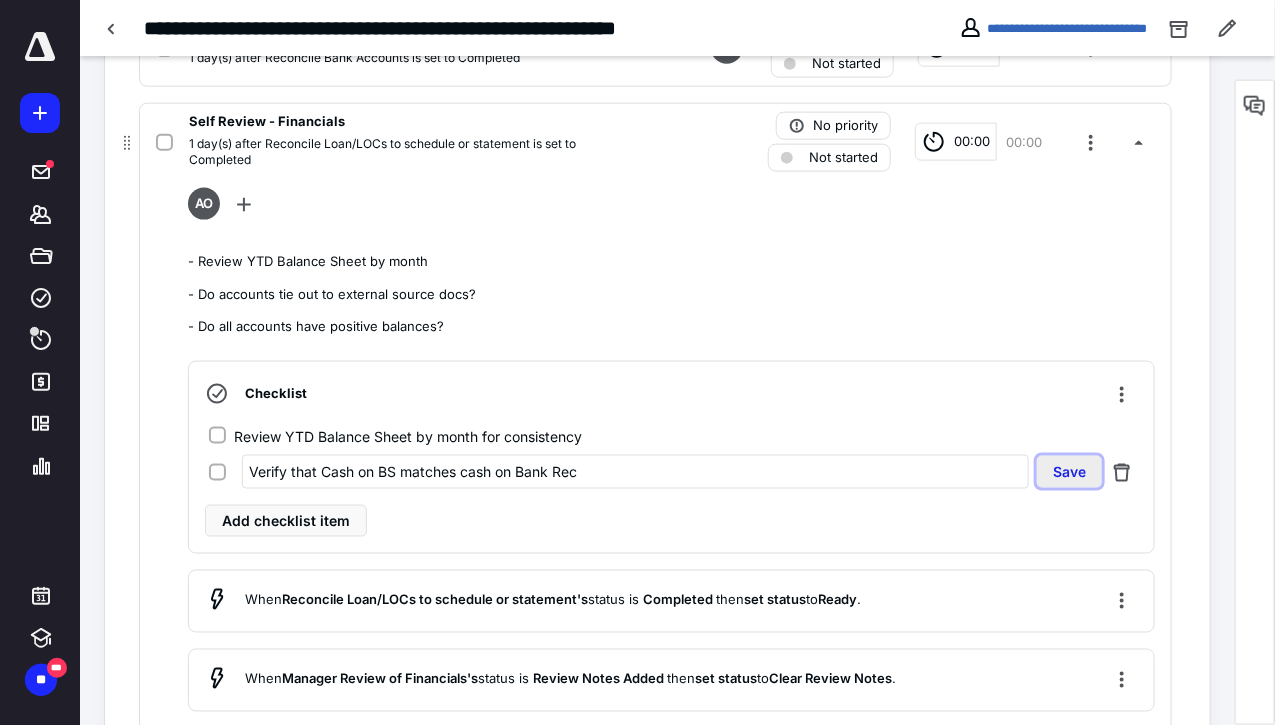 click on "Save" at bounding box center [1069, 472] 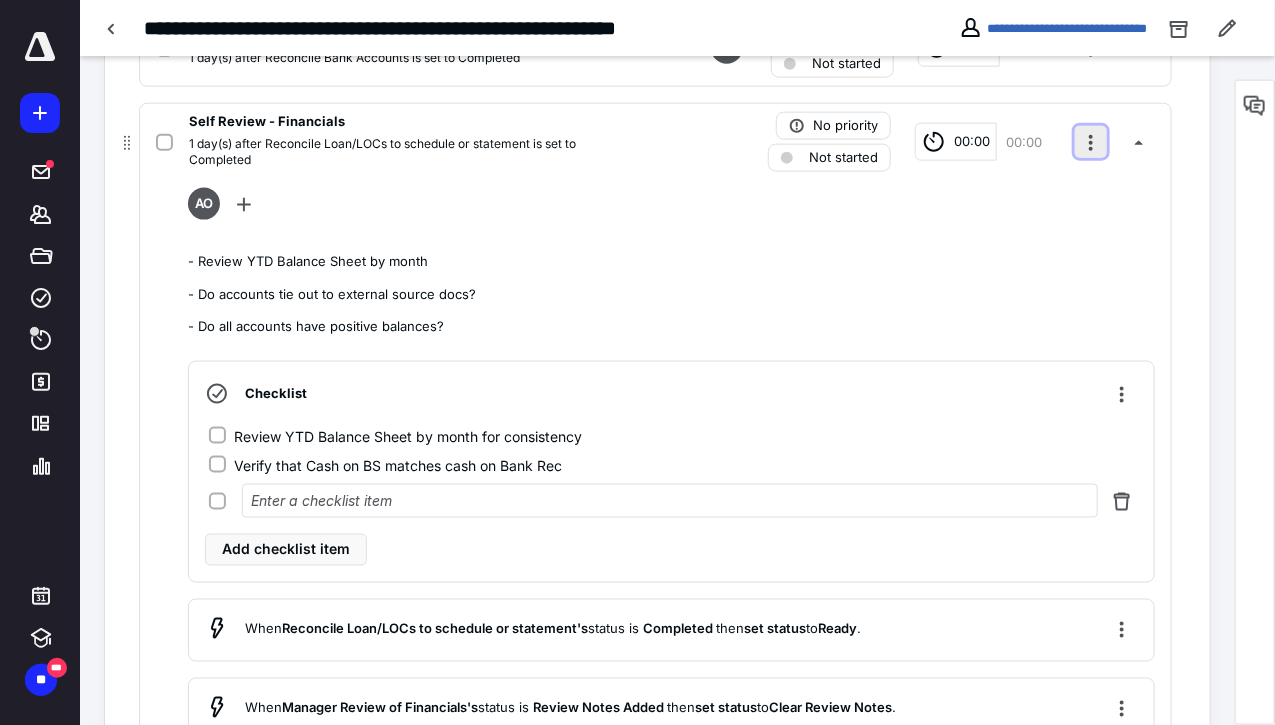 click at bounding box center [1091, 142] 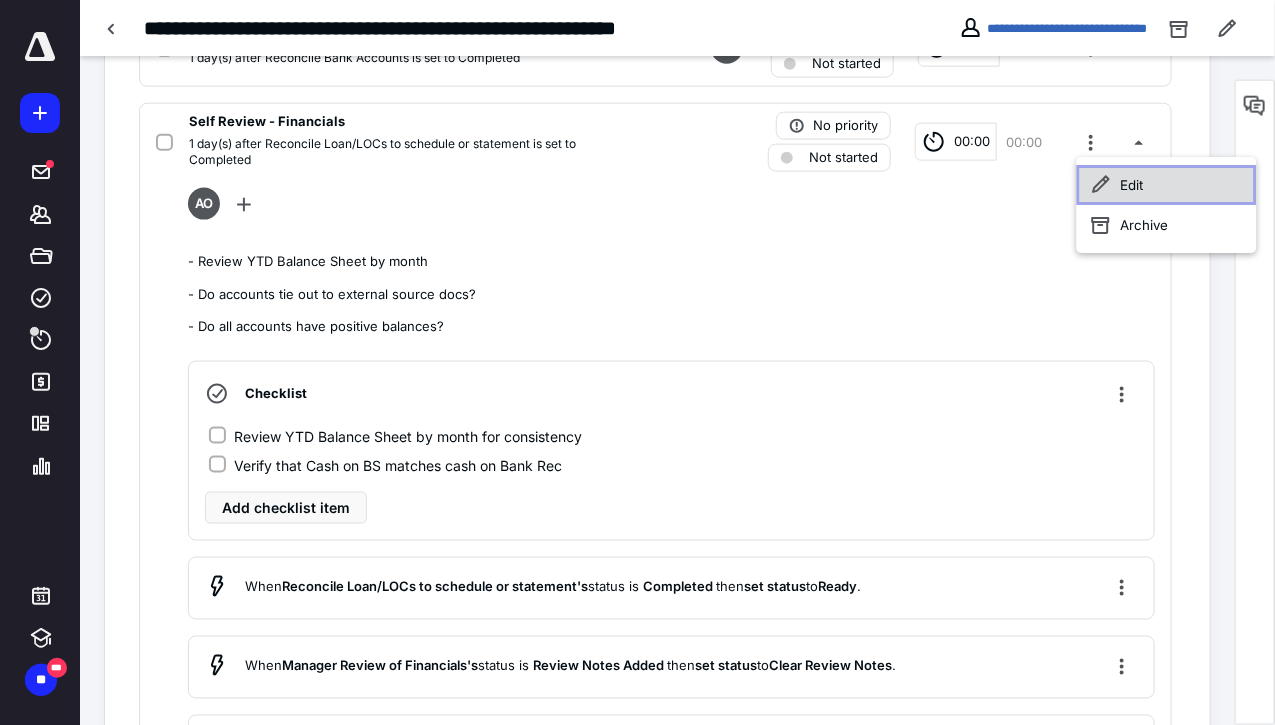 click on "Edit" at bounding box center (1167, 185) 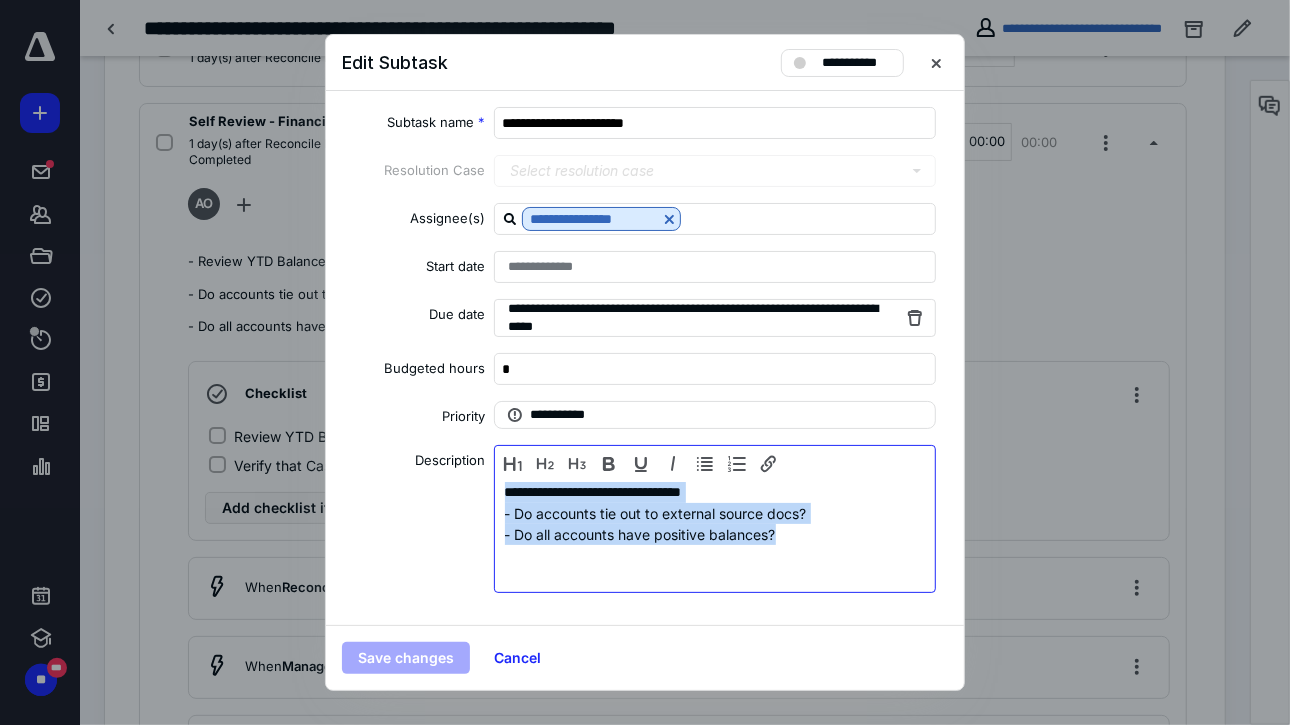 drag, startPoint x: 793, startPoint y: 541, endPoint x: 447, endPoint y: 489, distance: 349.88568 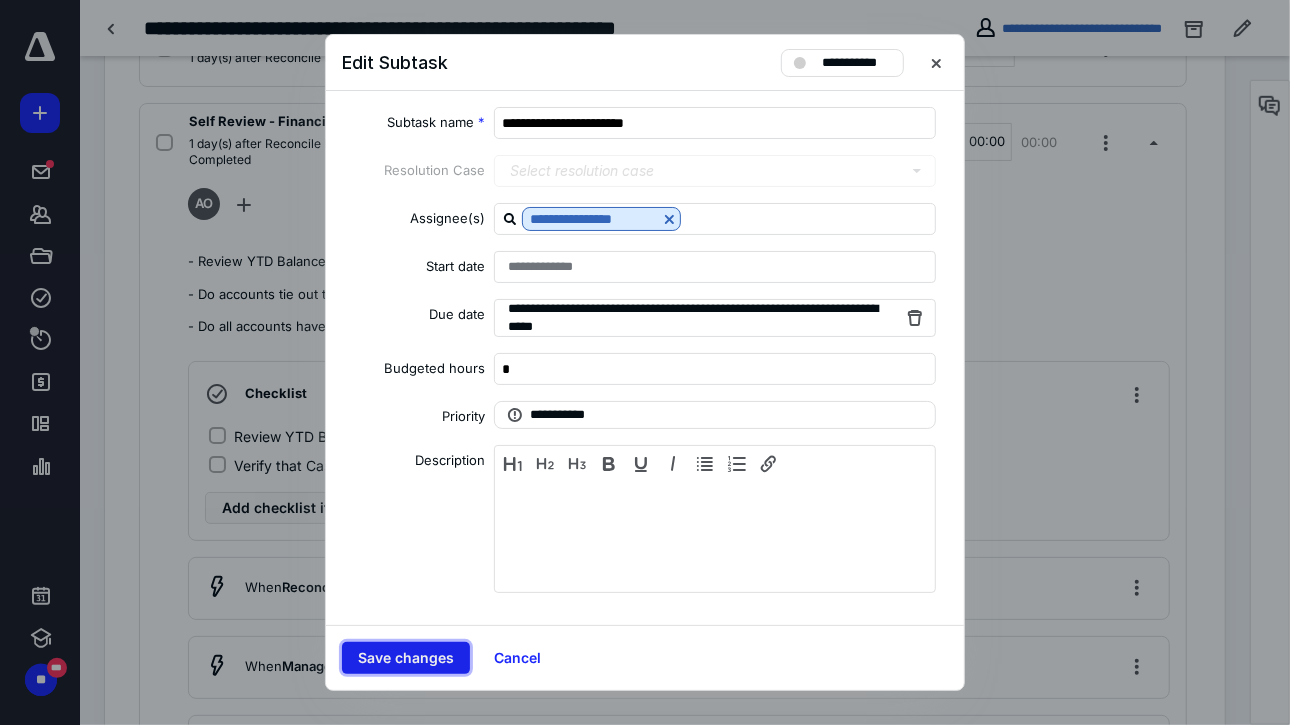 click on "Save changes" at bounding box center (406, 658) 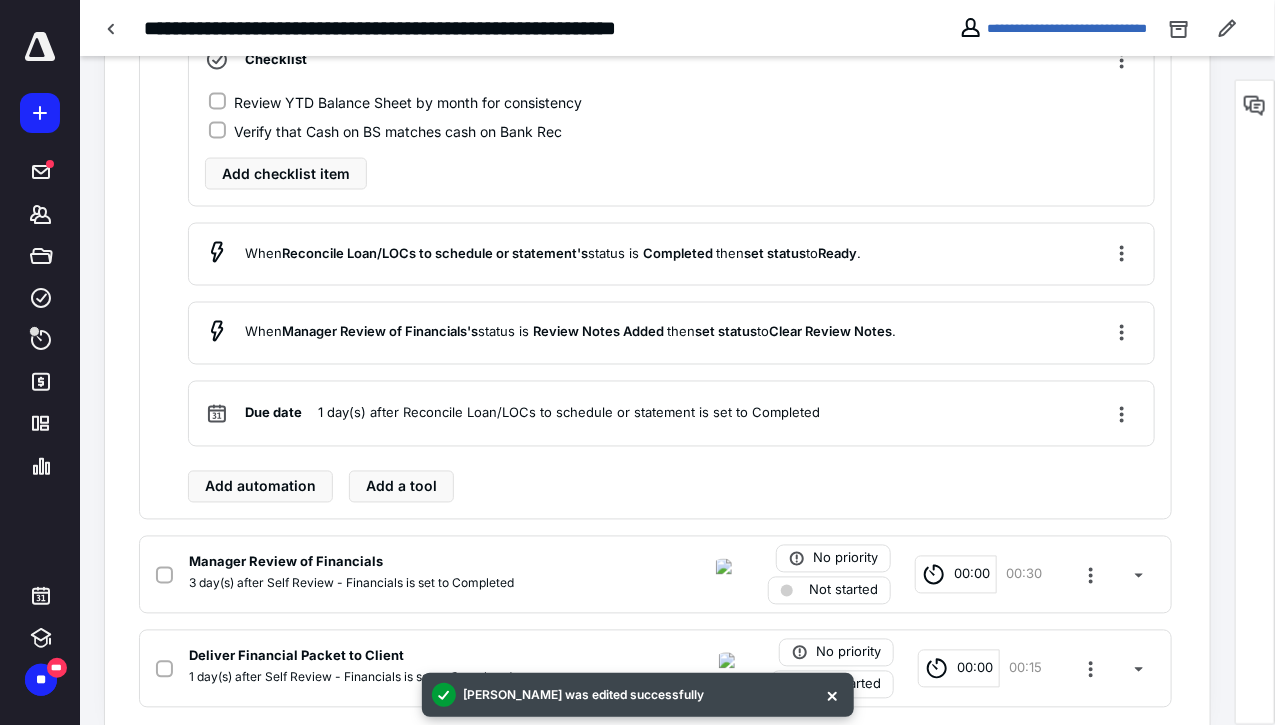 scroll, scrollTop: 1240, scrollLeft: 0, axis: vertical 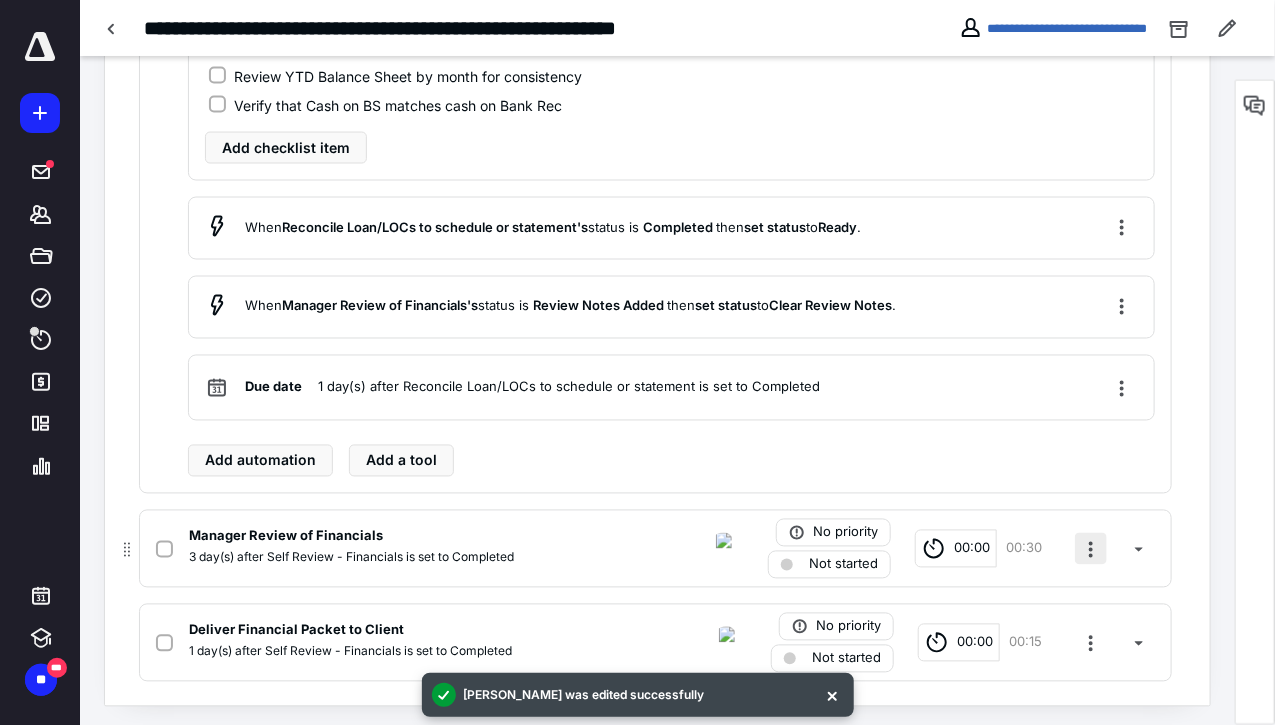 click at bounding box center [1091, 549] 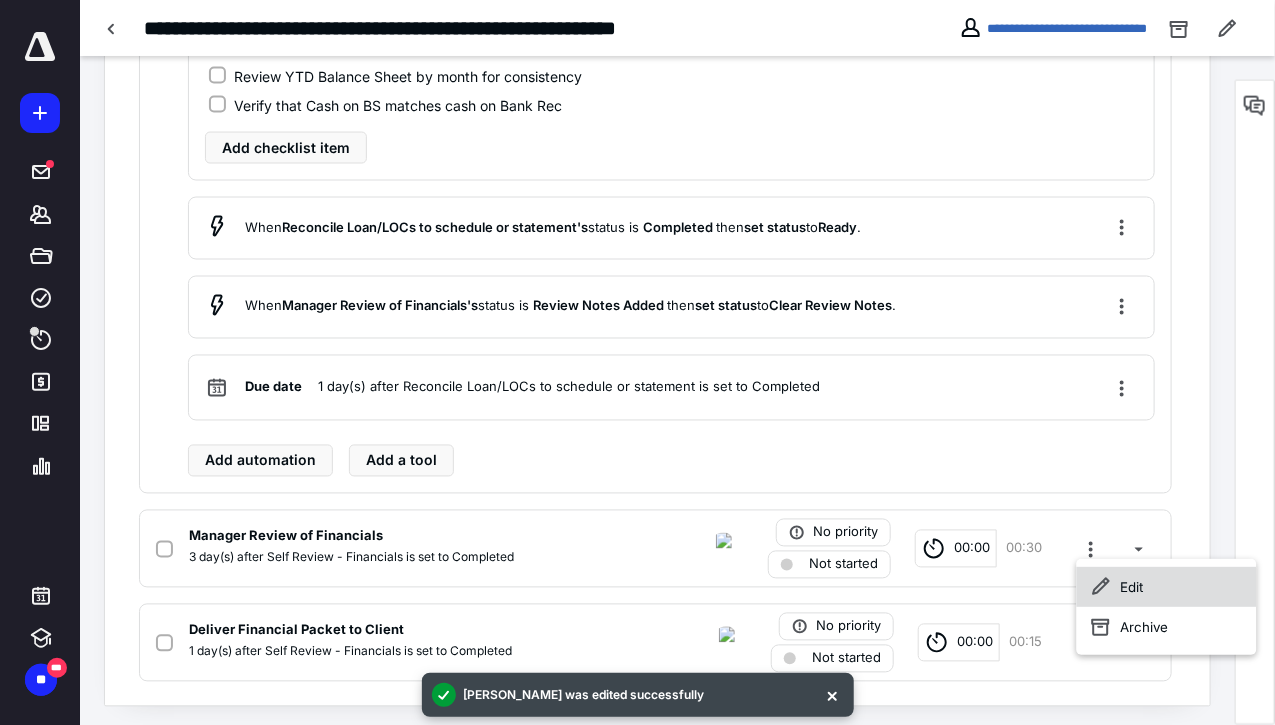click on "Edit" at bounding box center [1167, 587] 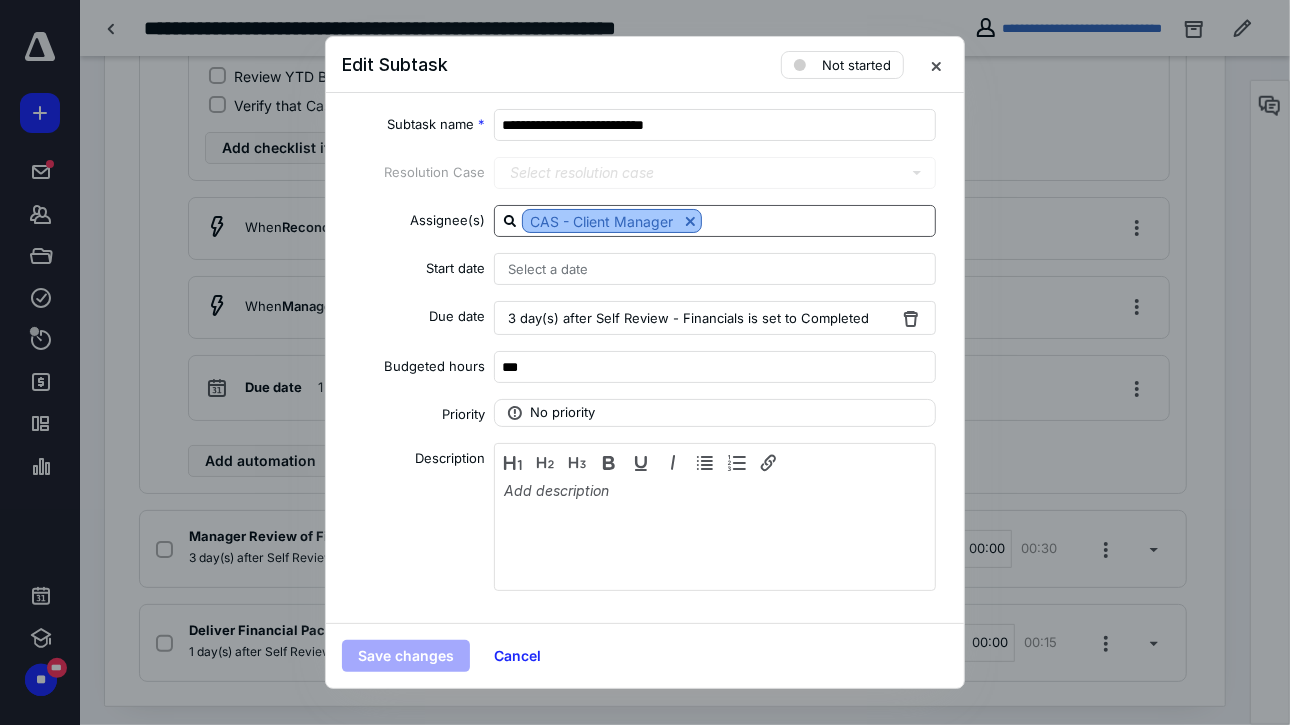 click at bounding box center (690, 221) 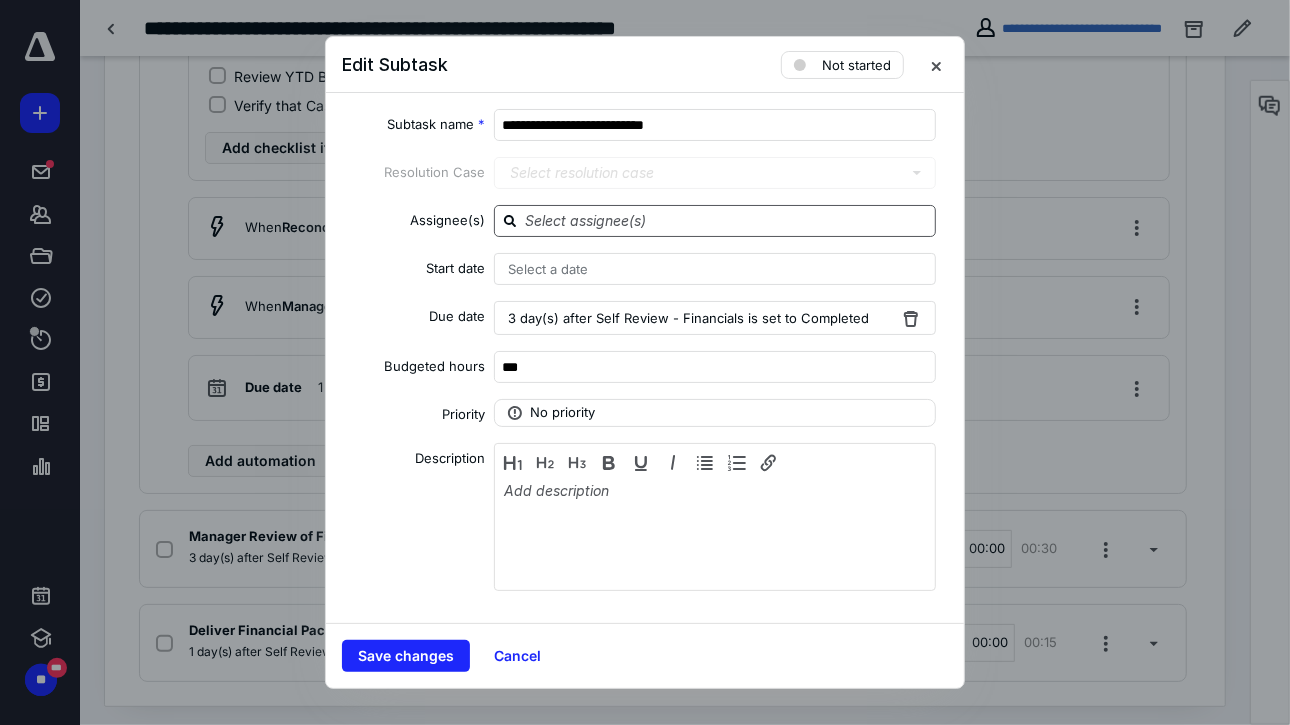 click at bounding box center [727, 220] 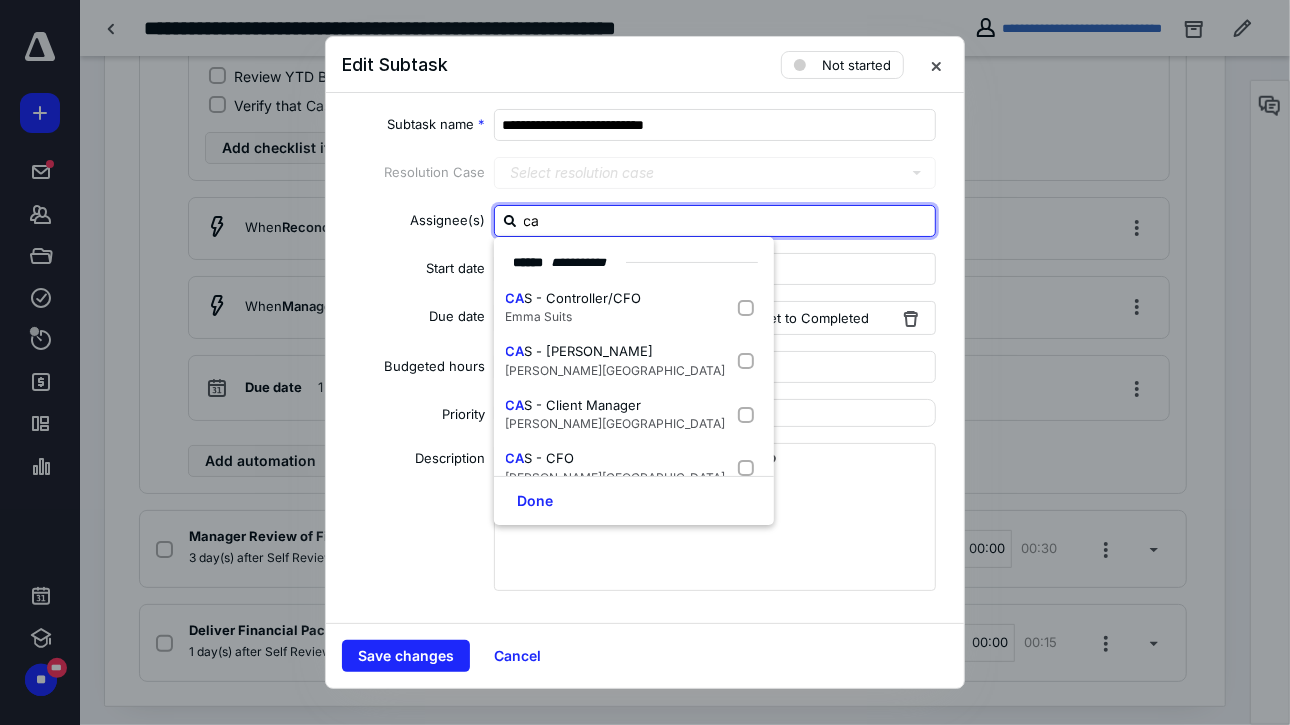 type on "cas" 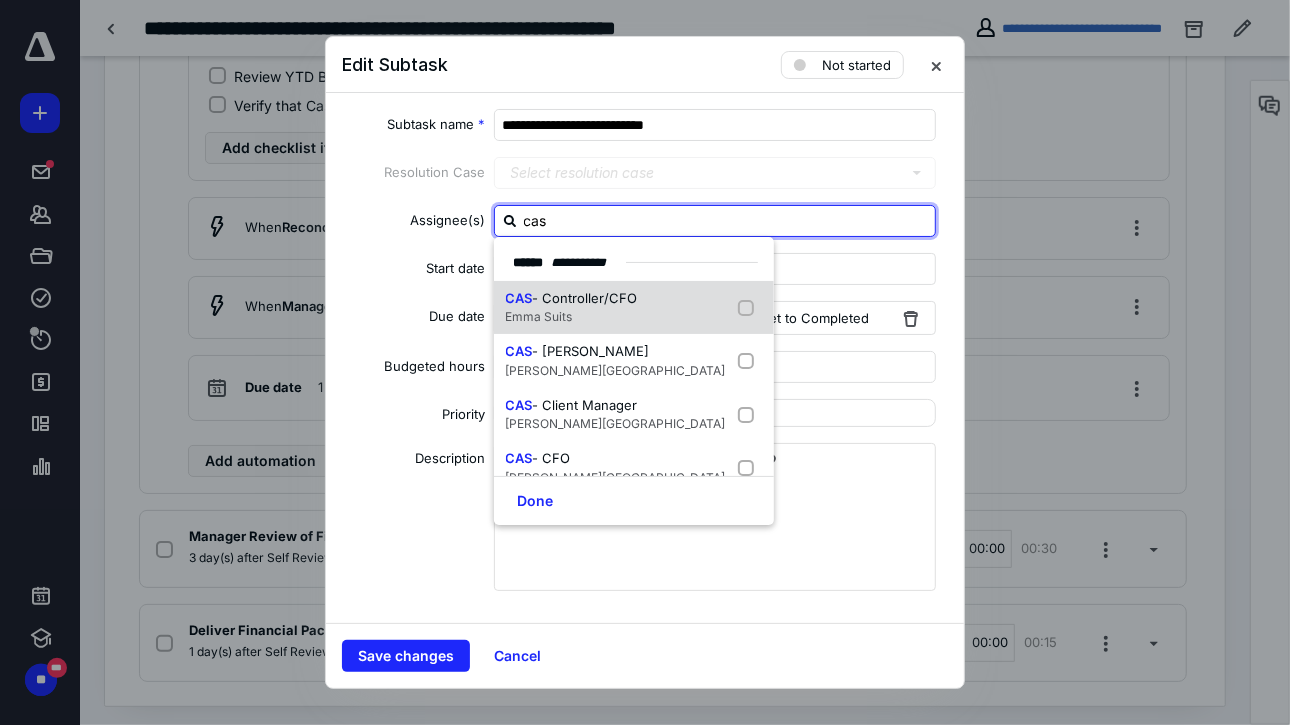 click at bounding box center [750, 308] 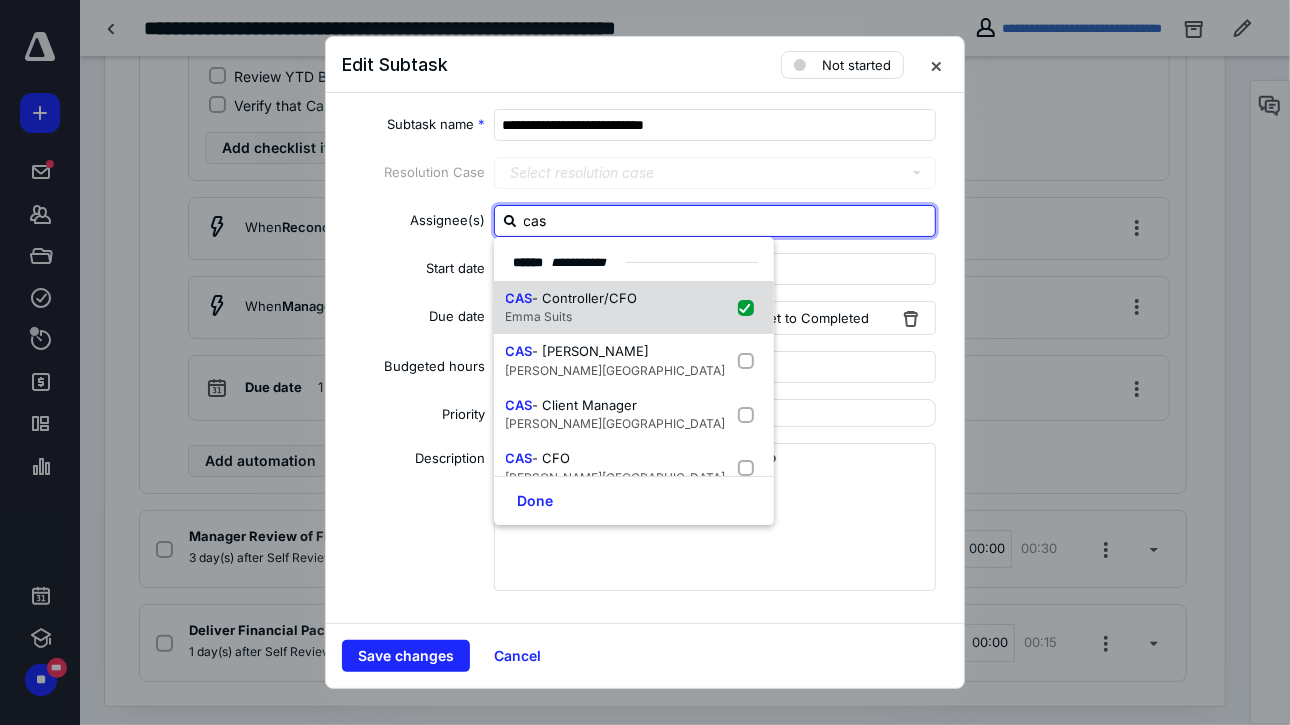 checkbox on "true" 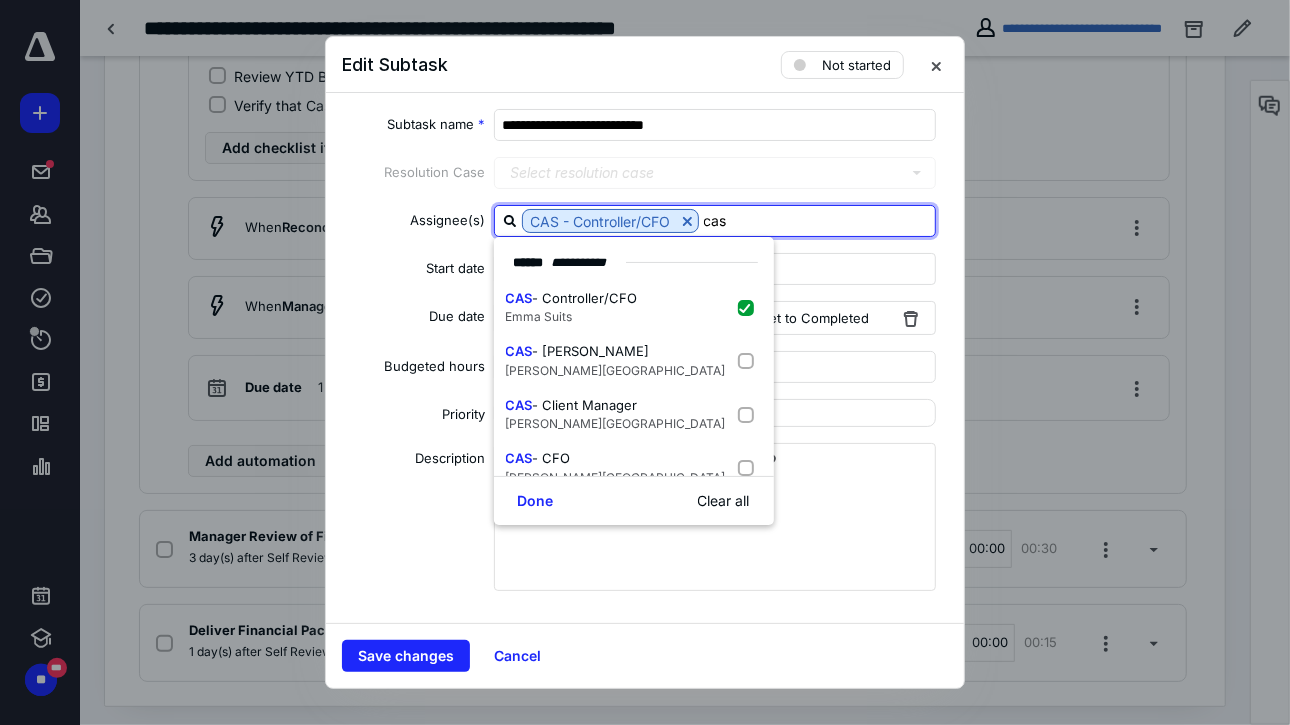type on "cas" 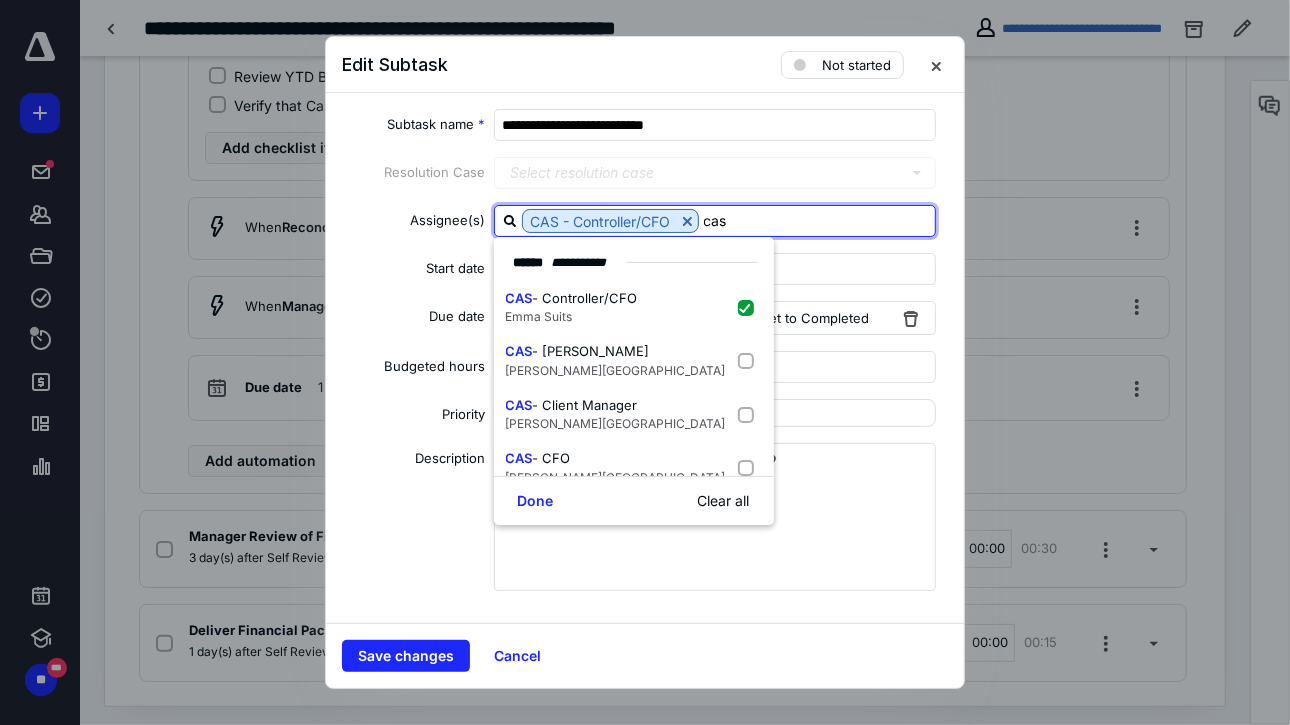 click on "Description" at bounding box center [414, 520] 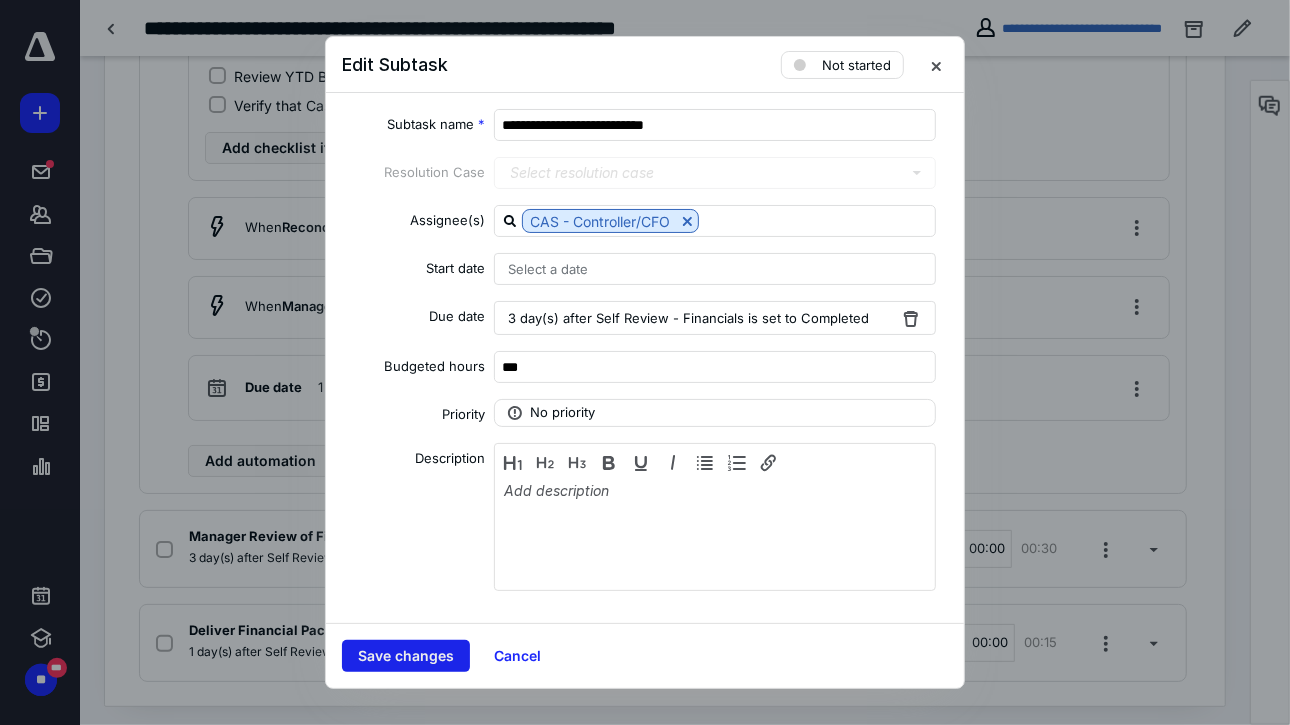 click on "Save changes" at bounding box center (406, 656) 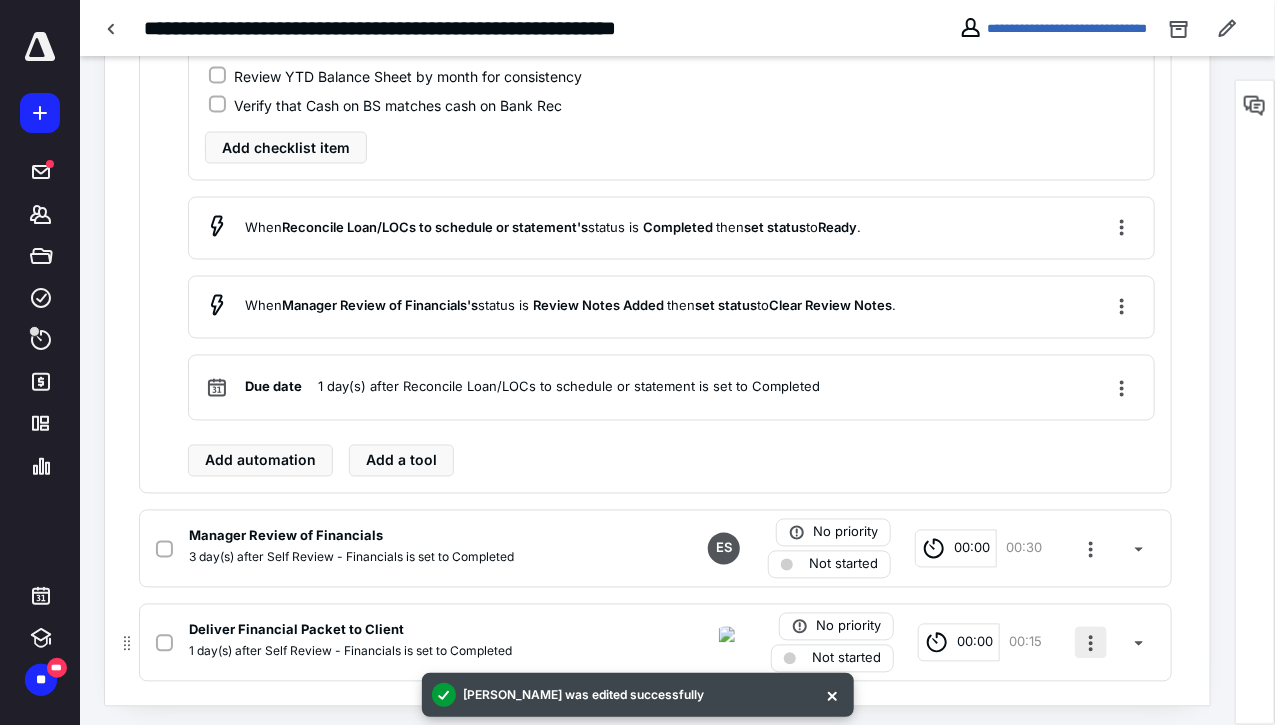 click at bounding box center (1091, 643) 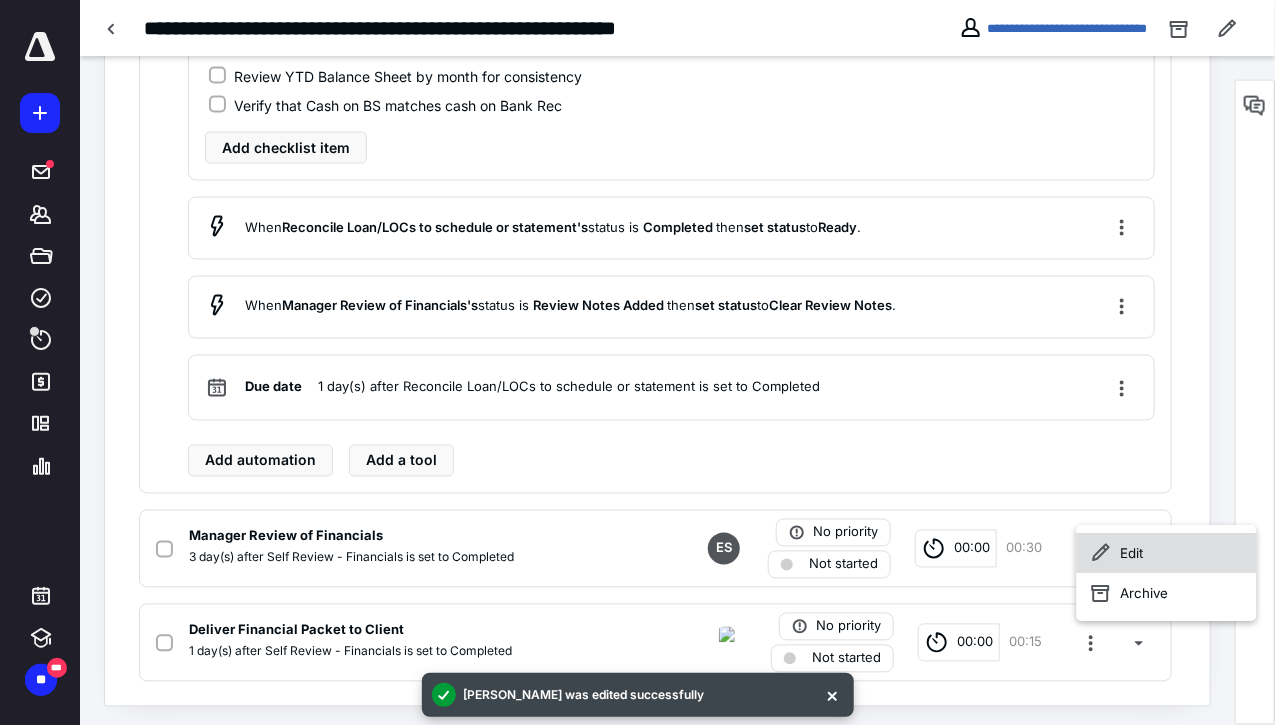 click on "Edit" at bounding box center [1167, 554] 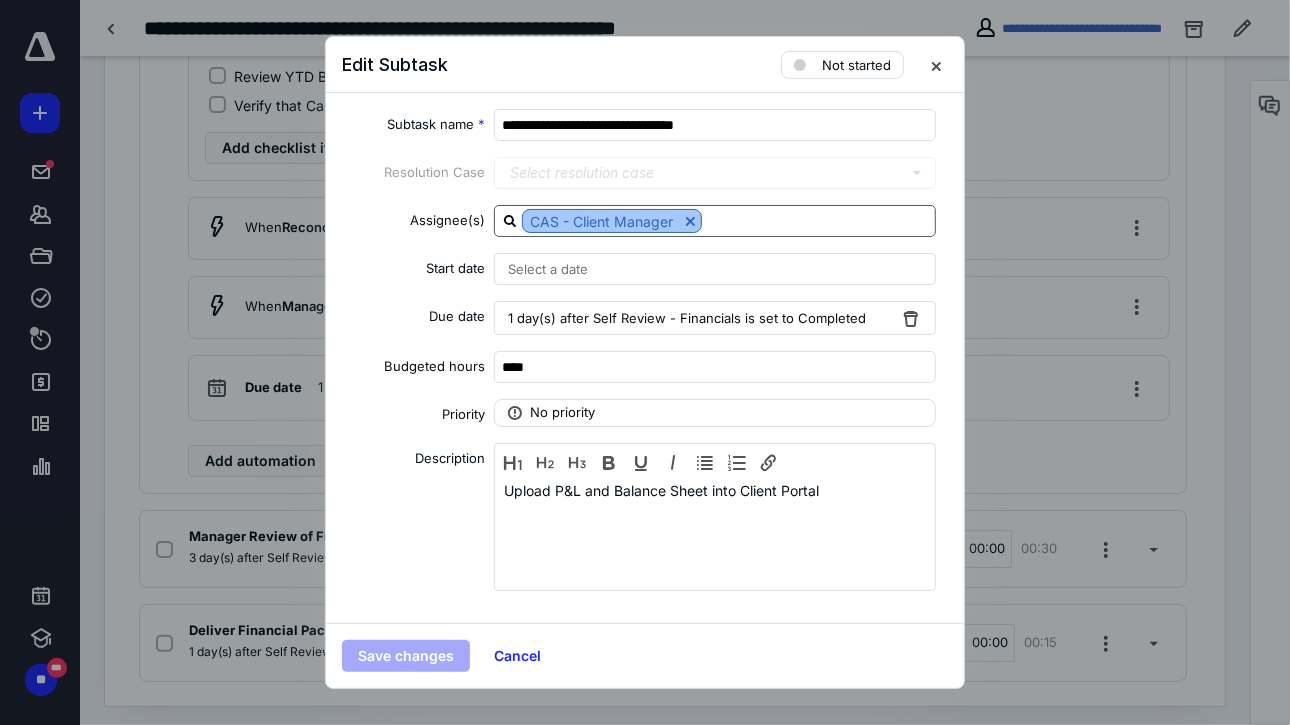 click at bounding box center [690, 221] 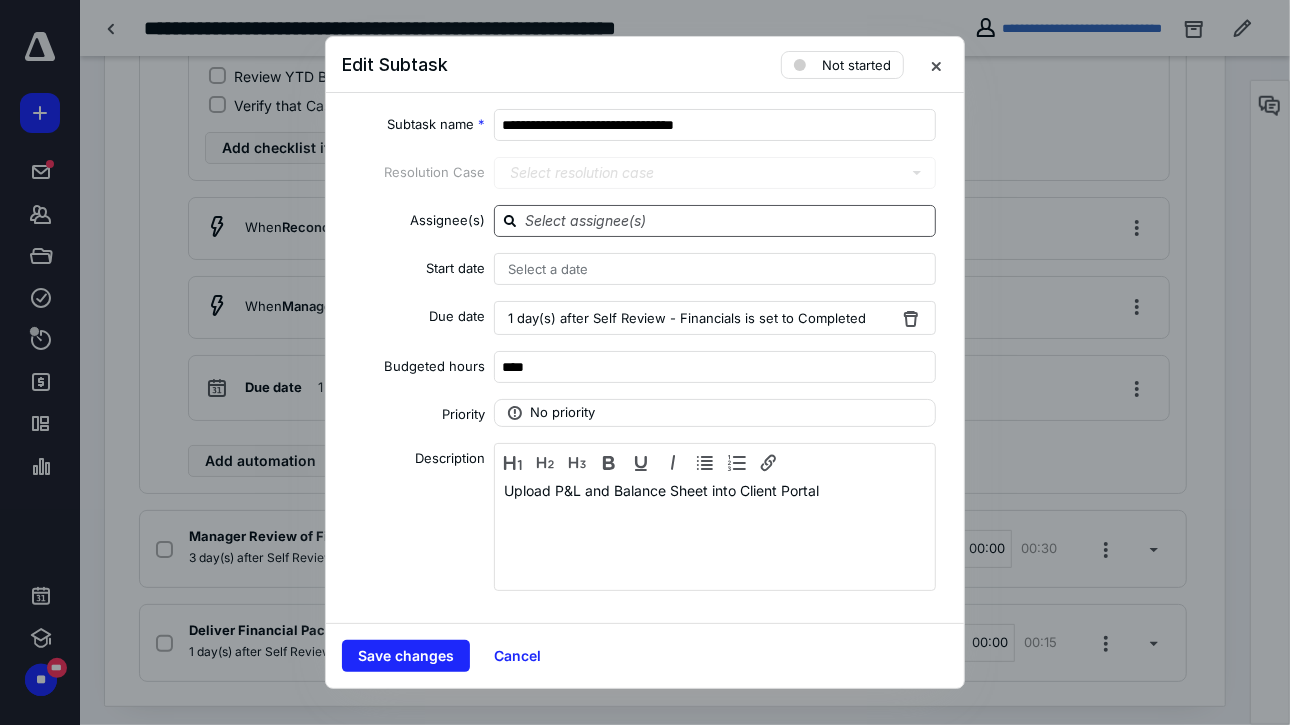 click at bounding box center [727, 220] 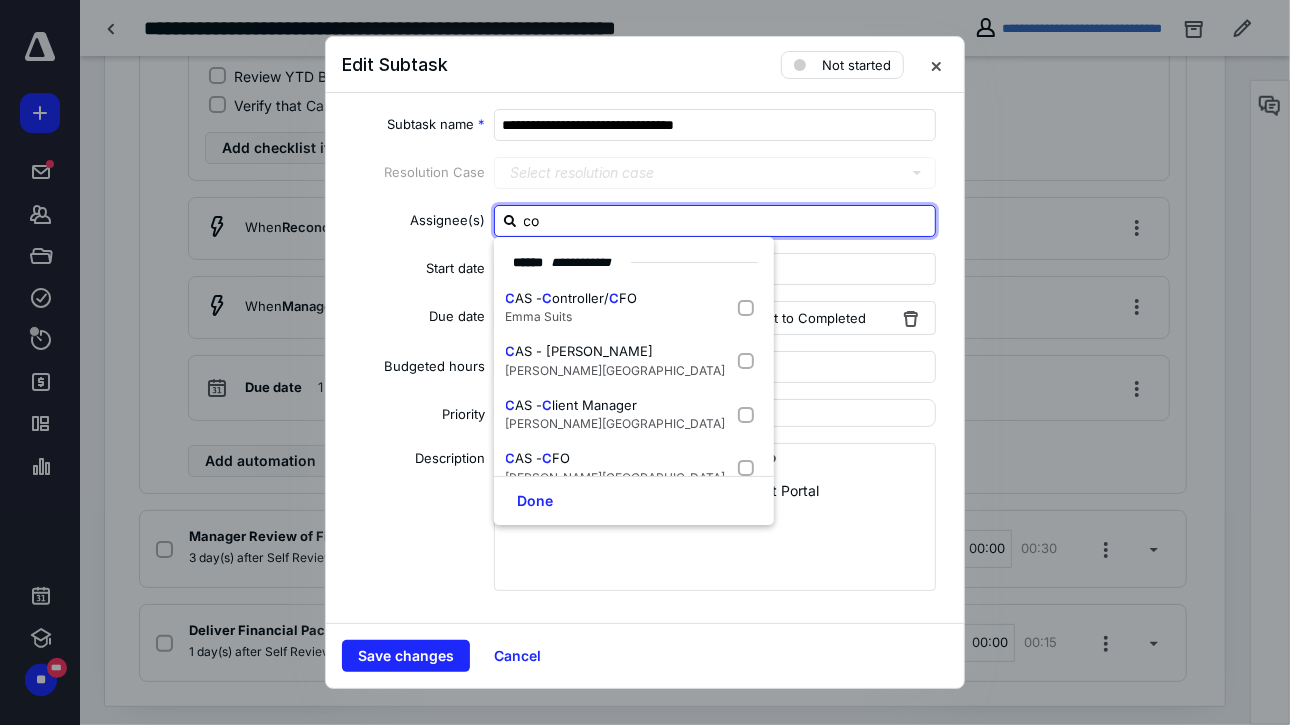 type on "con" 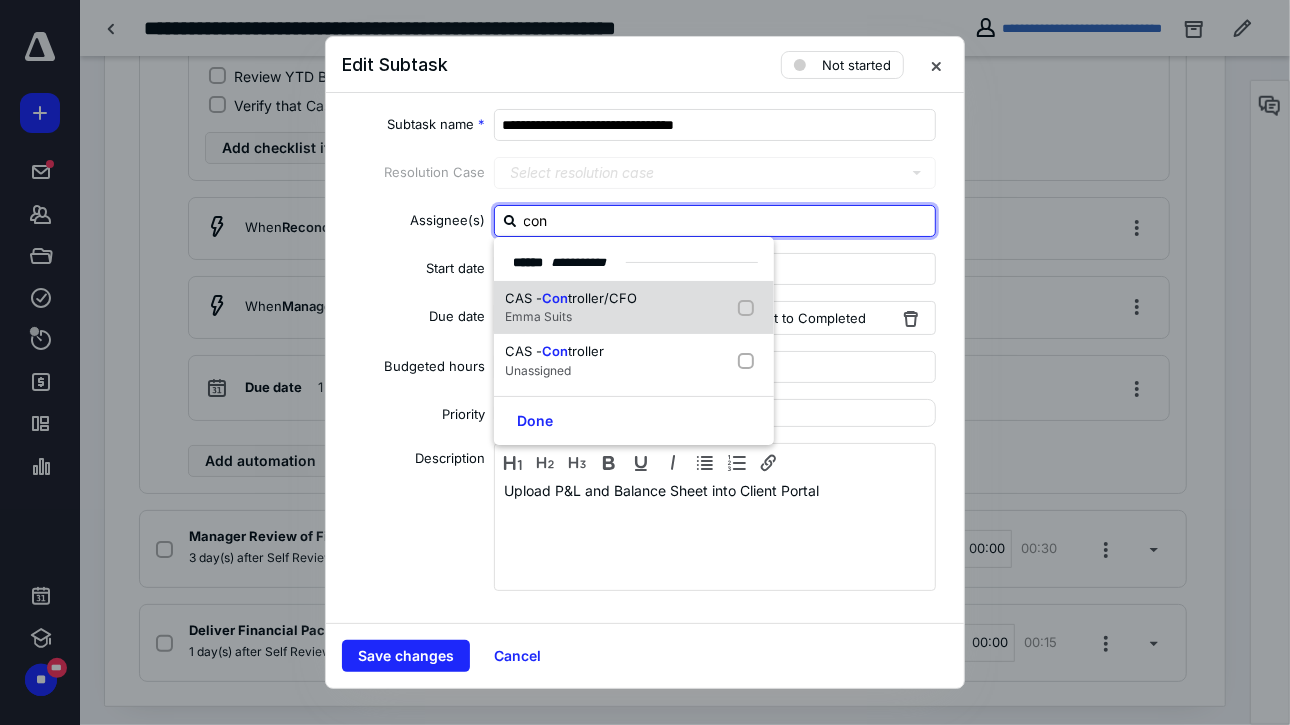 click at bounding box center (750, 308) 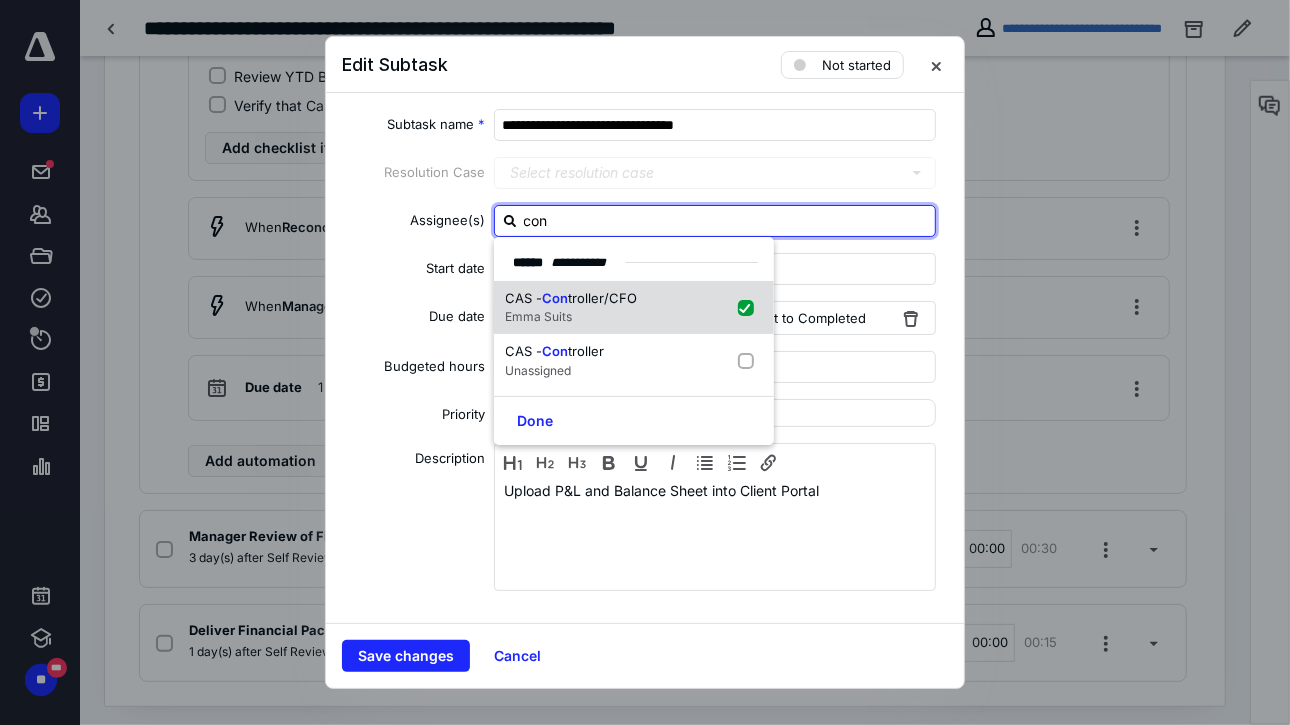 checkbox on "true" 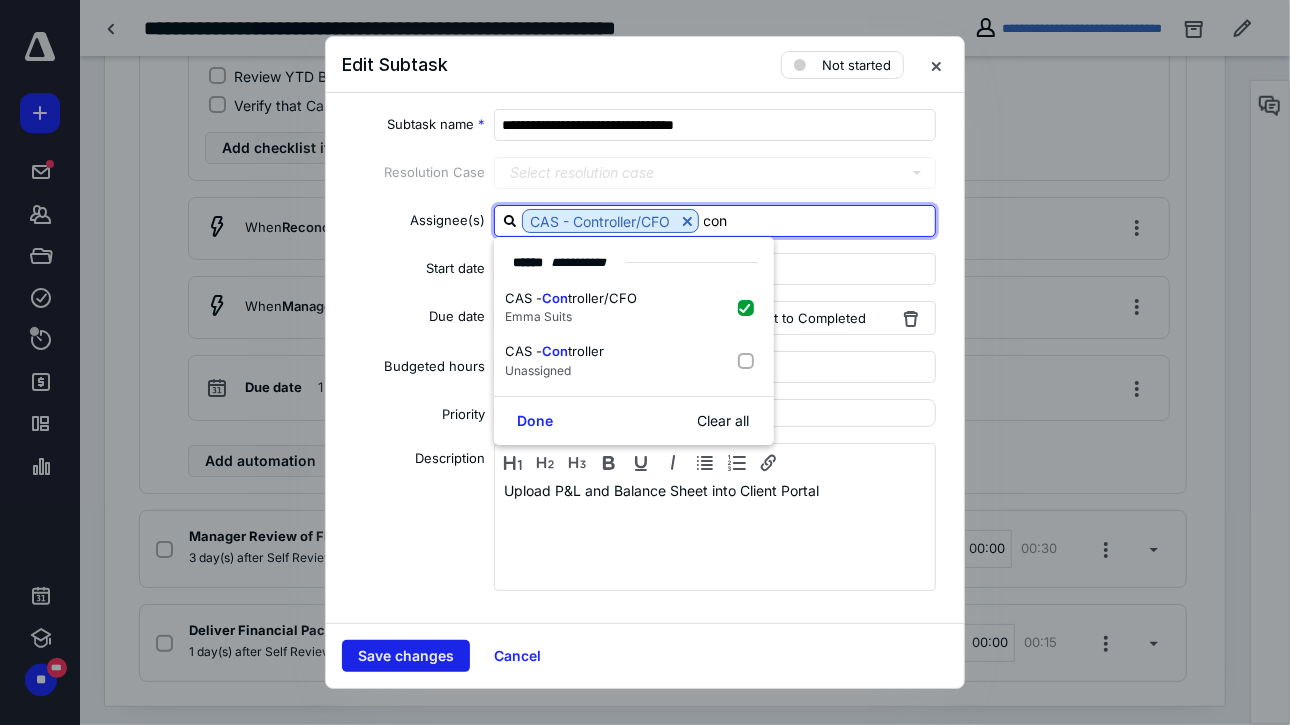 type on "con" 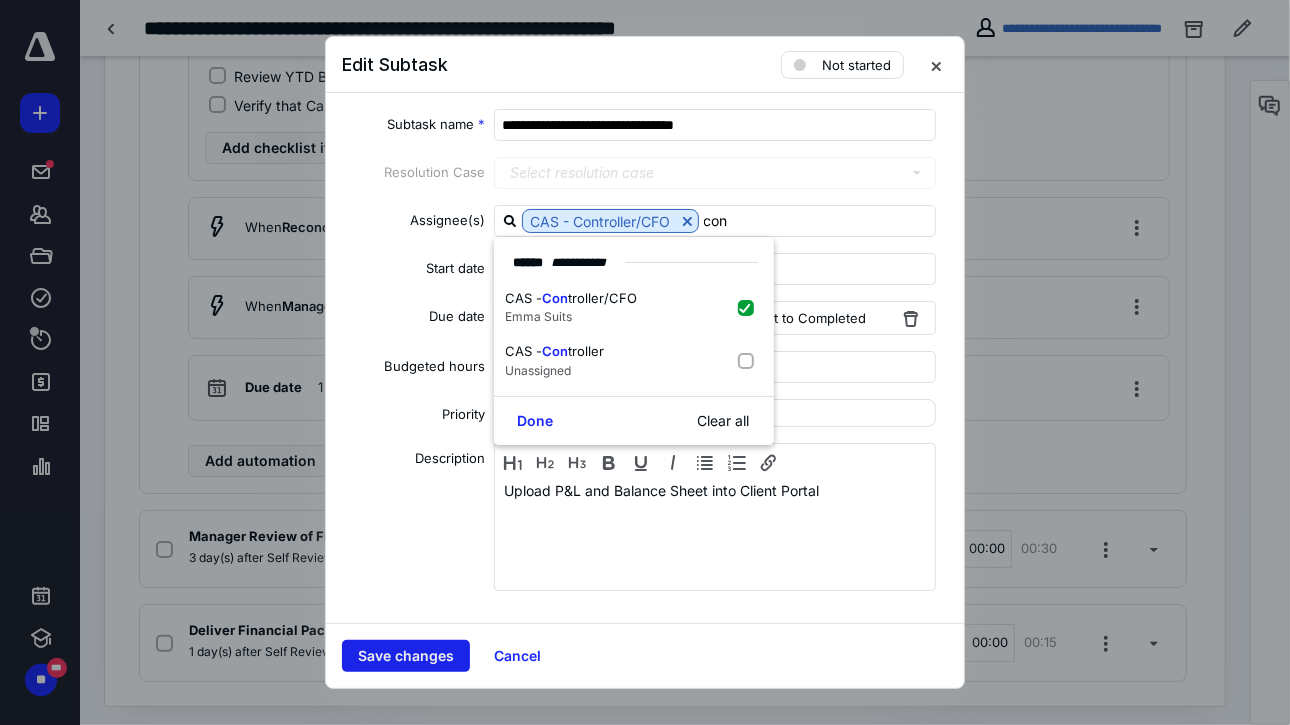 click on "Save changes" at bounding box center [406, 656] 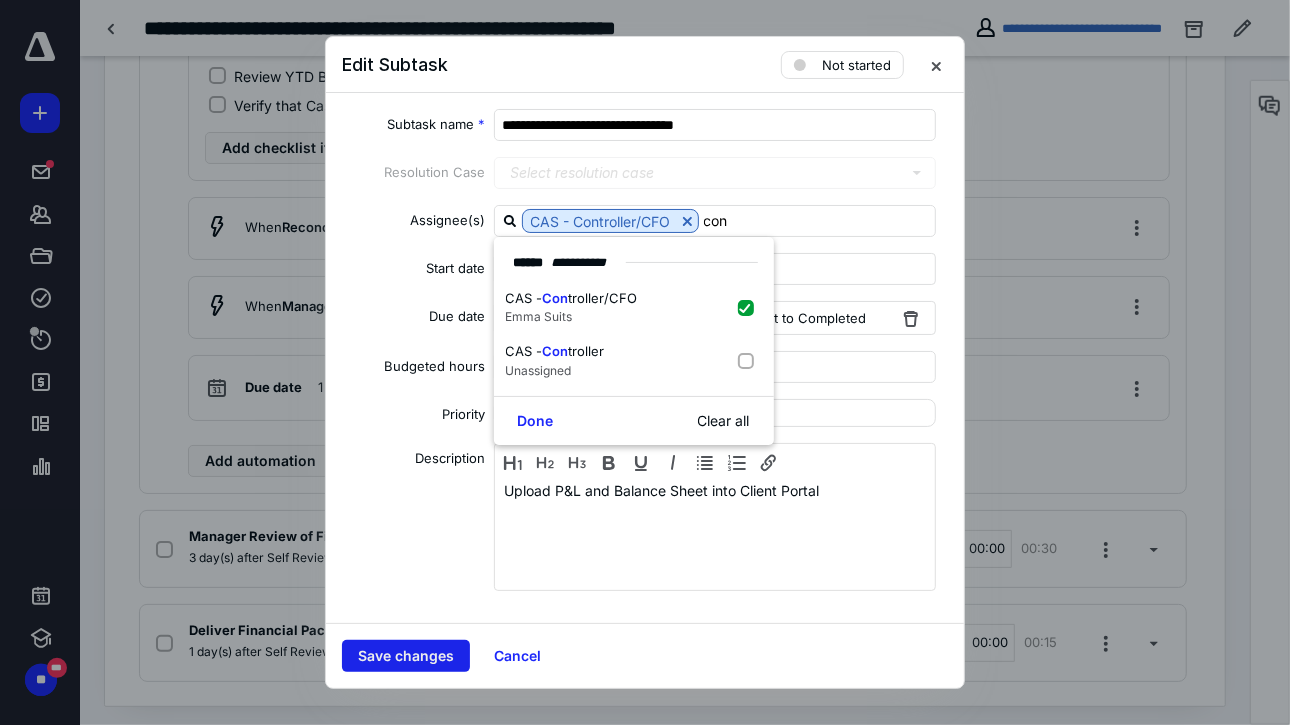 type 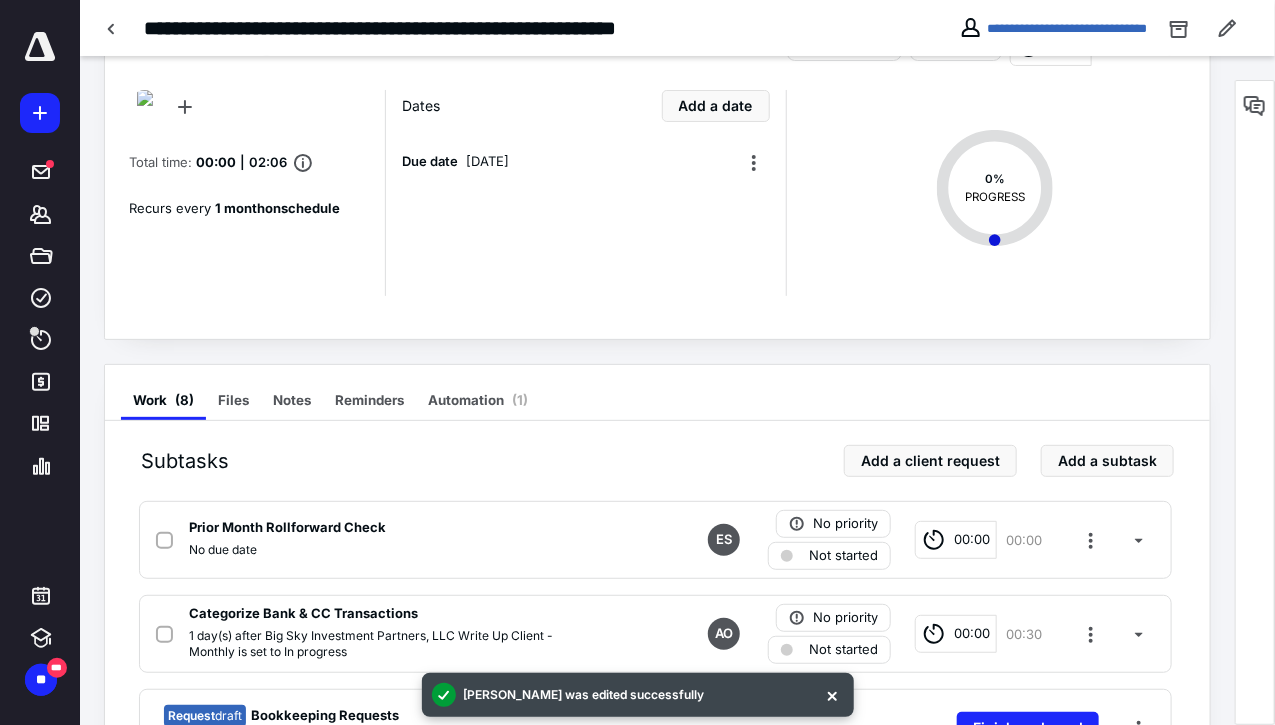 scroll, scrollTop: 0, scrollLeft: 0, axis: both 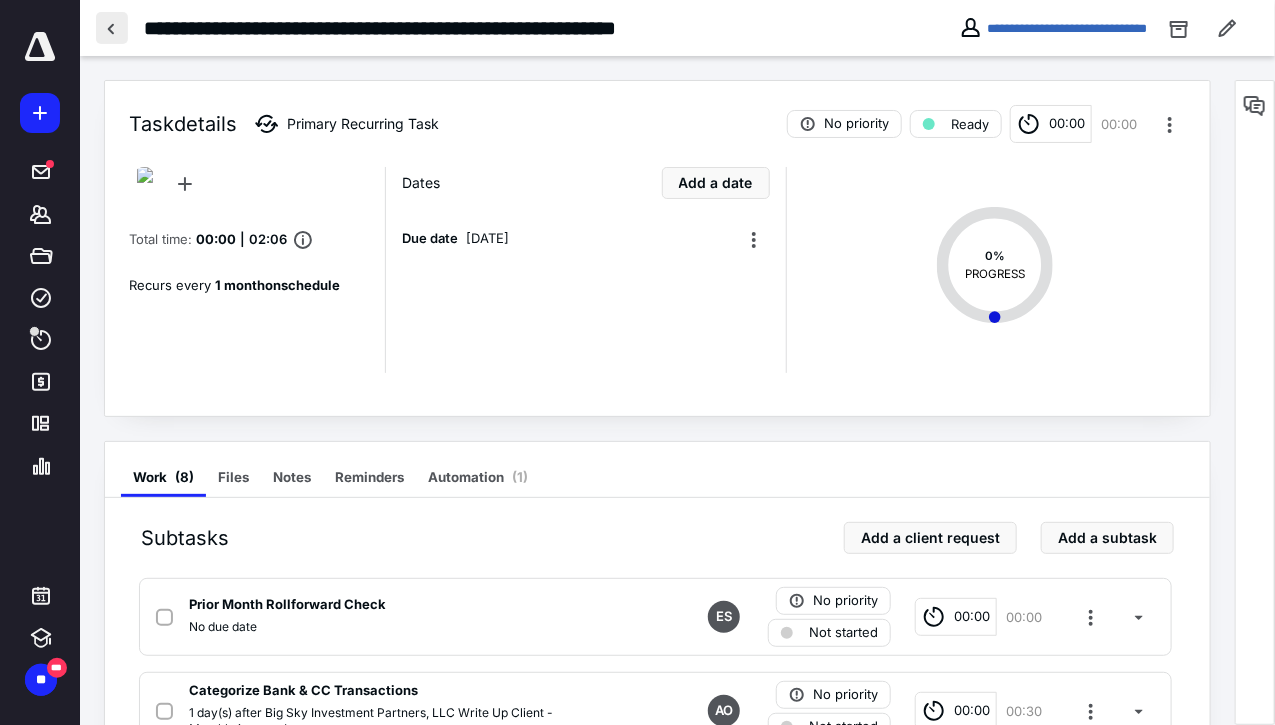 click at bounding box center [112, 28] 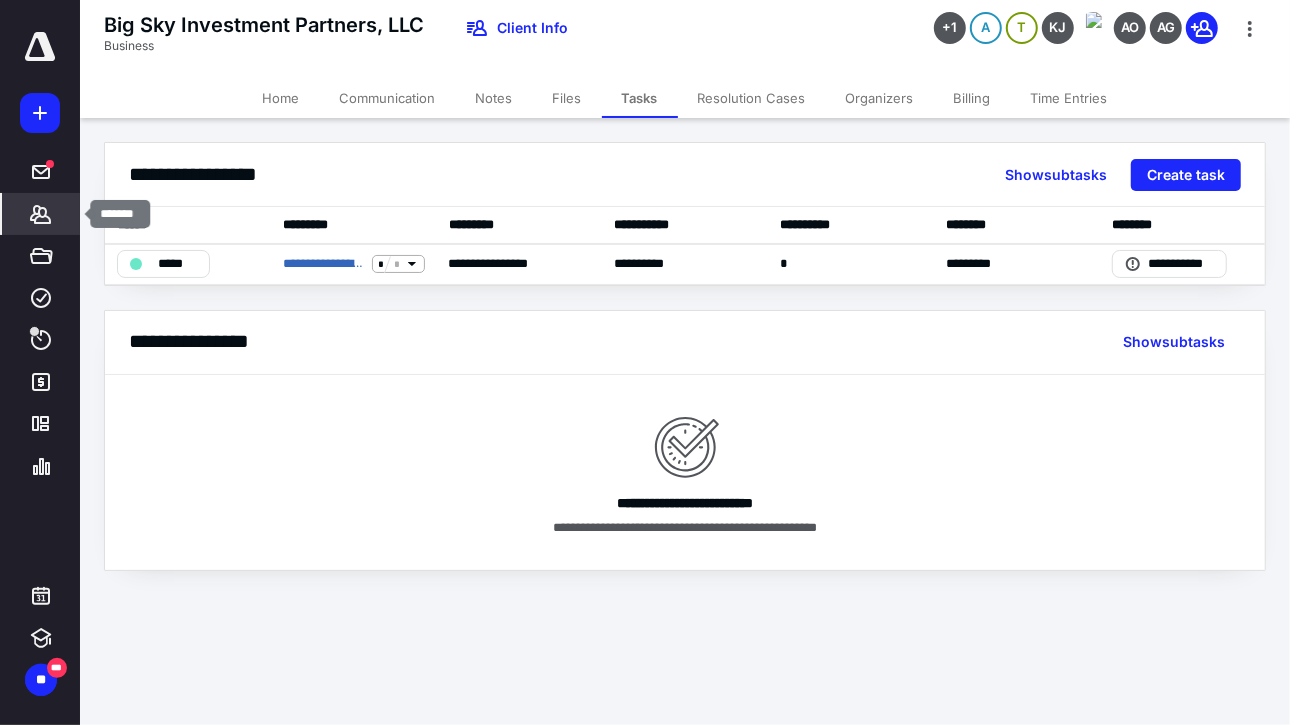click on "*******" at bounding box center (41, 214) 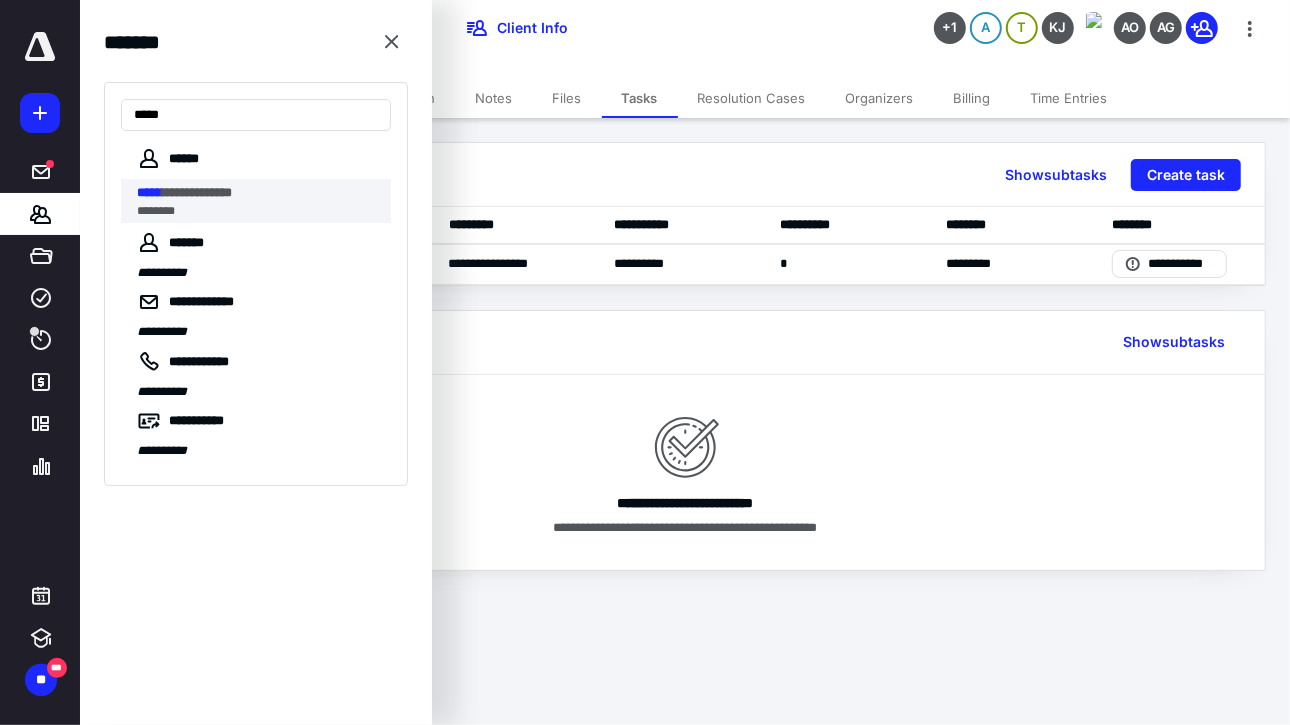 type on "*****" 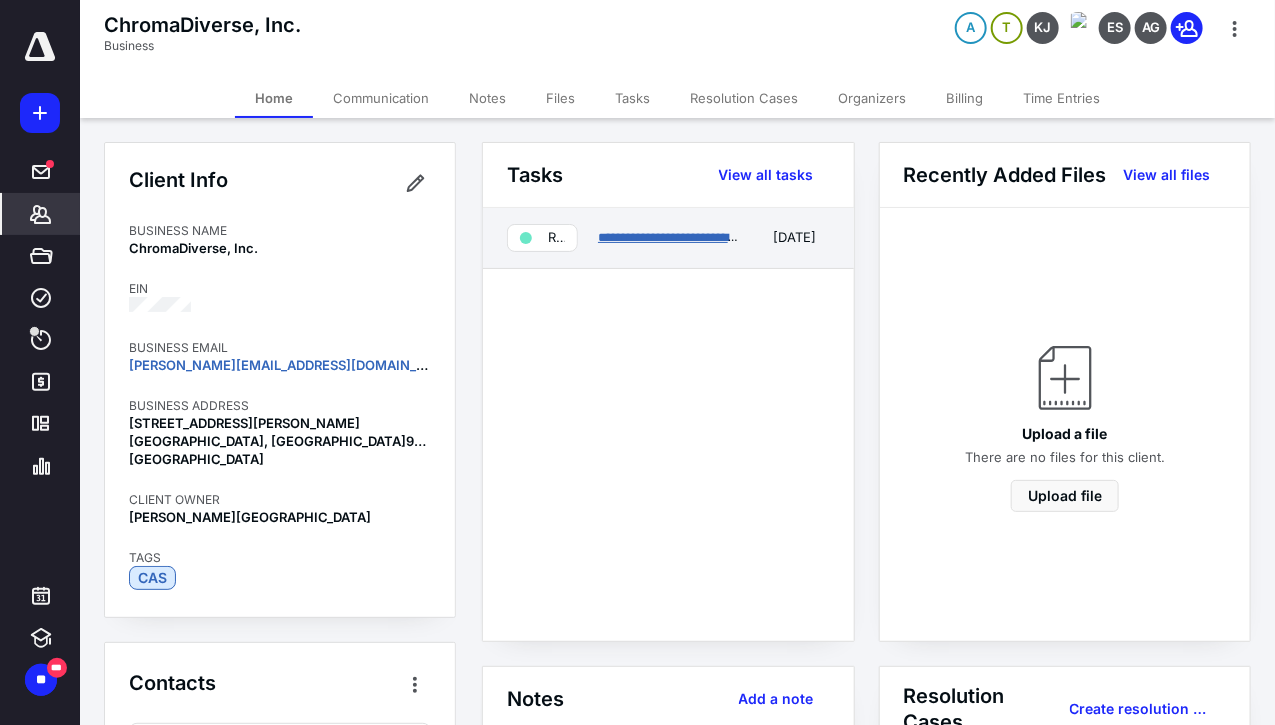 click on "**********" at bounding box center [688, 237] 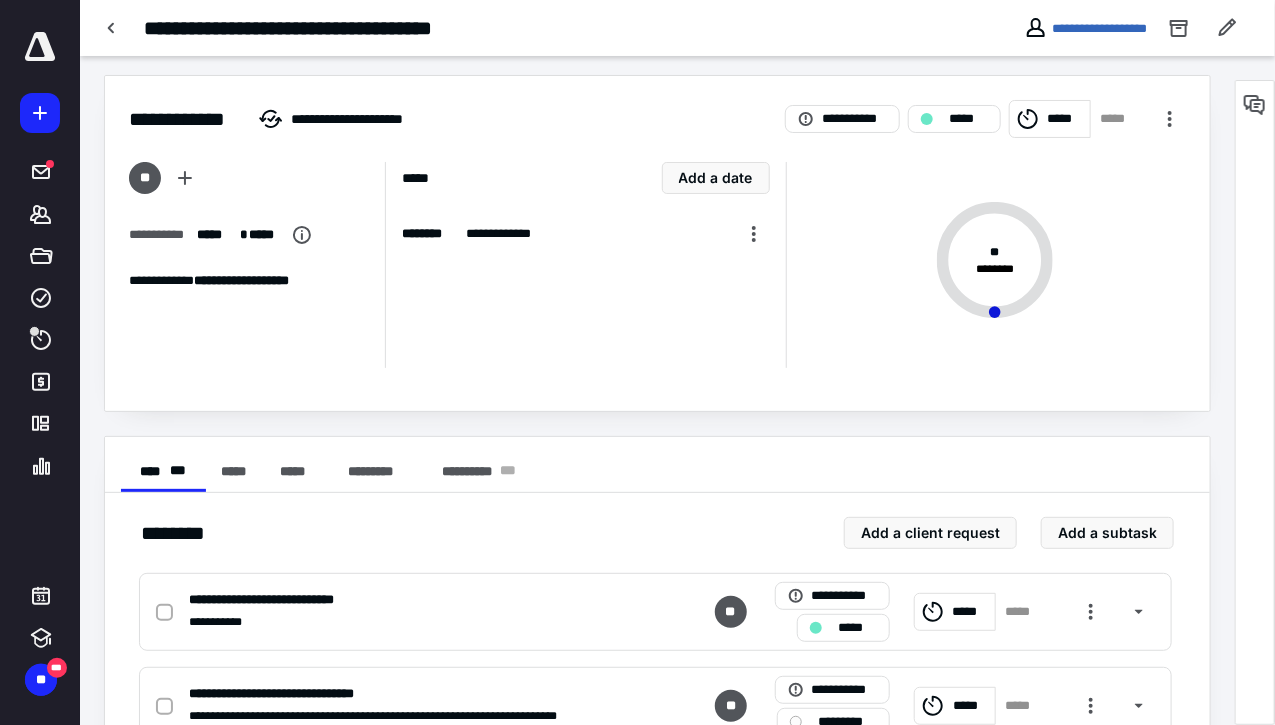 scroll, scrollTop: 0, scrollLeft: 0, axis: both 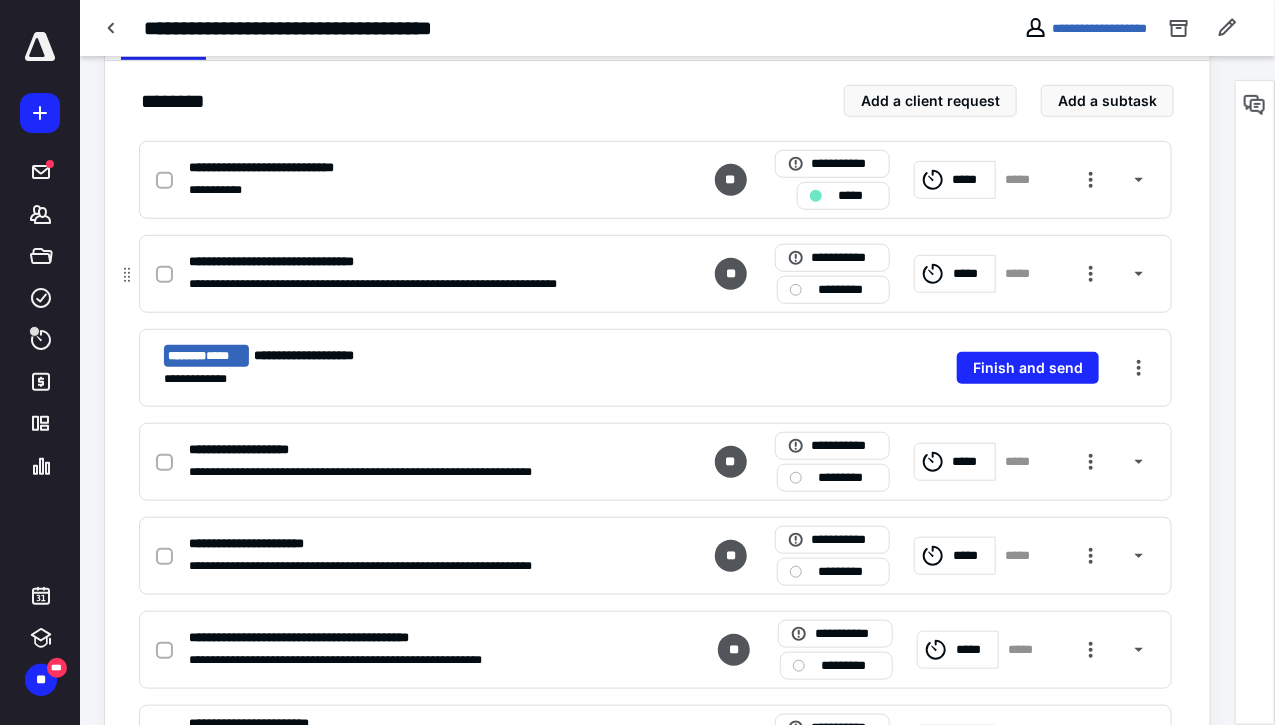 click on "**********" at bounding box center (655, 274) 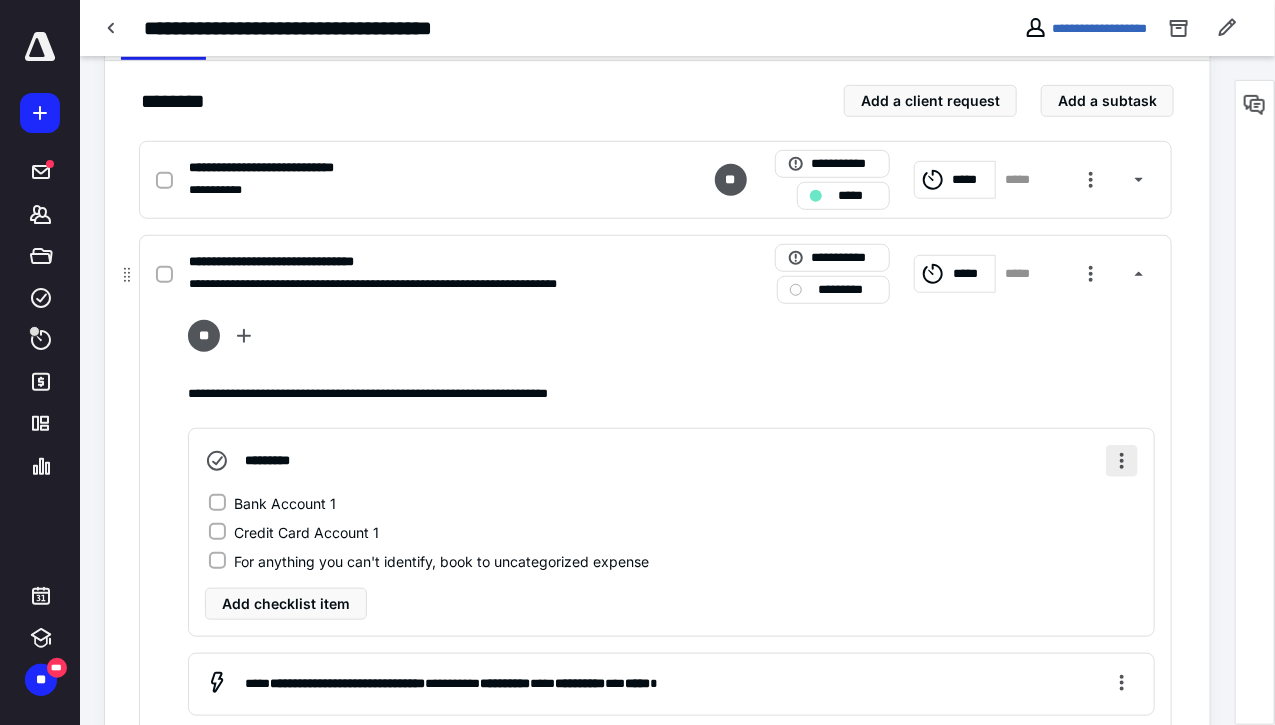 click at bounding box center (1122, 461) 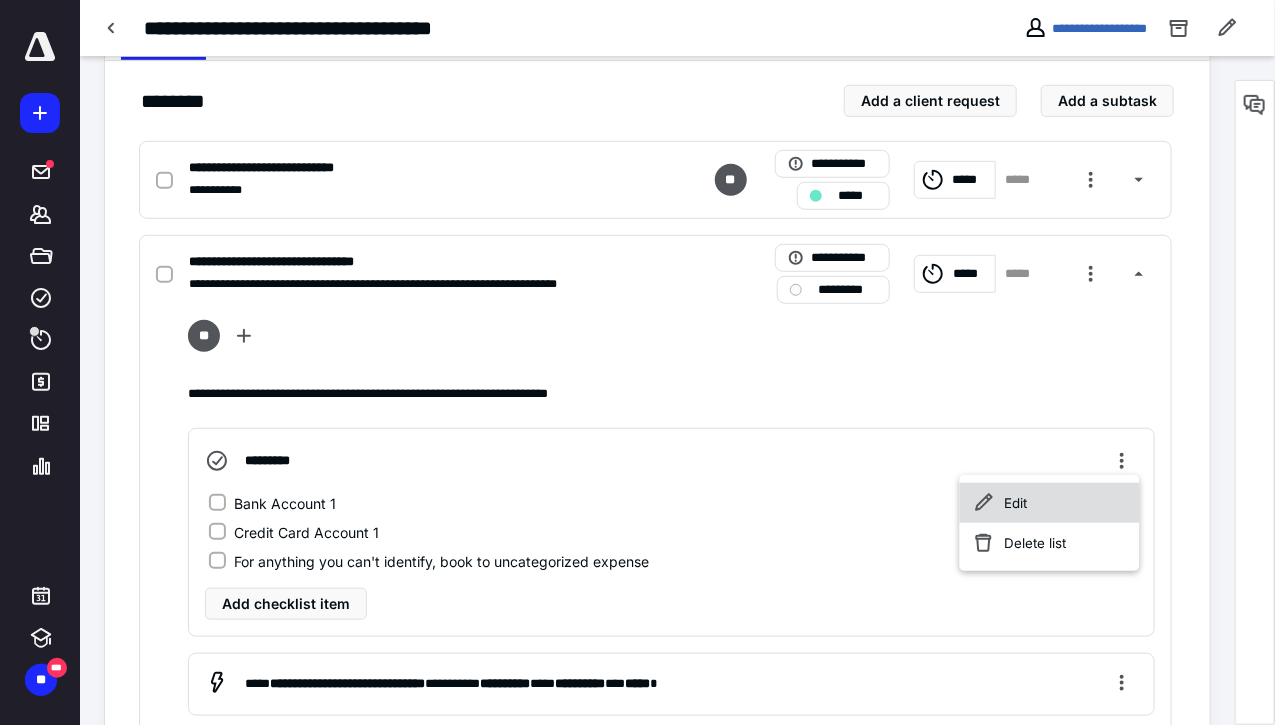 click on "Edit" at bounding box center [1050, 503] 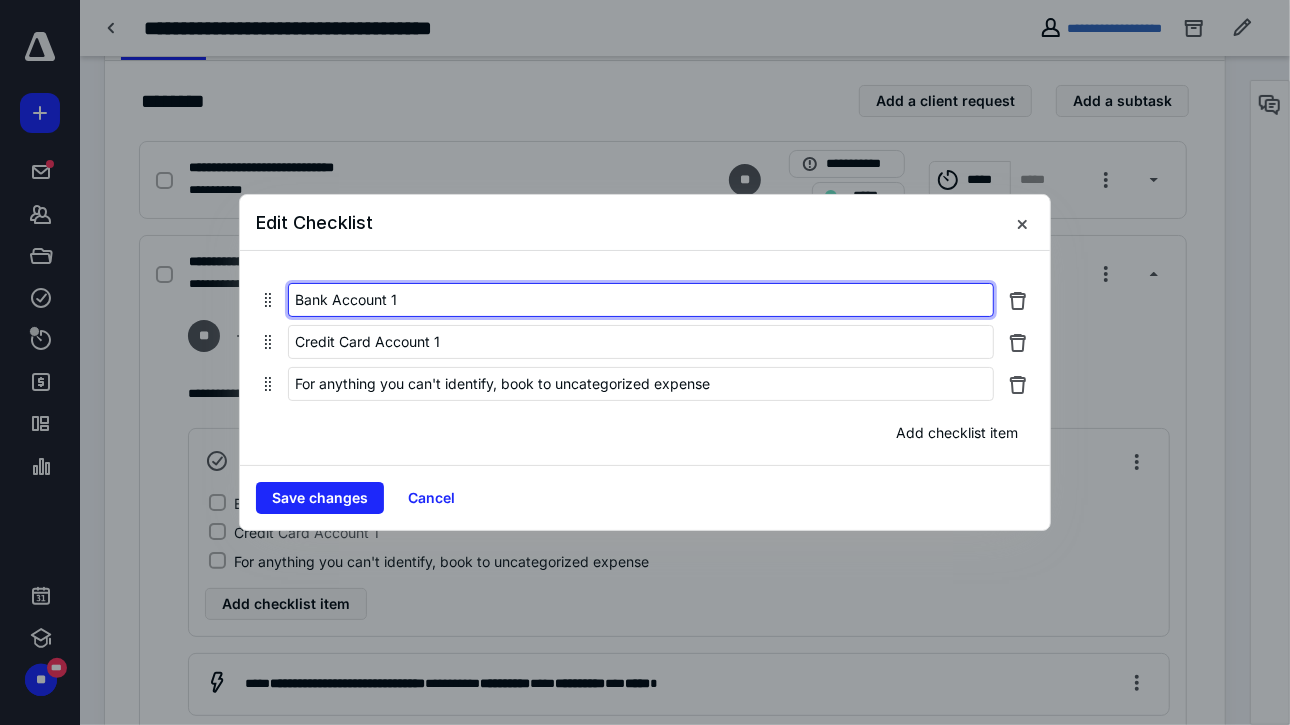 drag, startPoint x: 404, startPoint y: 295, endPoint x: 138, endPoint y: 279, distance: 266.48077 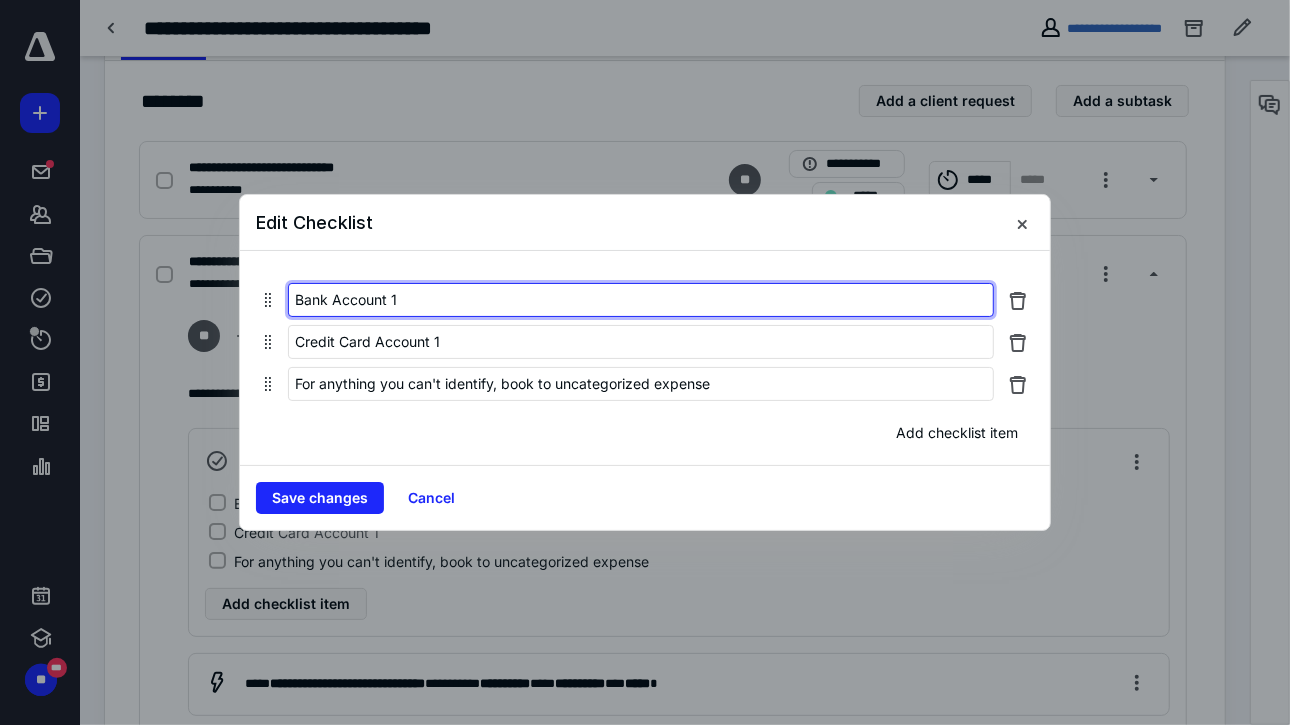 click on "Edit Checklist Bank Account 1 Credit Card Account 1 For anything you can't identify, book to uncategorized expense  Add checklist item Save changes Cancel" at bounding box center (645, 362) 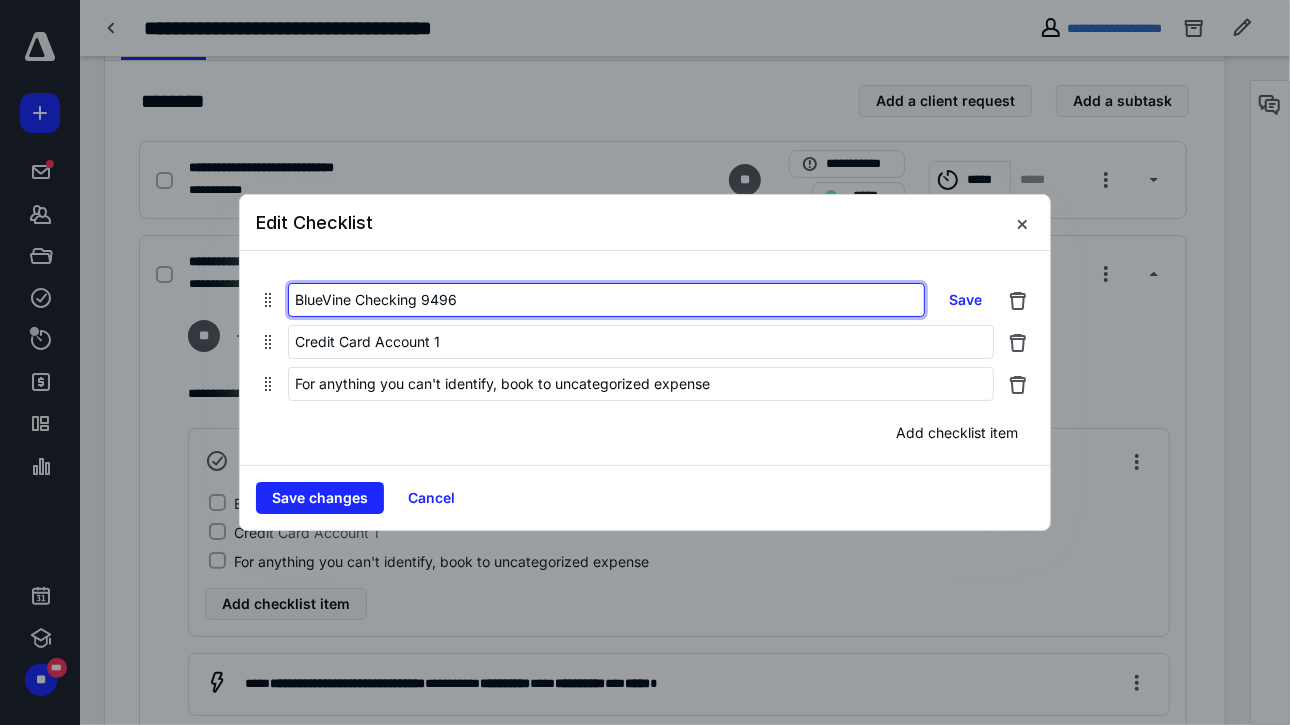 type on "BlueVine Checking 9496" 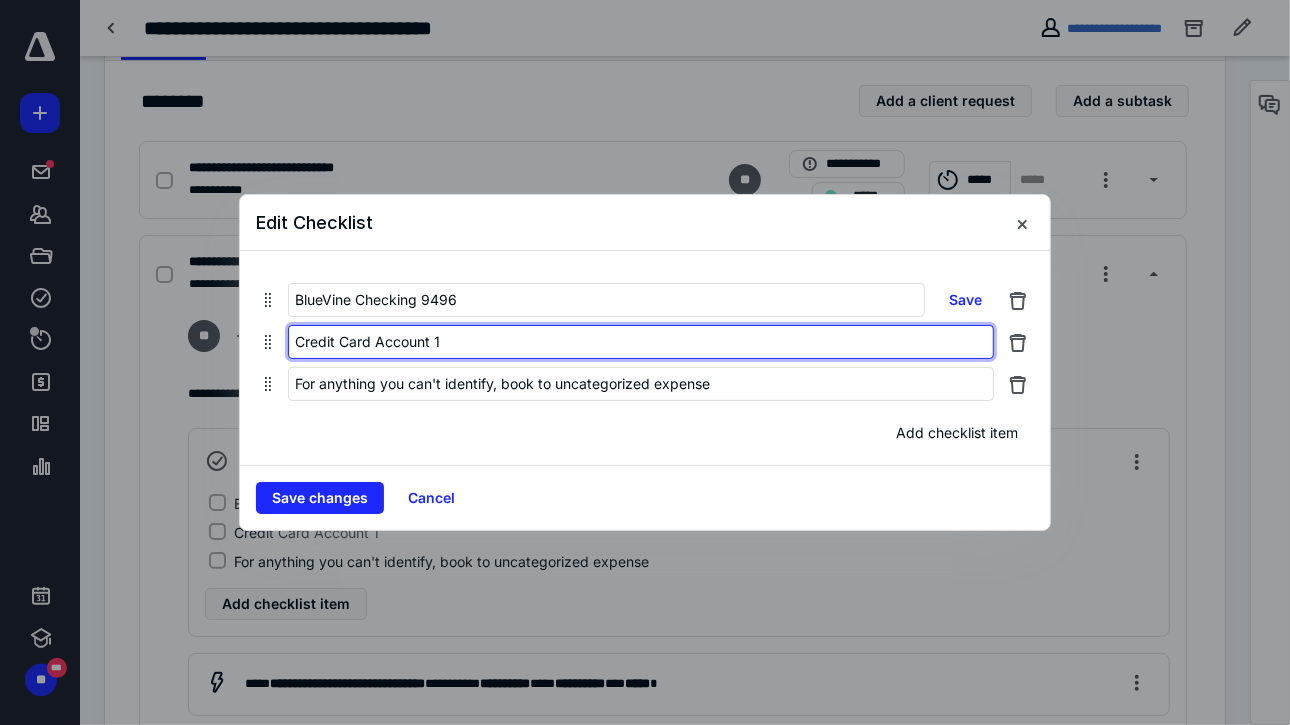 click on "Credit Card Account 1" at bounding box center (641, 342) 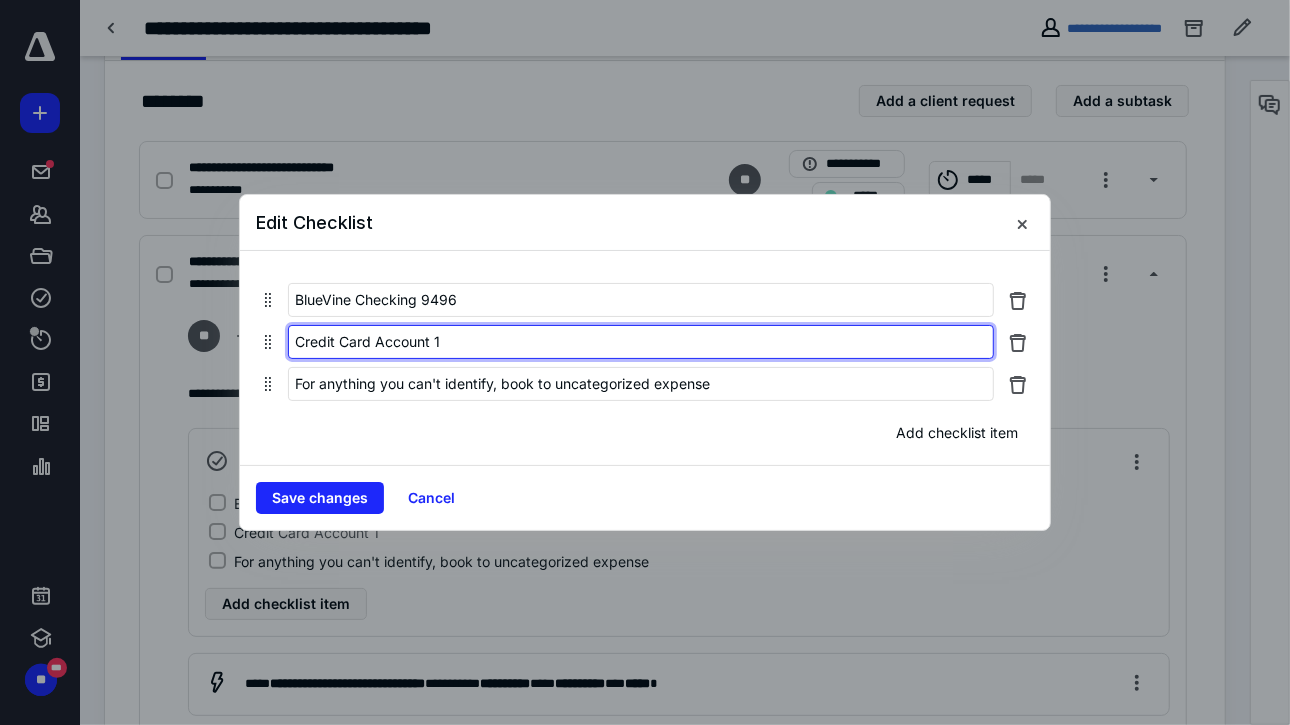click on "Credit Card Account 1" at bounding box center (641, 342) 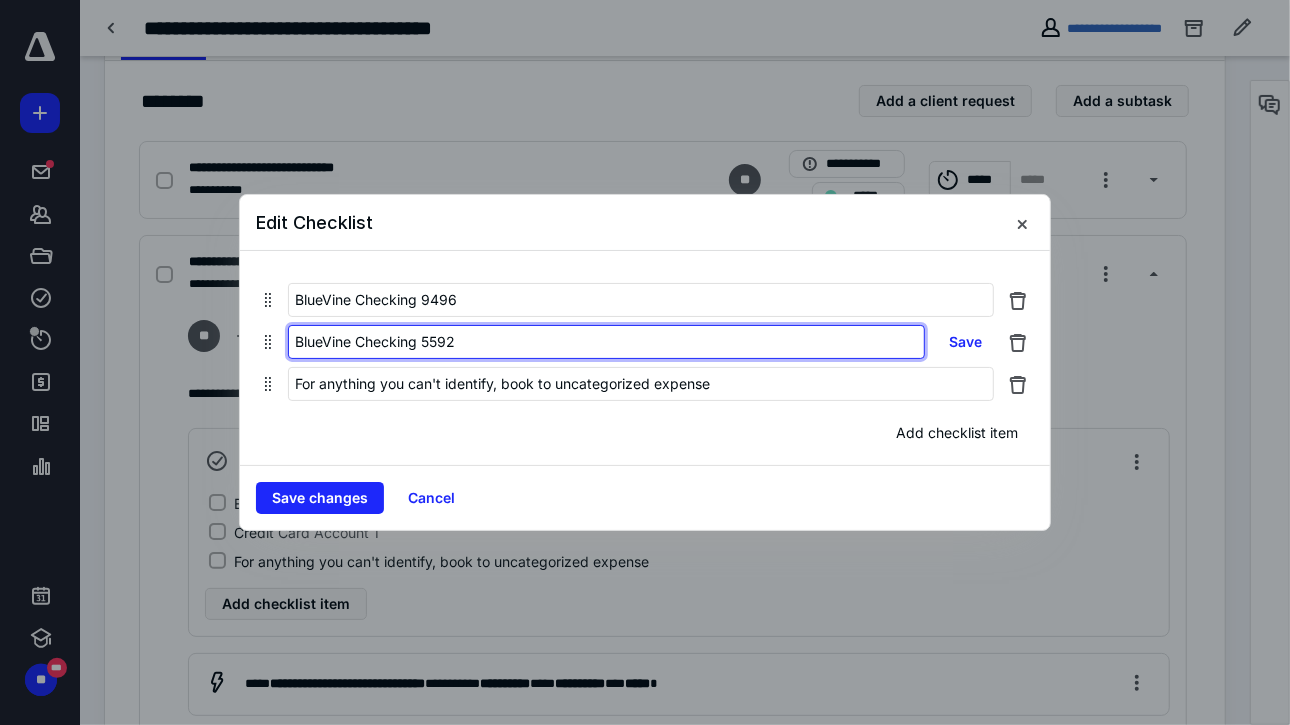 type on "BlueVine Checking 5592" 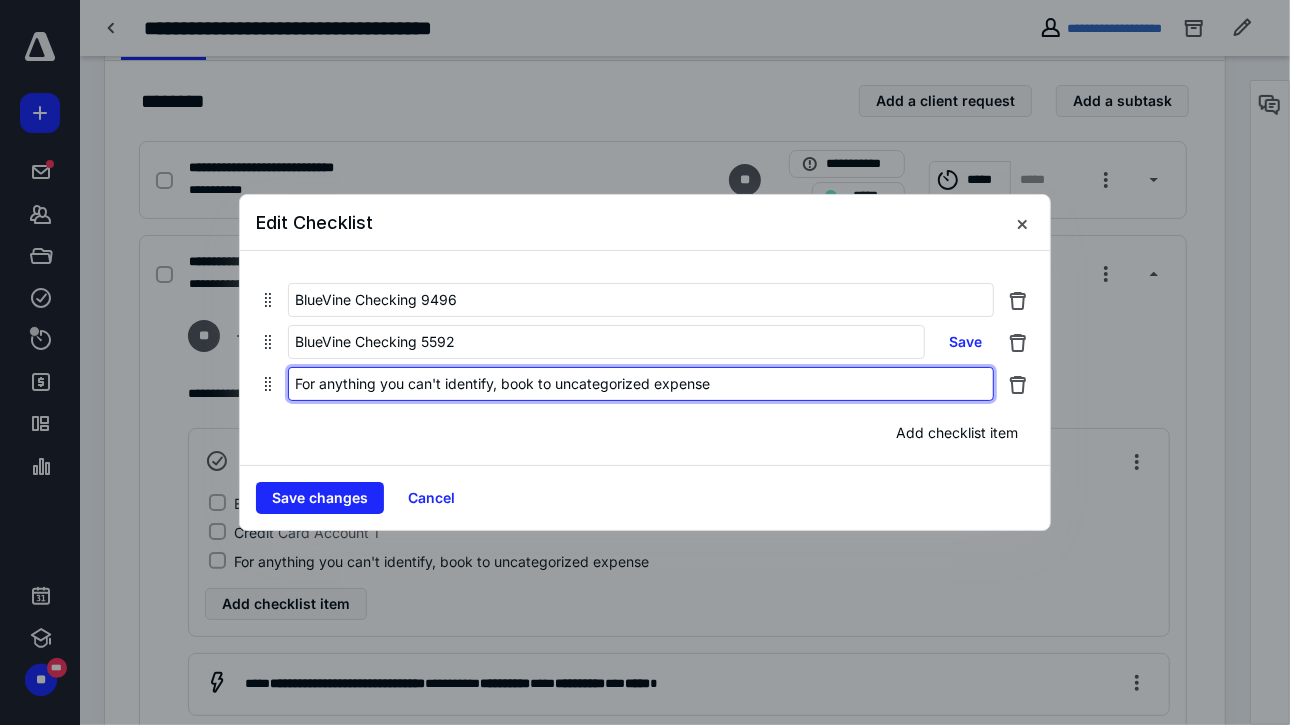 click on "For anything you can't identify, book to uncategorized expense" at bounding box center [641, 384] 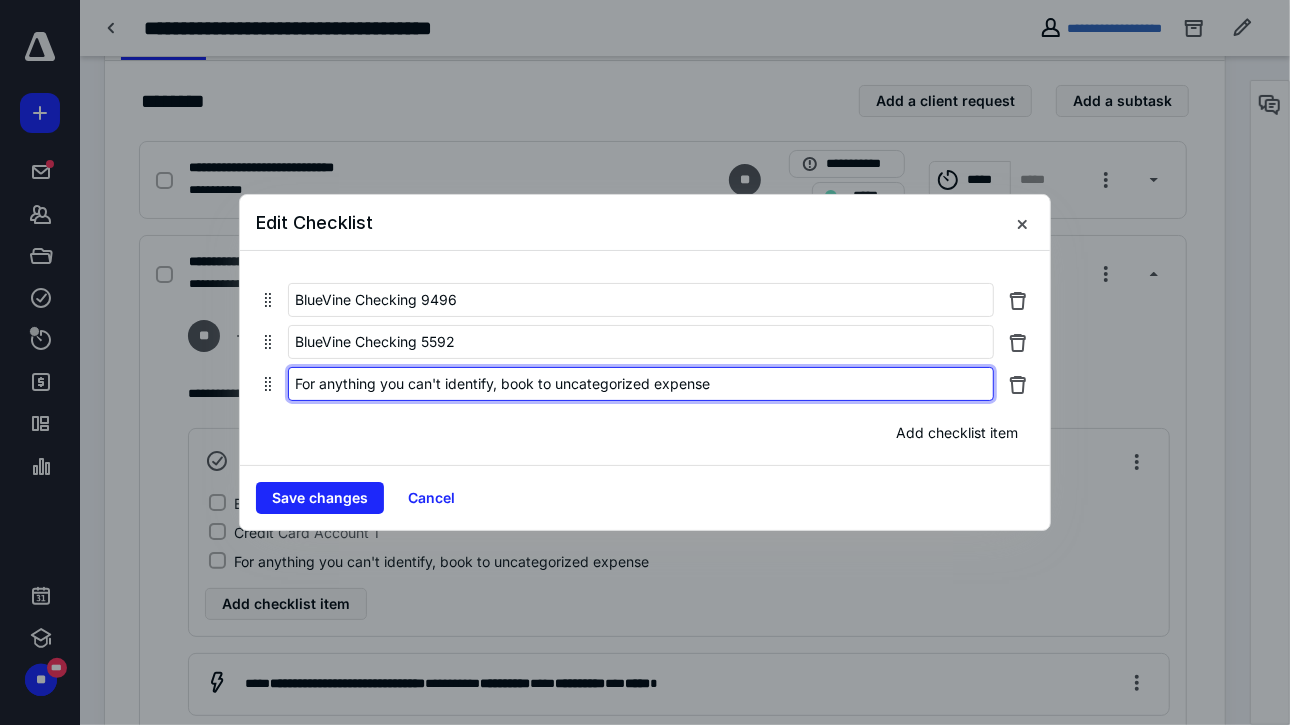click on "For anything you can't identify, book to uncategorized expense" at bounding box center (641, 384) 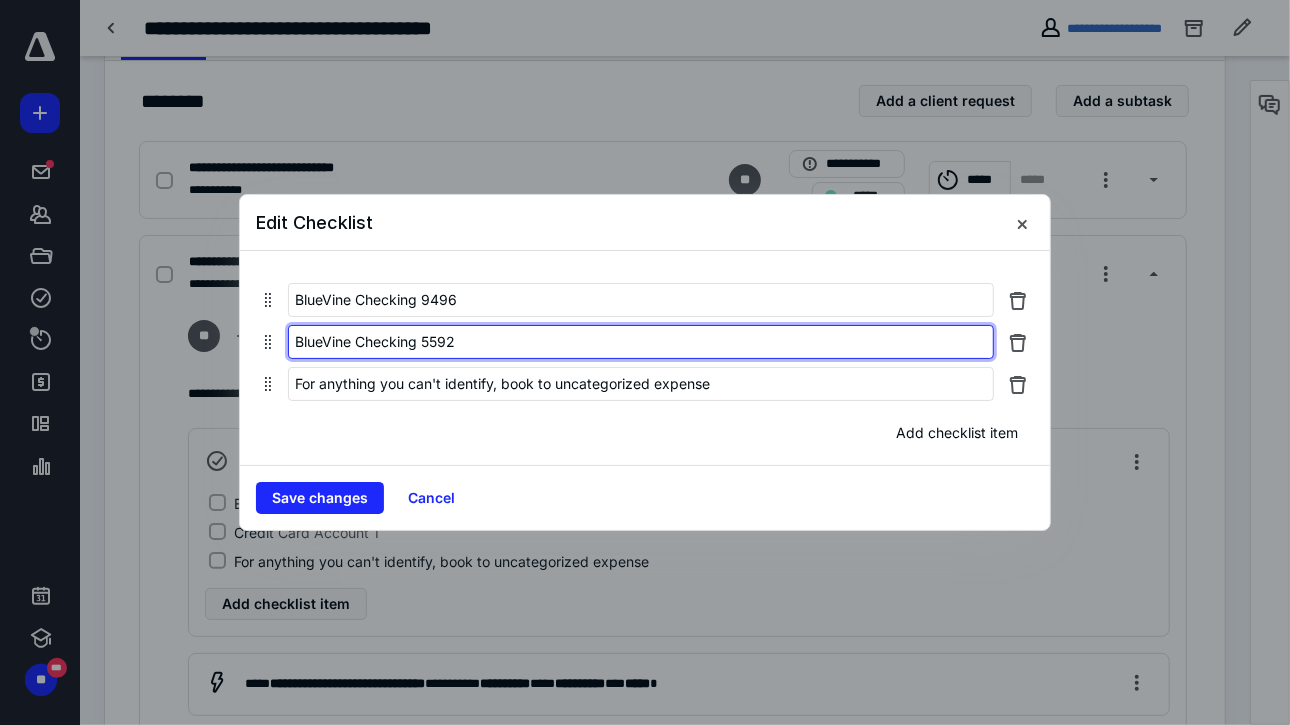 click on "BlueVine Checking 5592" at bounding box center [641, 342] 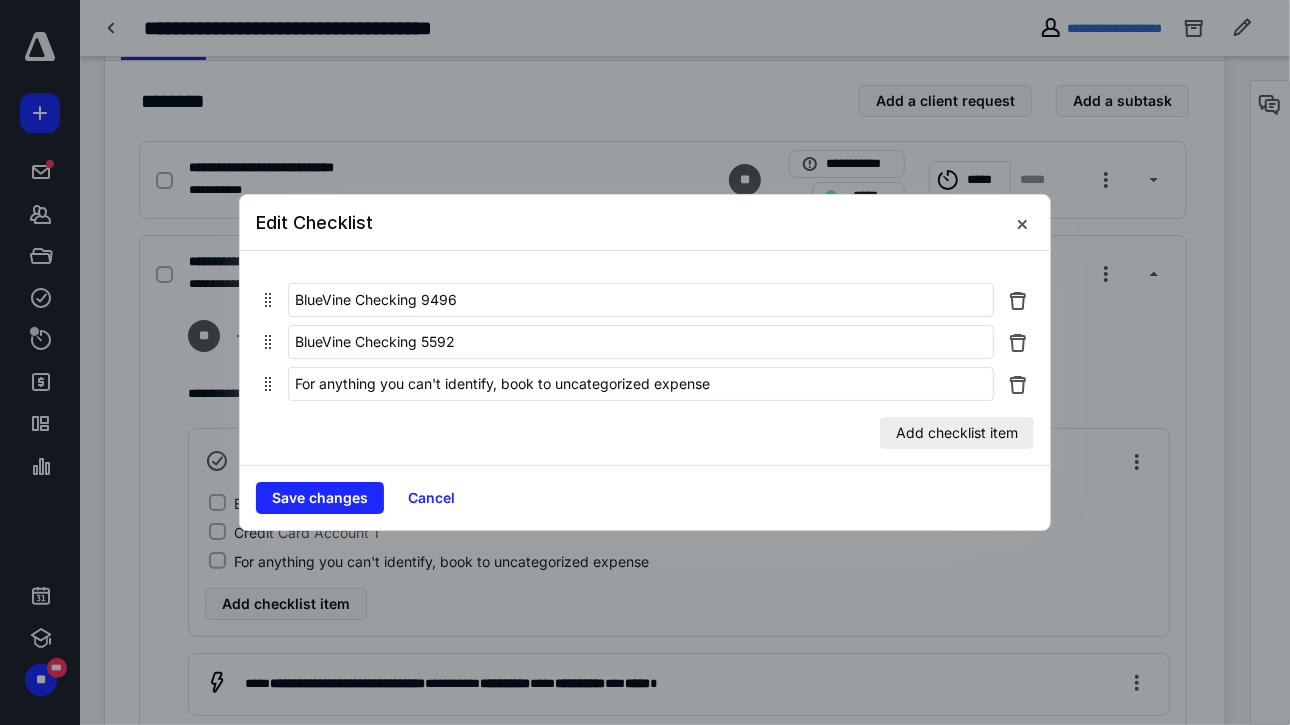 click on "Add checklist item" at bounding box center (957, 433) 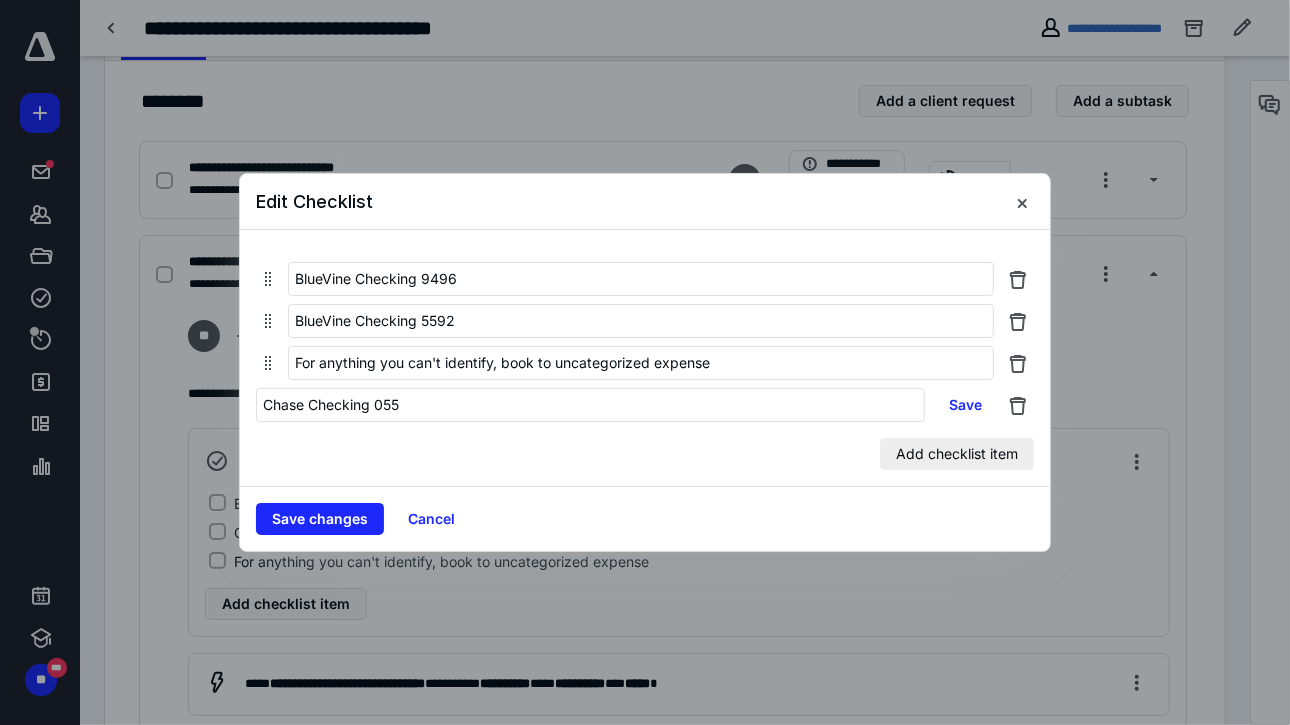 type on "Chase Checking 0552" 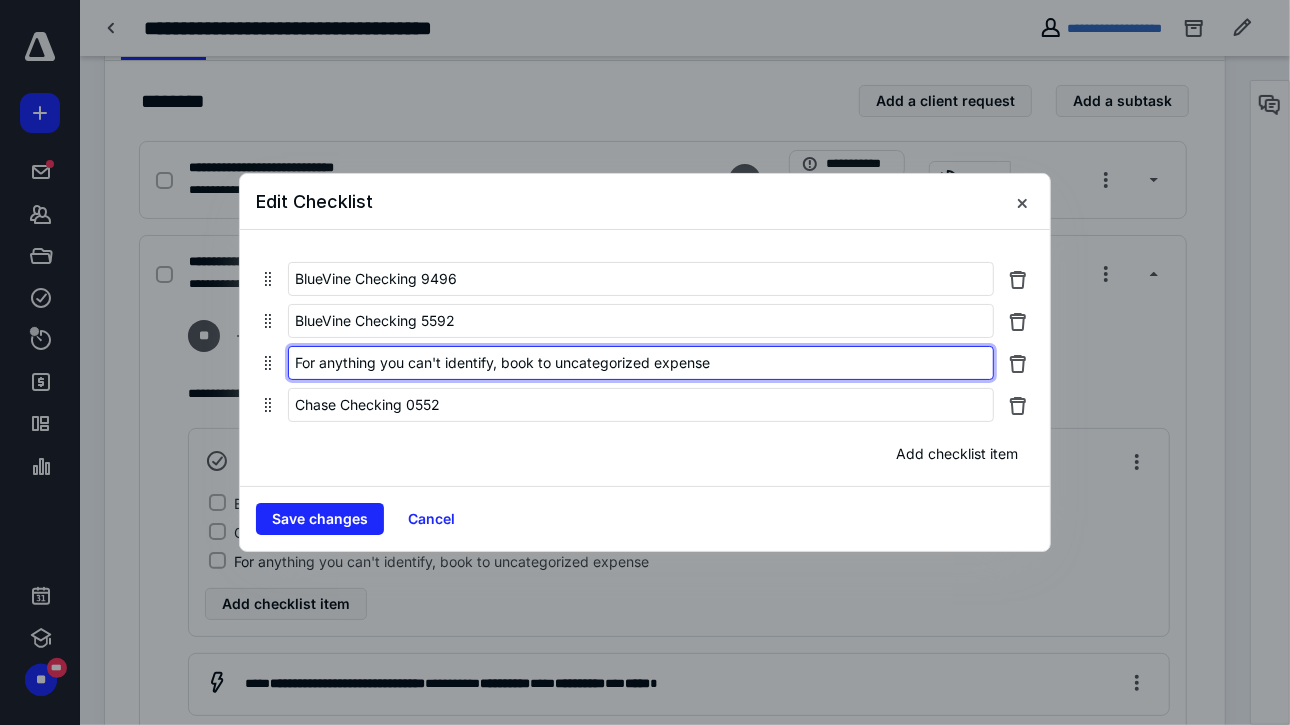 click on "For anything you can't identify, book to uncategorized expense" at bounding box center [641, 363] 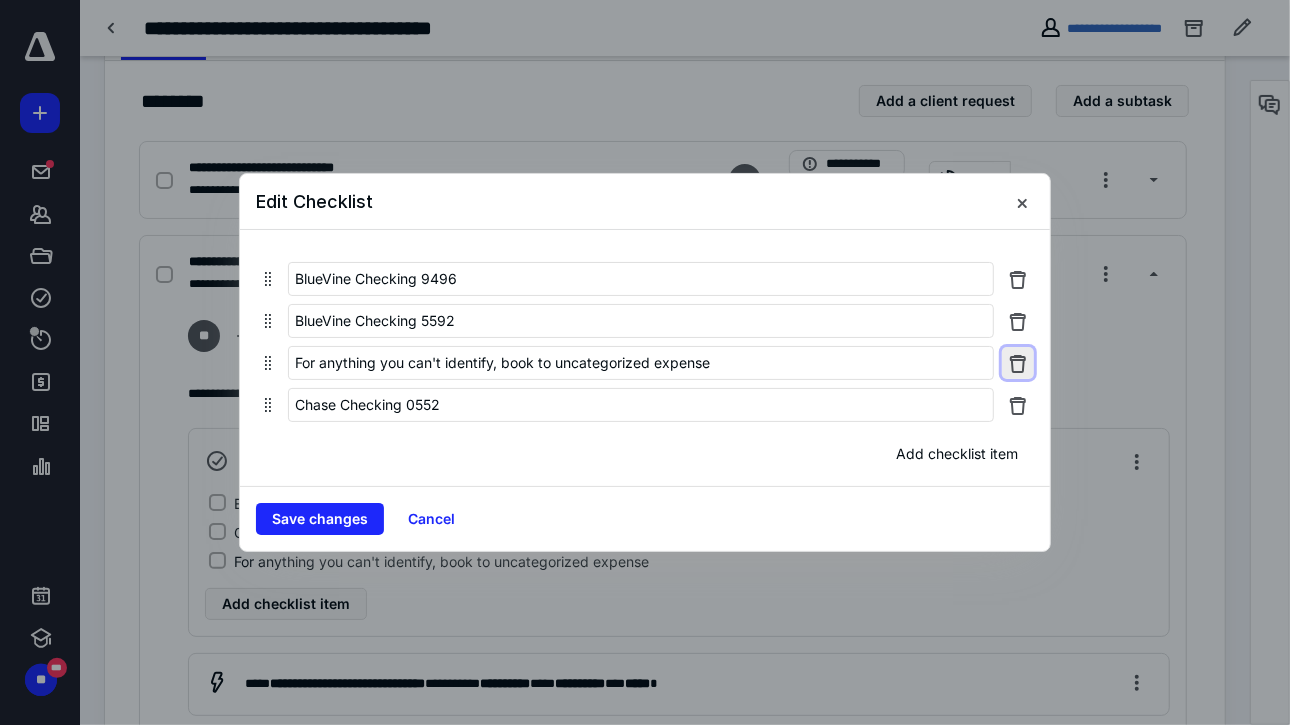 click at bounding box center [1018, 363] 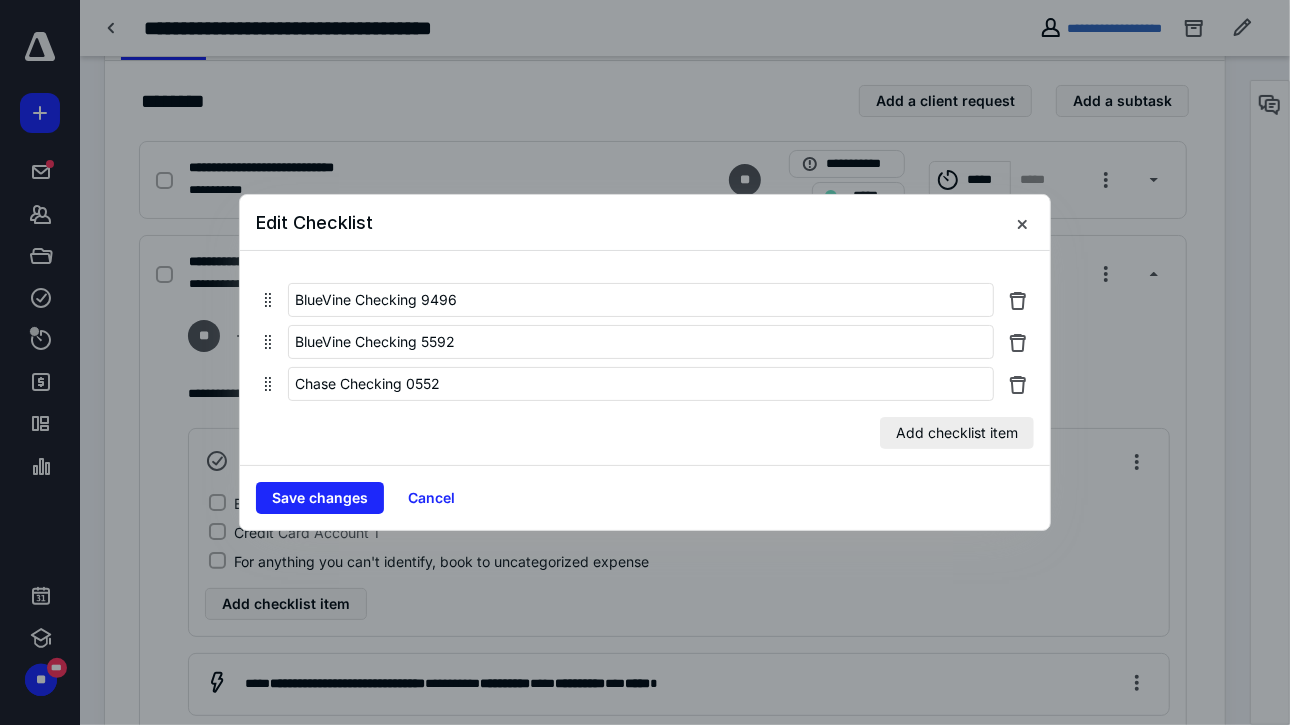 click on "Add checklist item" at bounding box center [957, 433] 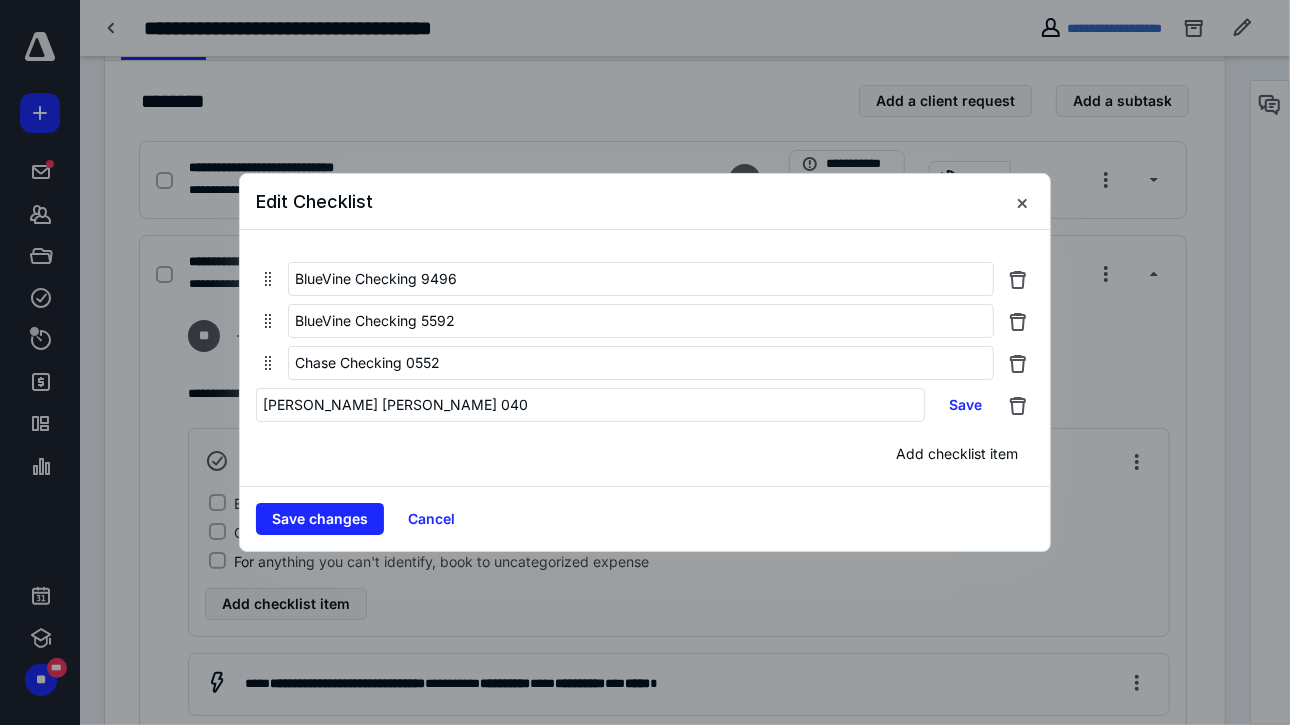 type on "[PERSON_NAME] [PERSON_NAME] 0402" 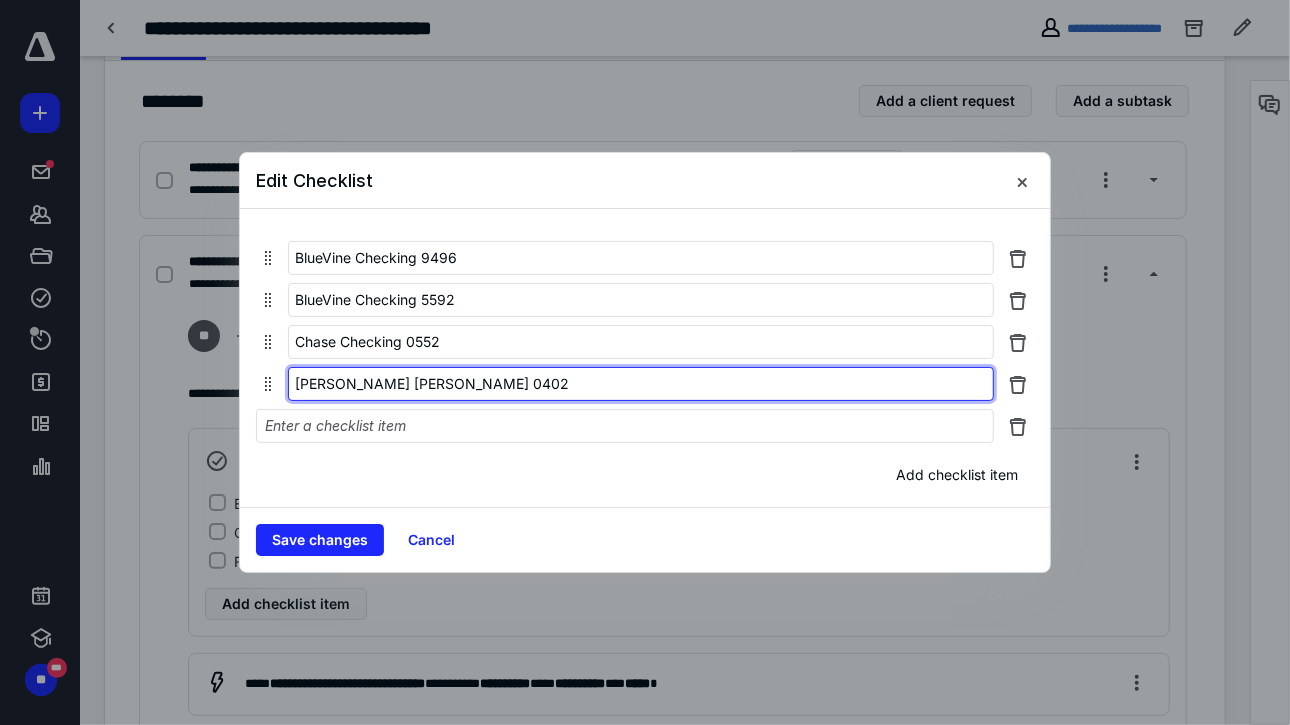 click on "[PERSON_NAME] [PERSON_NAME] 0402" at bounding box center (641, 384) 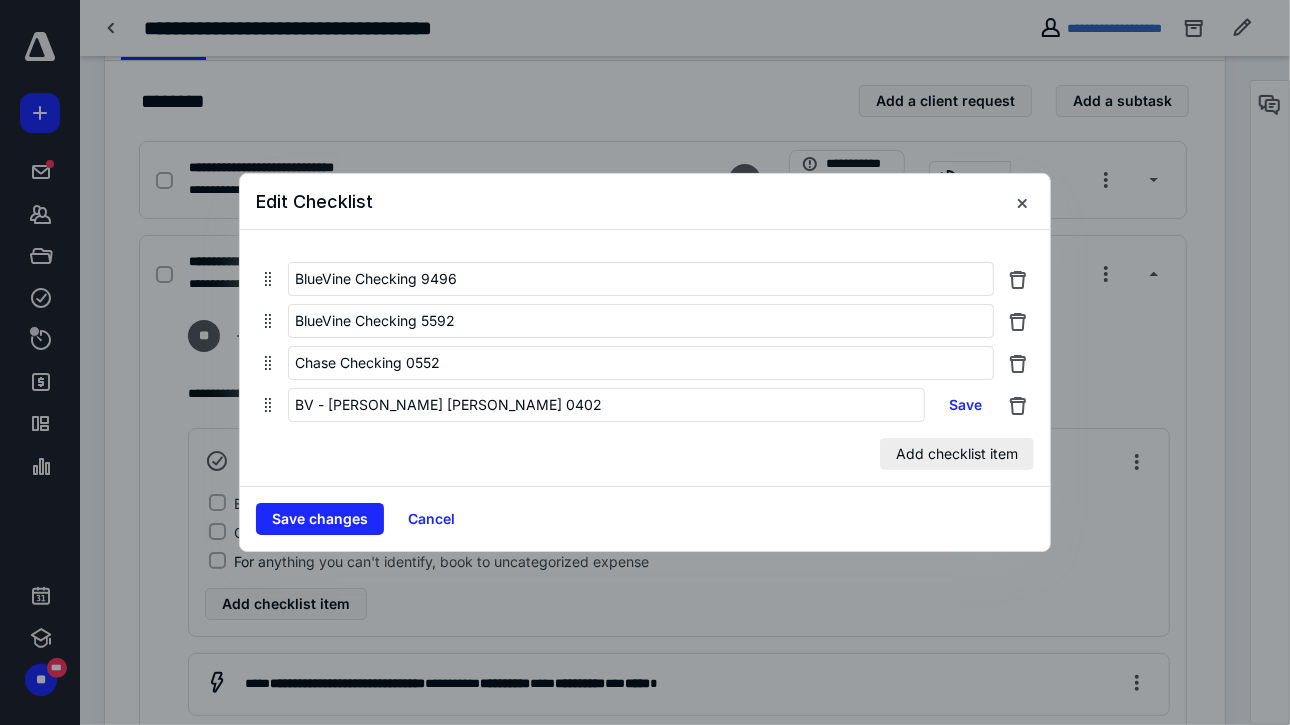type on "BV - [PERSON_NAME] [PERSON_NAME] 0402" 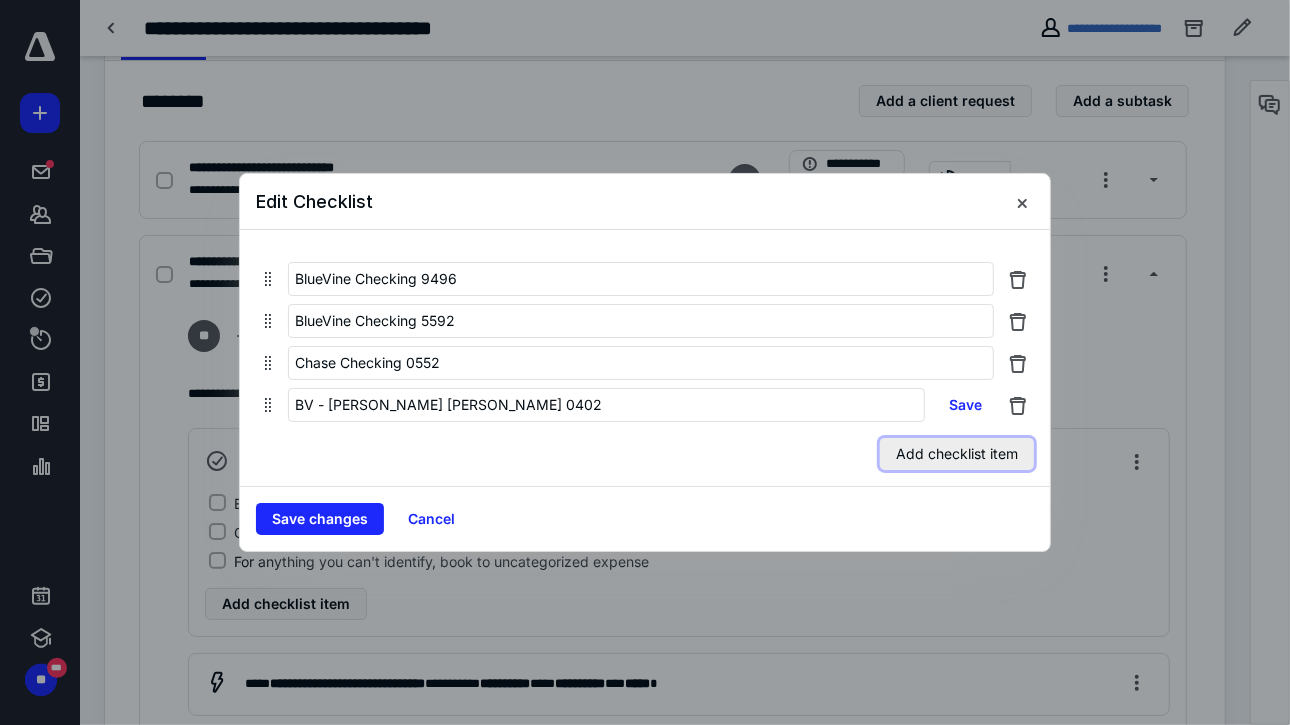 click on "Add checklist item" at bounding box center [957, 454] 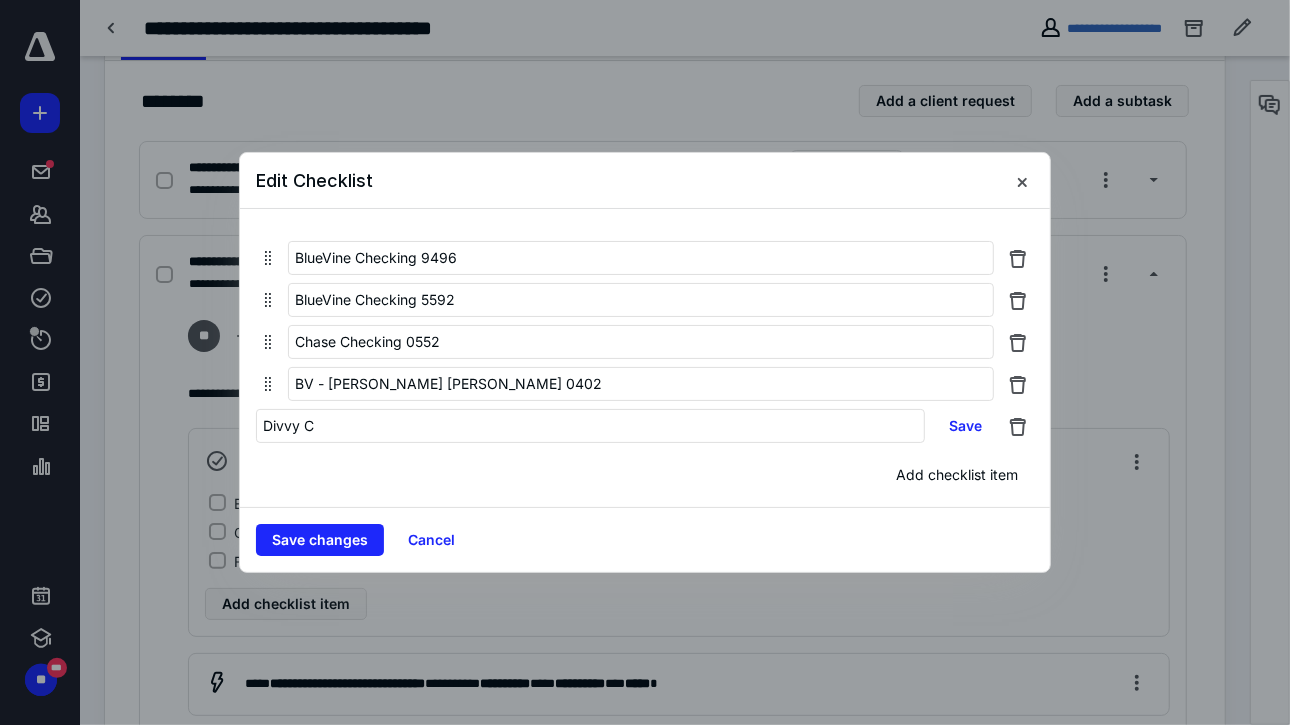 type on "Divvy CC" 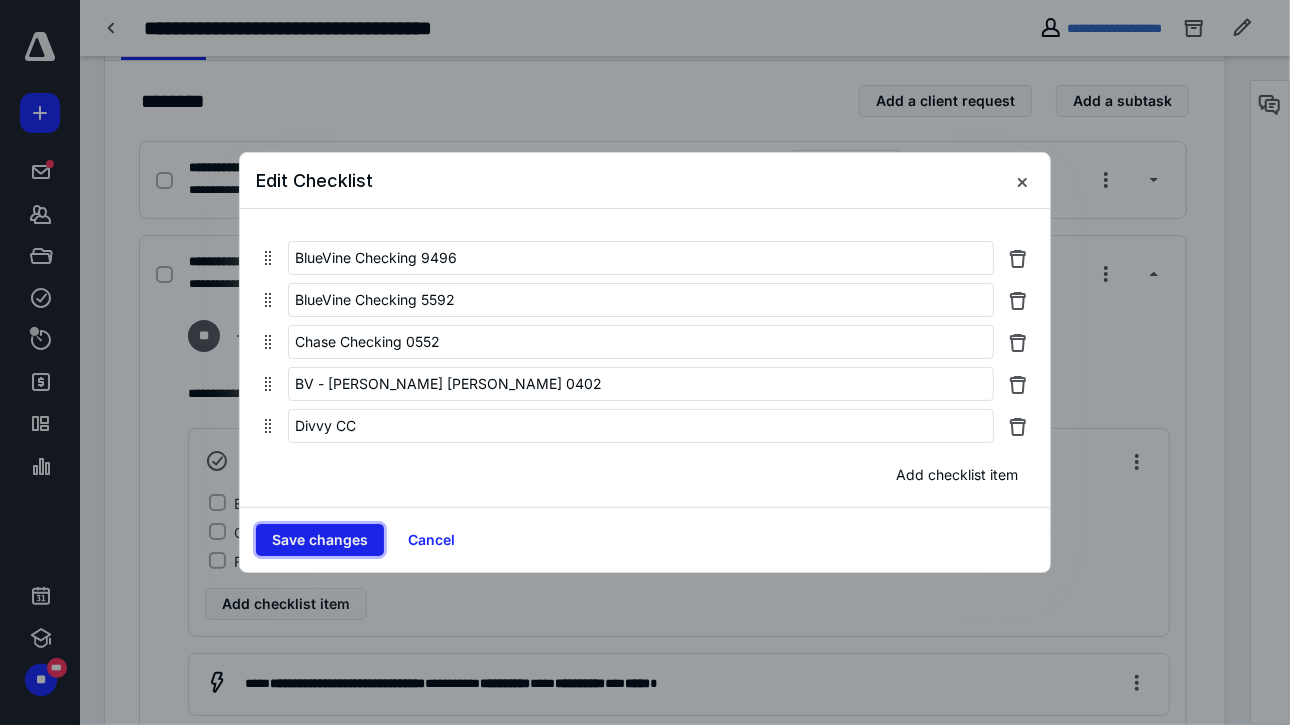 click on "Save changes Cancel" at bounding box center [645, 539] 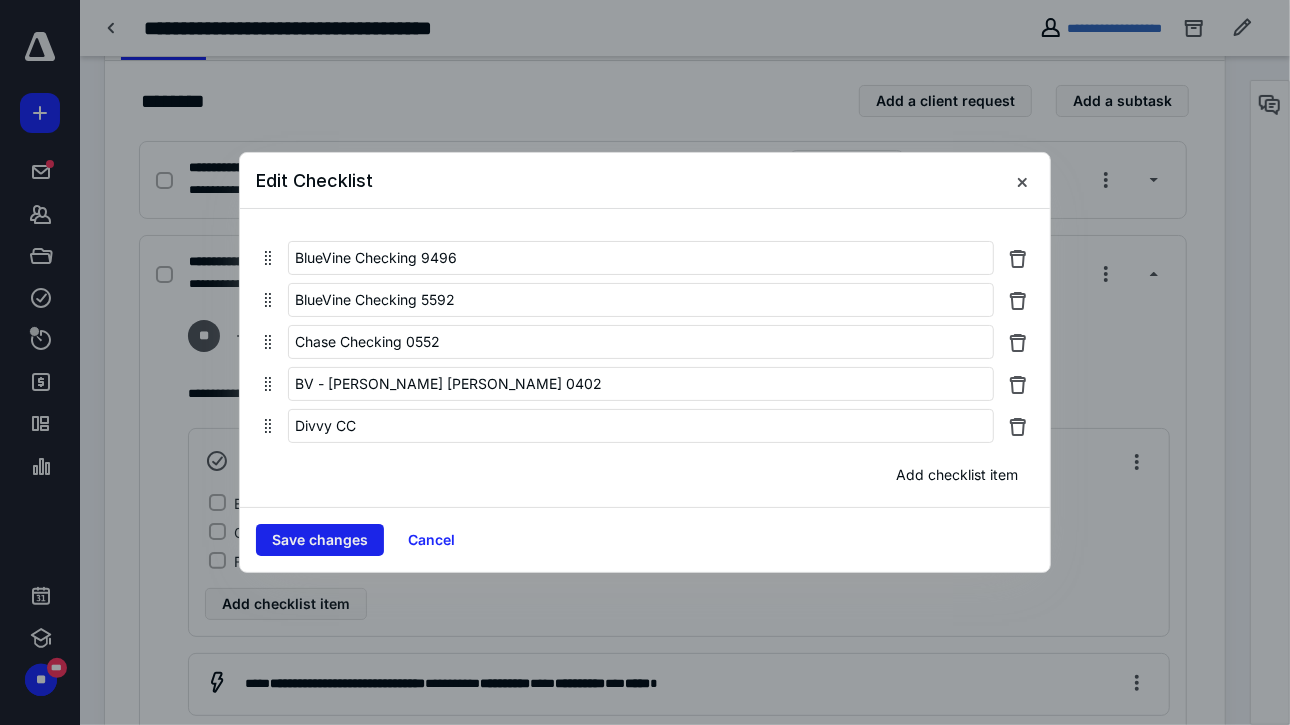 click on "Save changes" at bounding box center (320, 540) 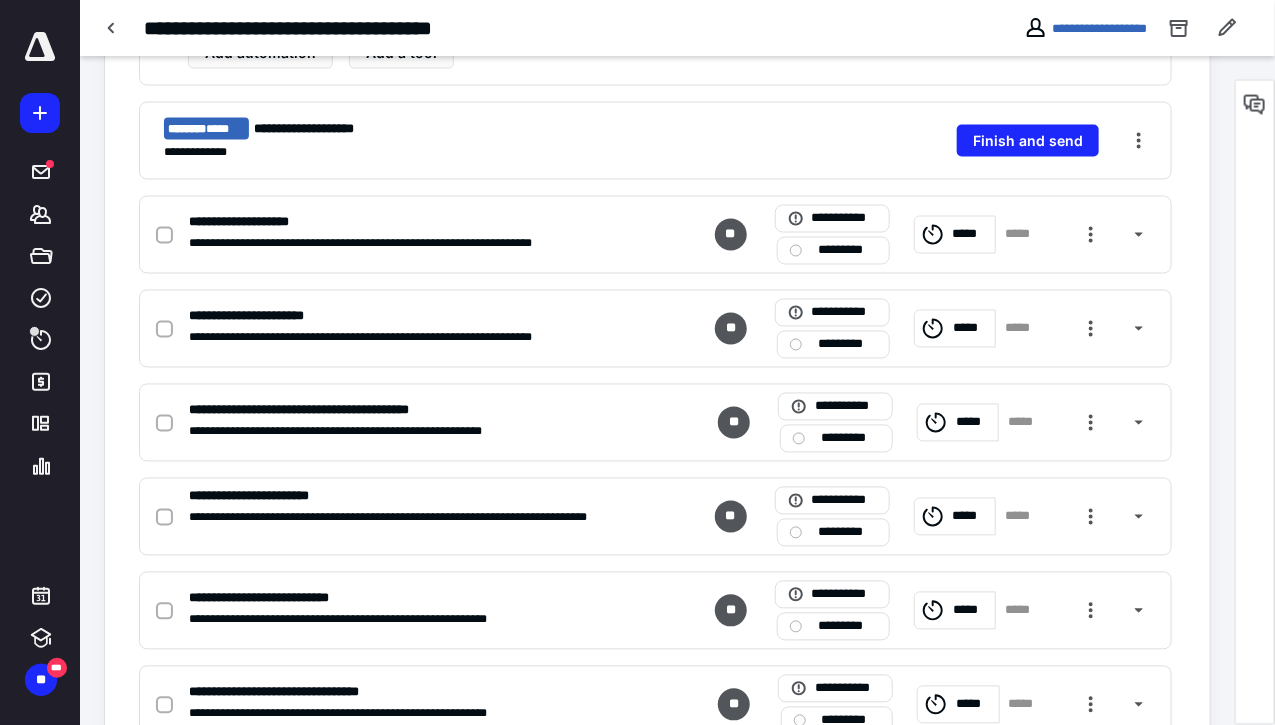 scroll, scrollTop: 1281, scrollLeft: 0, axis: vertical 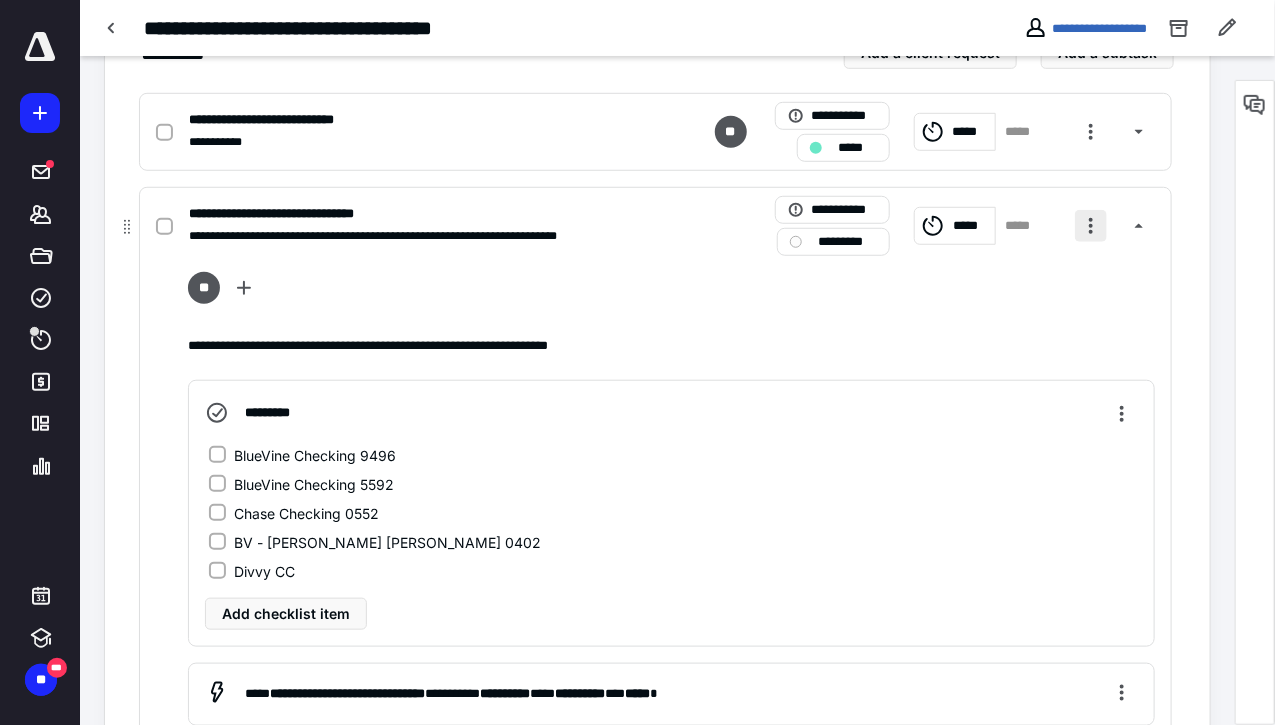 click at bounding box center [1091, 226] 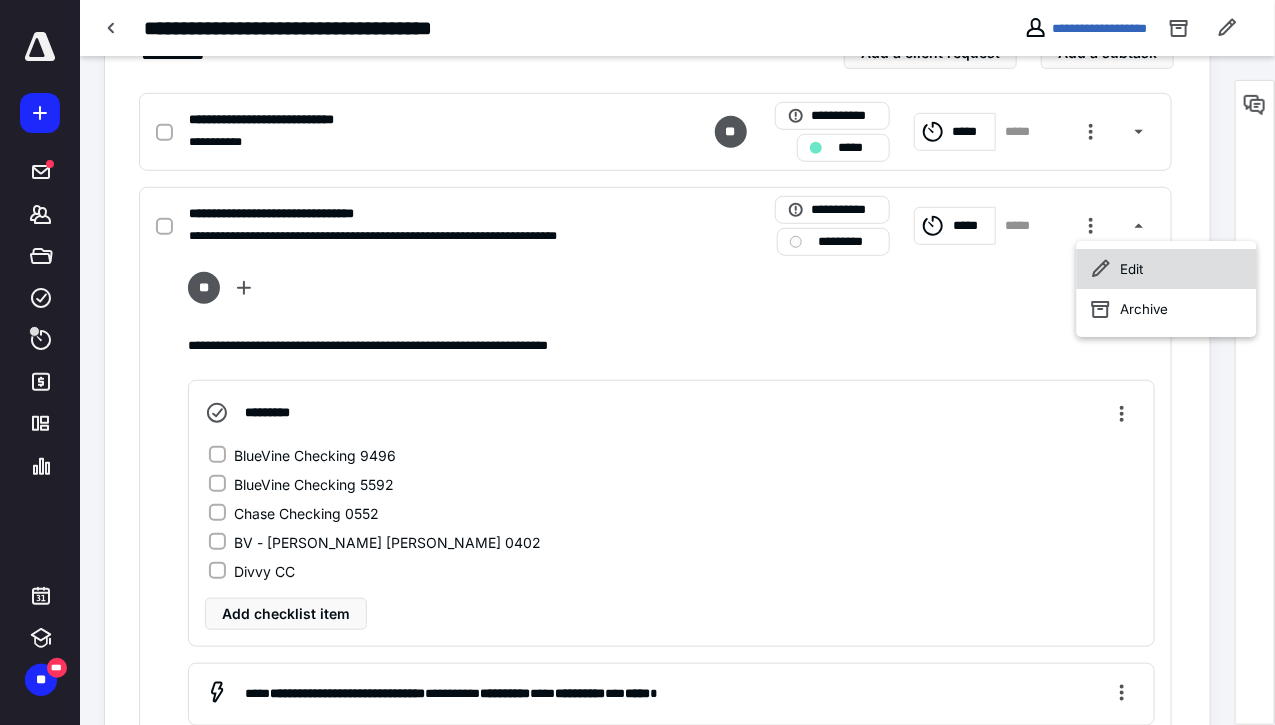 click 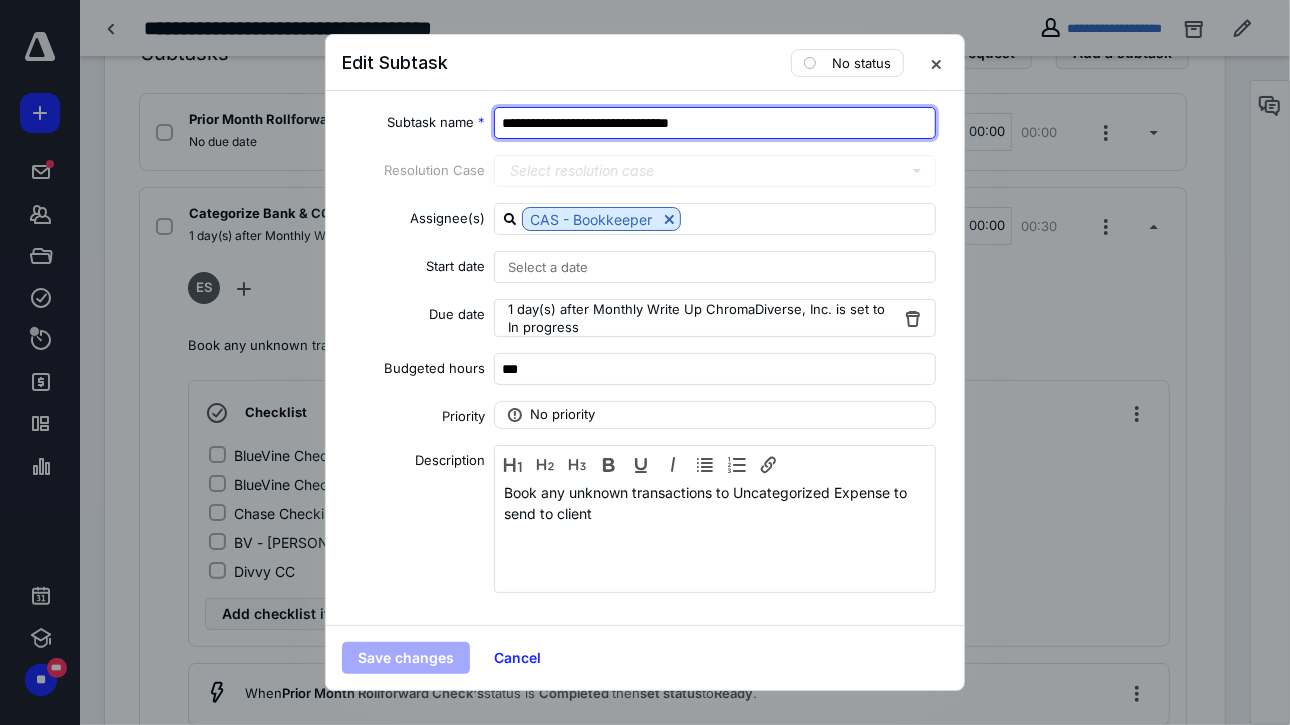 click on "**********" at bounding box center (715, 123) 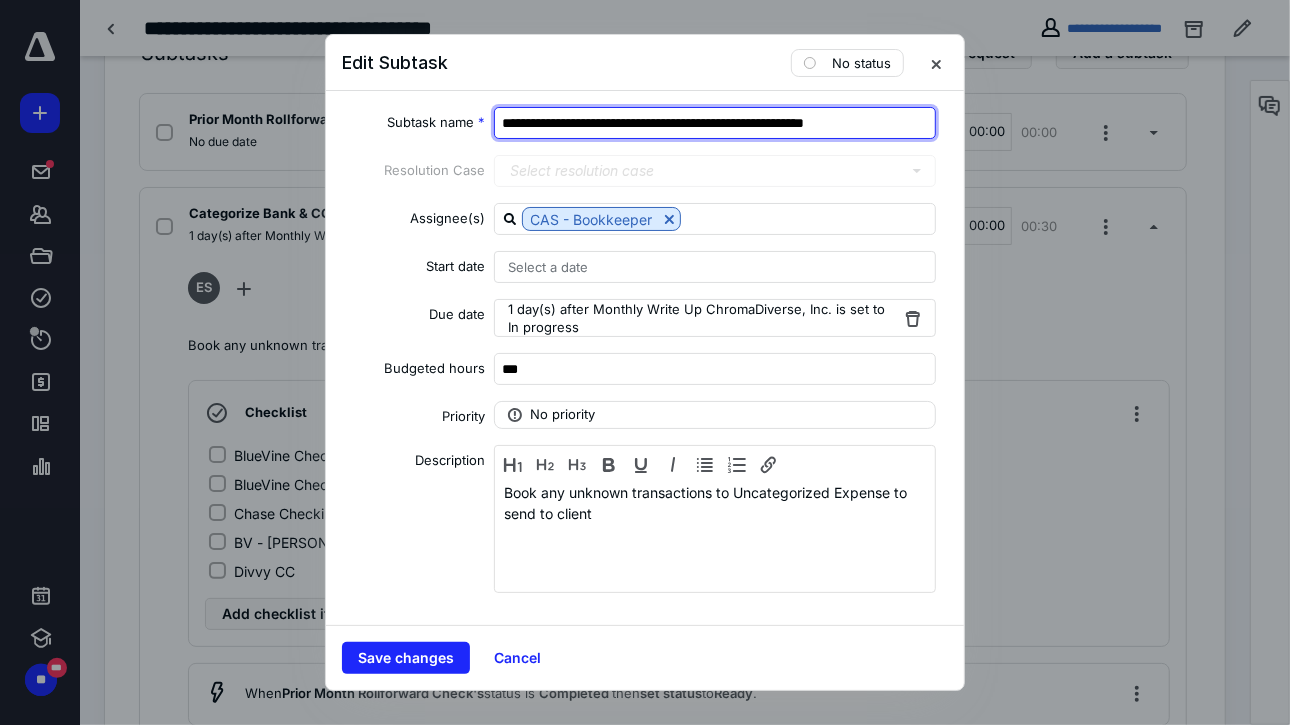 click on "**********" at bounding box center (715, 123) 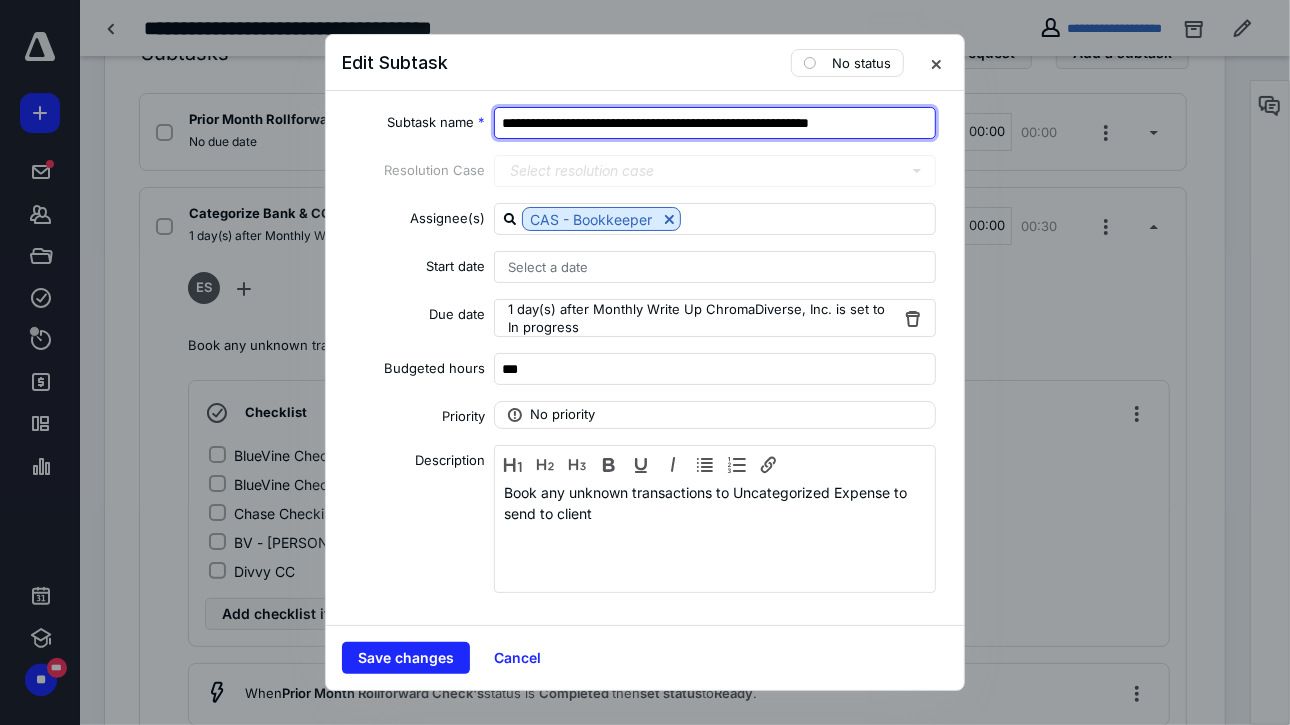 click on "**********" at bounding box center [715, 123] 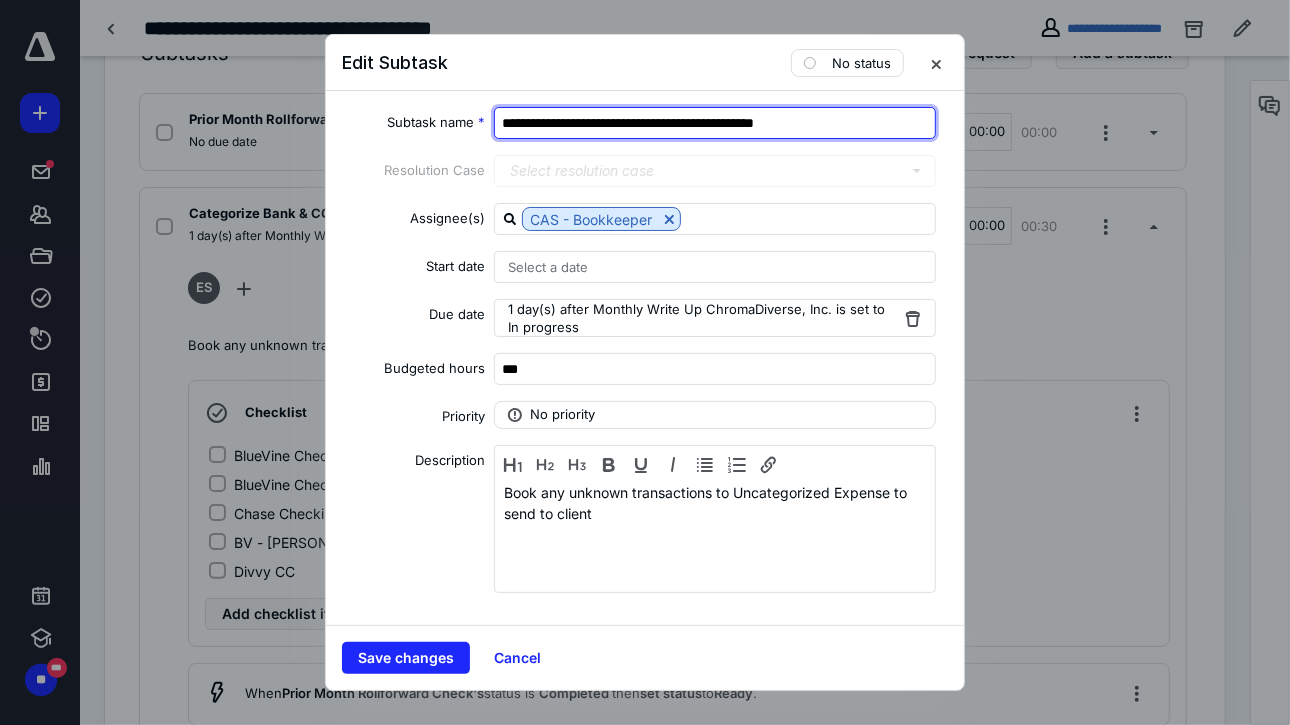 click on "**********" at bounding box center (715, 123) 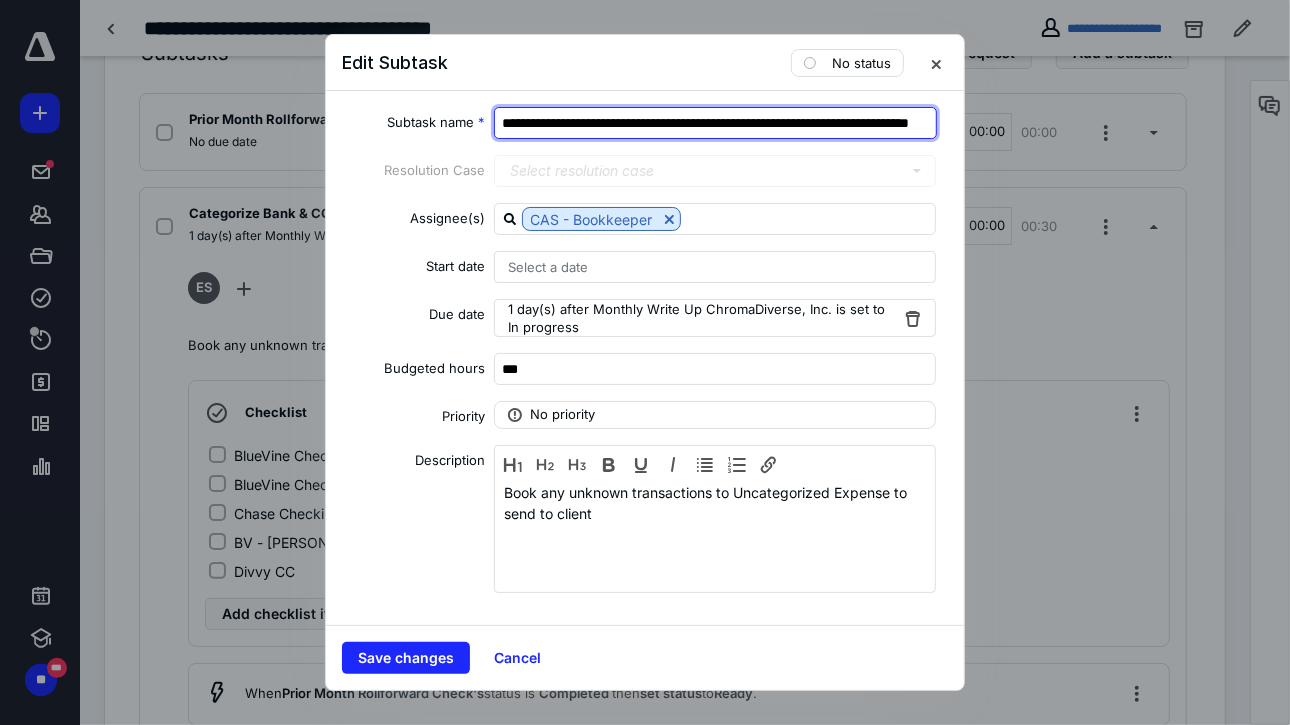 scroll, scrollTop: 0, scrollLeft: 132, axis: horizontal 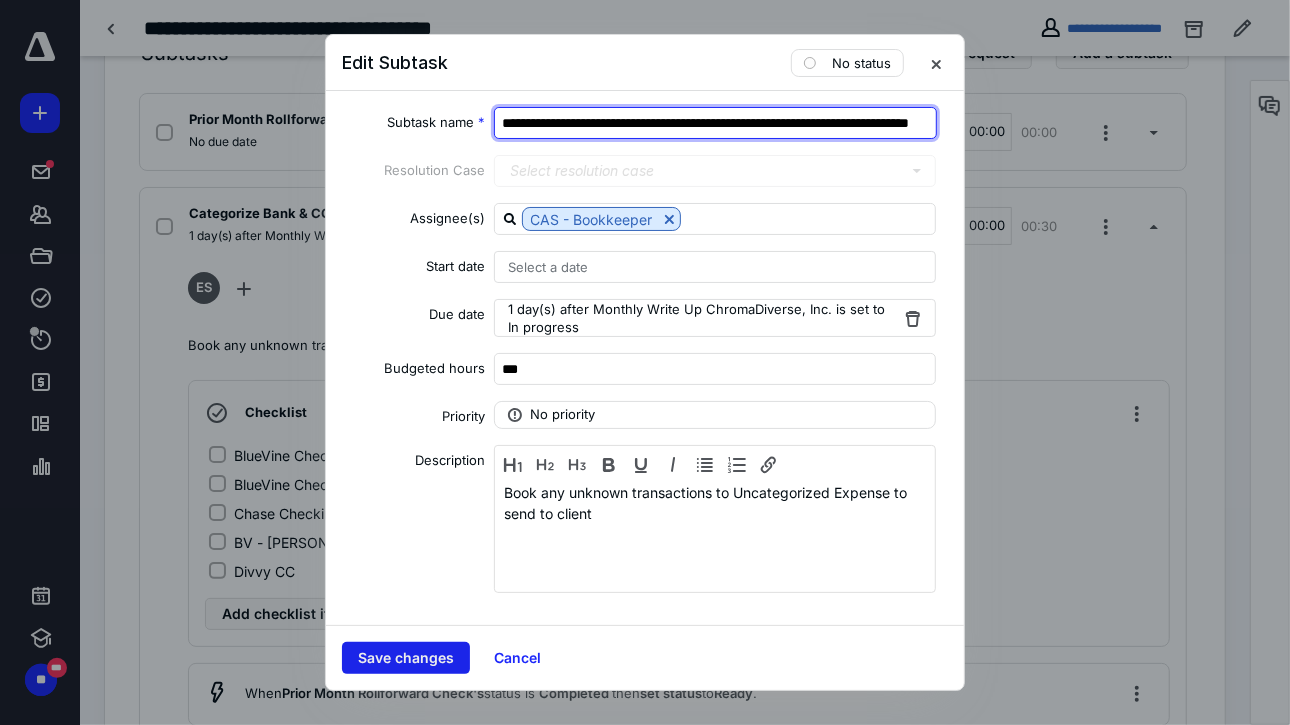 type on "**********" 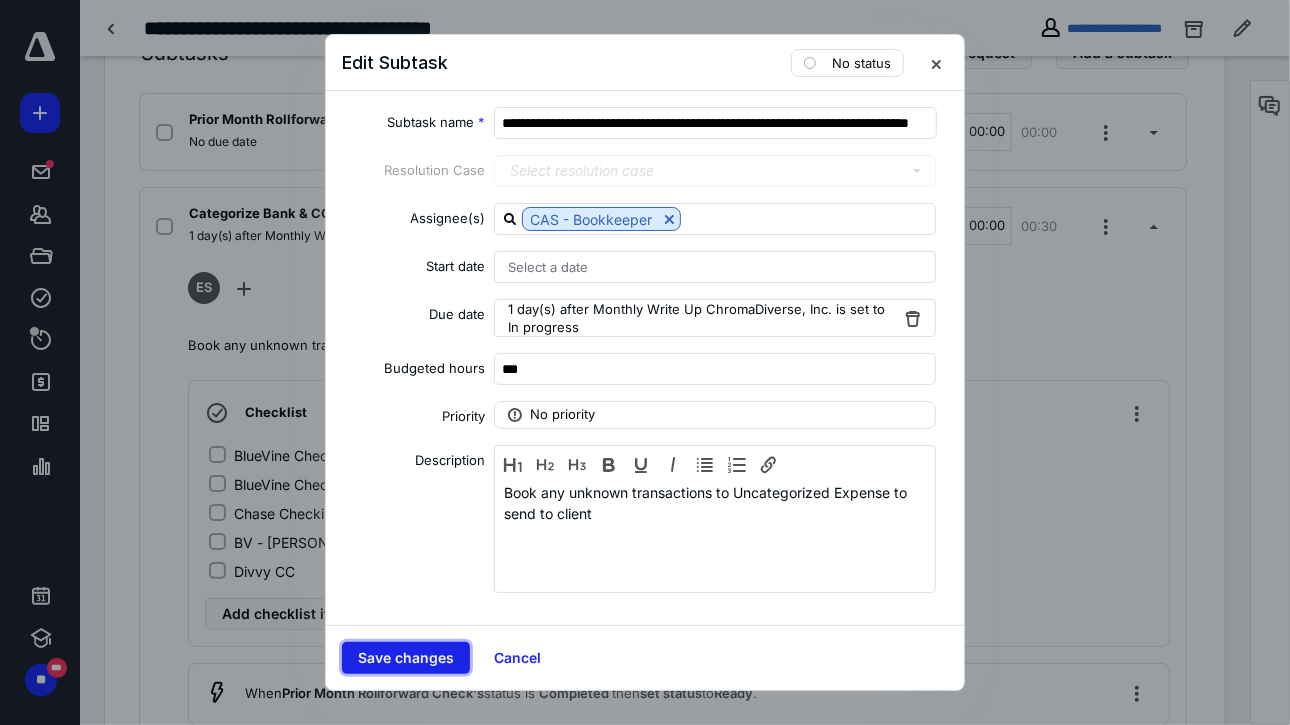 click on "Save changes" at bounding box center (406, 658) 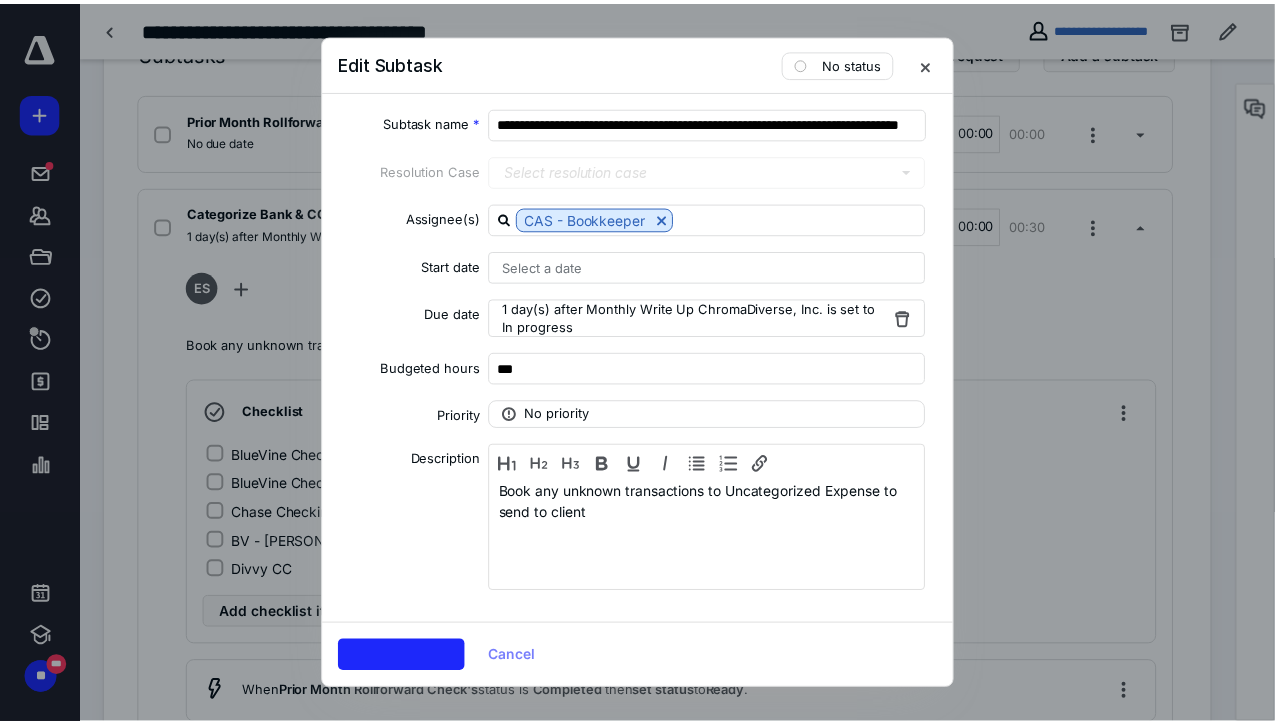 scroll, scrollTop: 0, scrollLeft: 0, axis: both 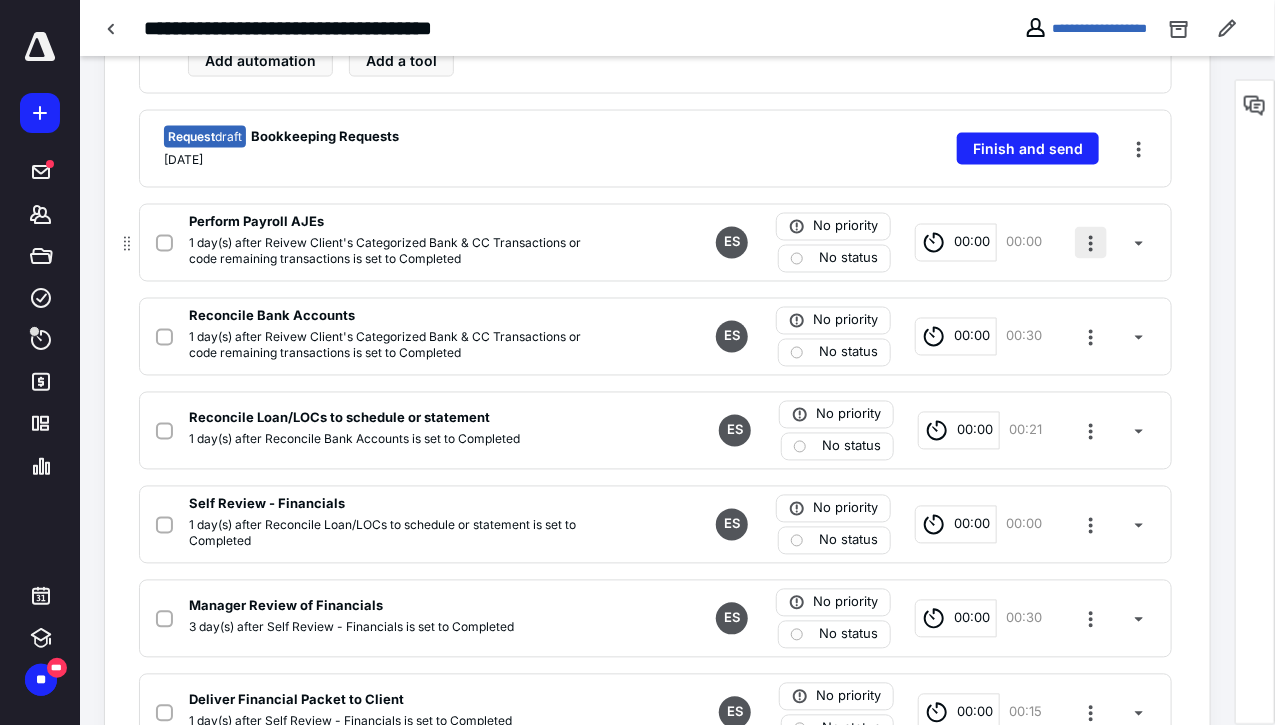 click at bounding box center (1091, 243) 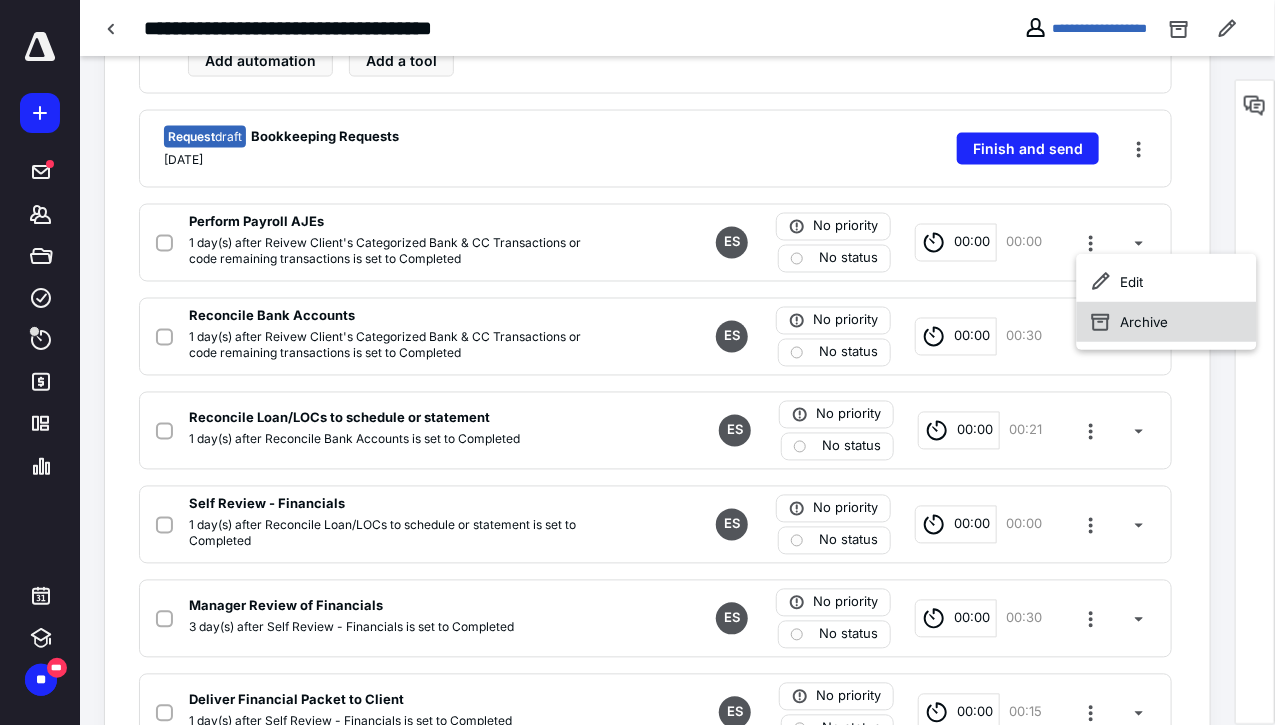 click on "Archive" at bounding box center [1167, 322] 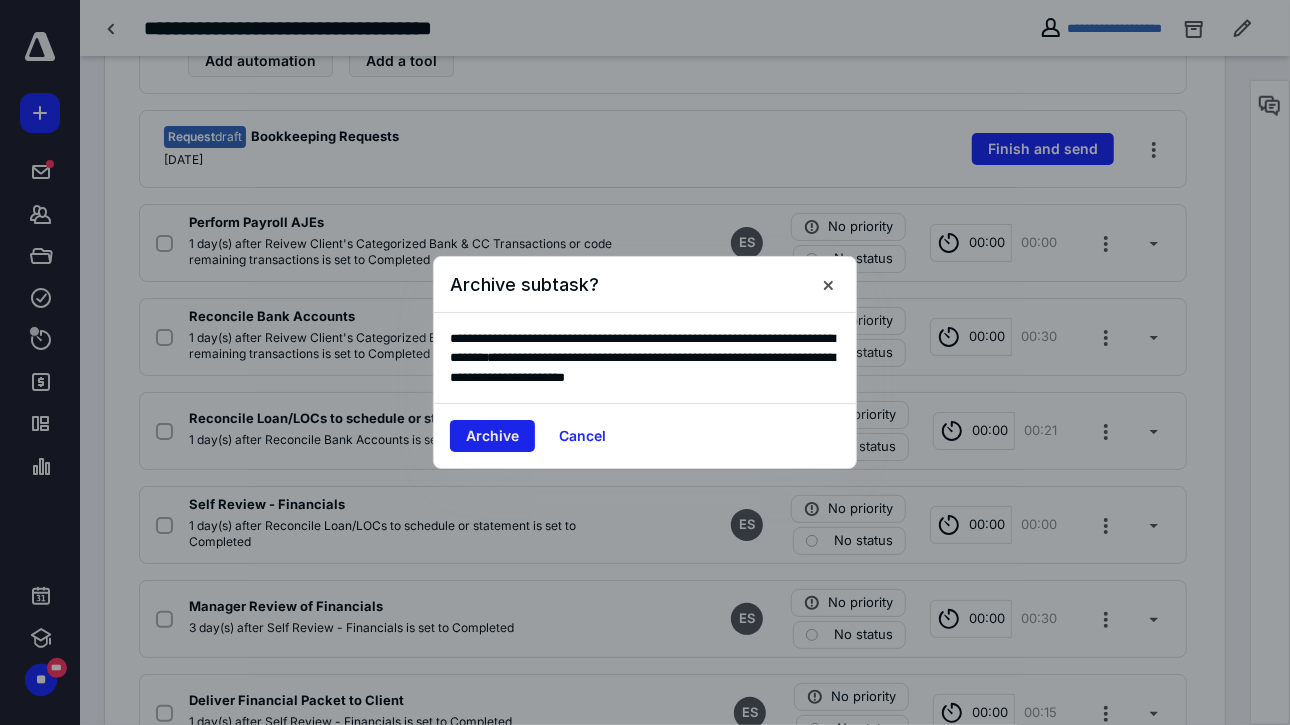 click on "Archive" at bounding box center [492, 436] 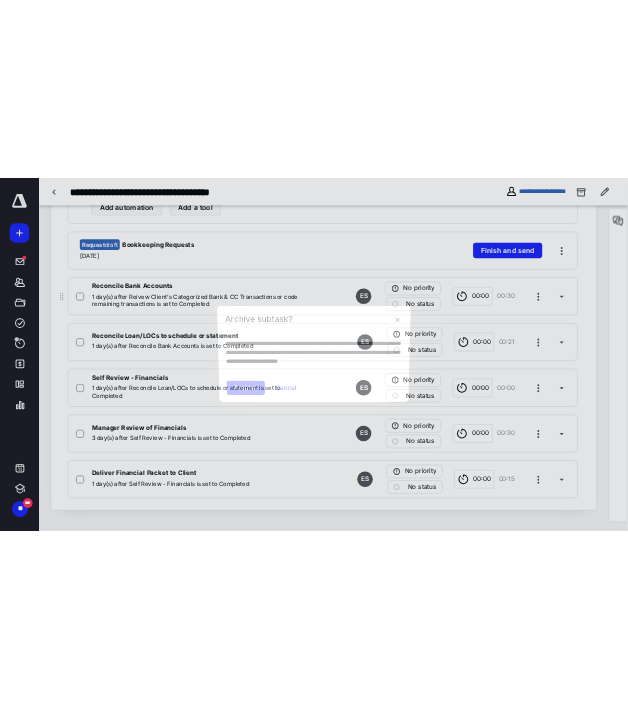 scroll, scrollTop: 1249, scrollLeft: 0, axis: vertical 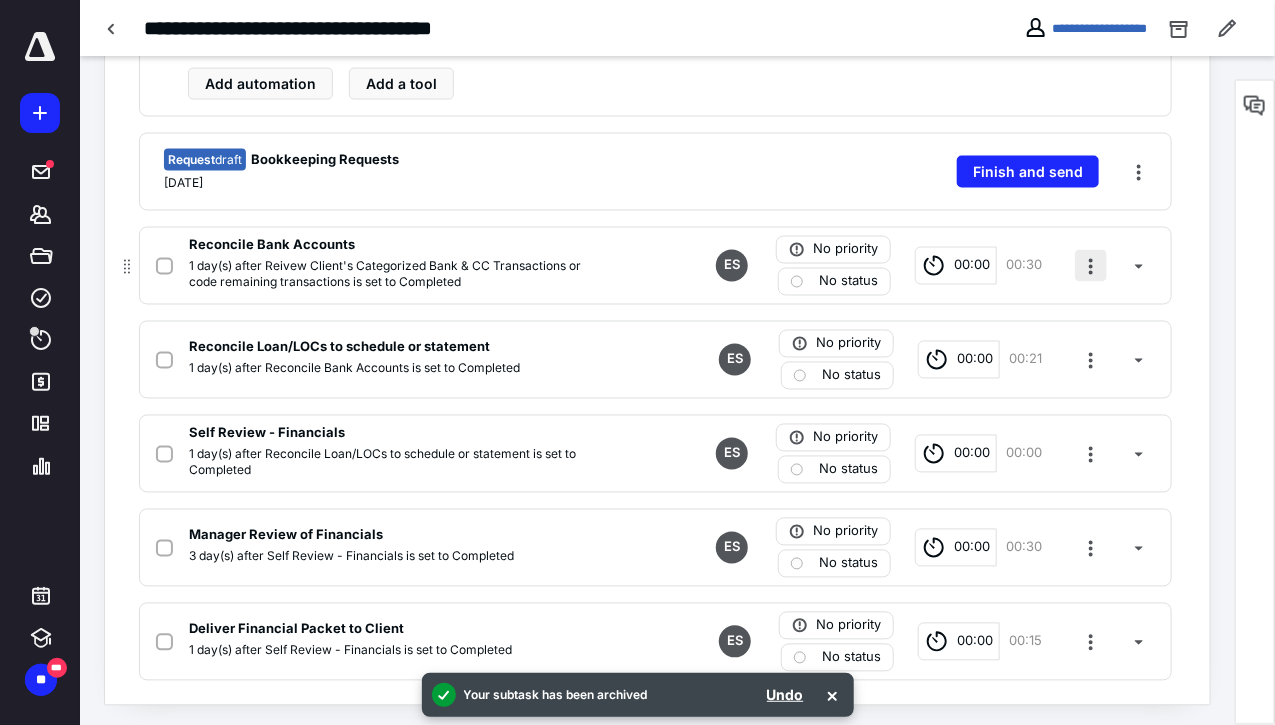 click at bounding box center (1091, 266) 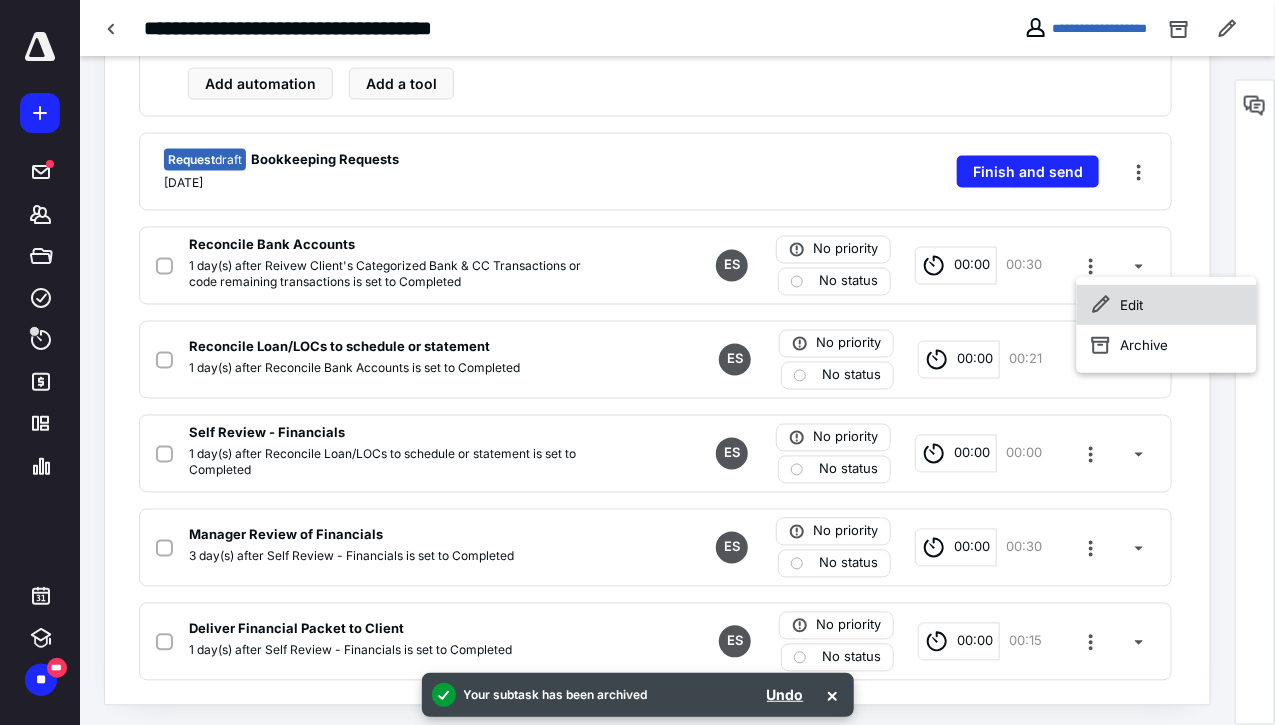 click 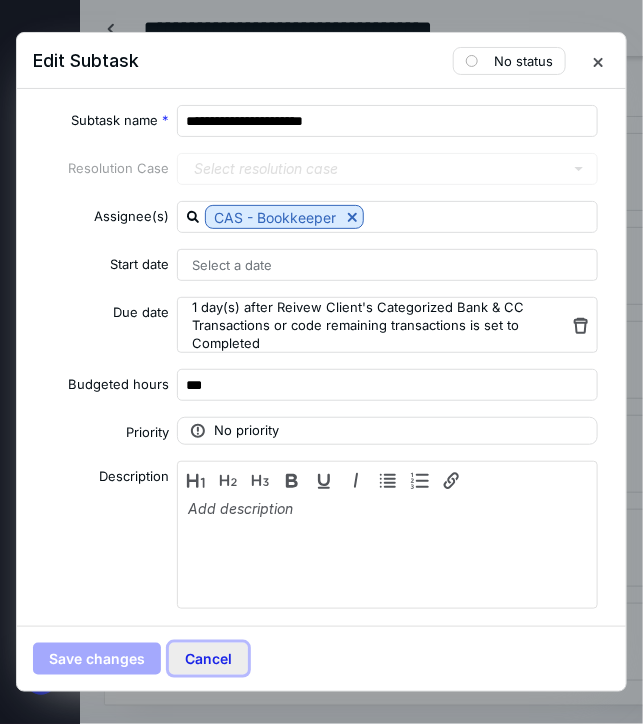 click on "Cancel" at bounding box center [208, 659] 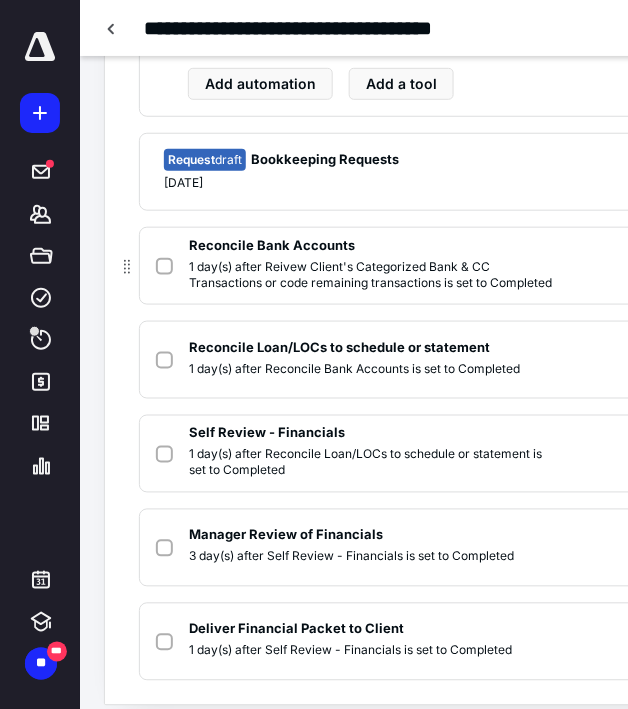 click on "1 day(s) after  Reivew Client's Categorized Bank & CC Transactions or code remaining transactions is set to Completed" at bounding box center (371, 275) 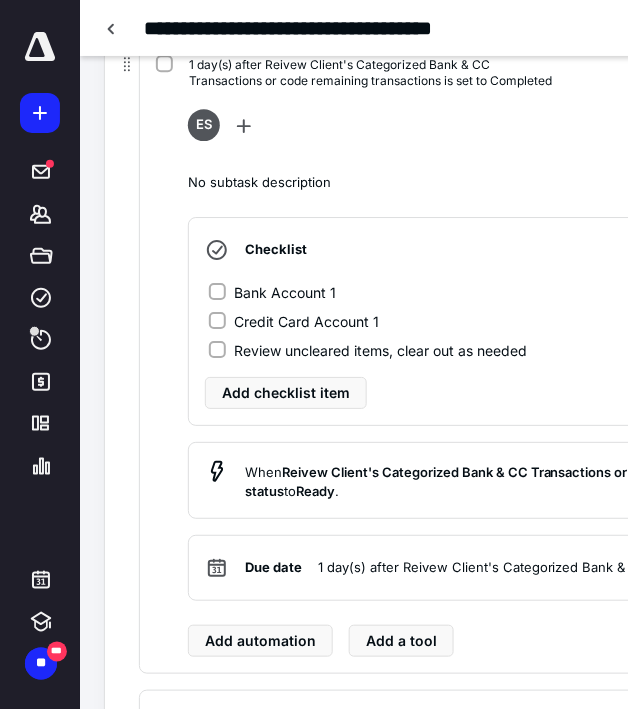 scroll, scrollTop: 835, scrollLeft: 0, axis: vertical 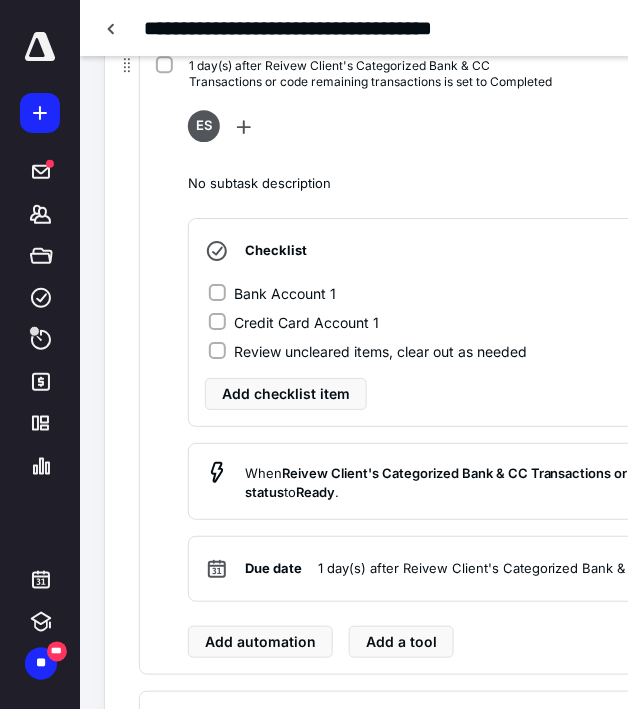 click on "Bank Account 1" at bounding box center [285, 293] 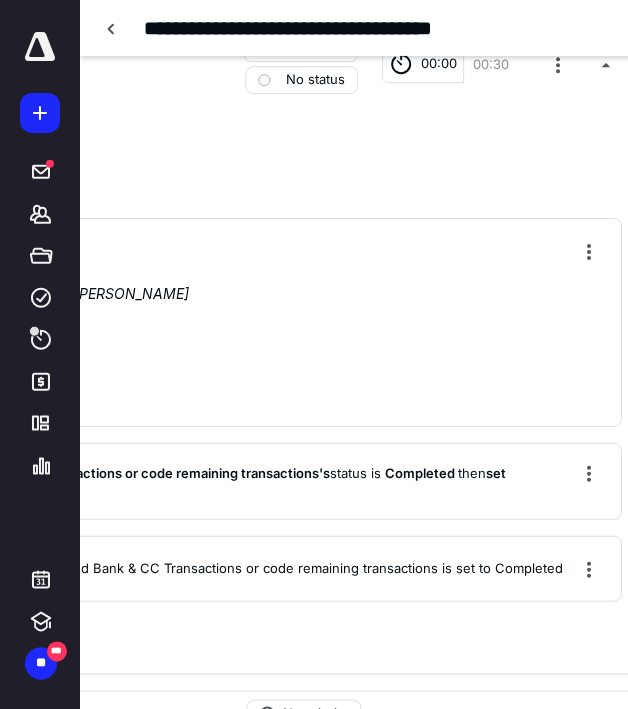 scroll, scrollTop: 835, scrollLeft: 603, axis: both 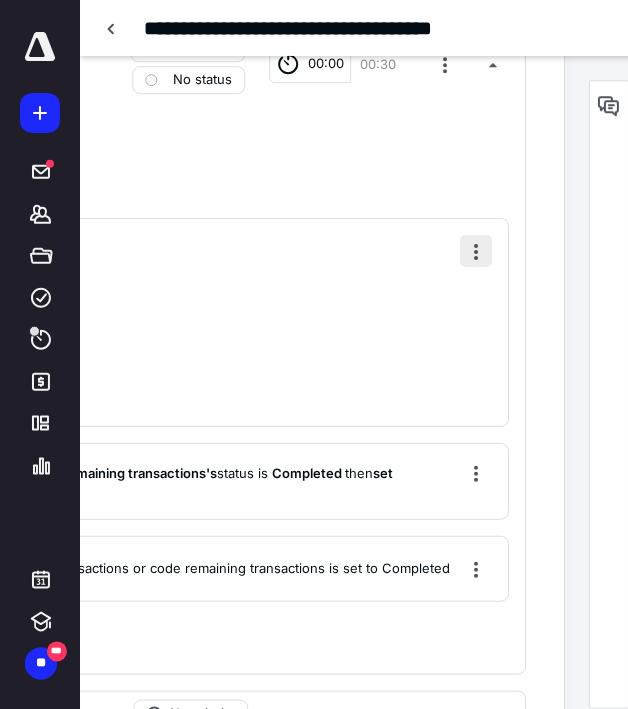 click at bounding box center [476, 251] 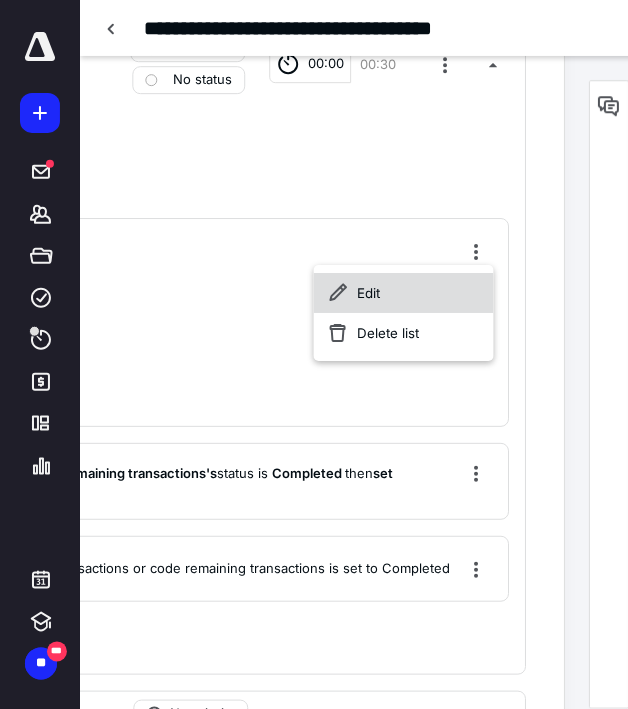 click on "Edit" at bounding box center [403, 293] 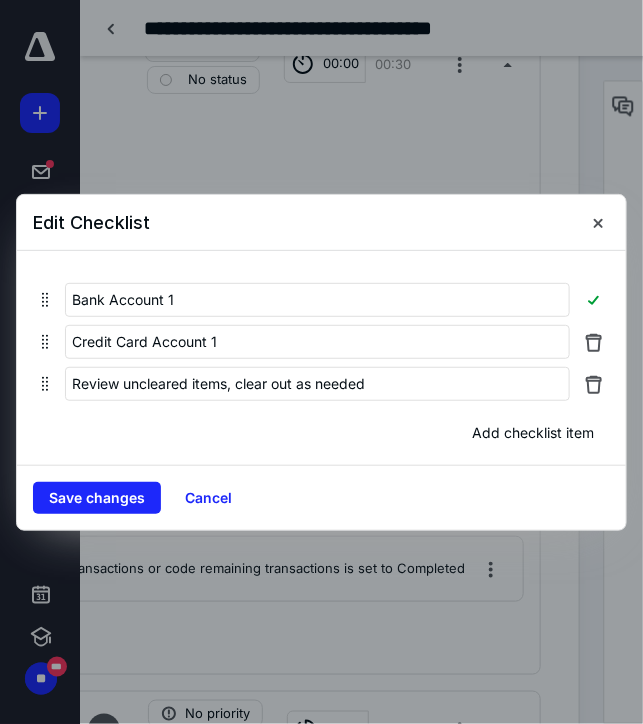 click on "Bank Account 1 Credit Card Account 1 Review uncleared items, clear out as needed Add checklist item" at bounding box center [321, 358] 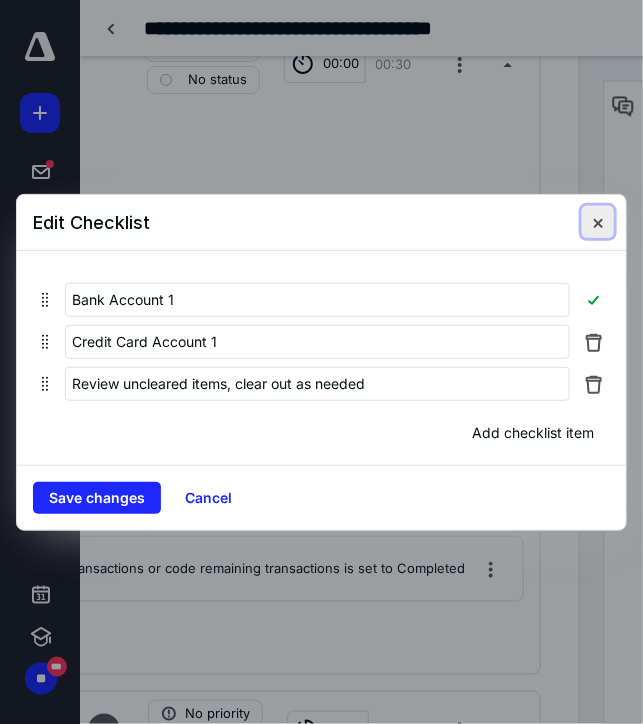click at bounding box center [598, 222] 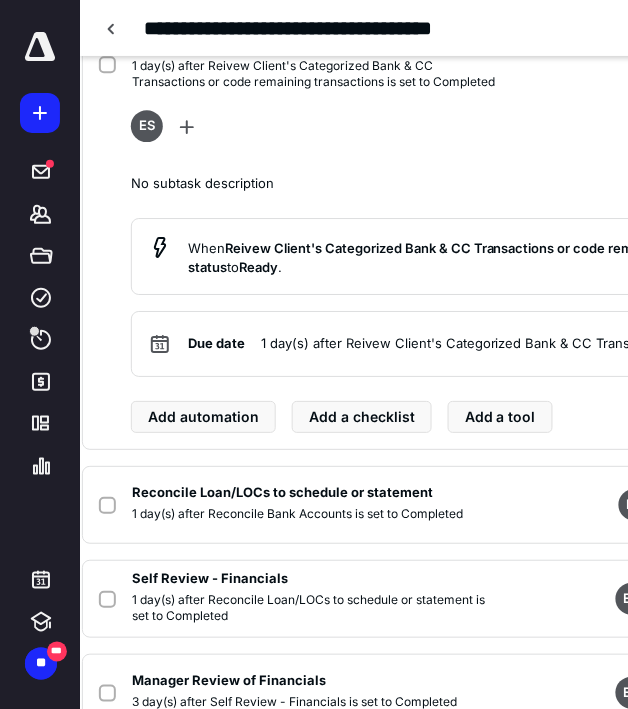 scroll, scrollTop: 835, scrollLeft: 58, axis: both 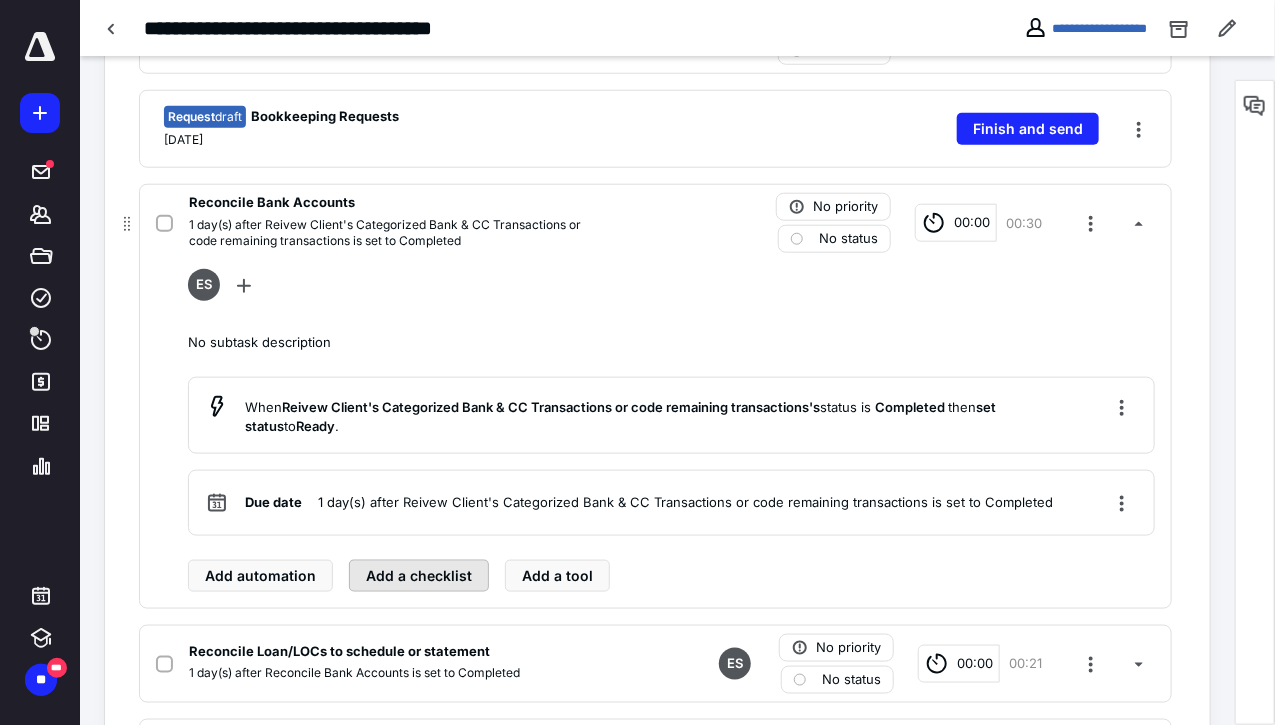 click on "Add a checklist" at bounding box center [419, 576] 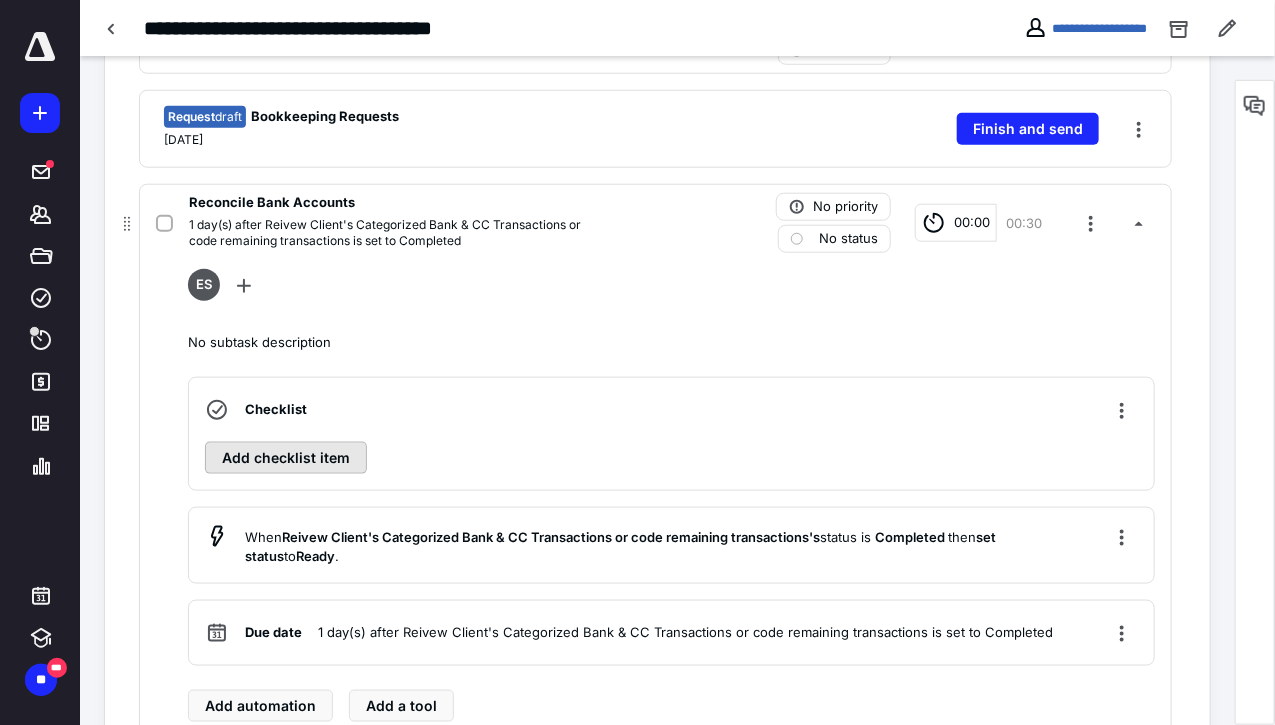 click on "Add checklist item" at bounding box center [286, 458] 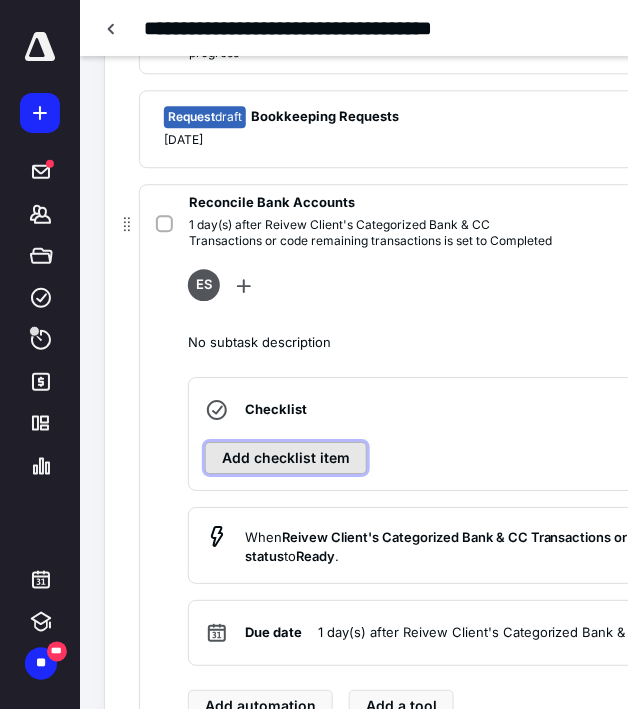 click on "Add checklist item" at bounding box center [286, 458] 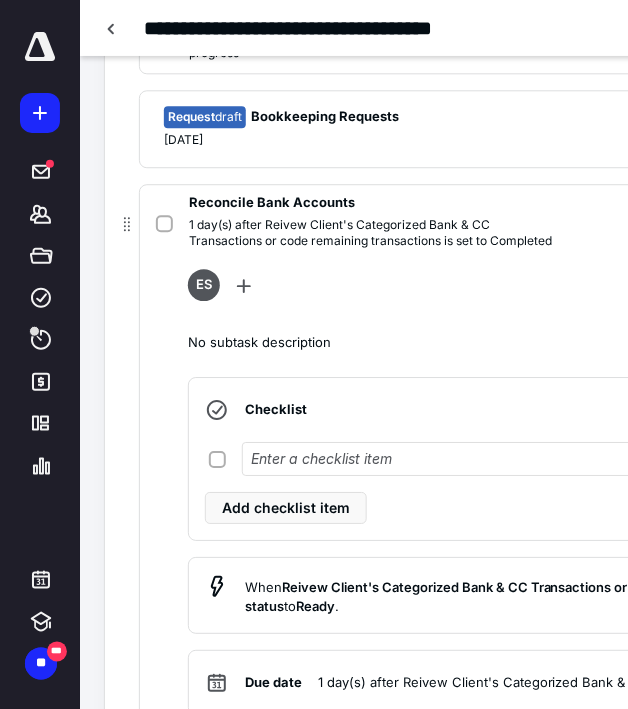 type on "V" 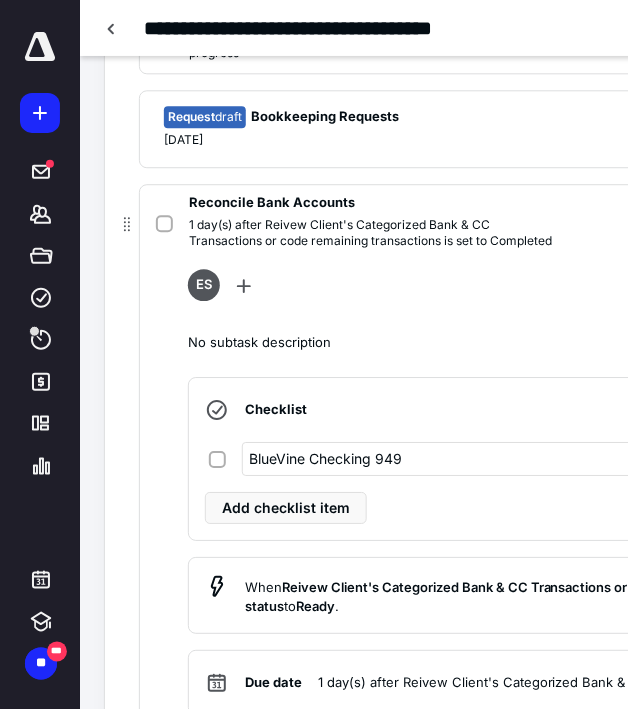 type on "BlueVine Checking 9496" 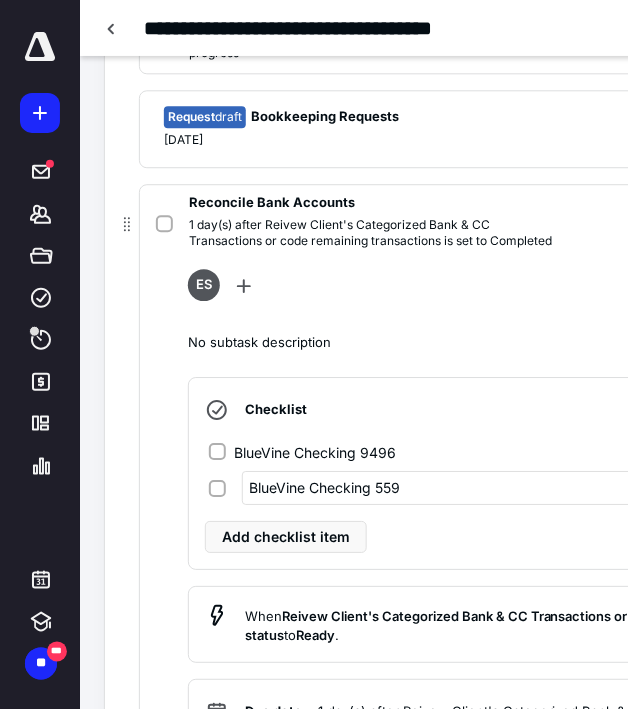 type on "BlueVine Checking 5592" 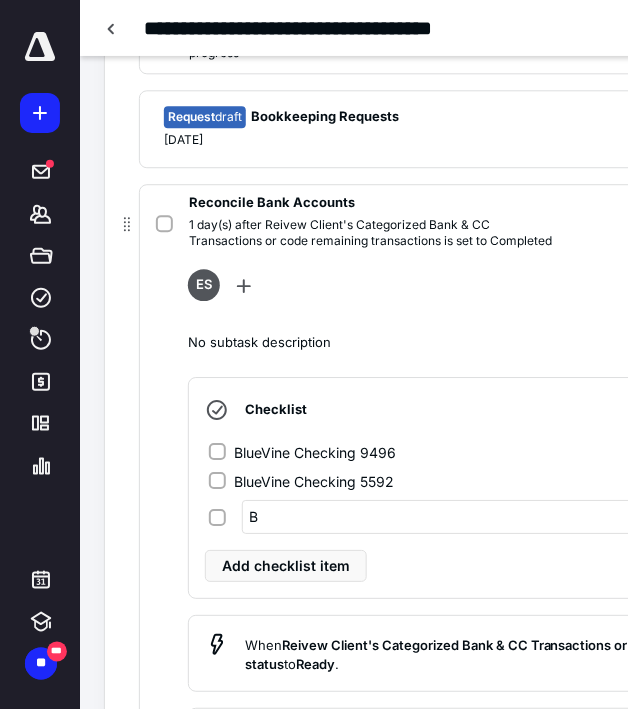 type on "B" 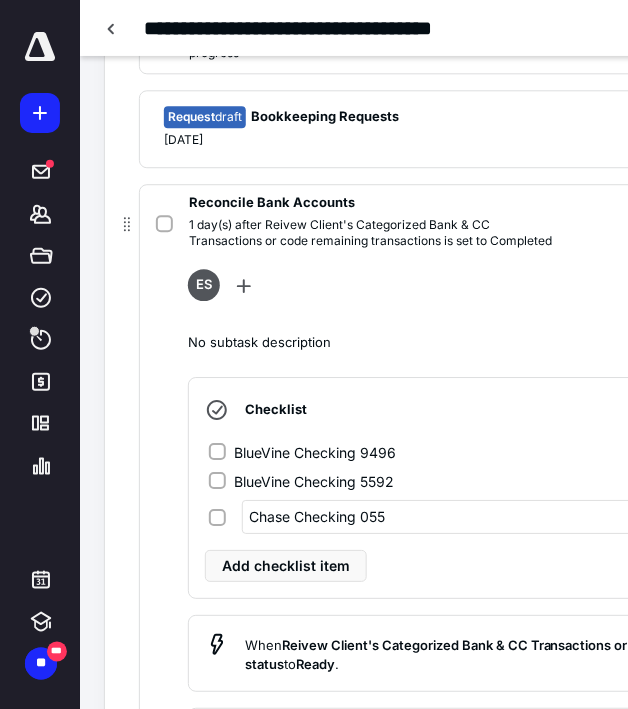 type on "Chase Checking 0552" 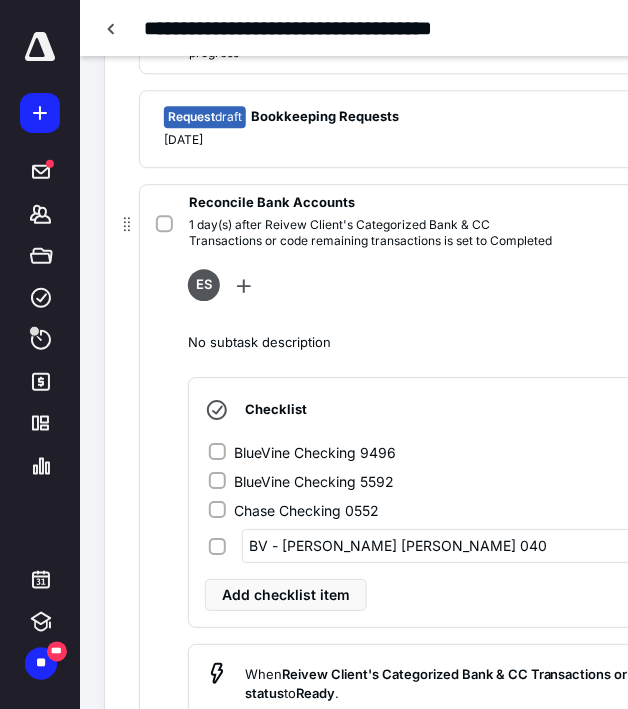 type on "BV - [PERSON_NAME] [PERSON_NAME] 0402" 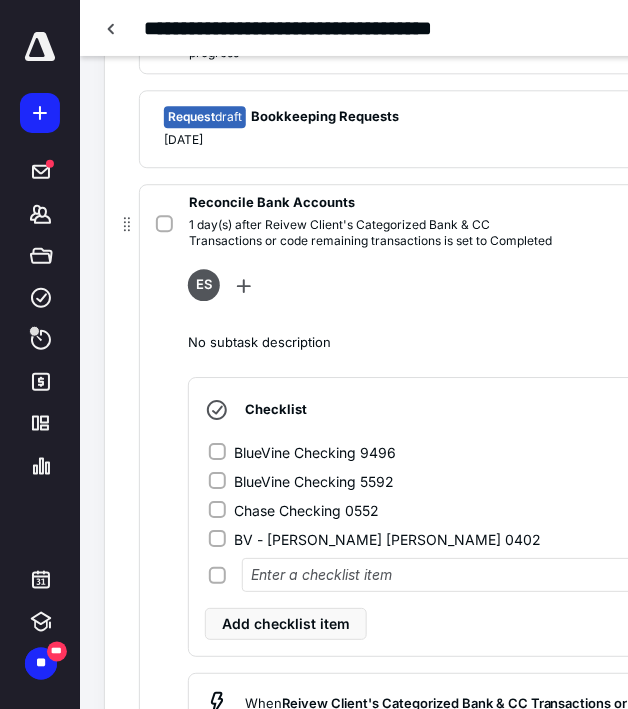 type on "F" 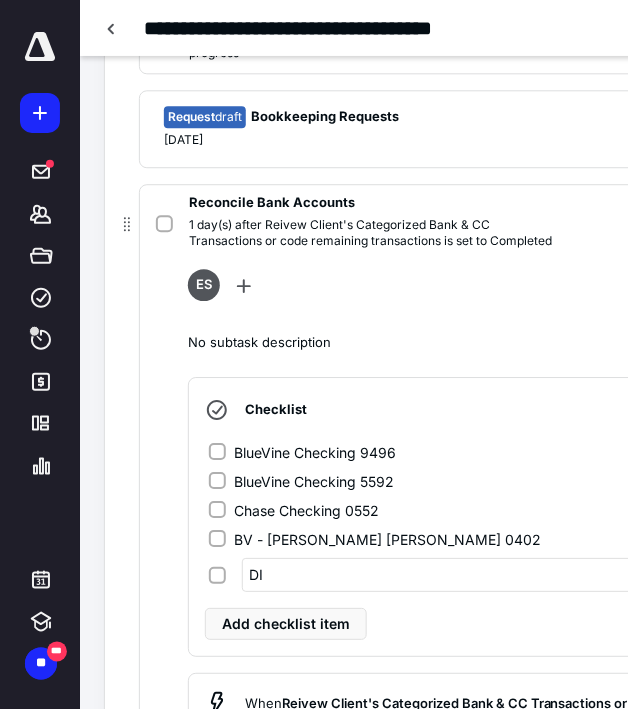 type on "D" 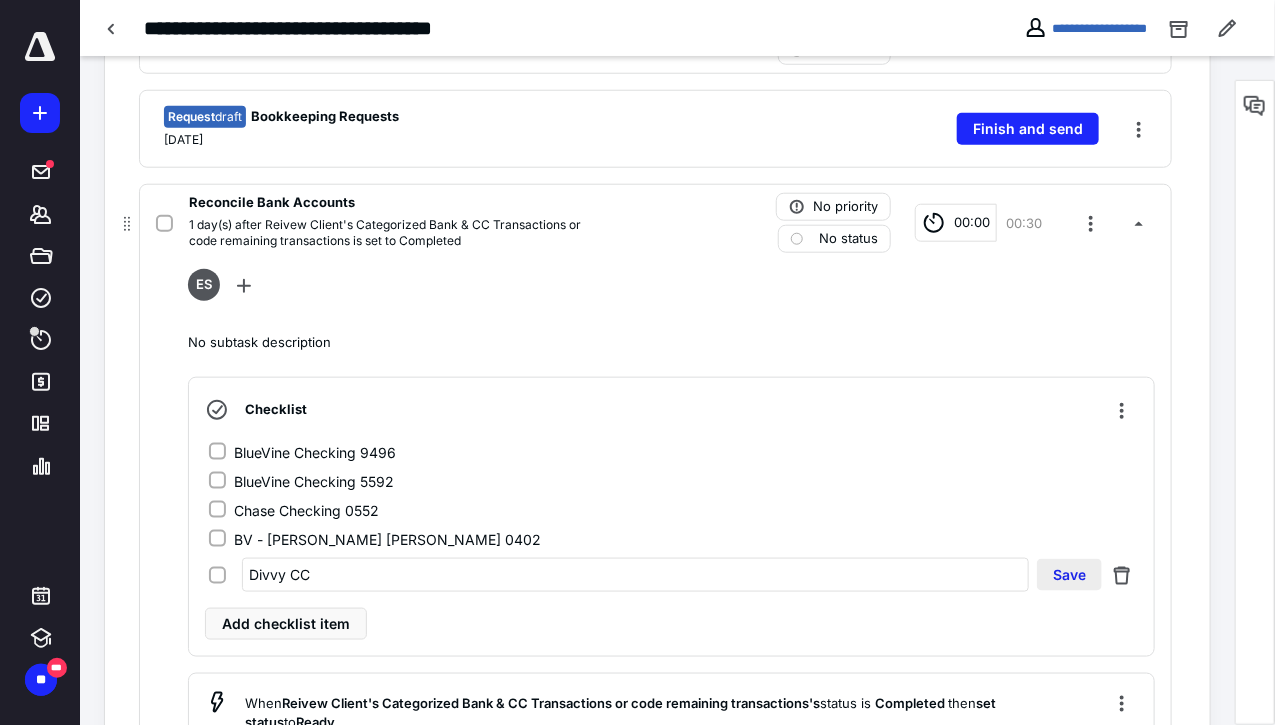 type on "Divvy CC" 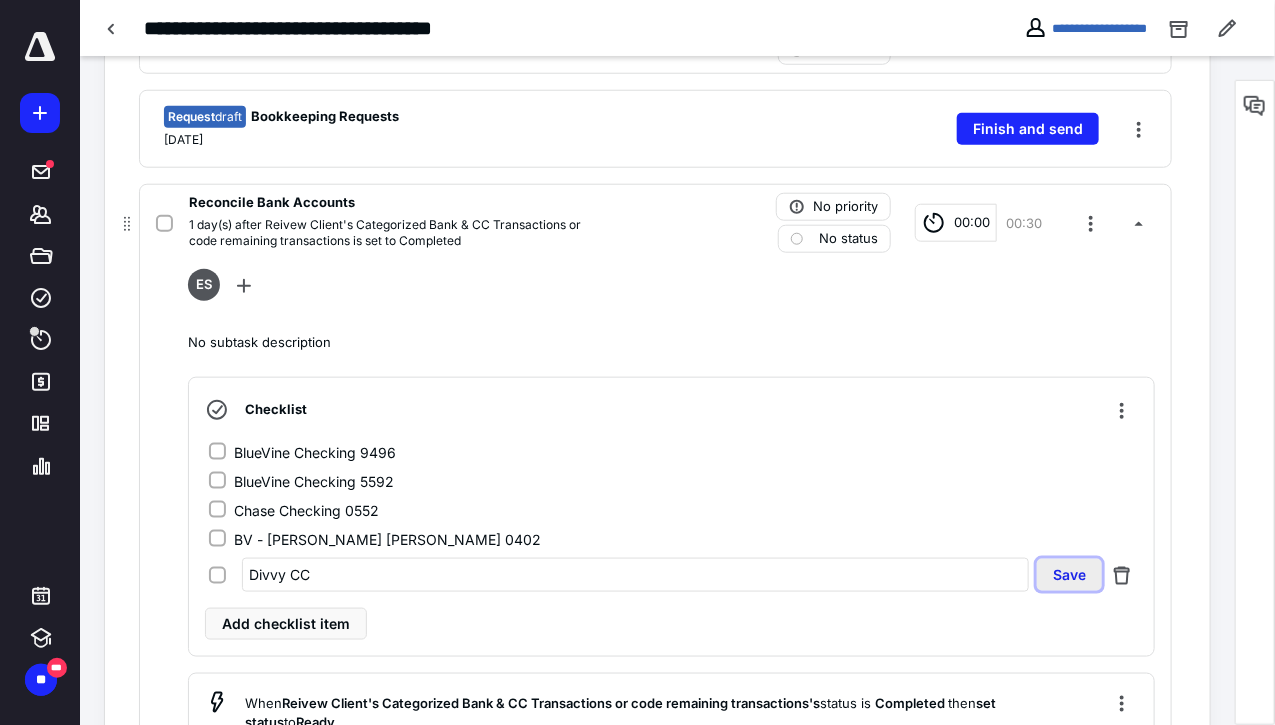 click on "Save" at bounding box center (1069, 575) 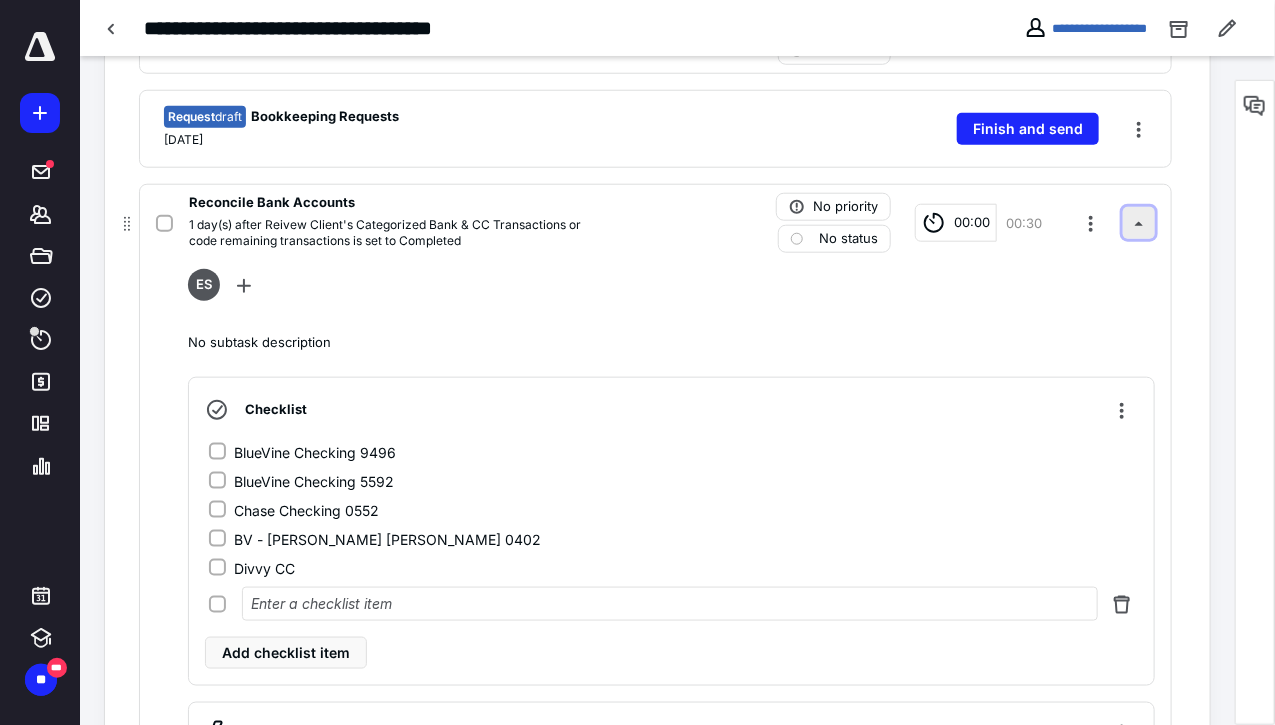 click at bounding box center (1139, 223) 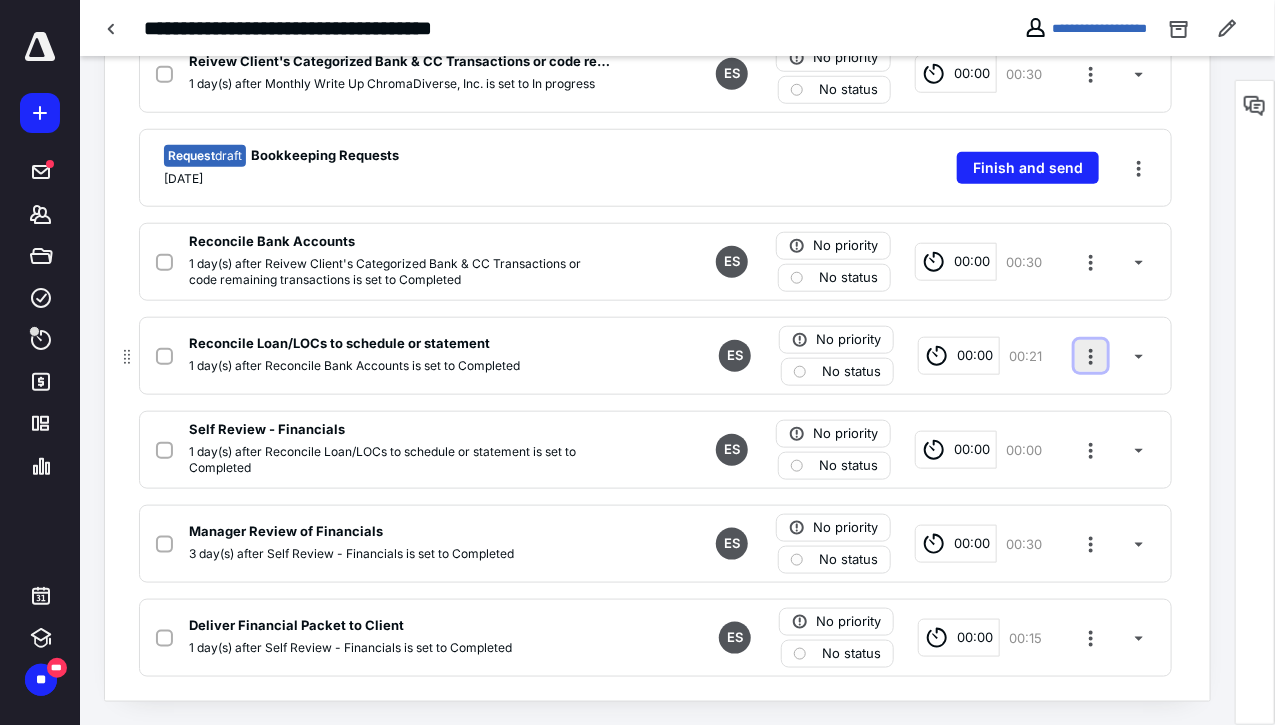 click at bounding box center [1091, 356] 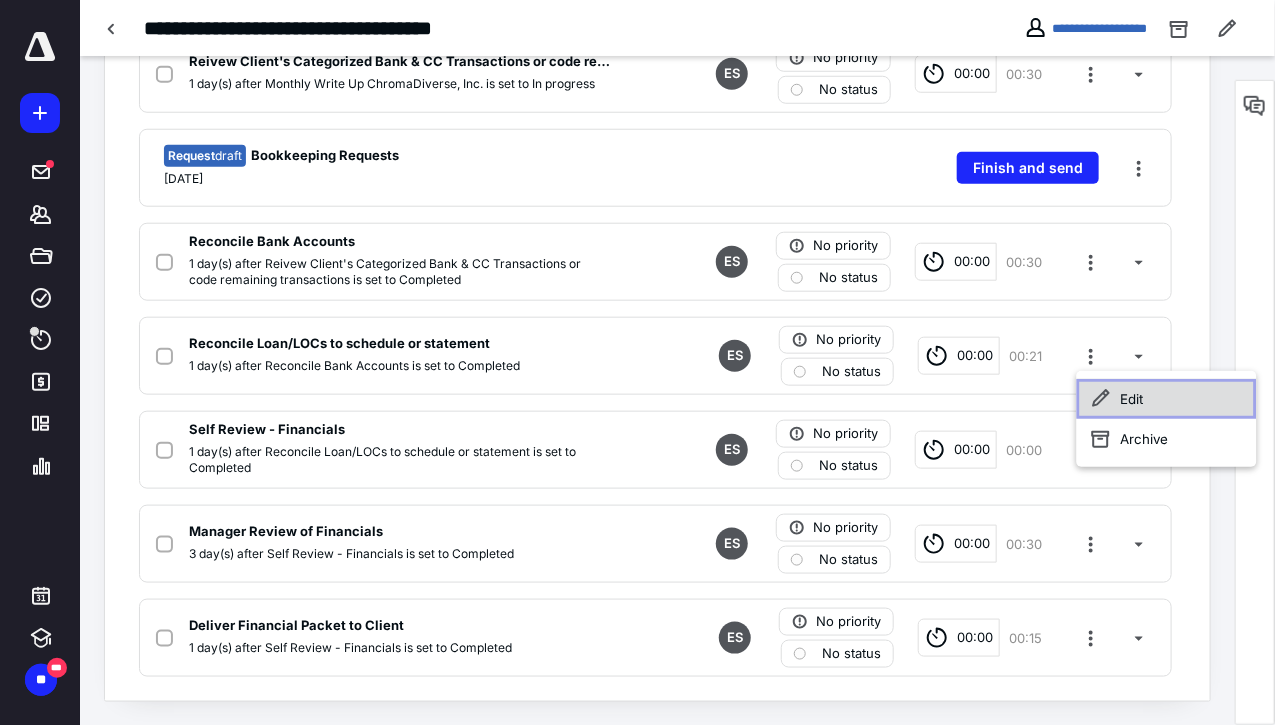 click on "Edit" at bounding box center (1167, 399) 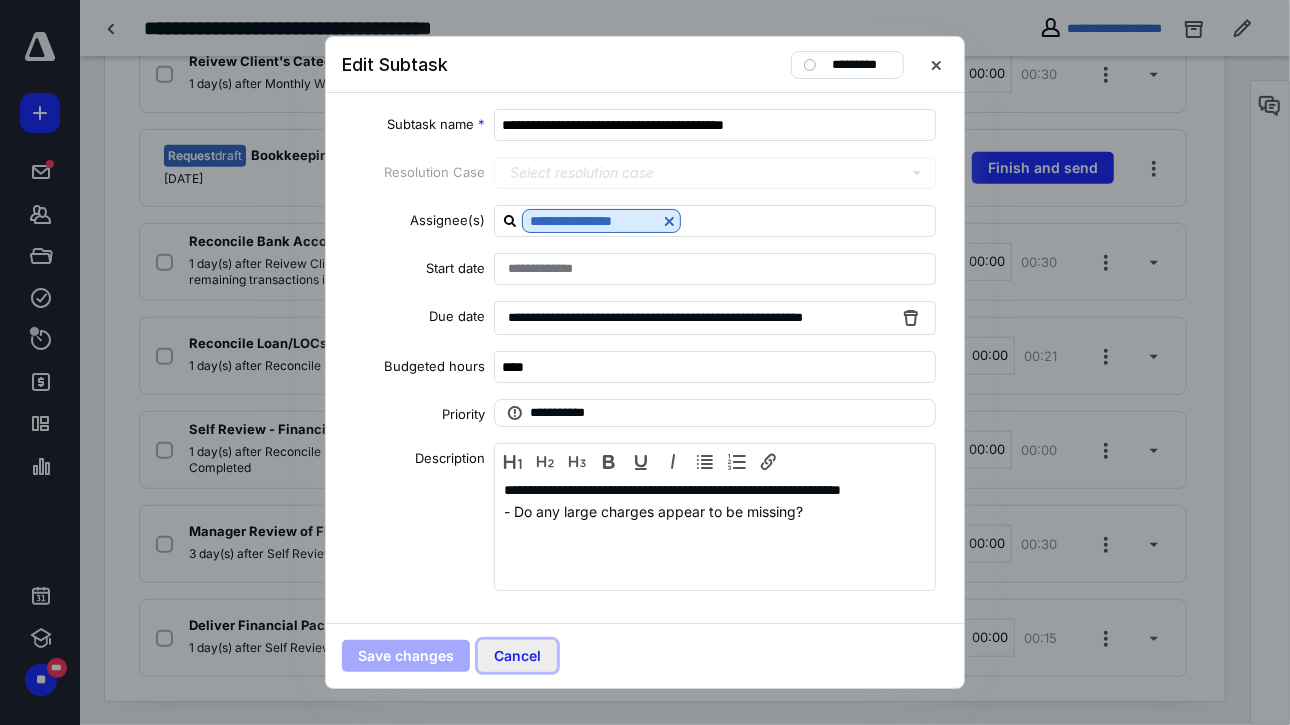 click on "Cancel" at bounding box center (517, 656) 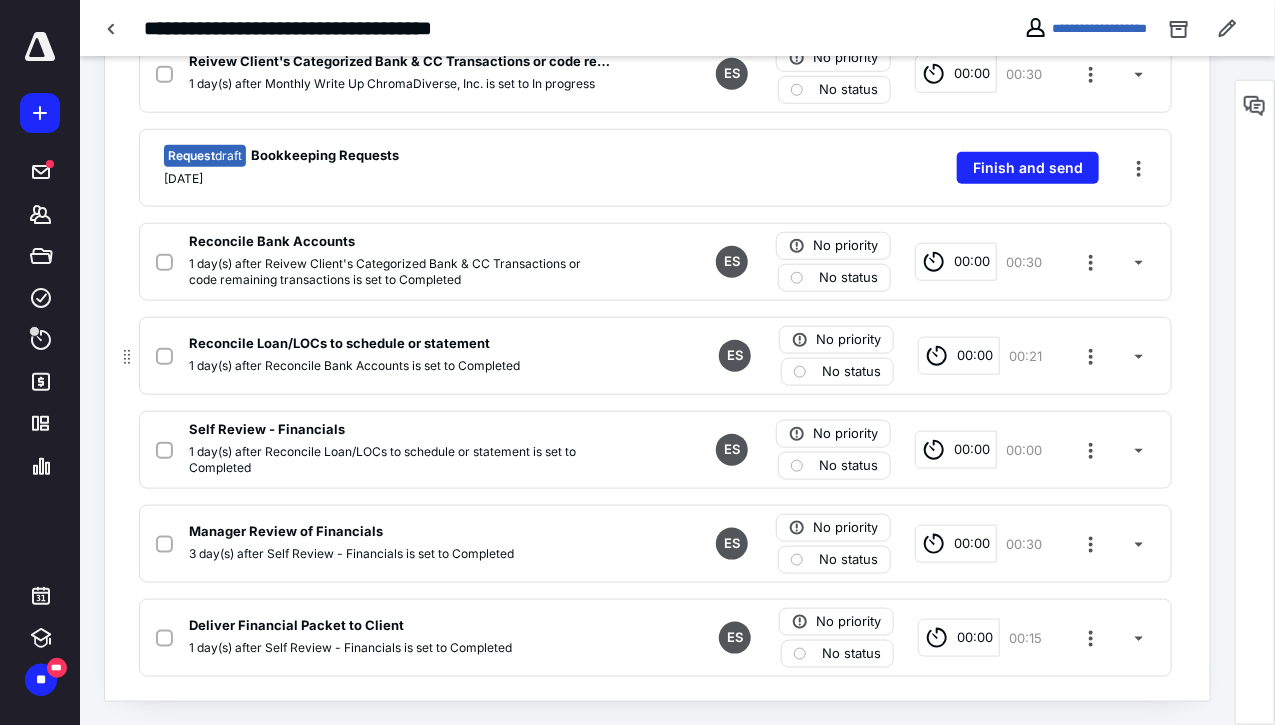 click on "1 day(s) after  Reconcile Bank Accounts is set to Completed" at bounding box center [393, 366] 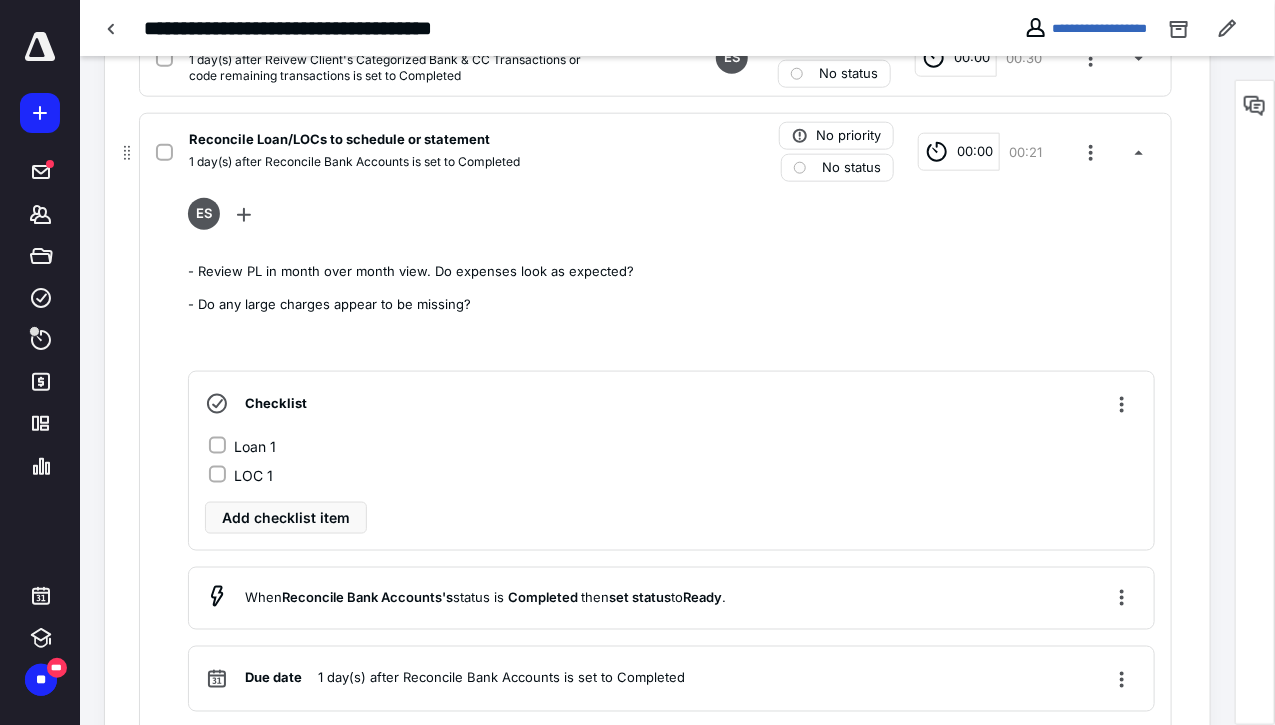 scroll, scrollTop: 858, scrollLeft: 0, axis: vertical 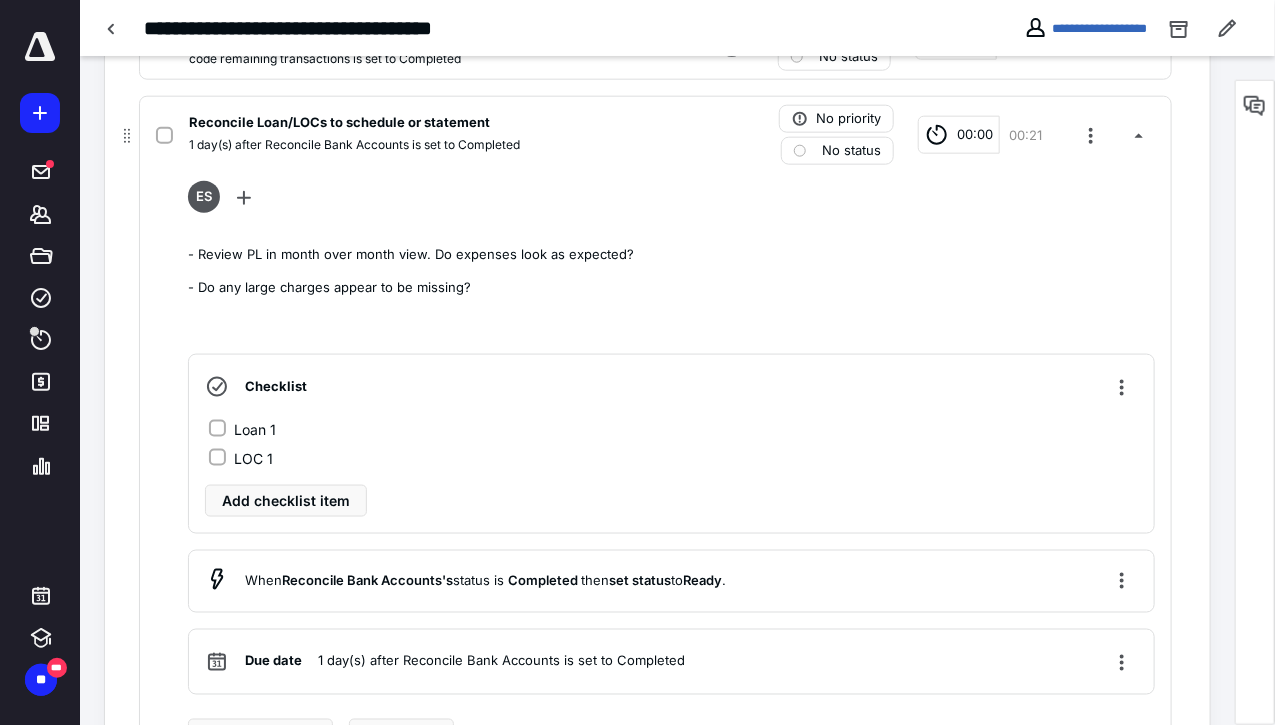 click on "LOC 1" at bounding box center [253, 458] 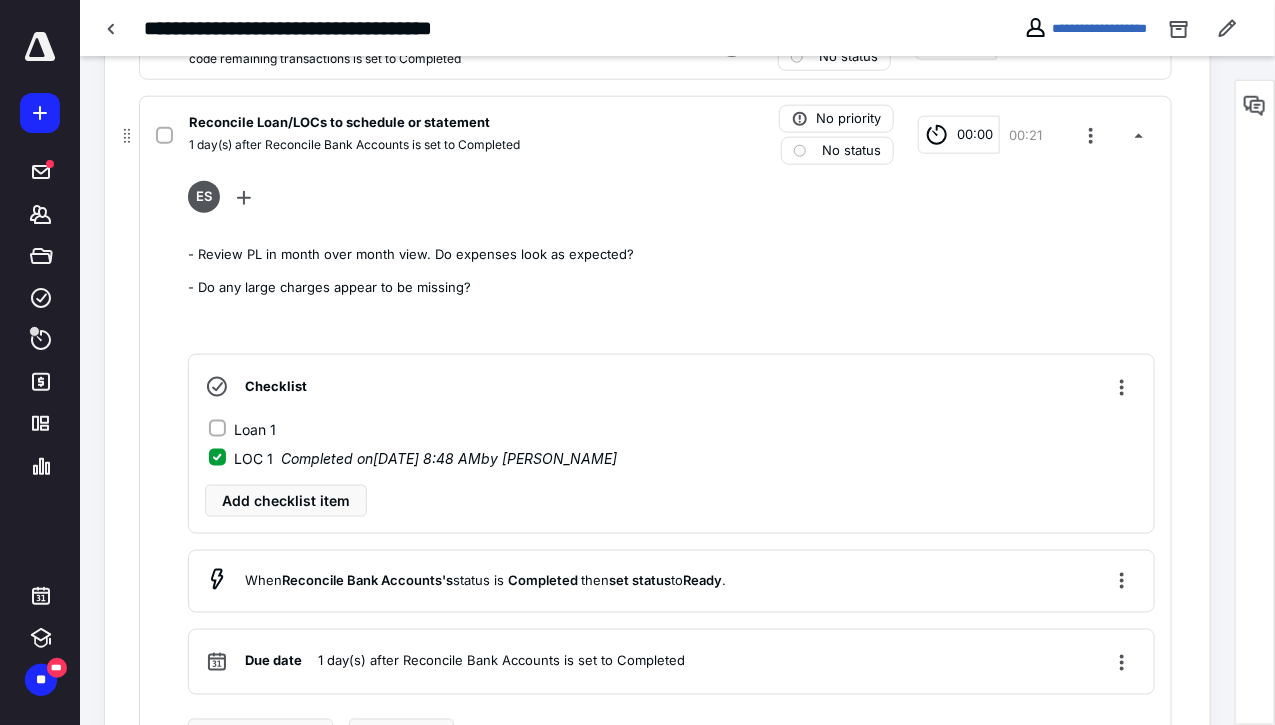 click on "LOC 1 Completed on  [DATE] 8:48 AM  by   [PERSON_NAME]" at bounding box center (217, 458) 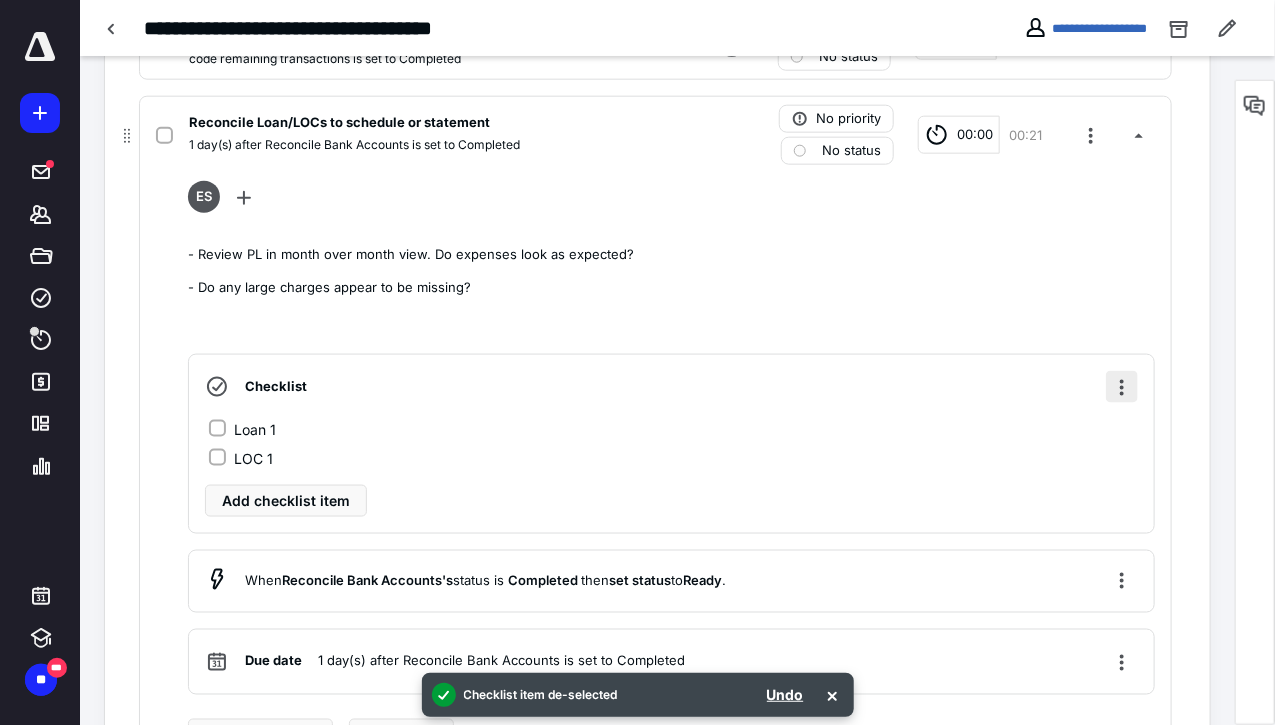 click at bounding box center [1122, 387] 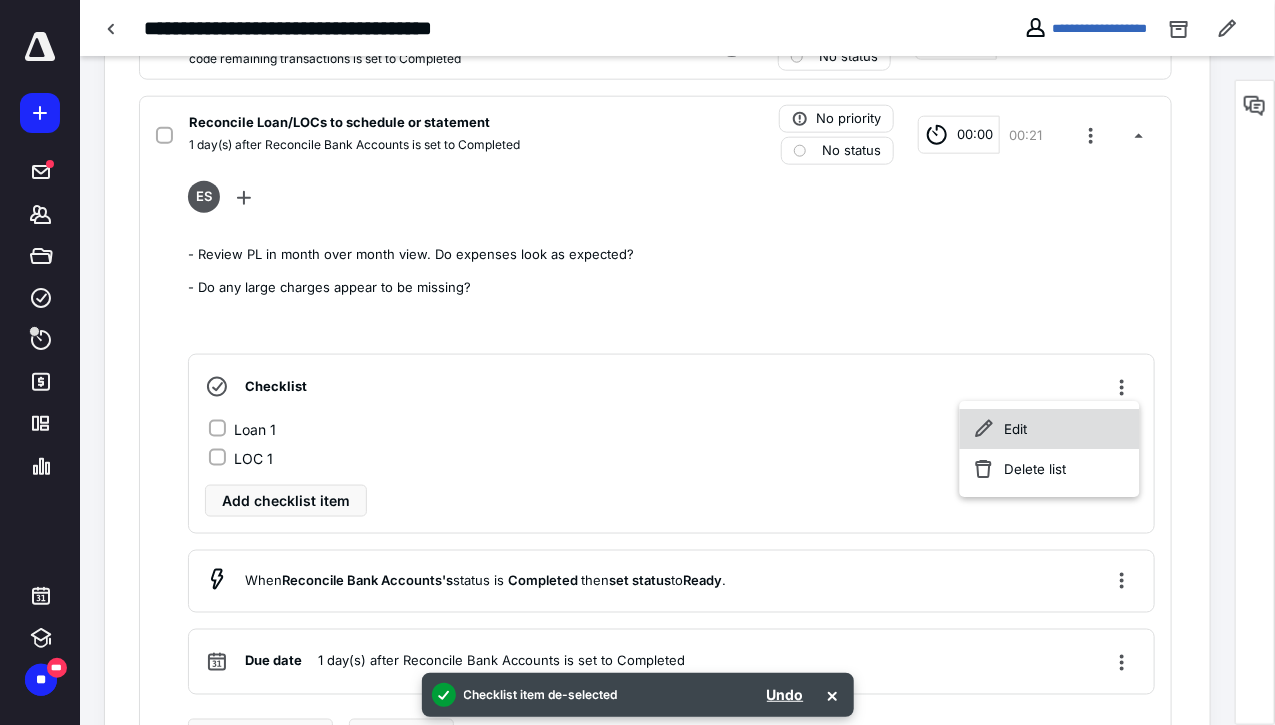 click on "Edit" at bounding box center (1050, 429) 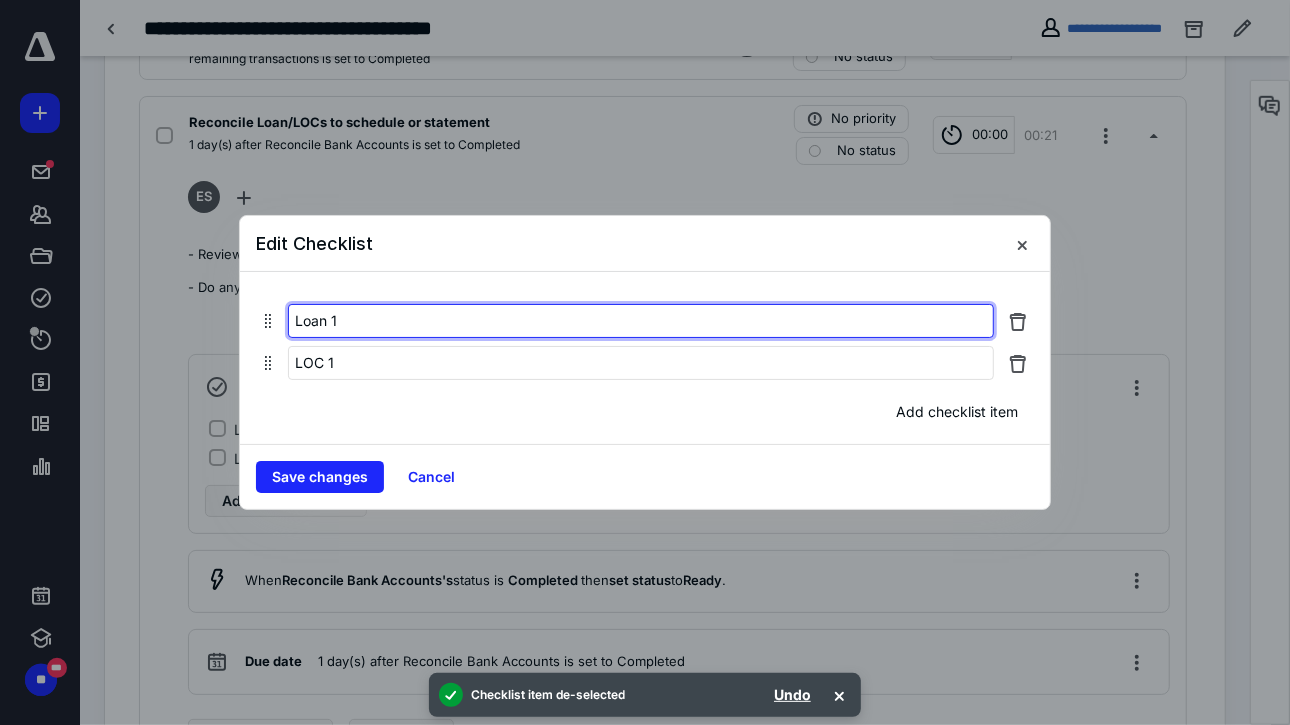 click on "Loan 1" at bounding box center (641, 321) 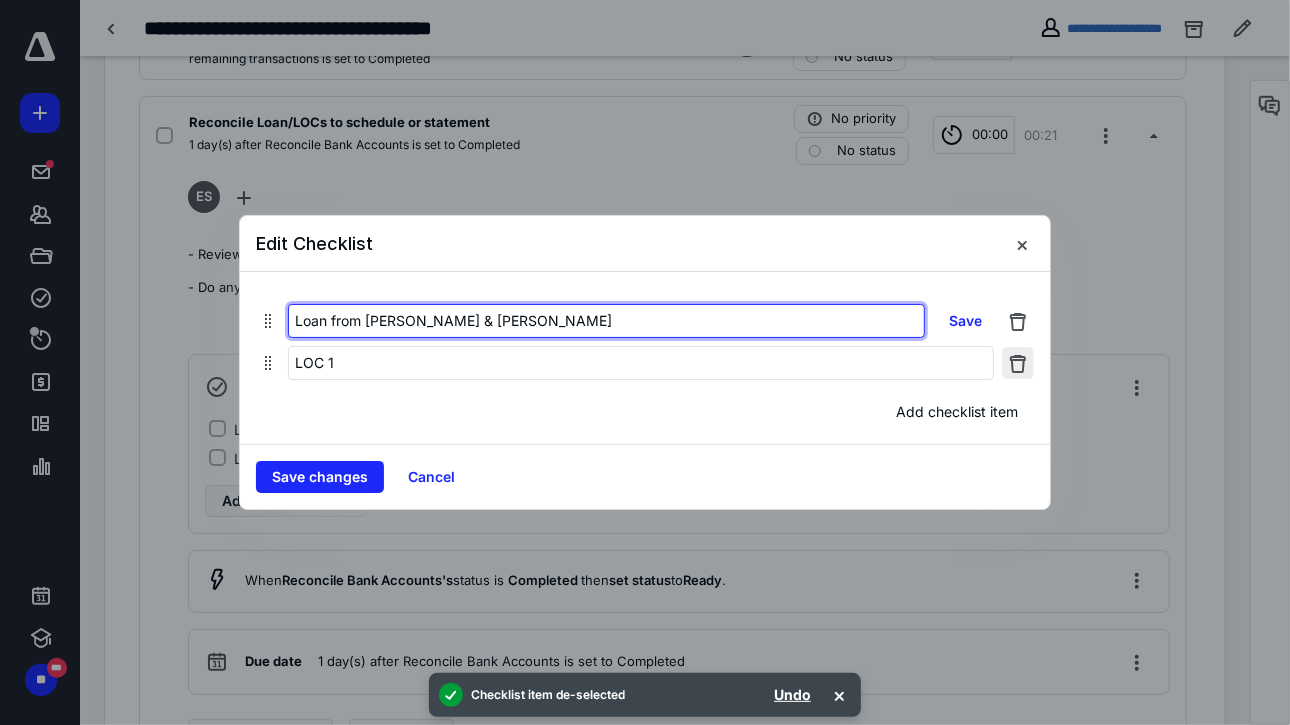 type on "Loan from [PERSON_NAME] & [PERSON_NAME]" 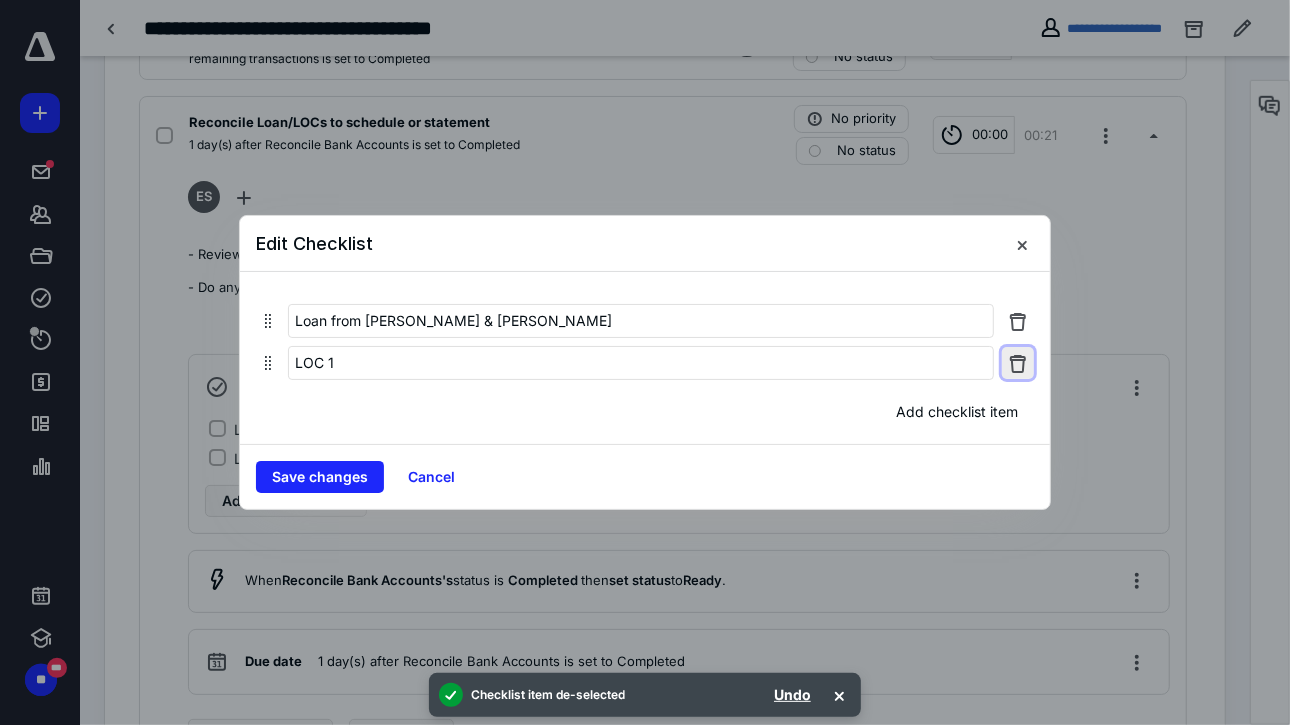 click at bounding box center [1018, 363] 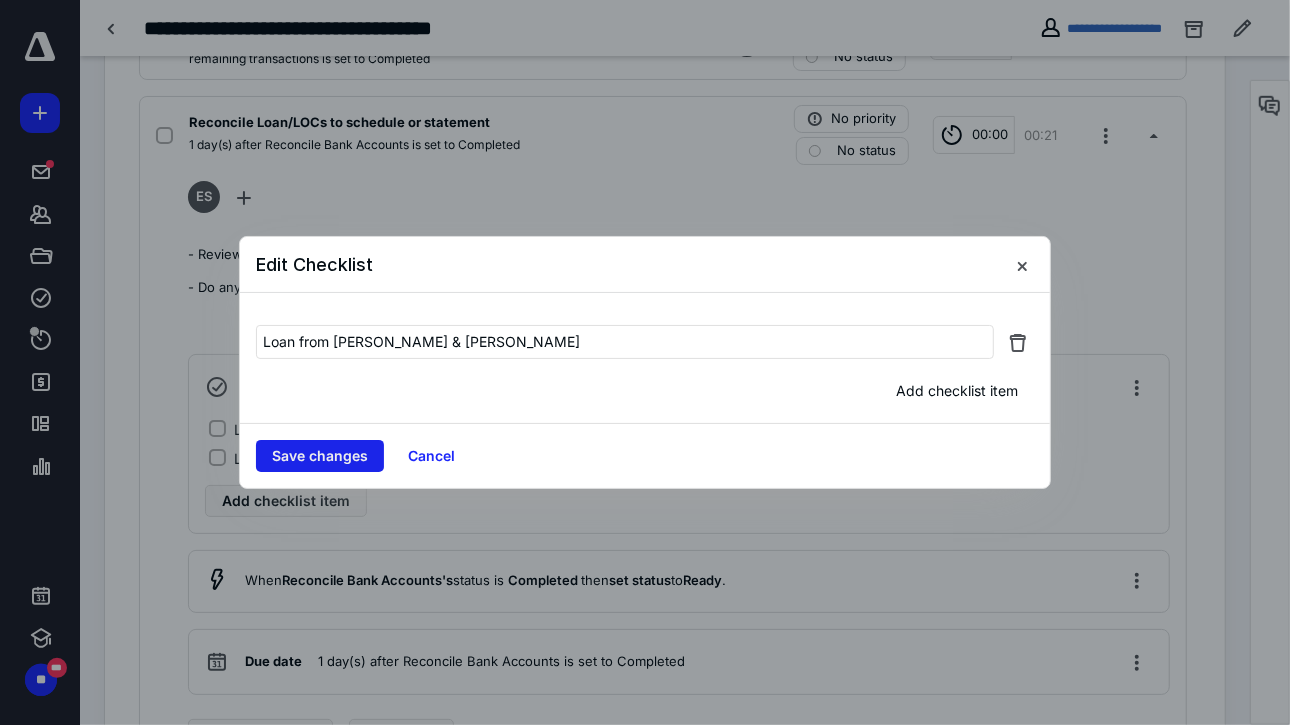 click on "Save changes" at bounding box center [320, 456] 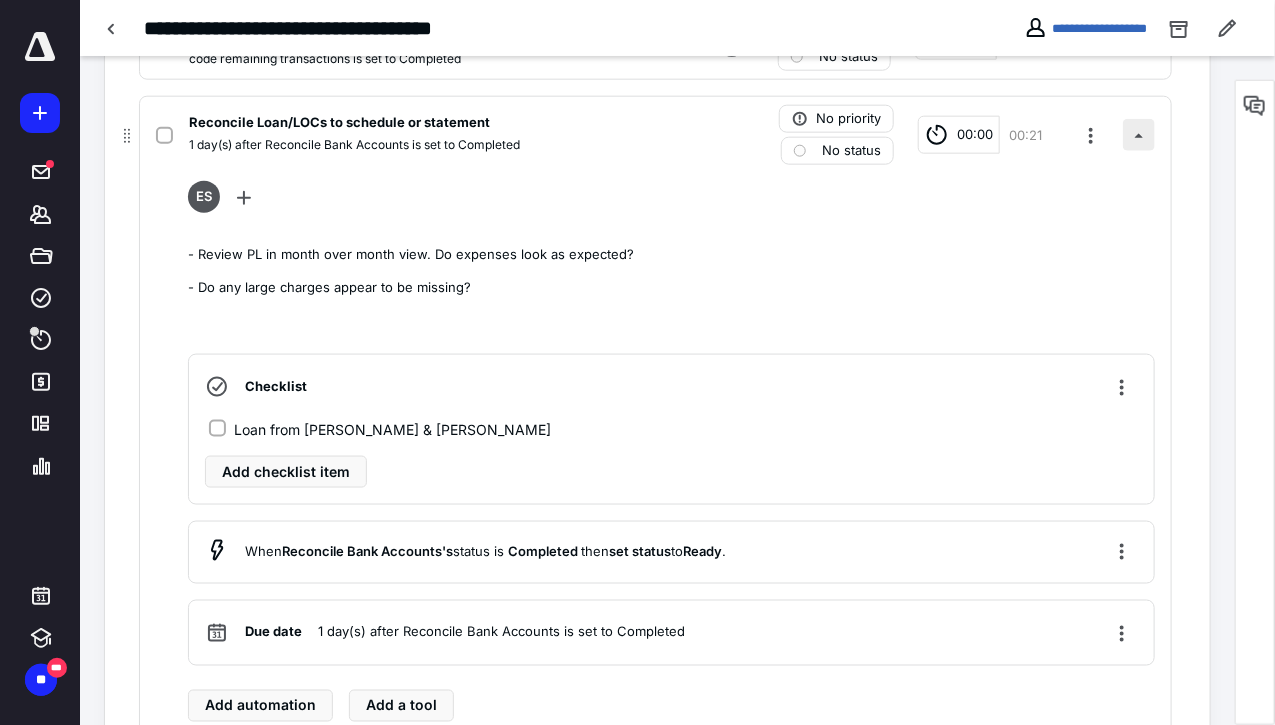 click at bounding box center (1139, 135) 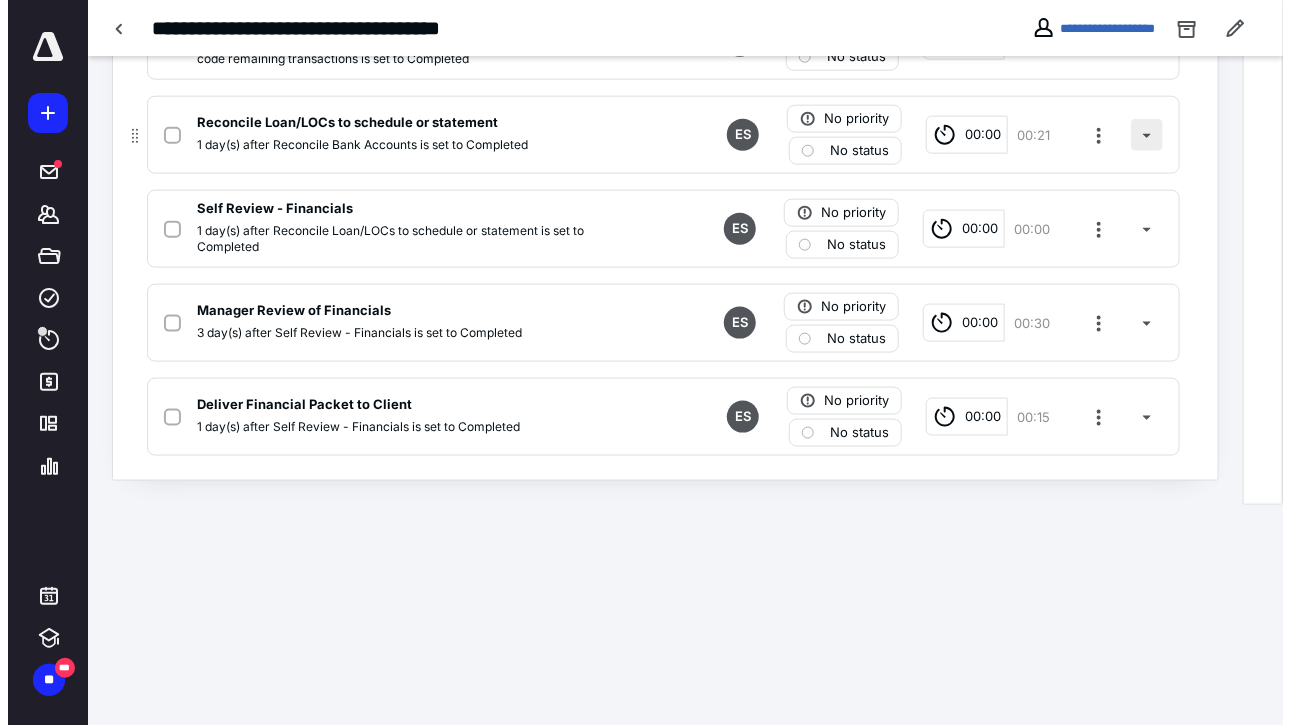 scroll, scrollTop: 637, scrollLeft: 0, axis: vertical 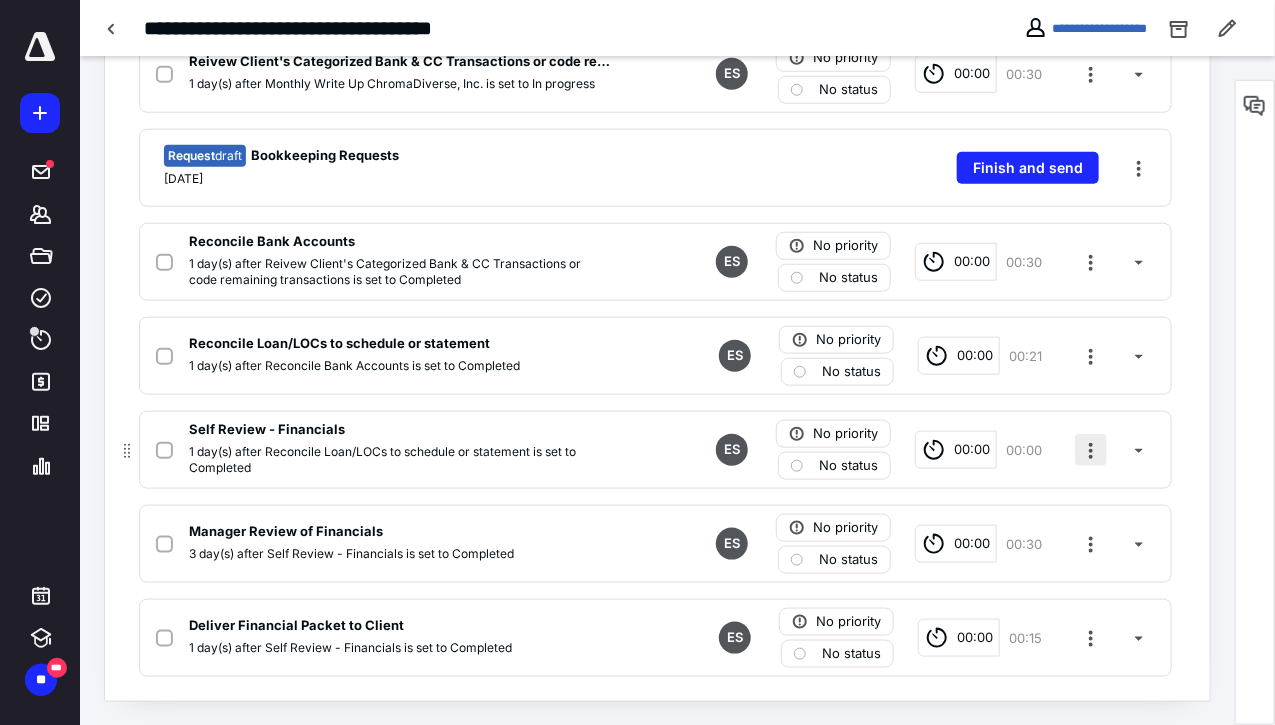 click at bounding box center (1091, 450) 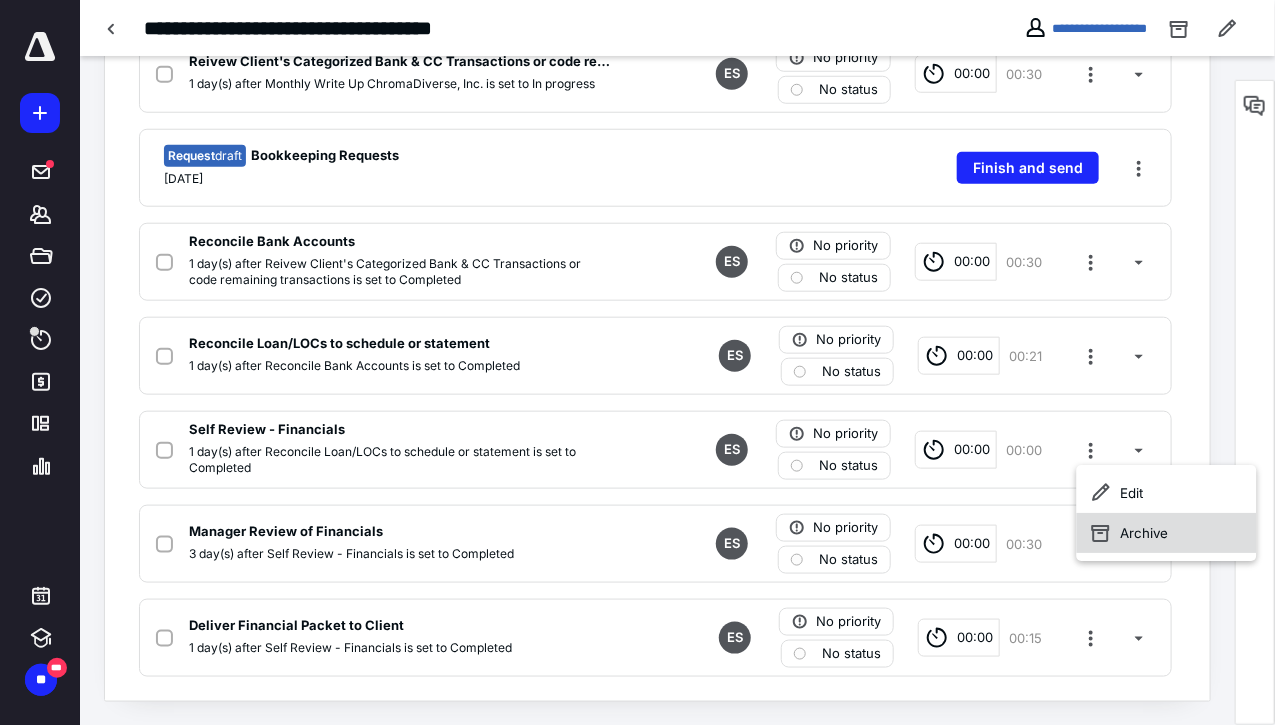 click on "Archive" at bounding box center (1167, 533) 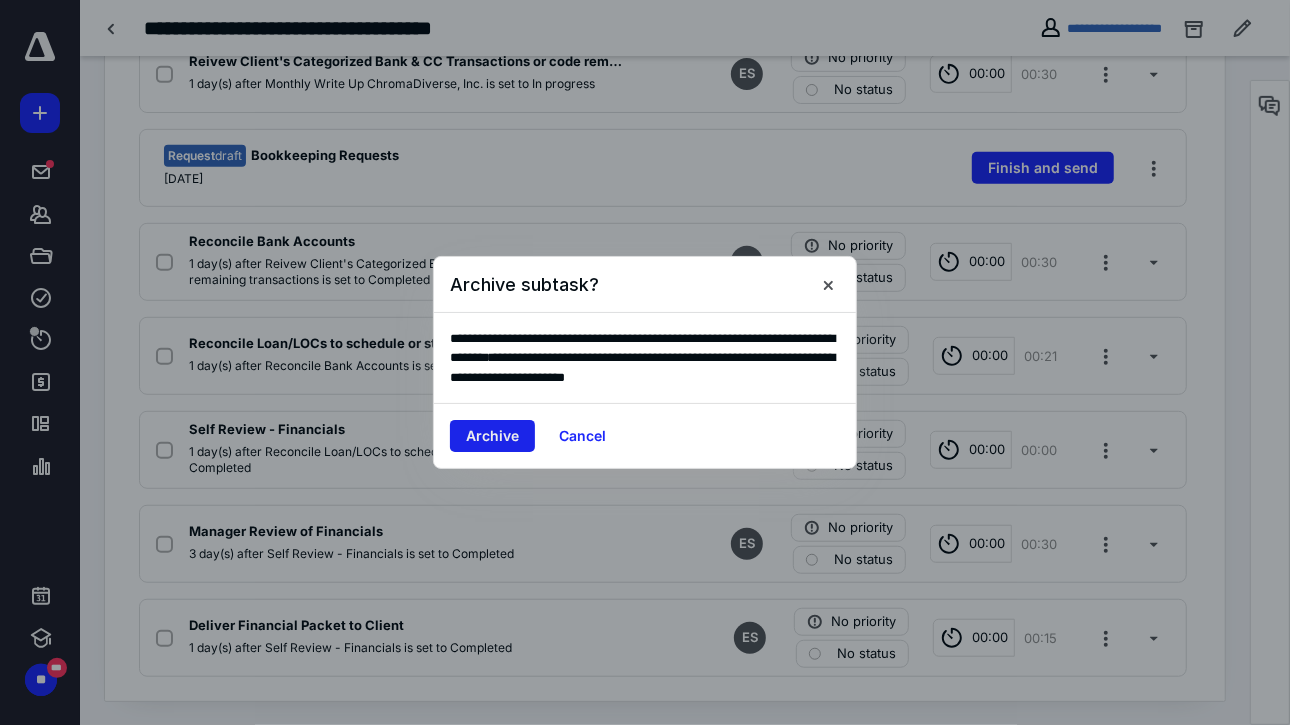 click on "Archive" at bounding box center (492, 436) 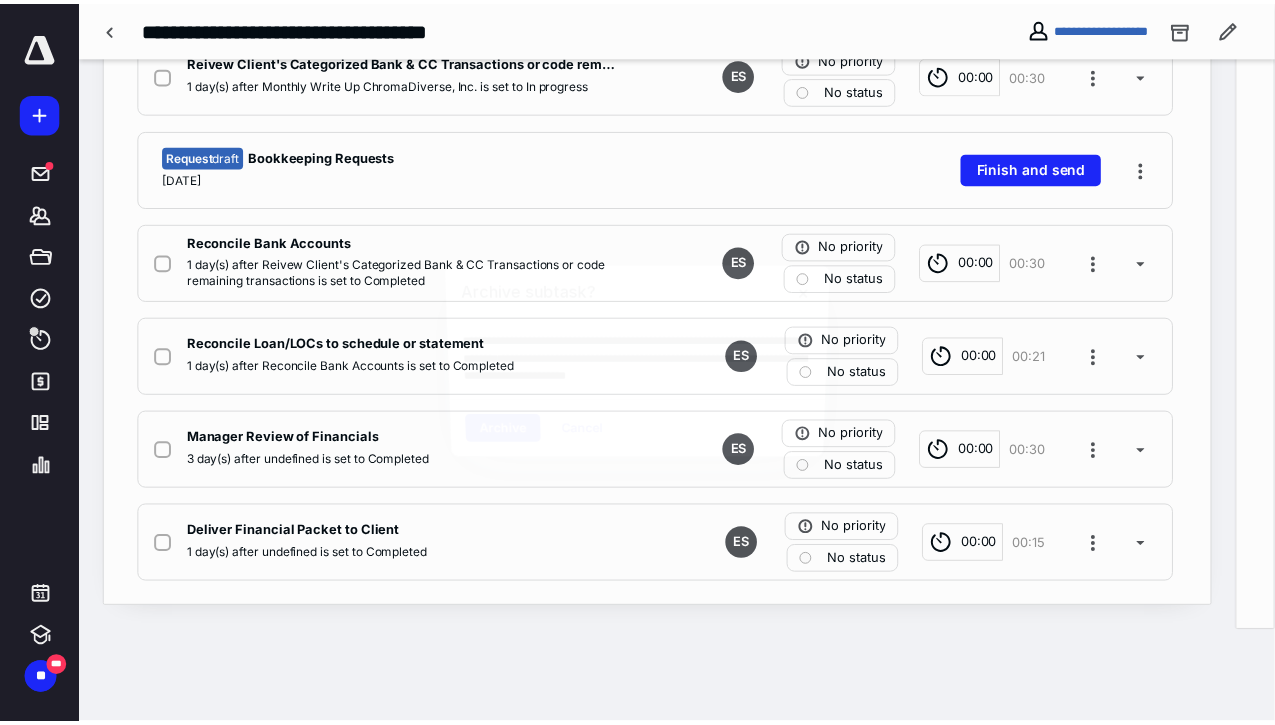 scroll, scrollTop: 542, scrollLeft: 0, axis: vertical 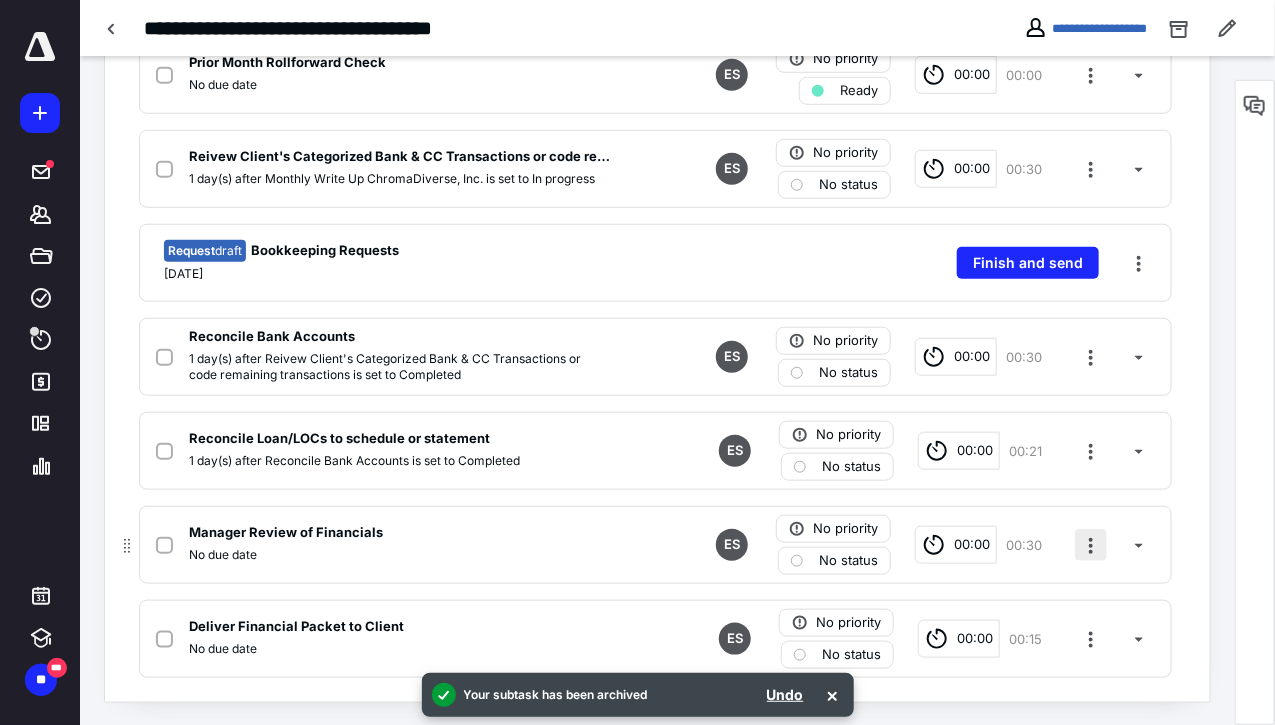 click at bounding box center (1091, 545) 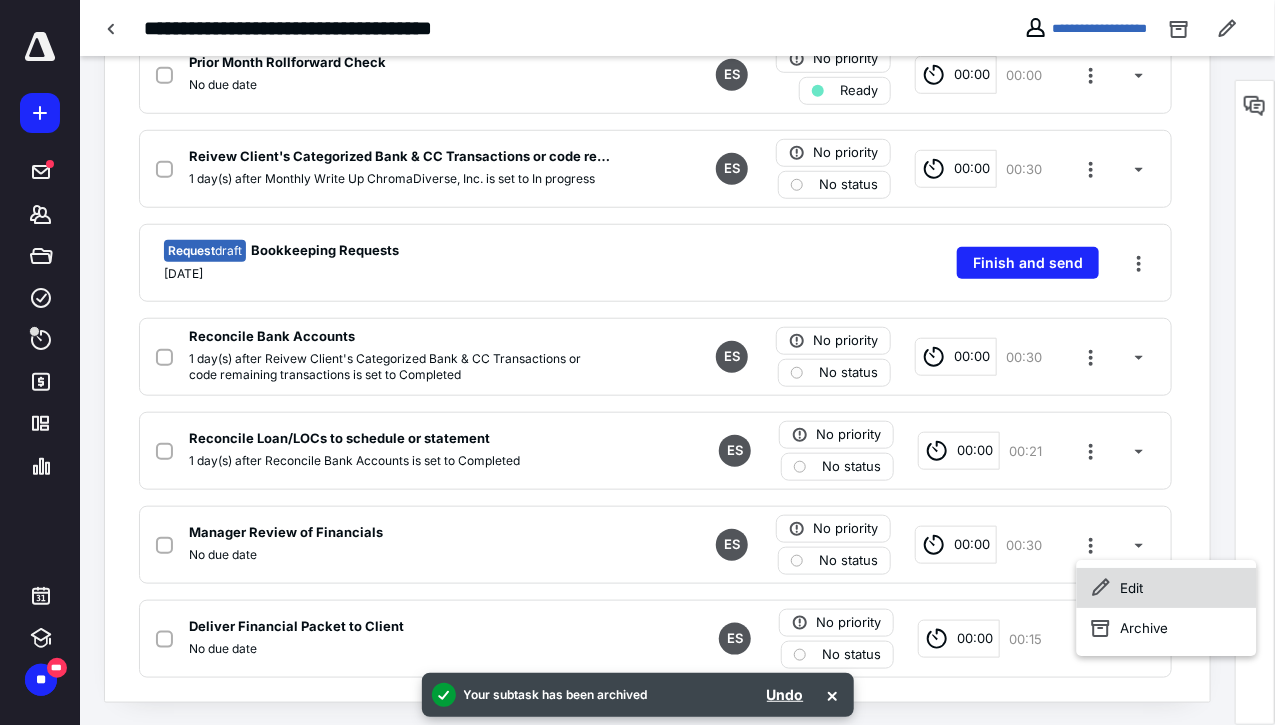 click on "Edit" at bounding box center [1167, 588] 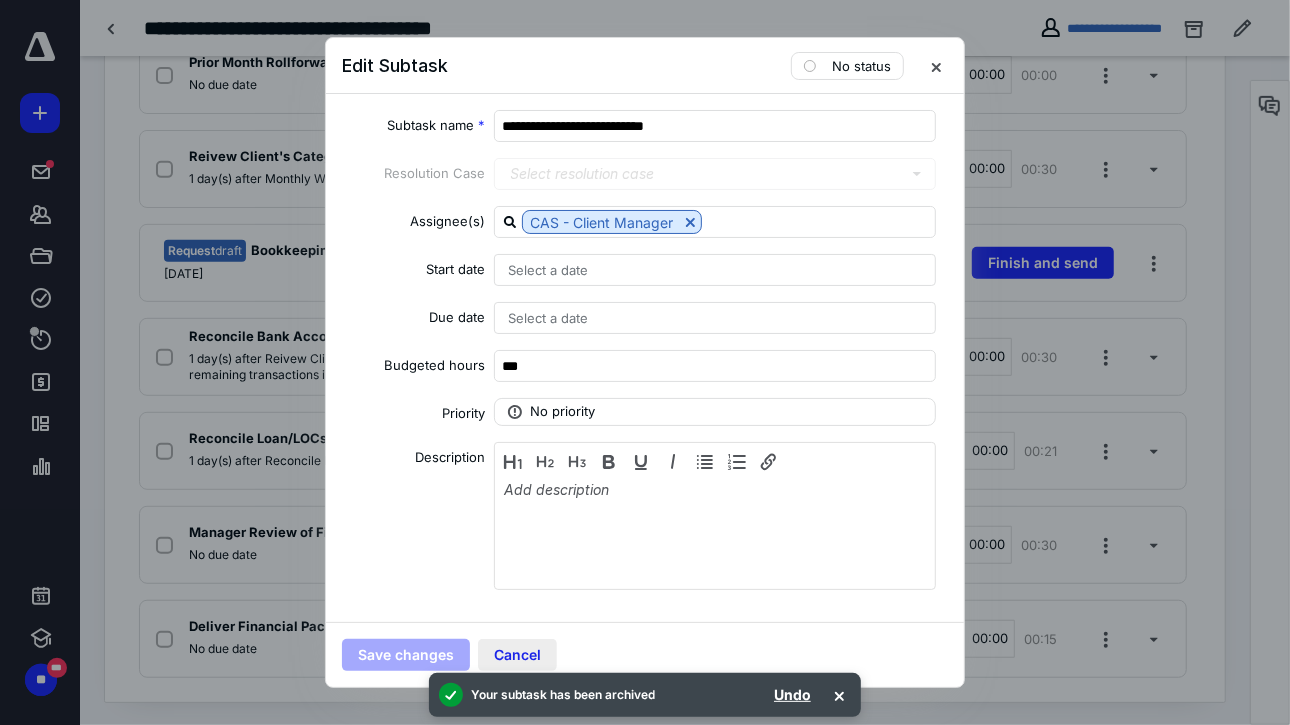 click on "Cancel" at bounding box center (517, 655) 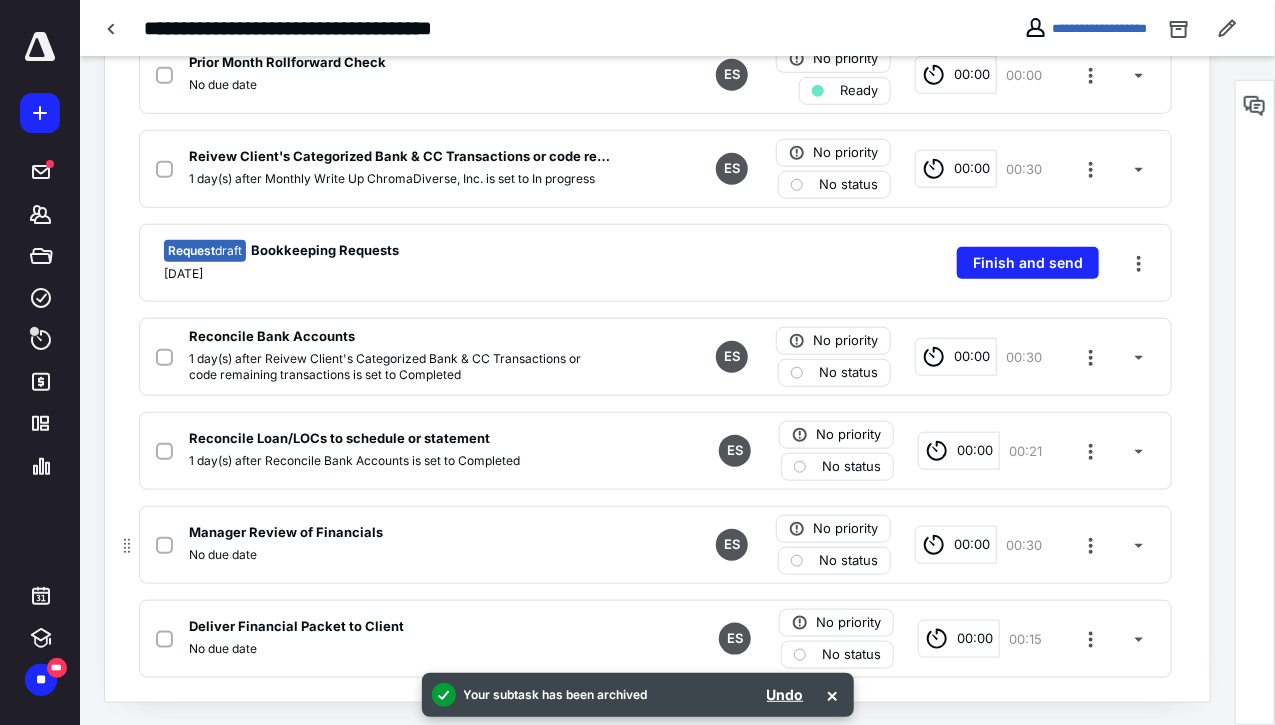 click on "Manager Review of Financials" at bounding box center (286, 533) 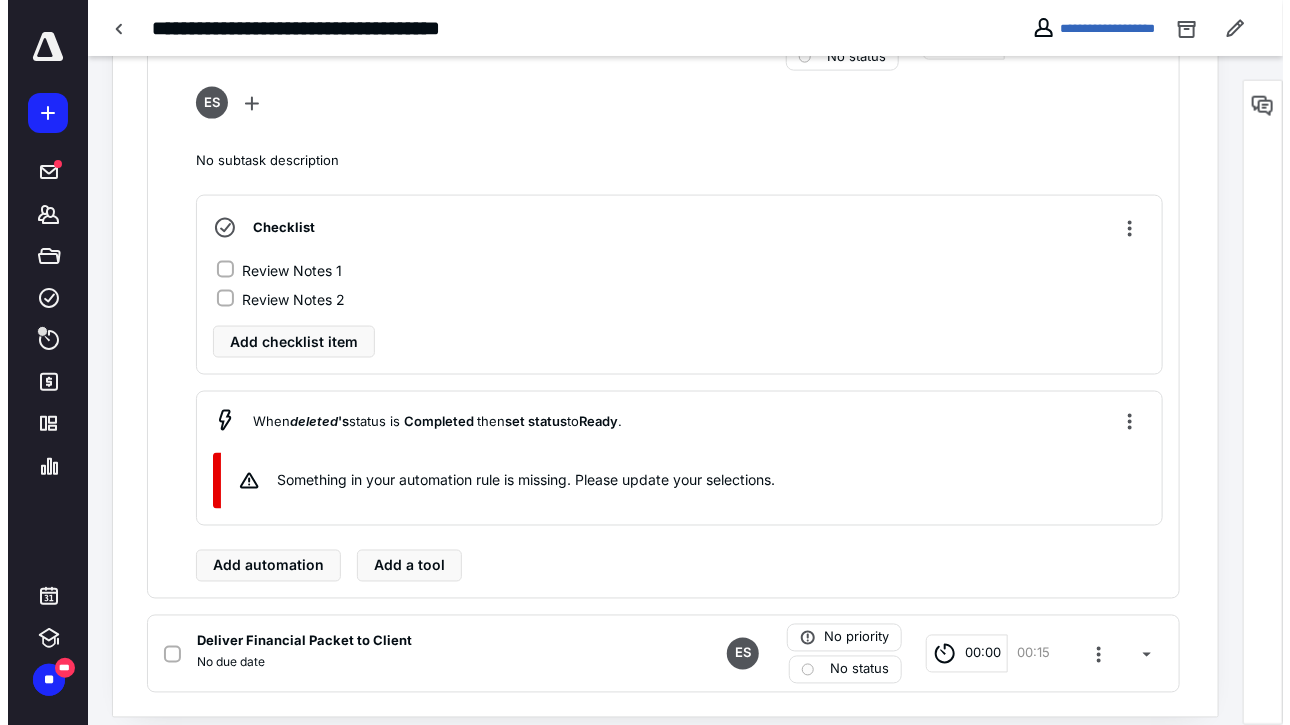 scroll, scrollTop: 1058, scrollLeft: 0, axis: vertical 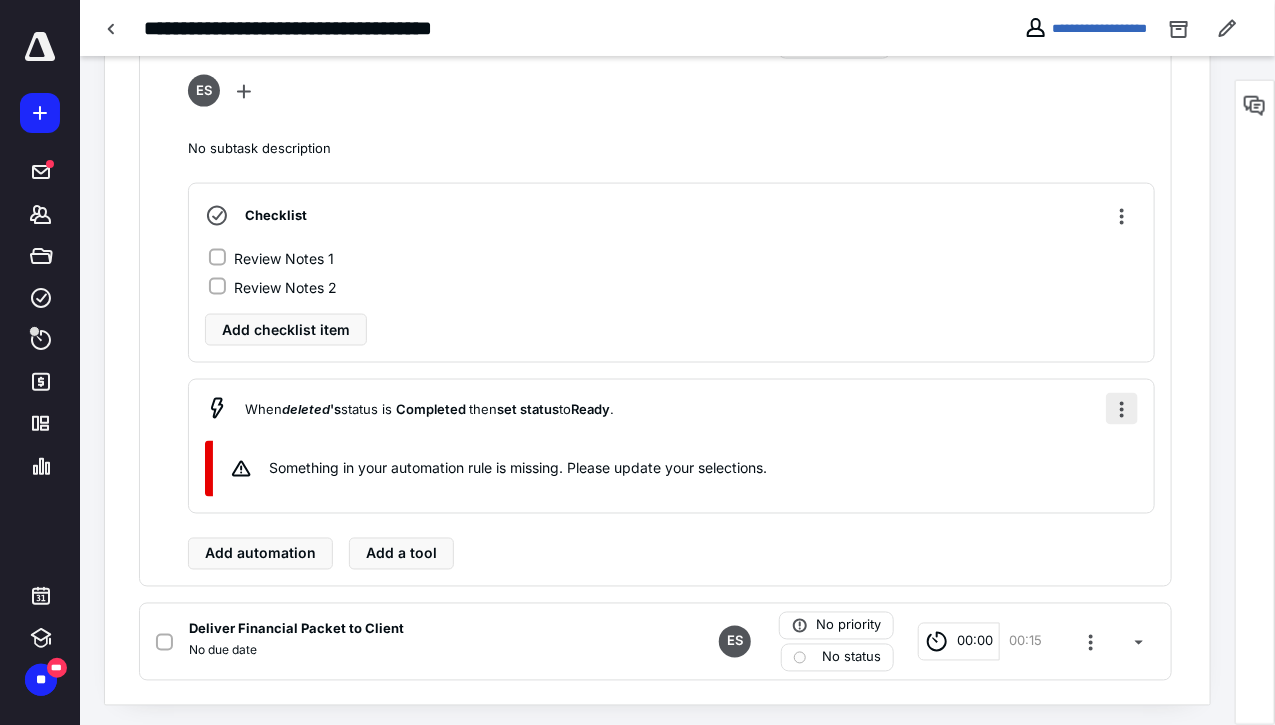 click at bounding box center [1122, 409] 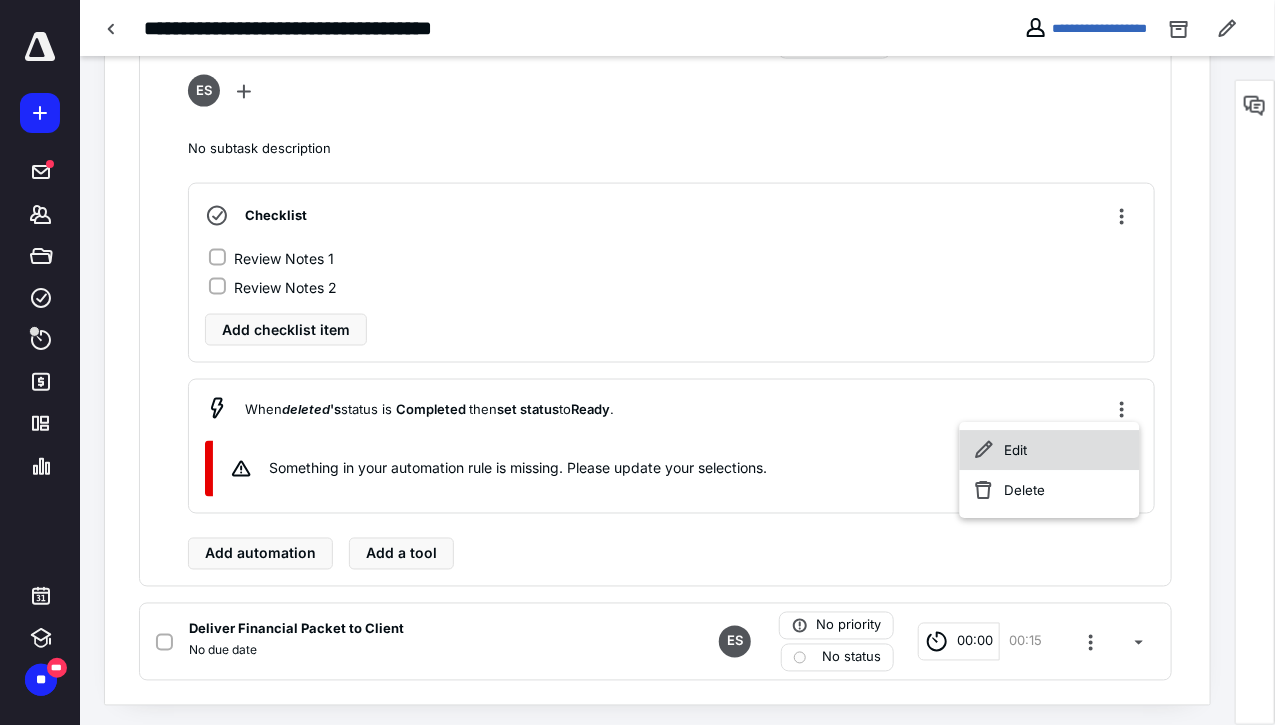 click on "Edit" at bounding box center [1050, 451] 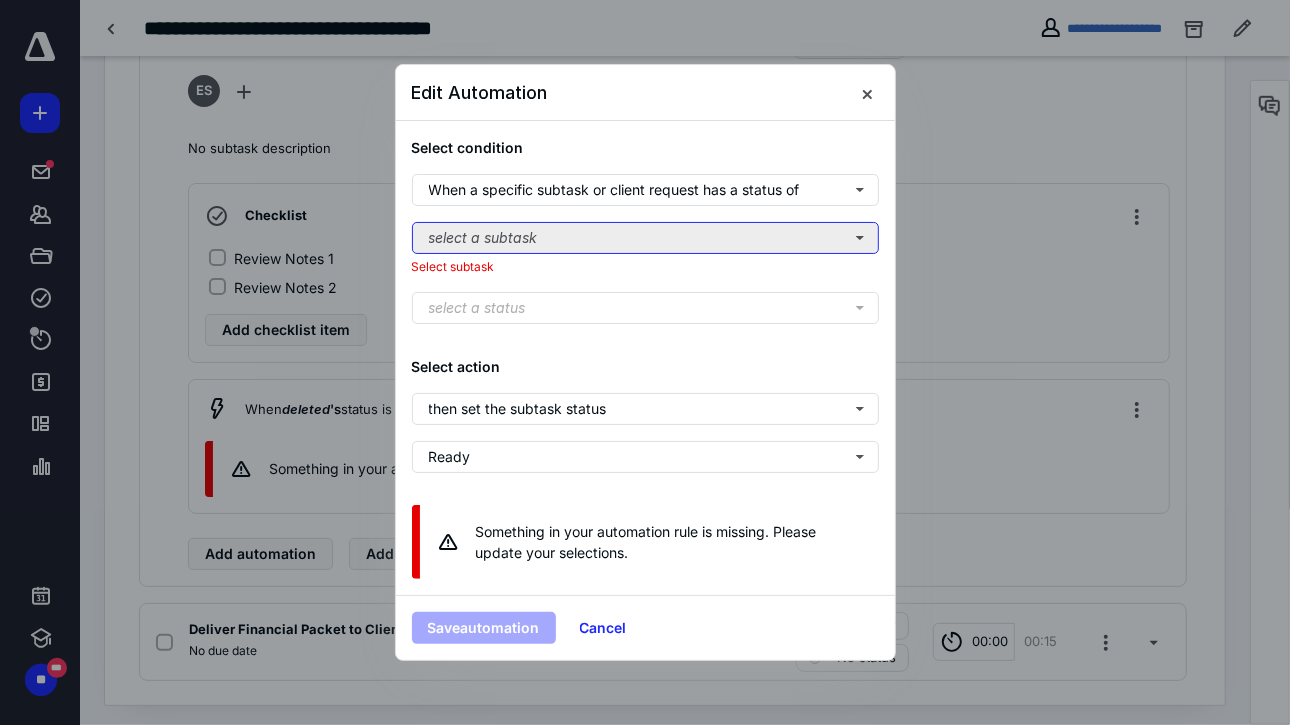 click on "select a subtask" at bounding box center (645, 238) 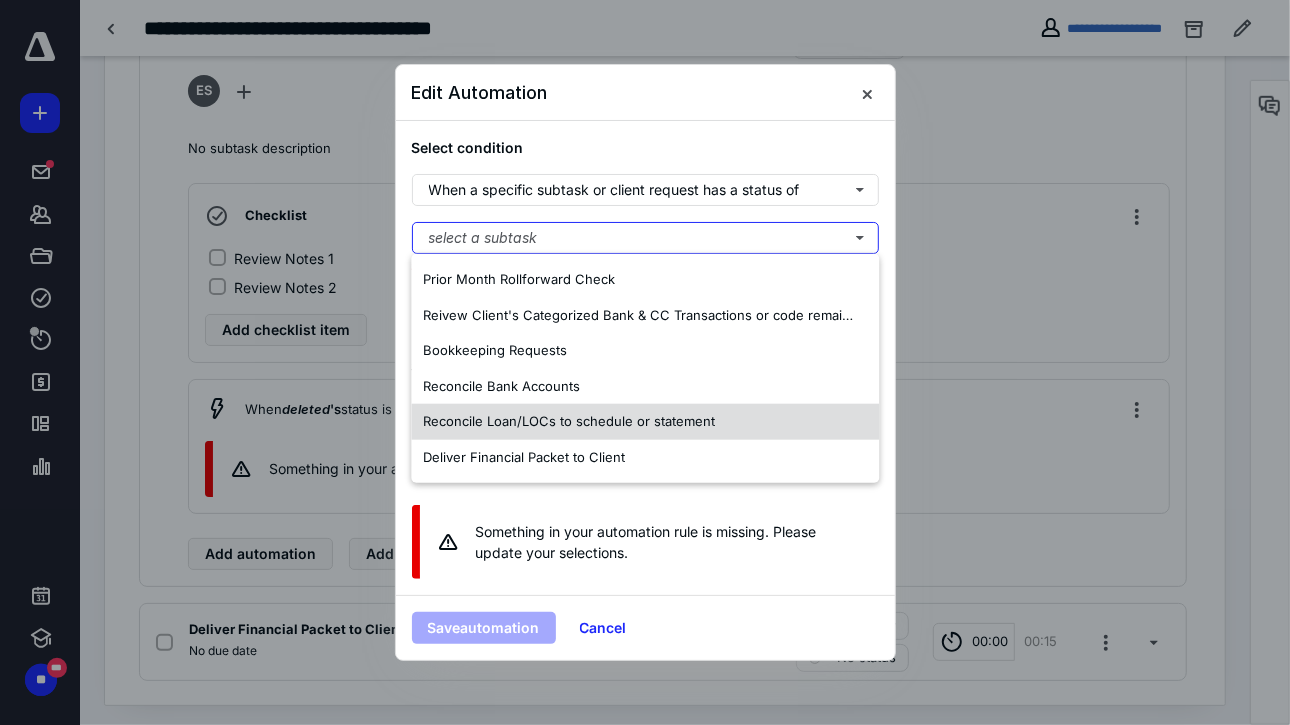 click on "Reconcile Loan/LOCs to schedule or statement" at bounding box center (569, 421) 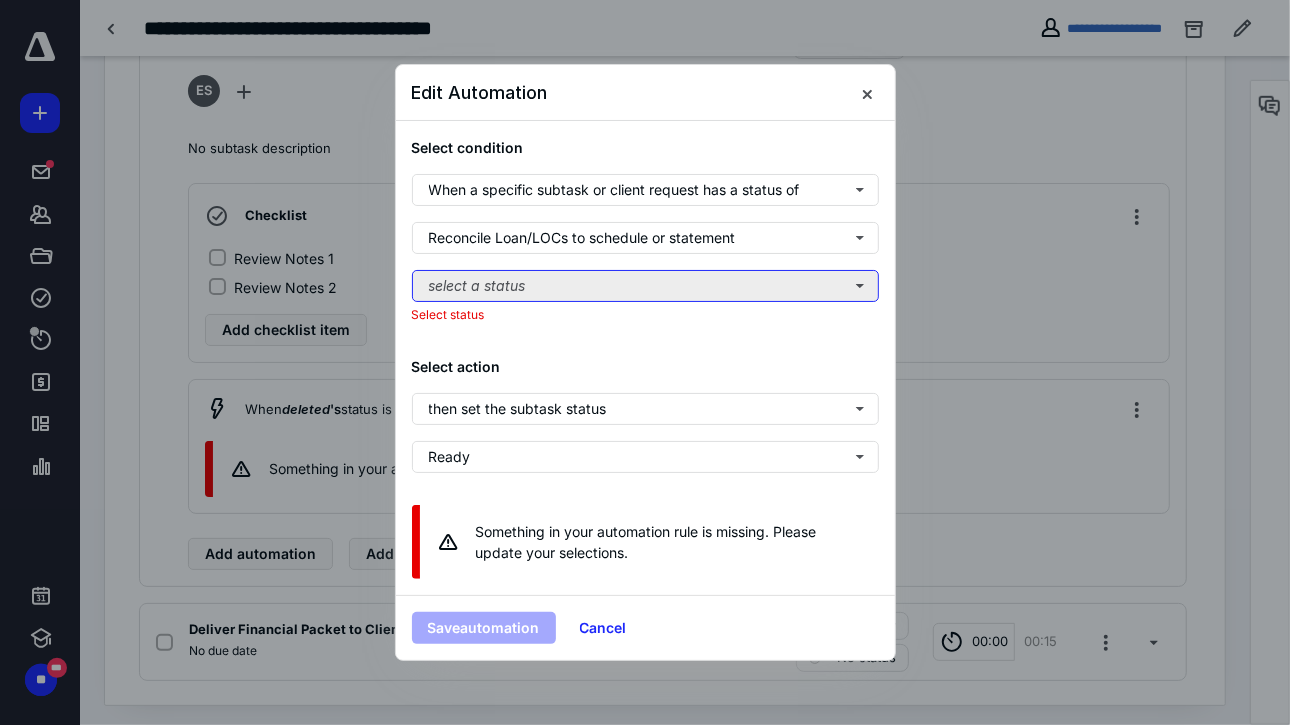 click on "select a status" at bounding box center [645, 286] 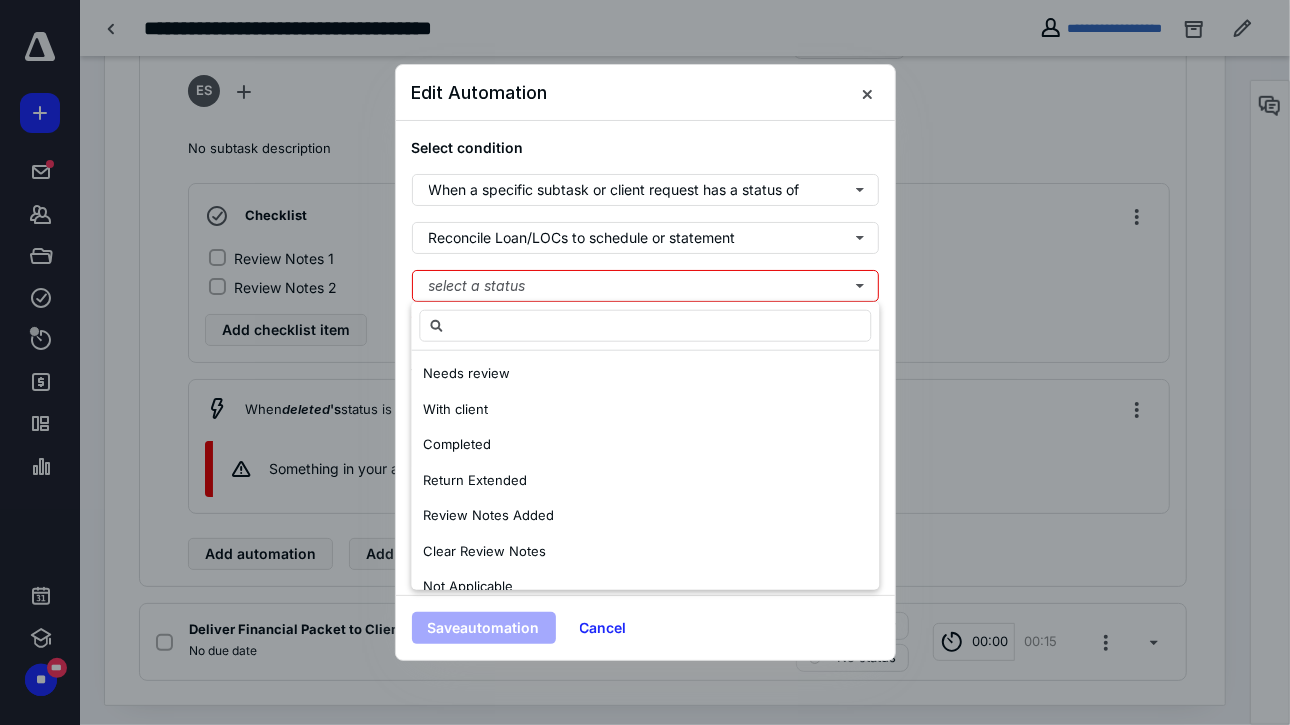 scroll, scrollTop: 226, scrollLeft: 0, axis: vertical 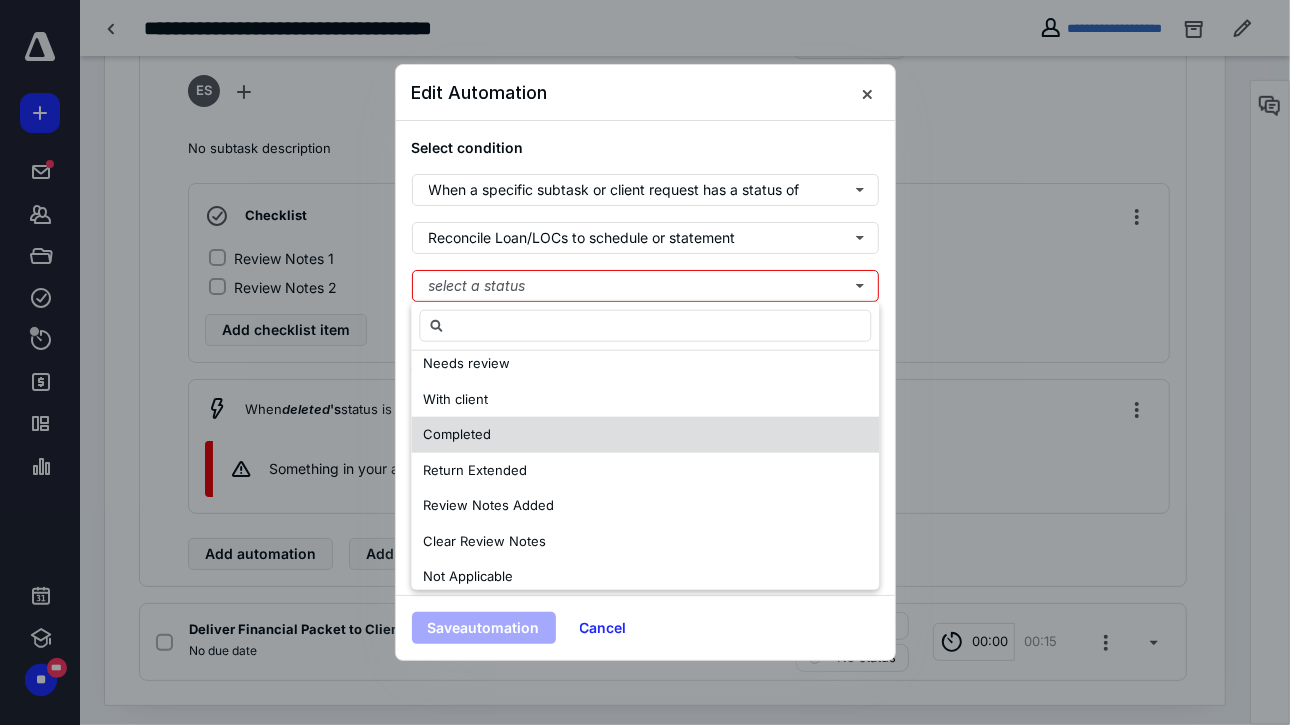 click on "Completed" at bounding box center [645, 435] 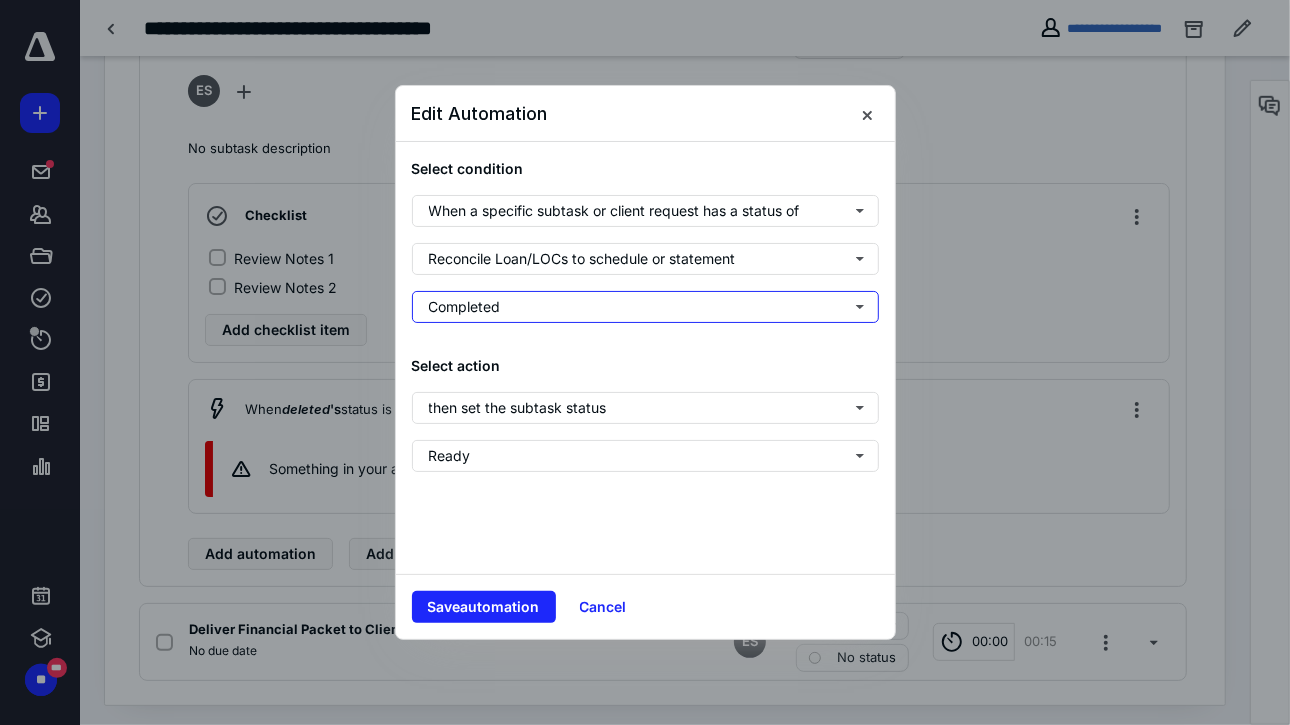 scroll, scrollTop: 0, scrollLeft: 0, axis: both 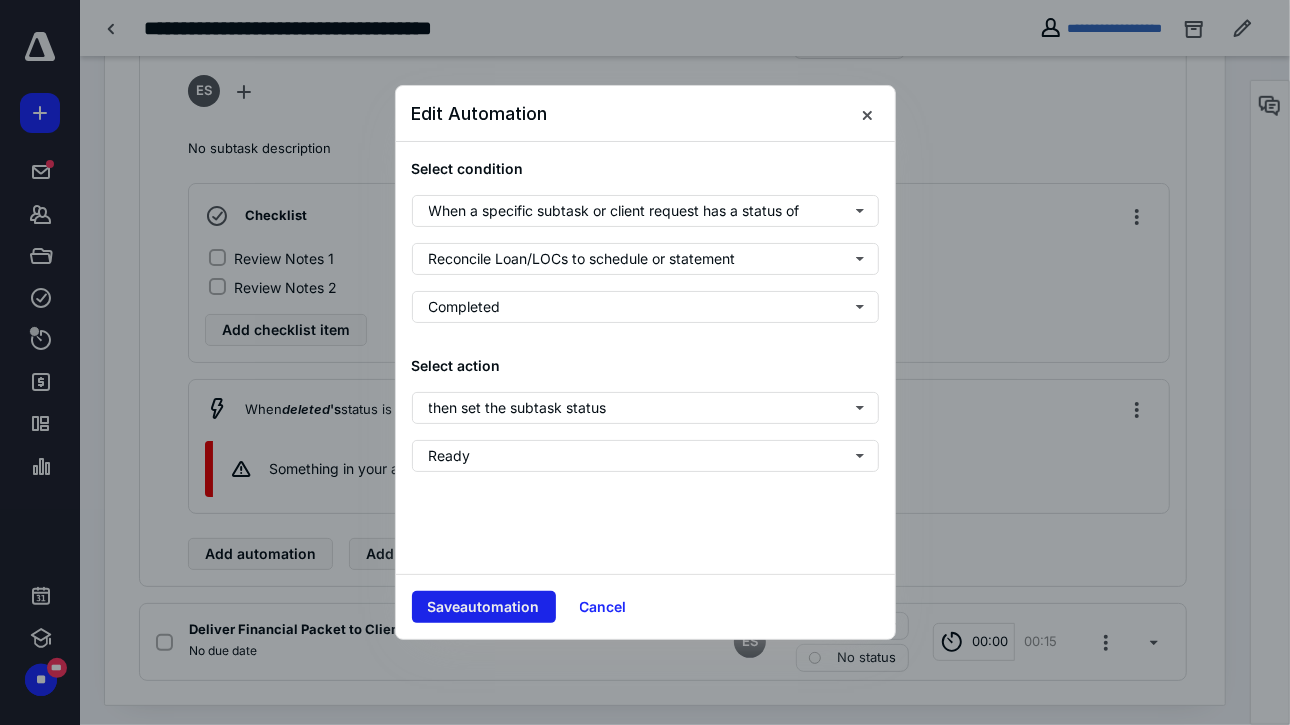 click on "Save  automation" at bounding box center [484, 607] 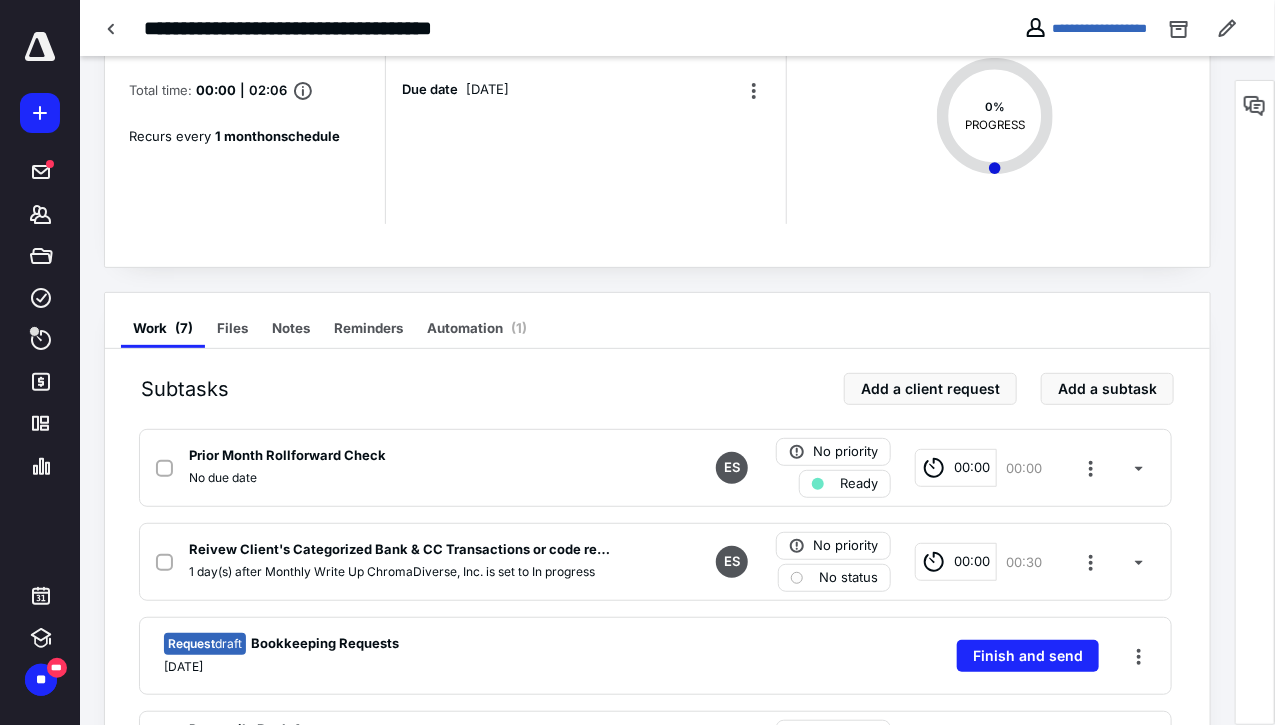 scroll, scrollTop: 159, scrollLeft: 0, axis: vertical 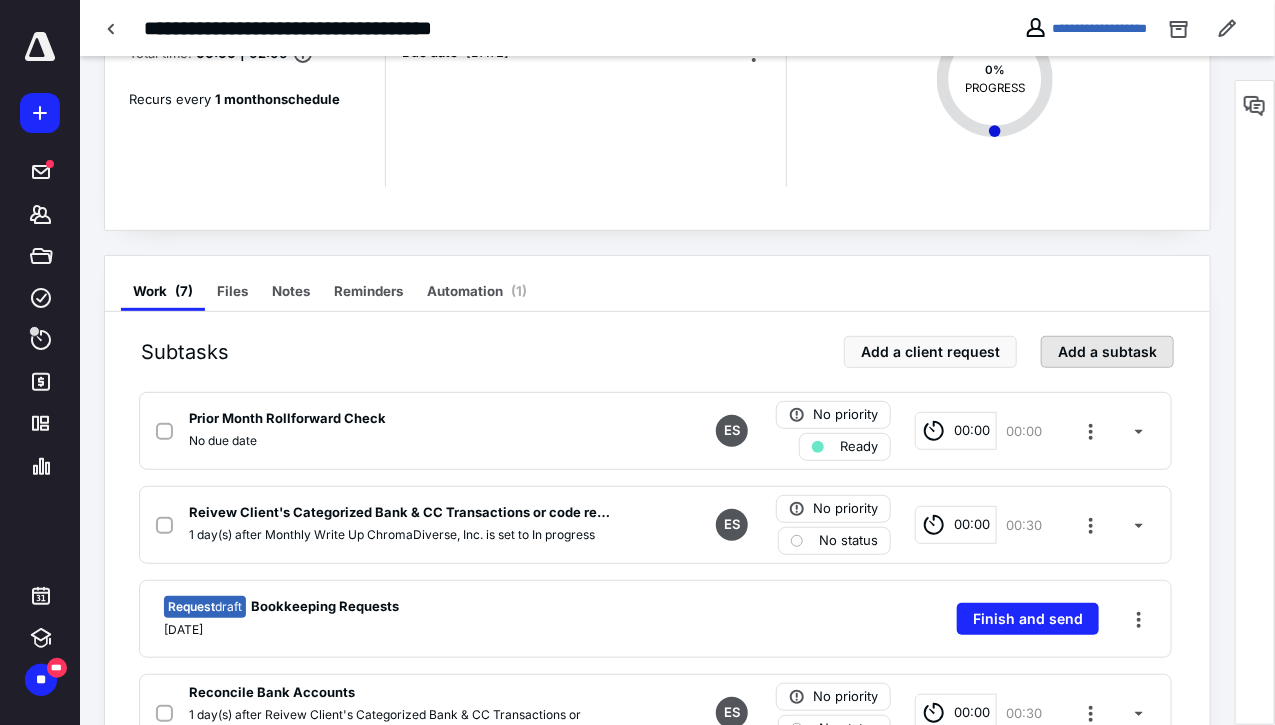 click on "Add a subtask" at bounding box center (1107, 352) 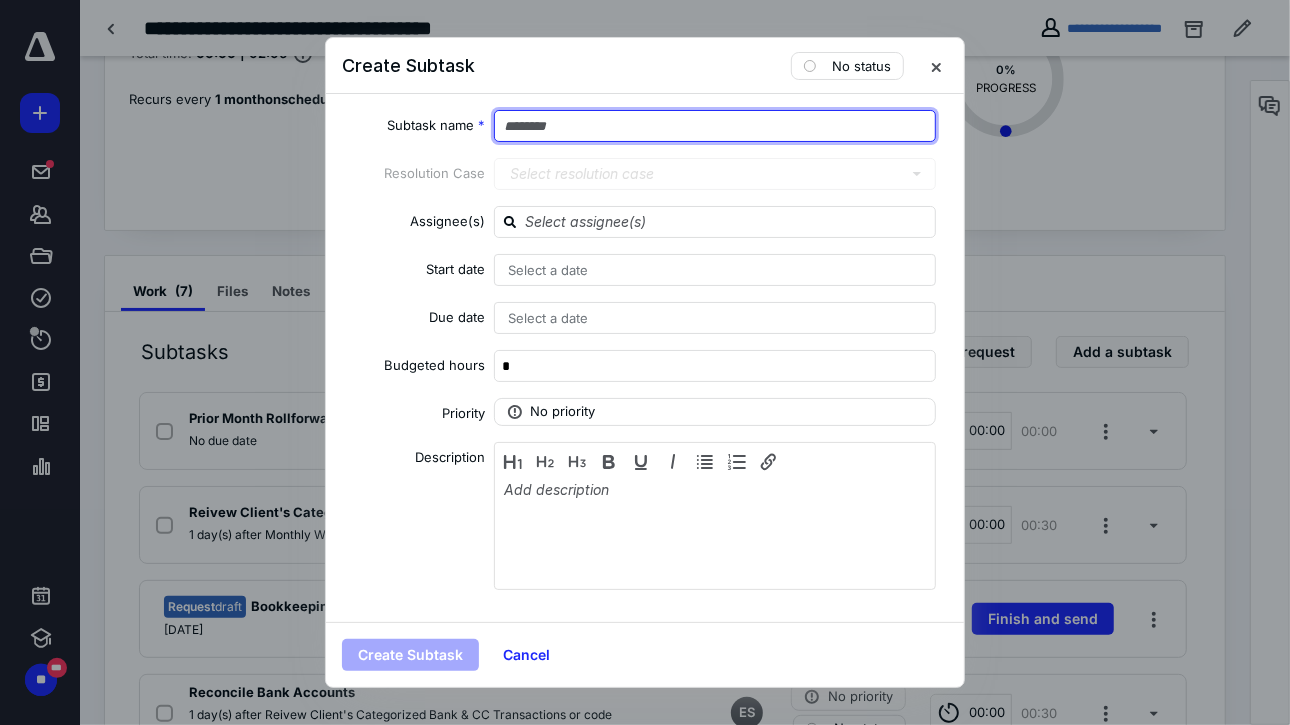 click at bounding box center [715, 126] 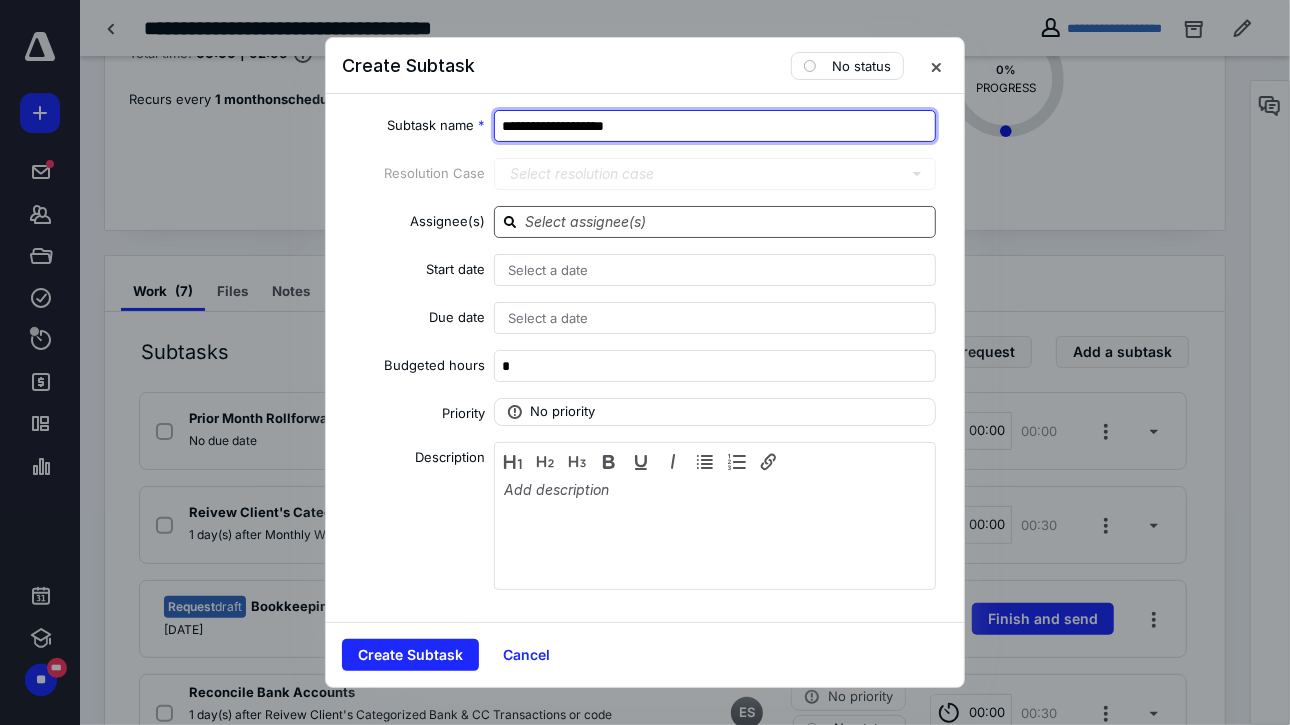 type on "**********" 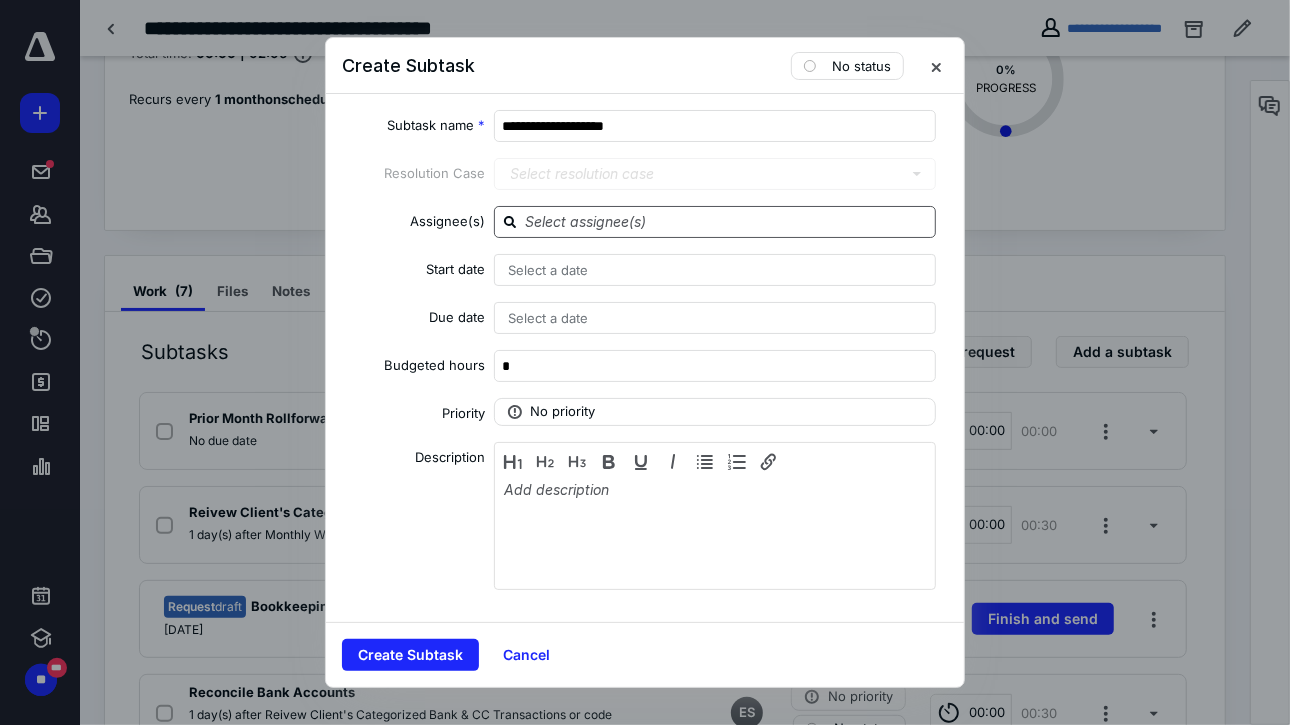 click at bounding box center [727, 221] 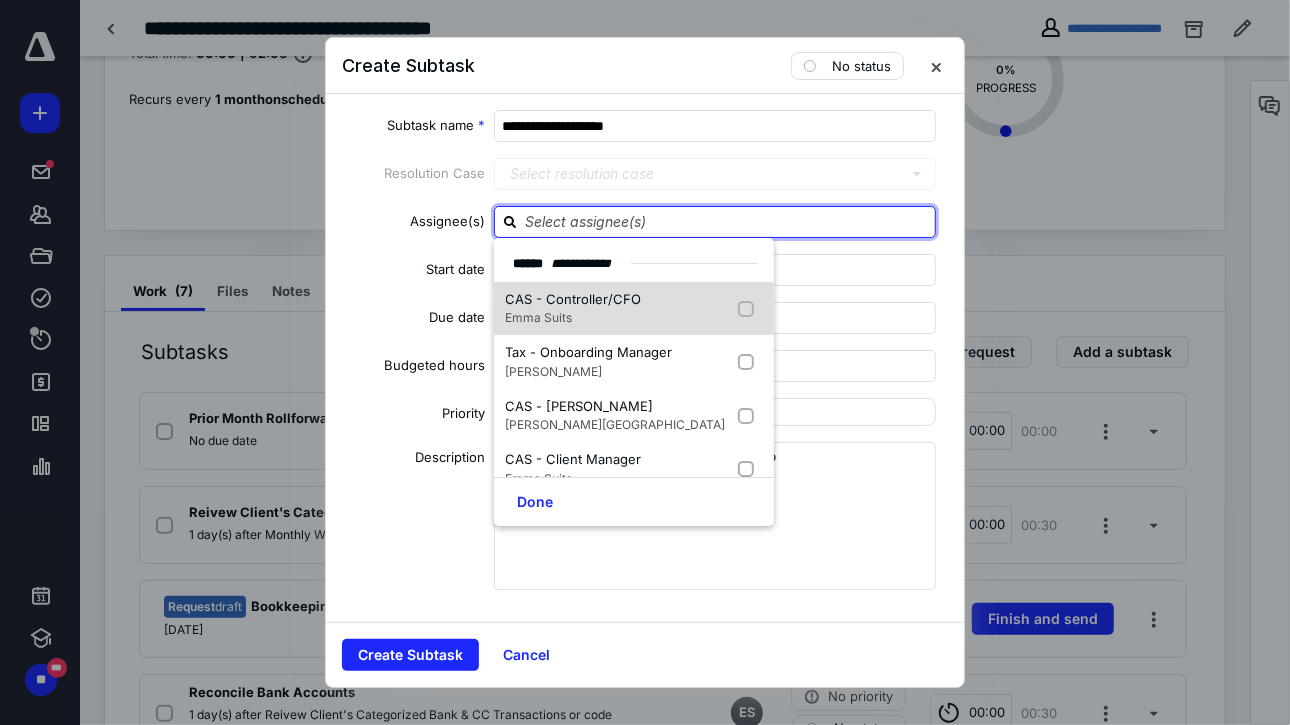 click at bounding box center [750, 309] 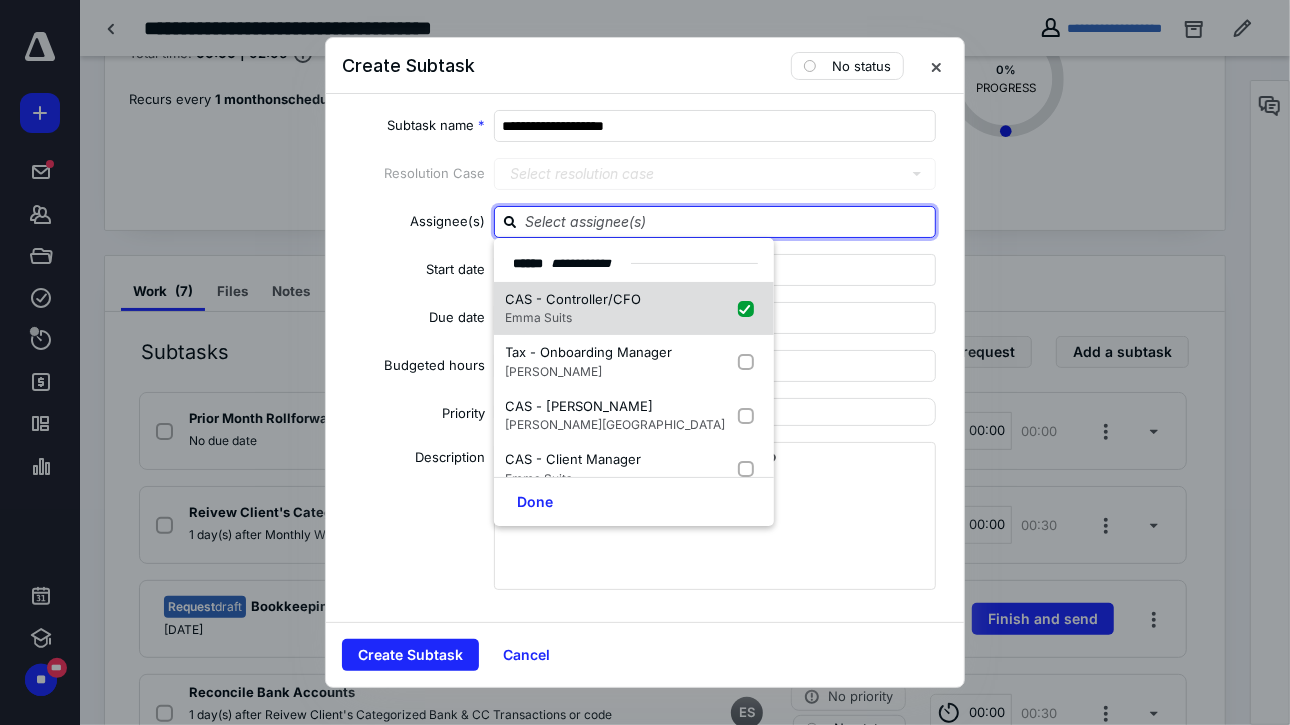 checkbox on "true" 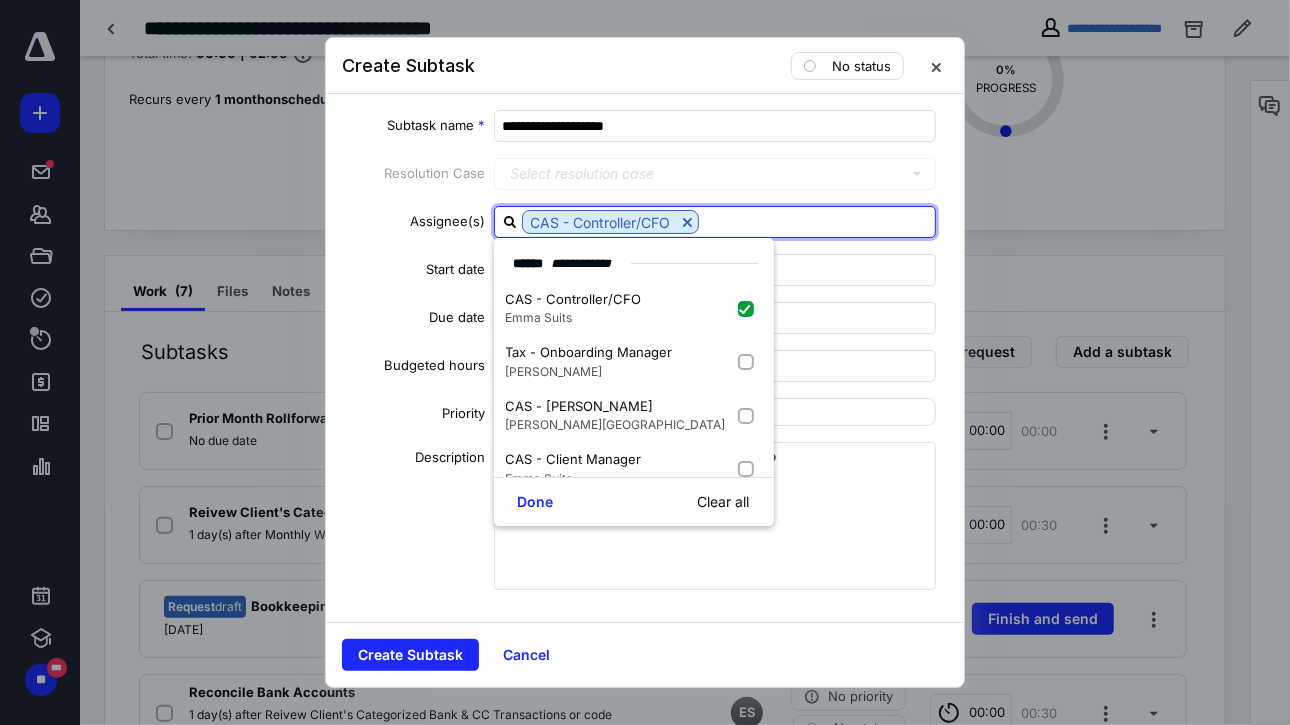 click on "**********" at bounding box center (645, 358) 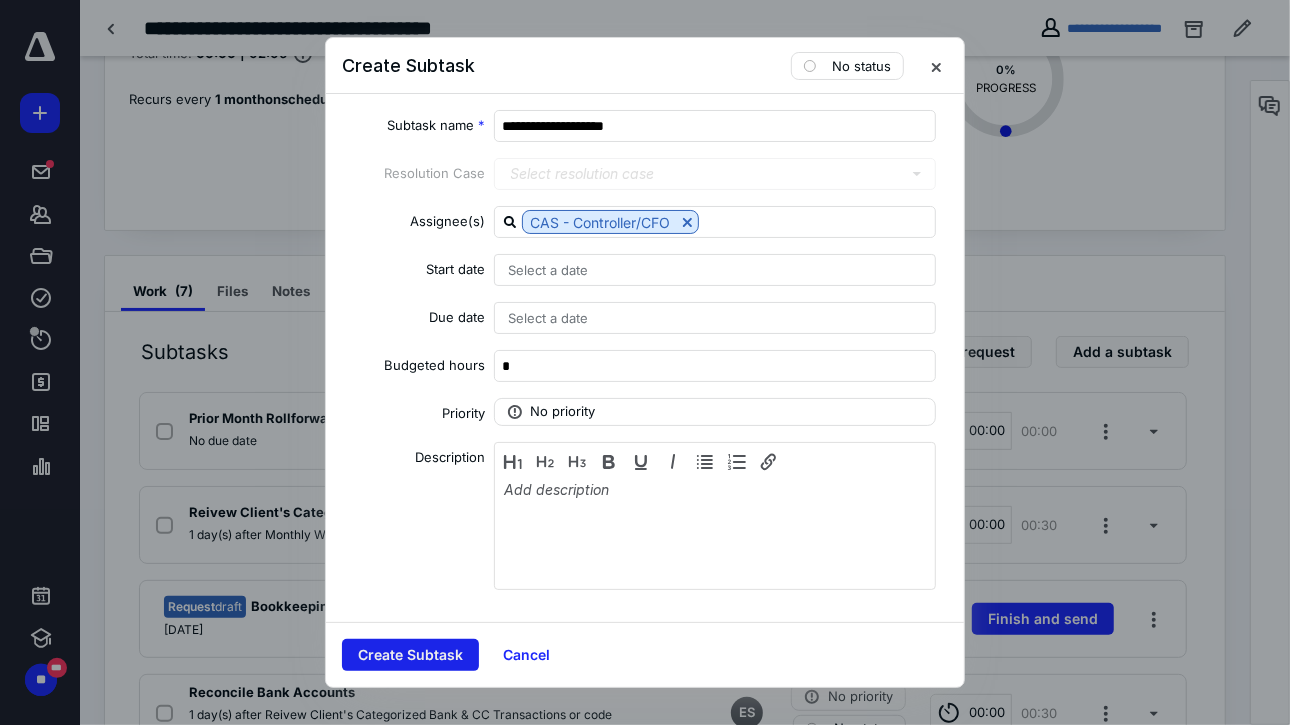 click on "Create Subtask" at bounding box center (410, 655) 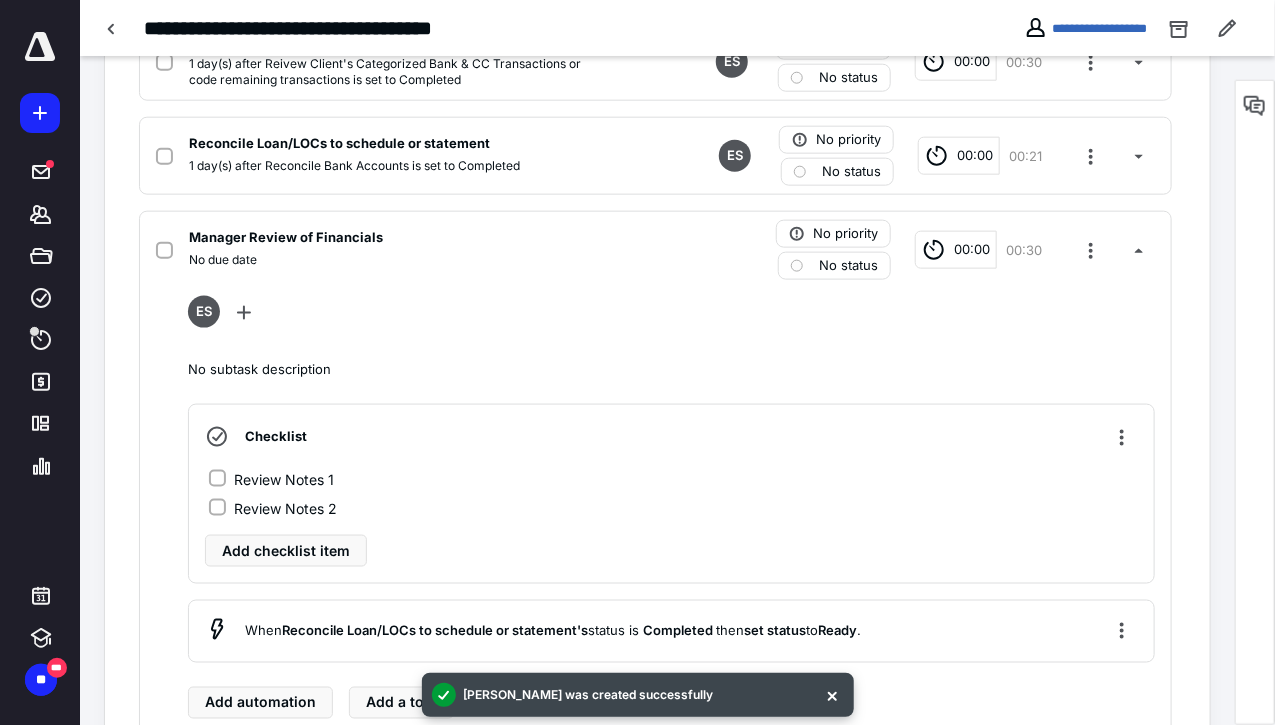 scroll, scrollTop: 1081, scrollLeft: 0, axis: vertical 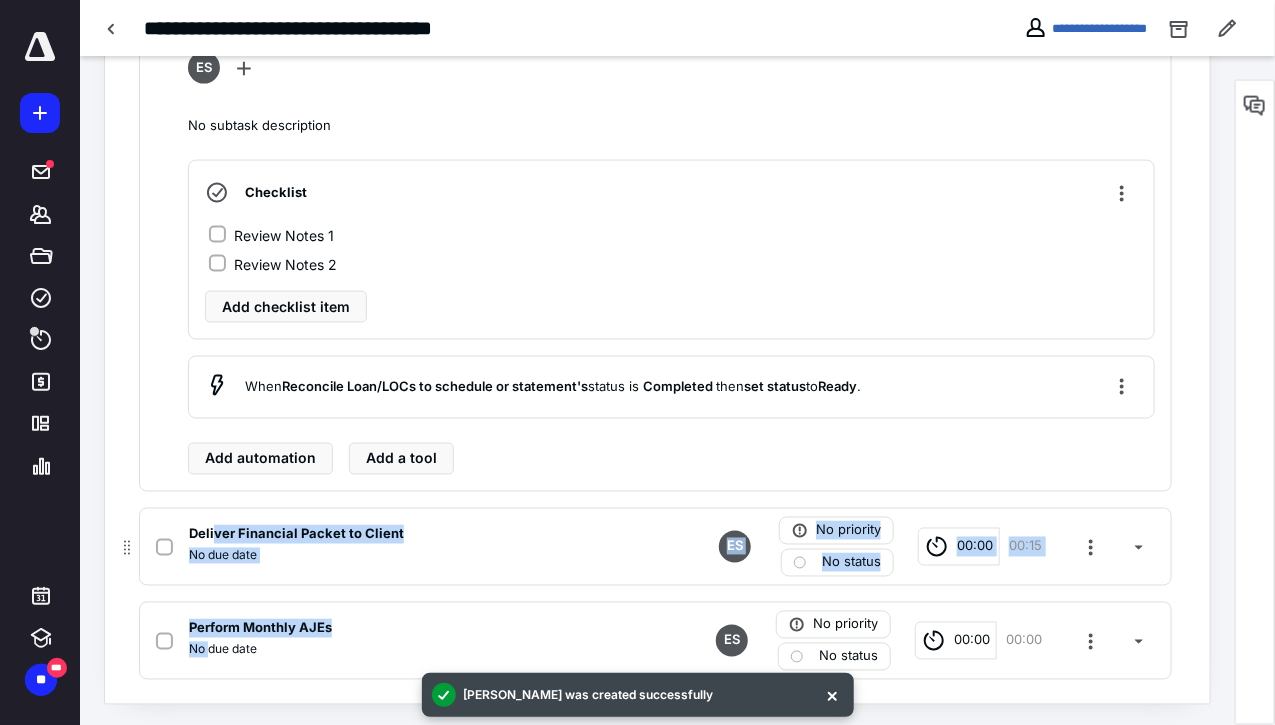drag, startPoint x: 208, startPoint y: 635, endPoint x: 212, endPoint y: 541, distance: 94.08507 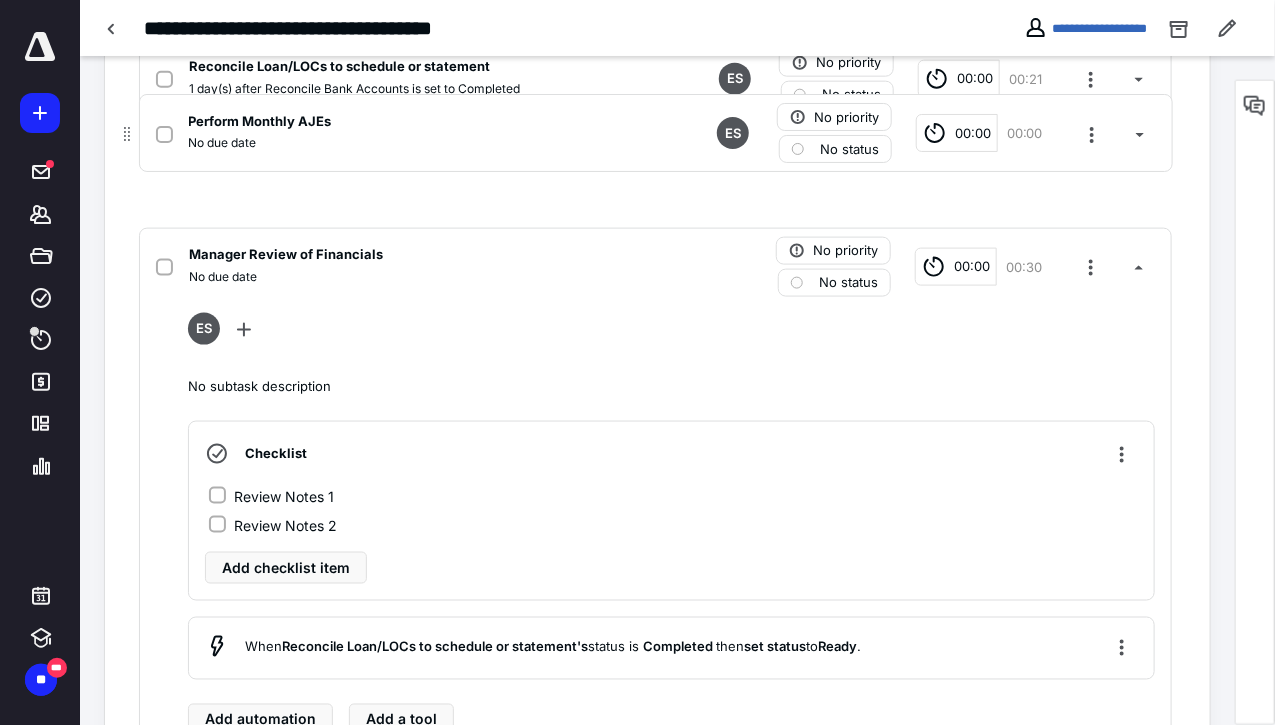 scroll, scrollTop: 908, scrollLeft: 0, axis: vertical 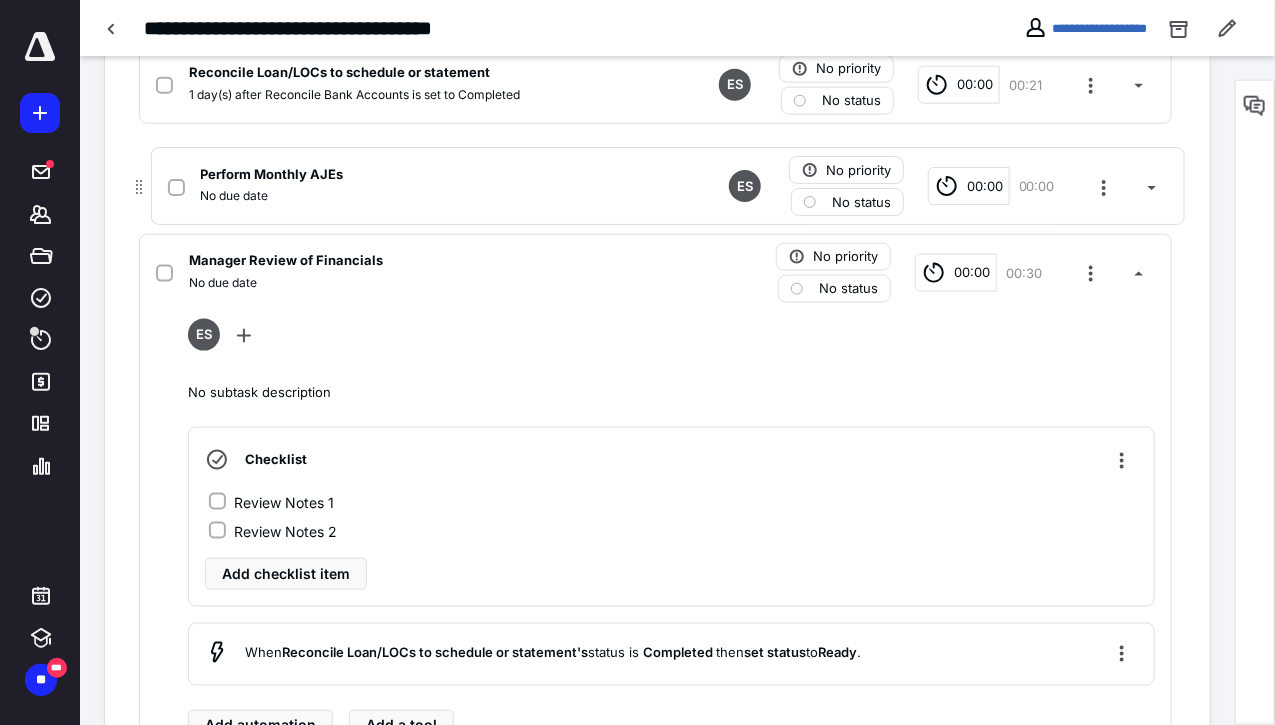 drag, startPoint x: 127, startPoint y: 643, endPoint x: 141, endPoint y: 175, distance: 468.20935 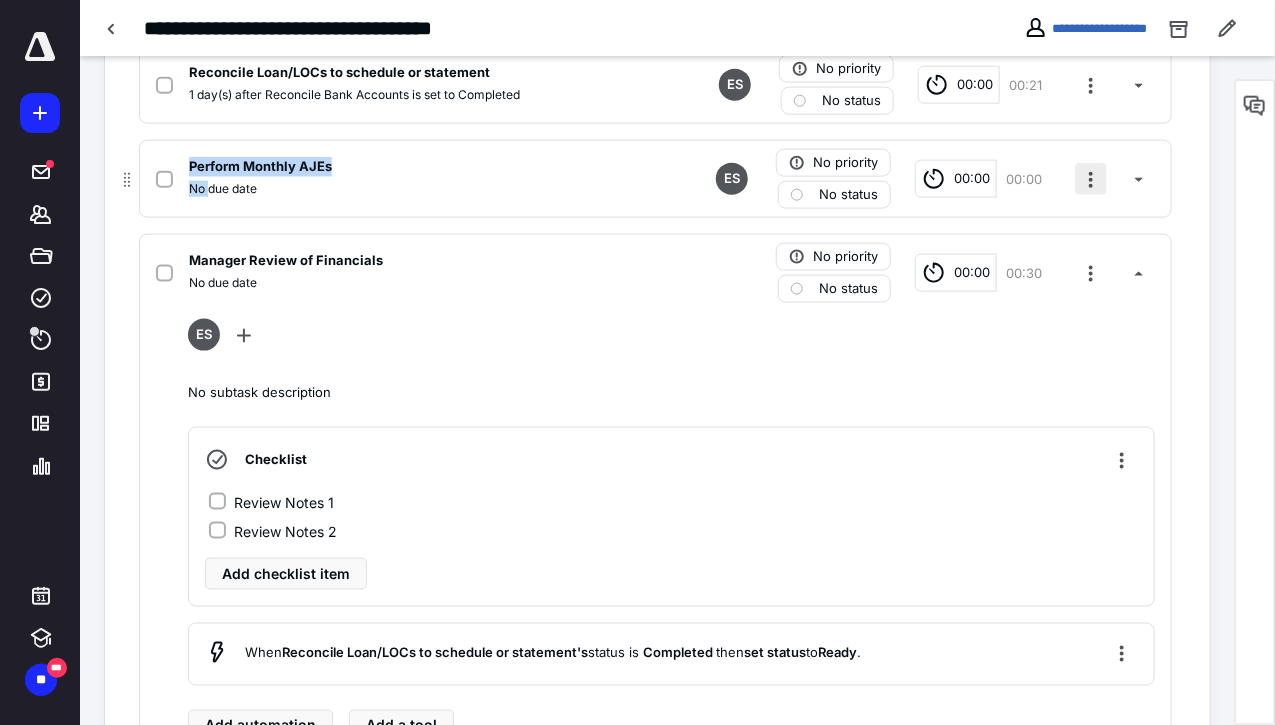 click at bounding box center (1091, 179) 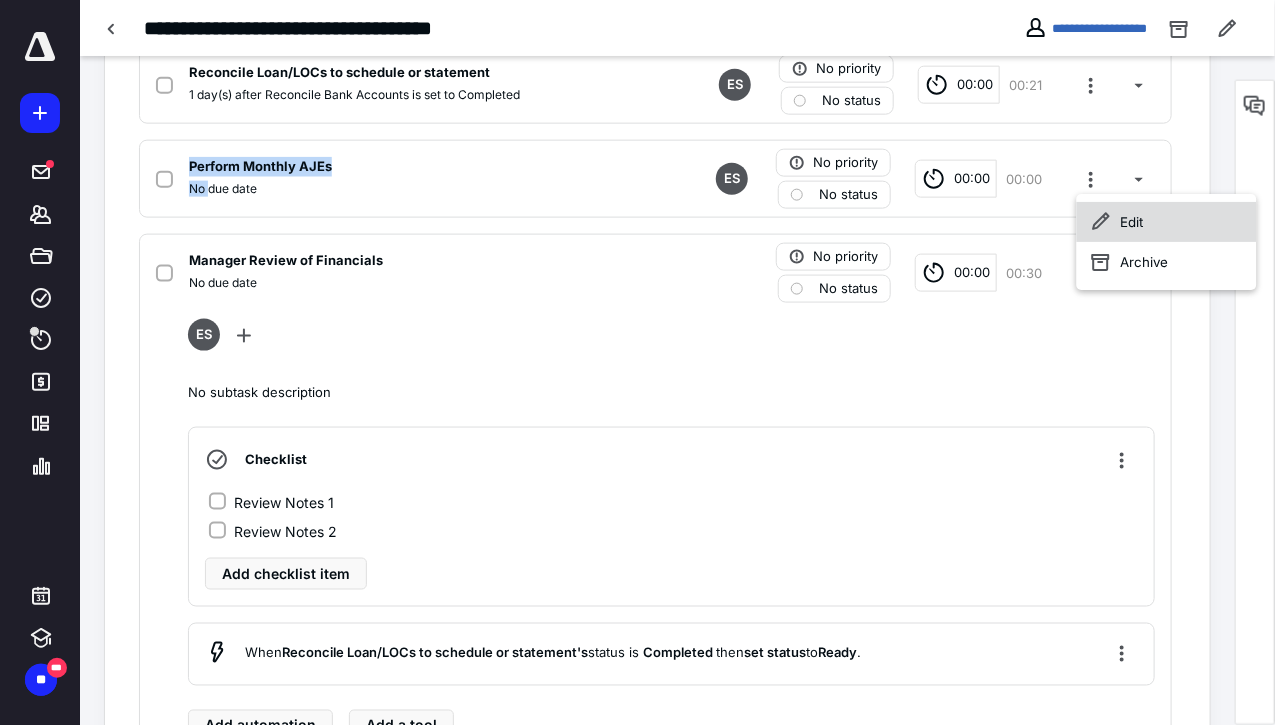 click on "Edit" at bounding box center [1167, 222] 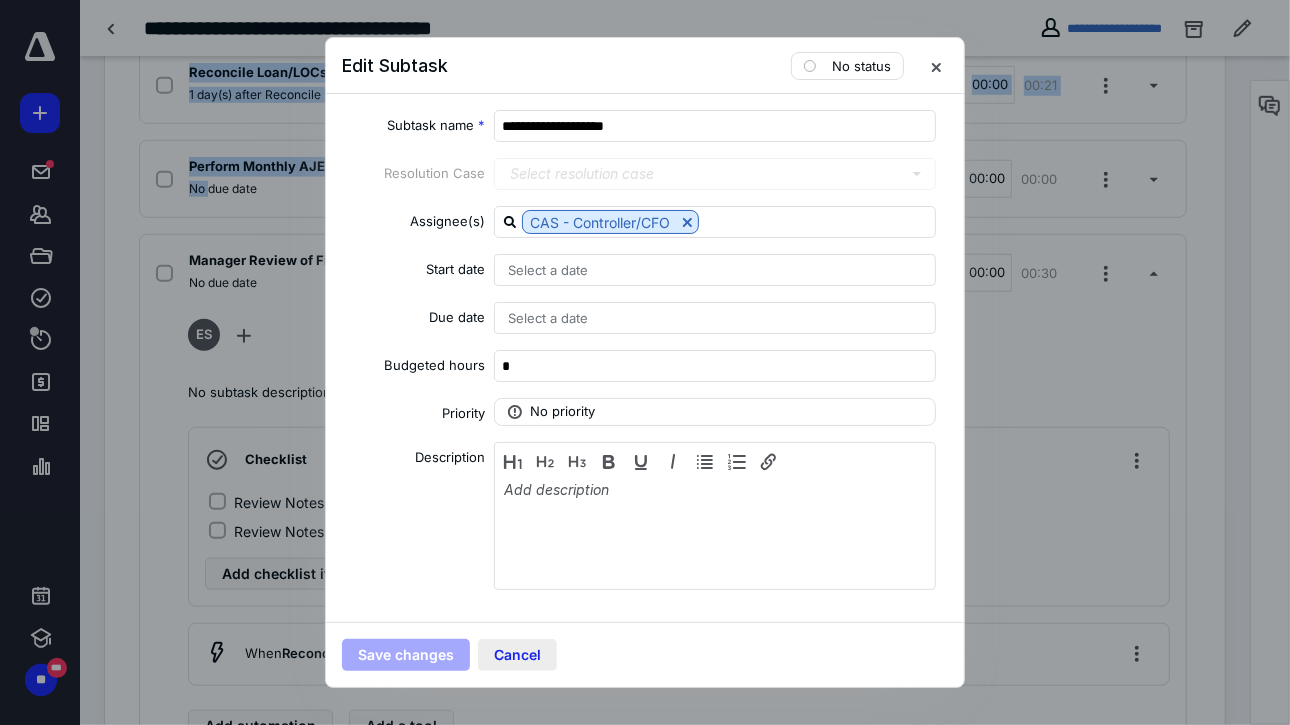 click on "Cancel" at bounding box center (517, 655) 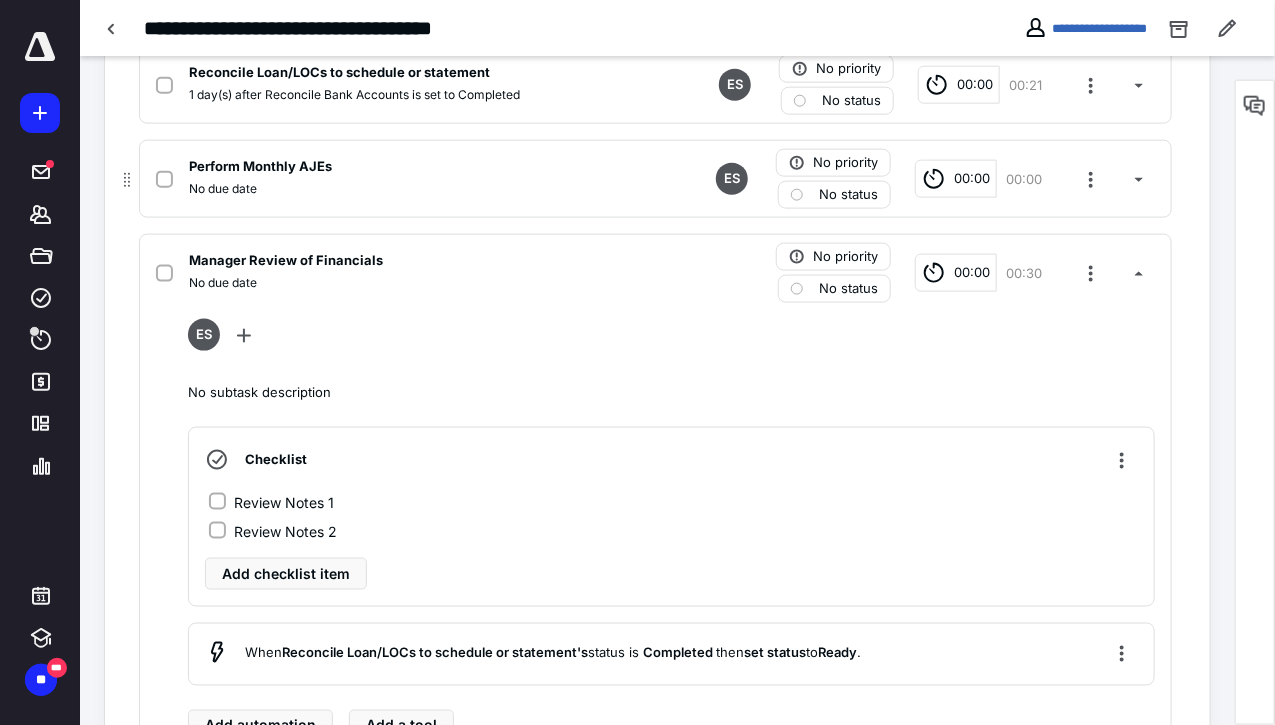 click on "No due date" at bounding box center [393, 189] 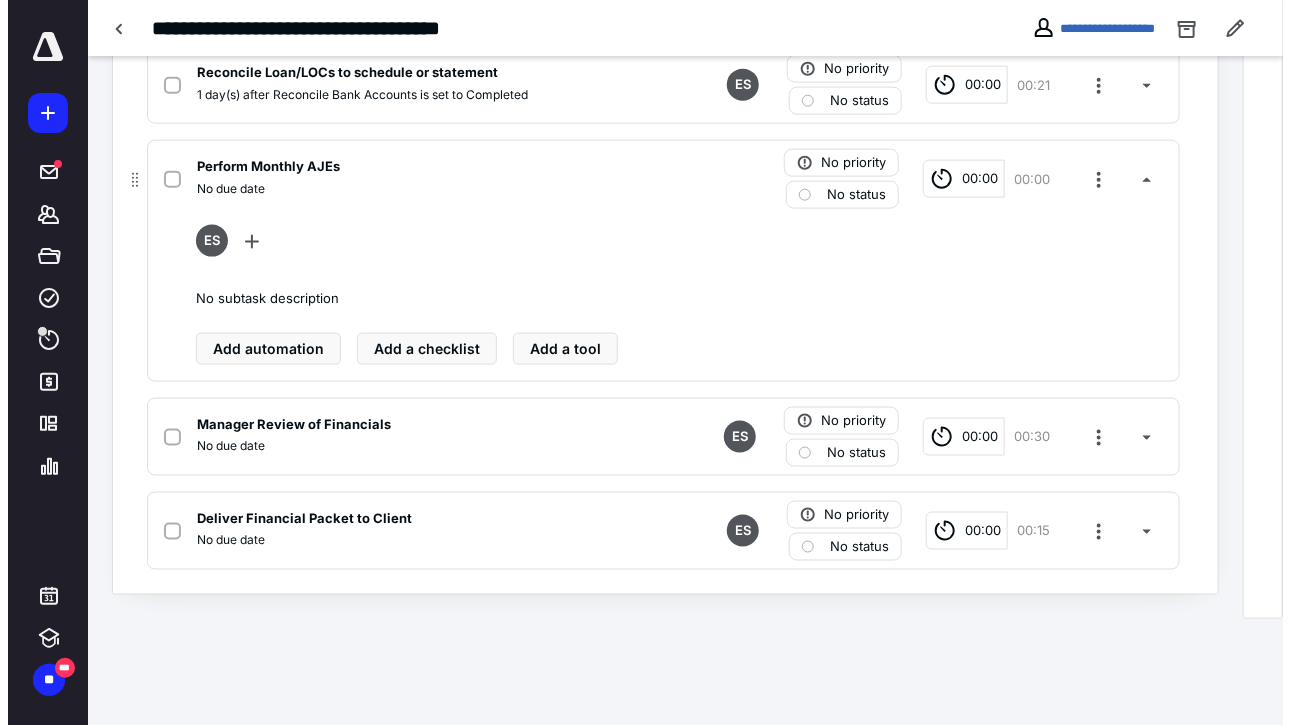 scroll, scrollTop: 799, scrollLeft: 0, axis: vertical 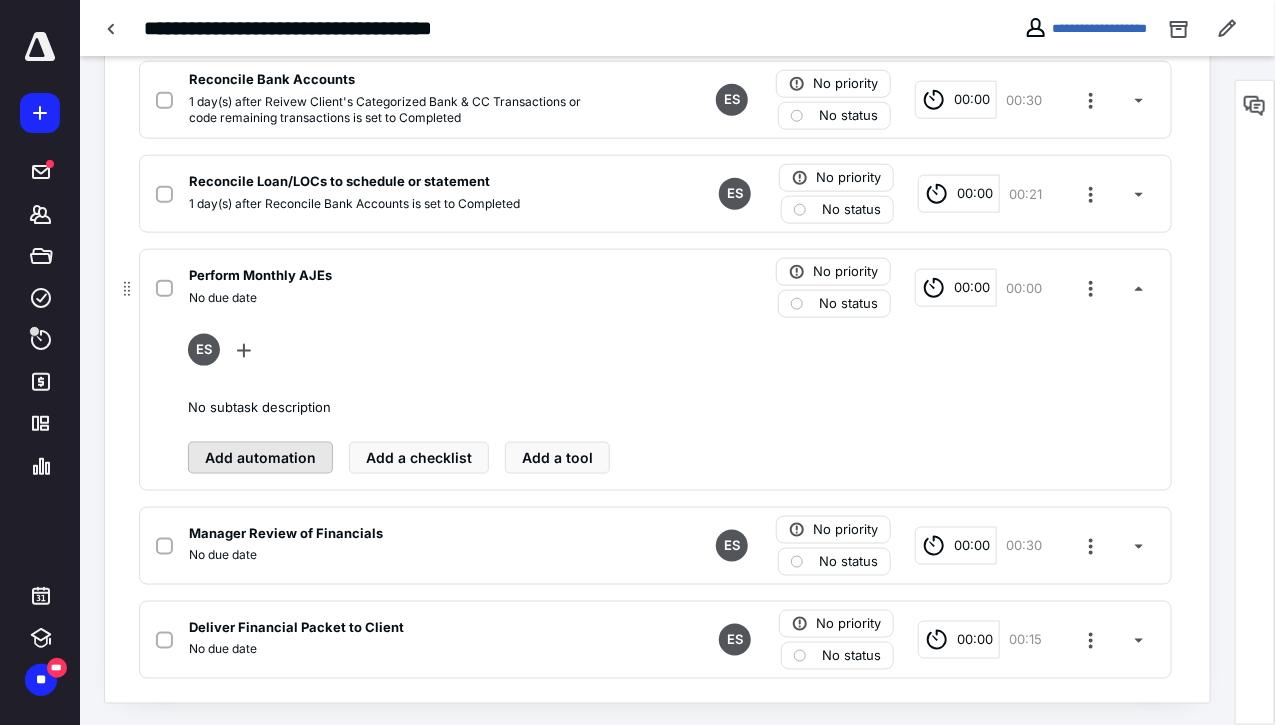 click on "Add automation" at bounding box center [260, 458] 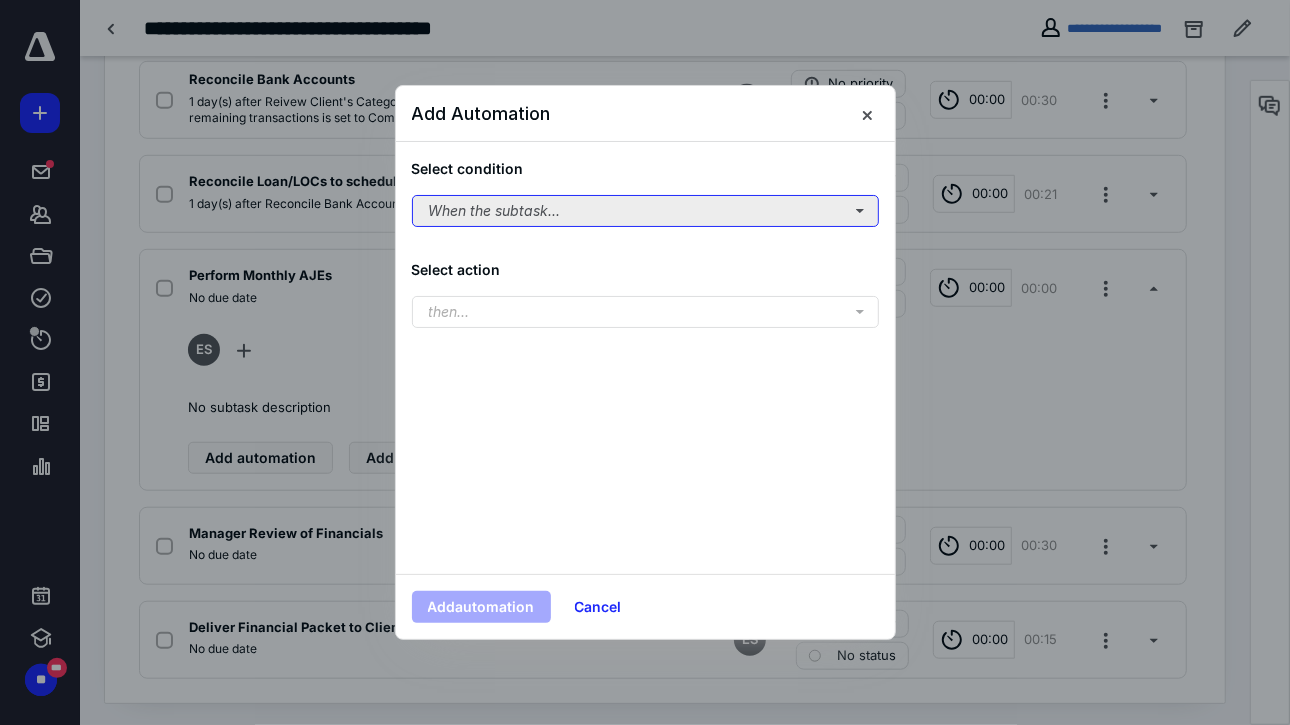 click on "When the subtask..." at bounding box center [645, 211] 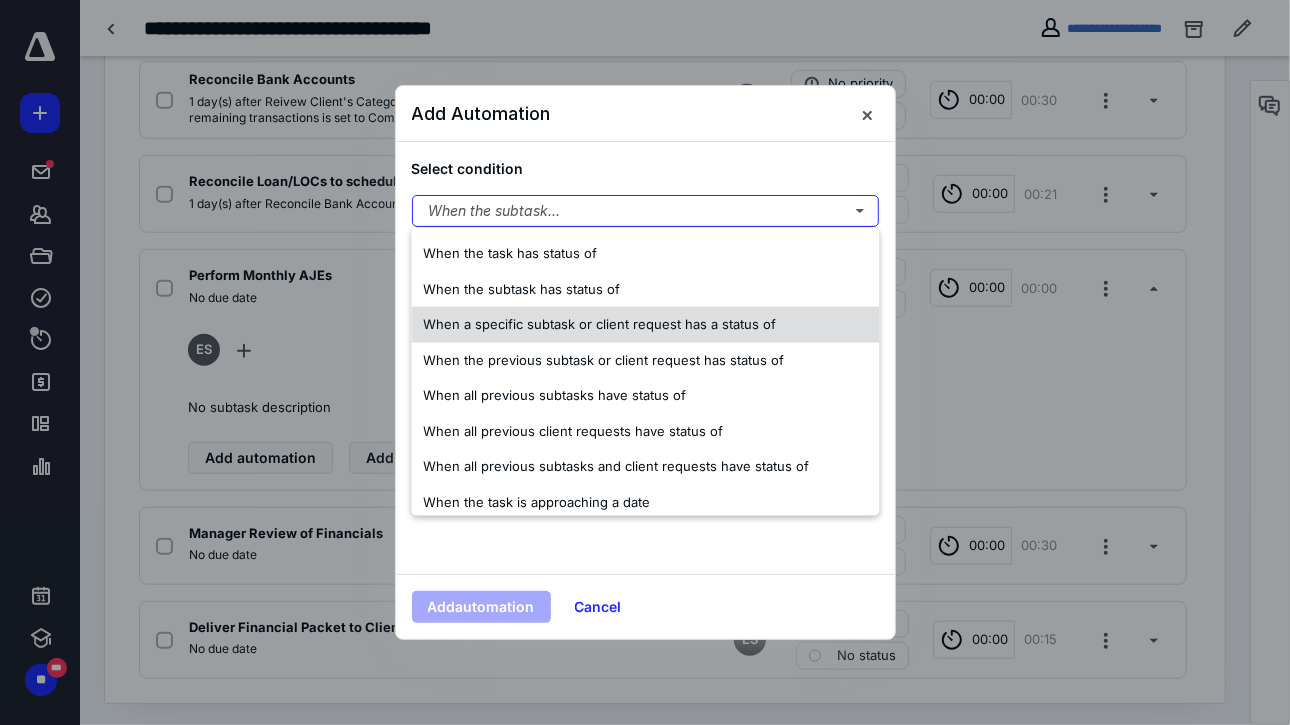 click on "When a specific subtask or client request has a status of" at bounding box center [599, 324] 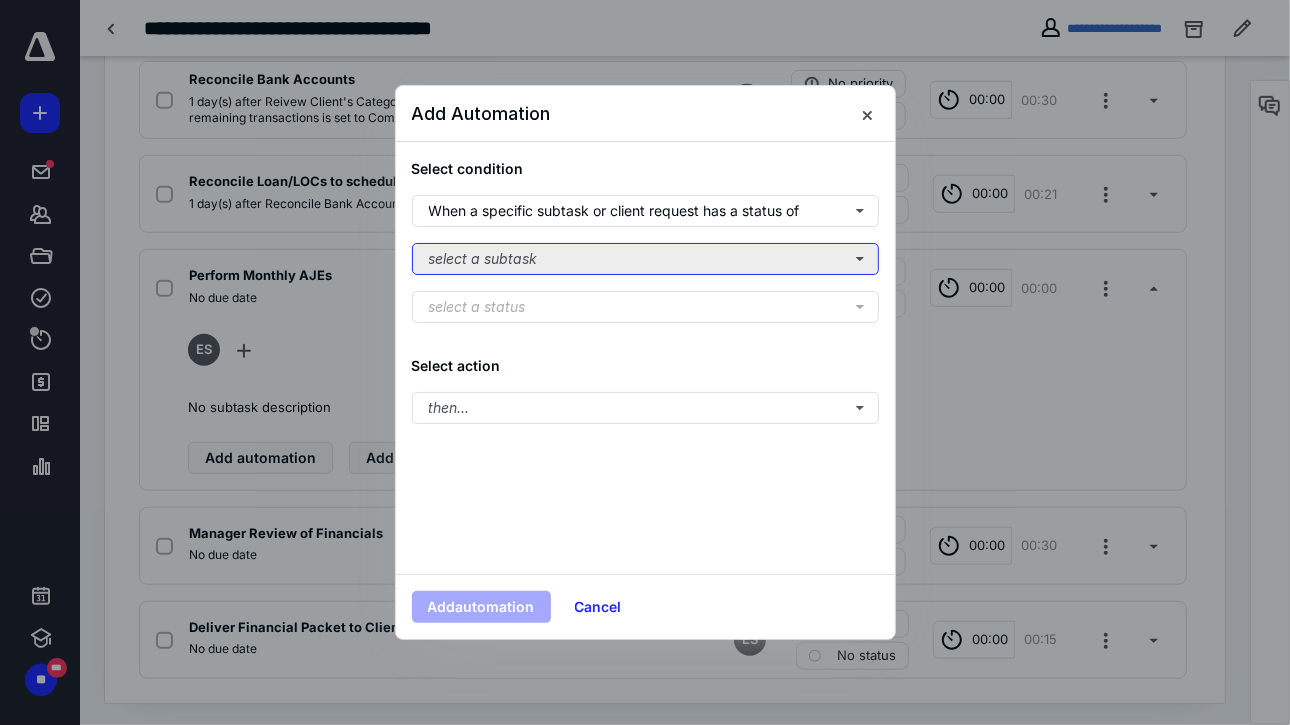 click on "select a subtask" at bounding box center (645, 259) 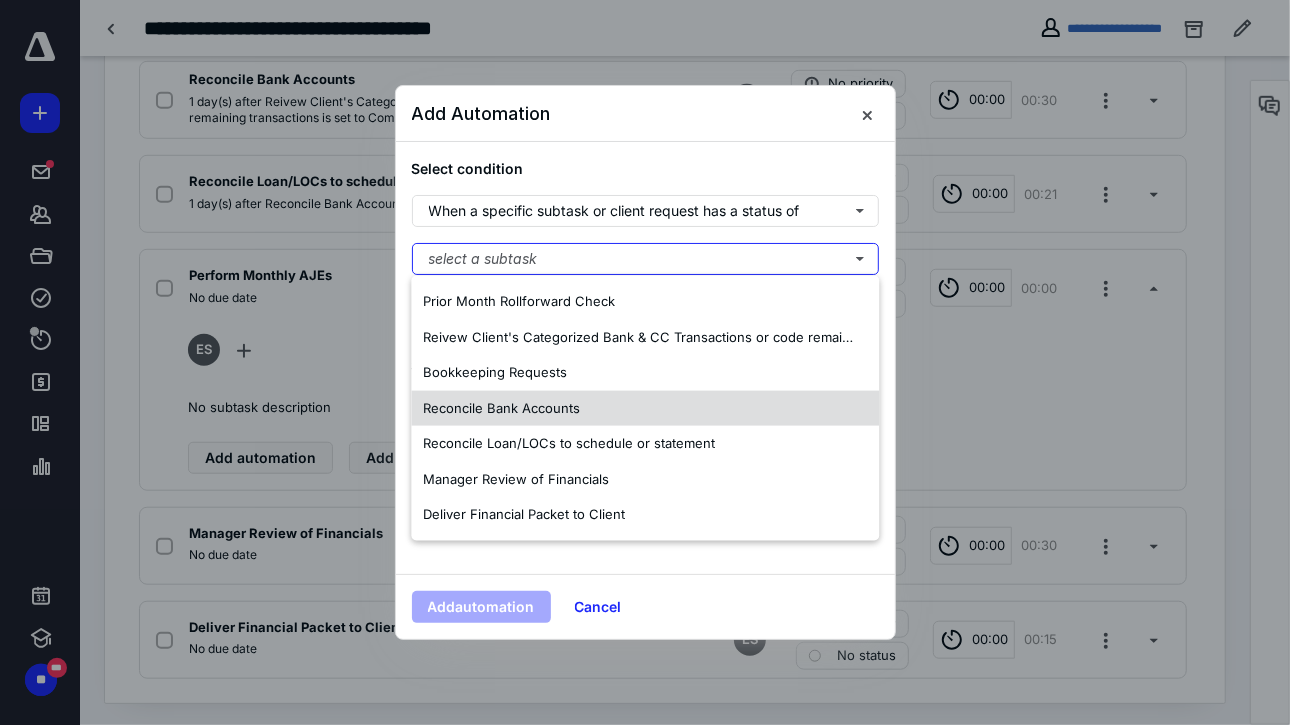 click on "Reconcile Bank Accounts" at bounding box center (645, 408) 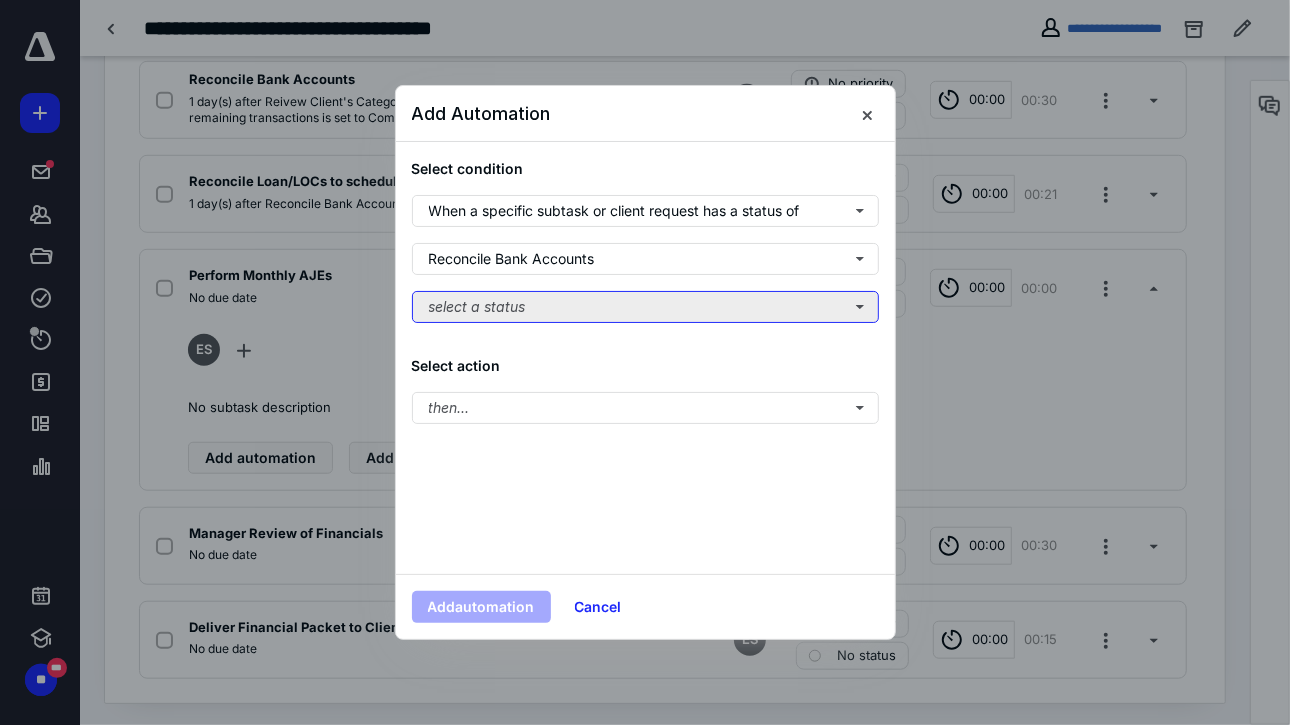 click on "select a status" at bounding box center [645, 307] 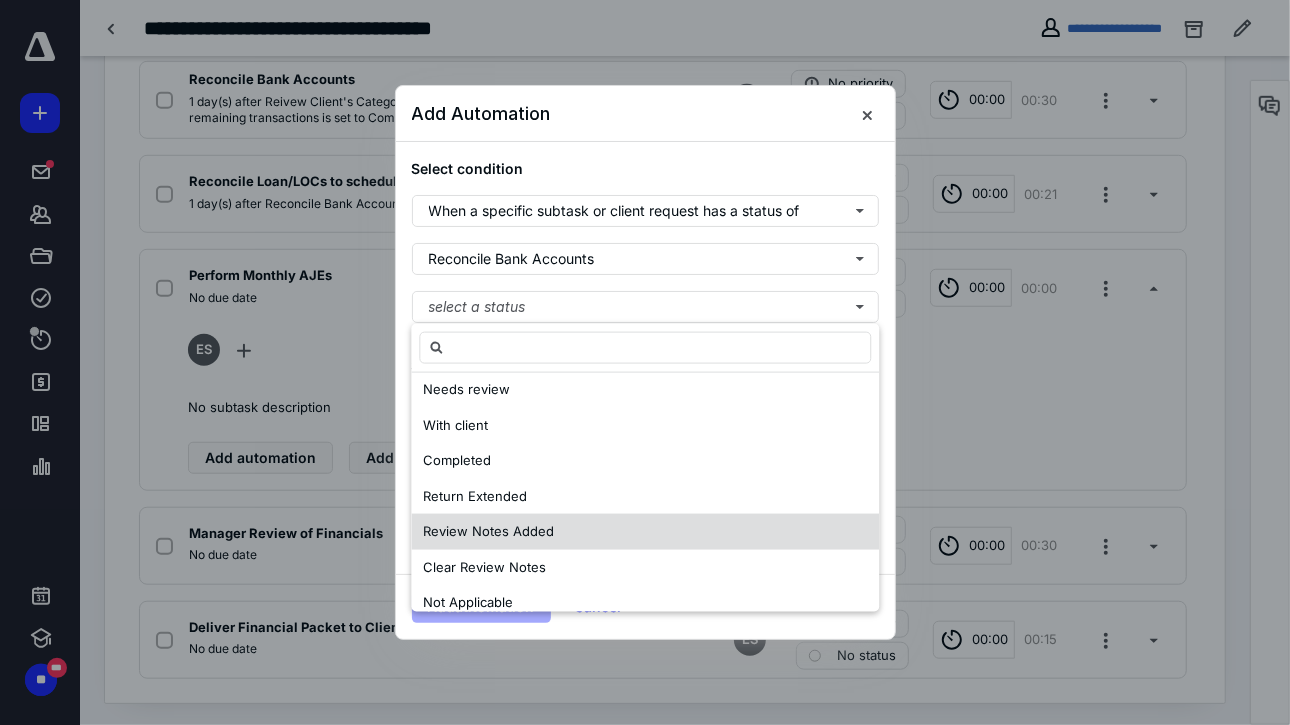 scroll, scrollTop: 224, scrollLeft: 0, axis: vertical 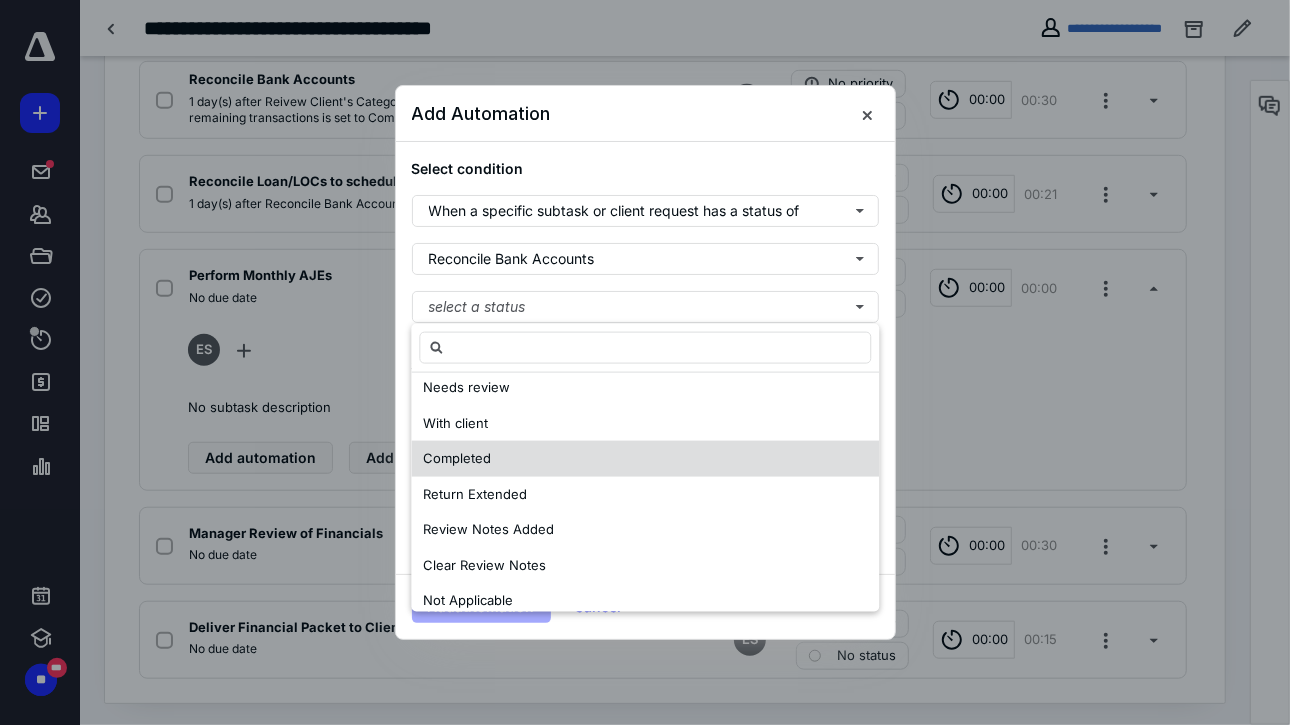 click on "Completed" at bounding box center [645, 459] 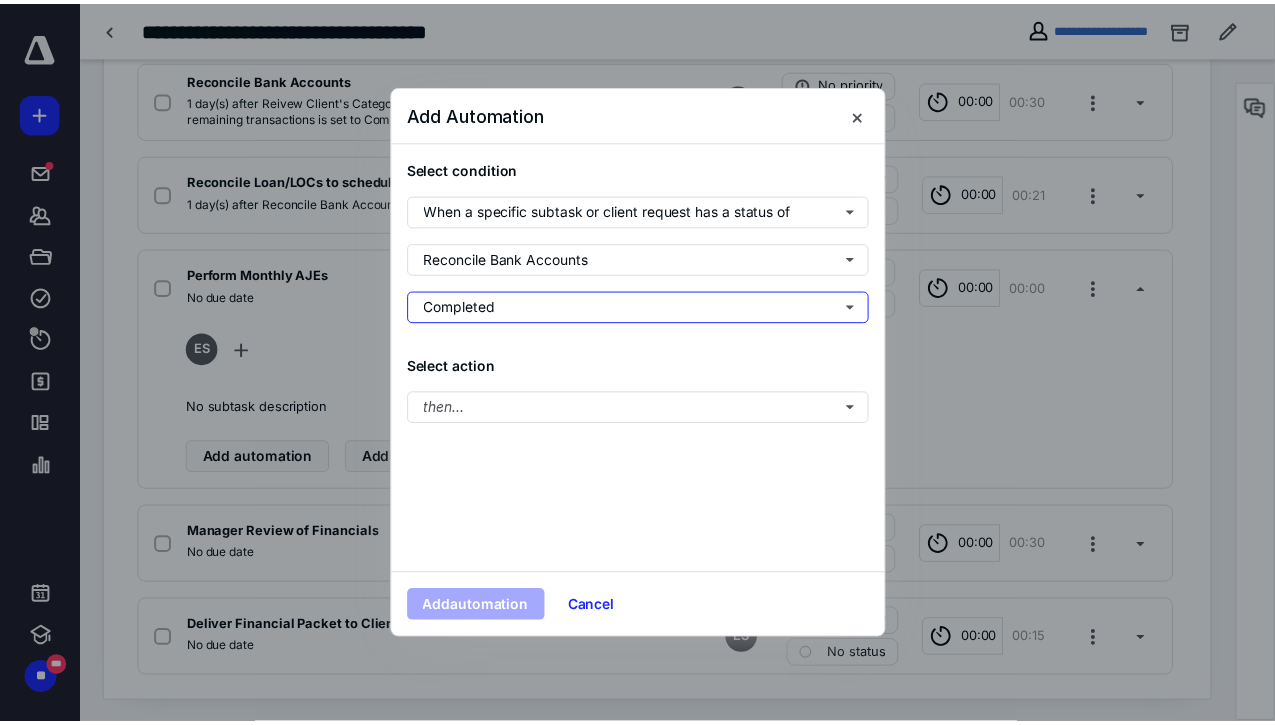 scroll, scrollTop: 0, scrollLeft: 0, axis: both 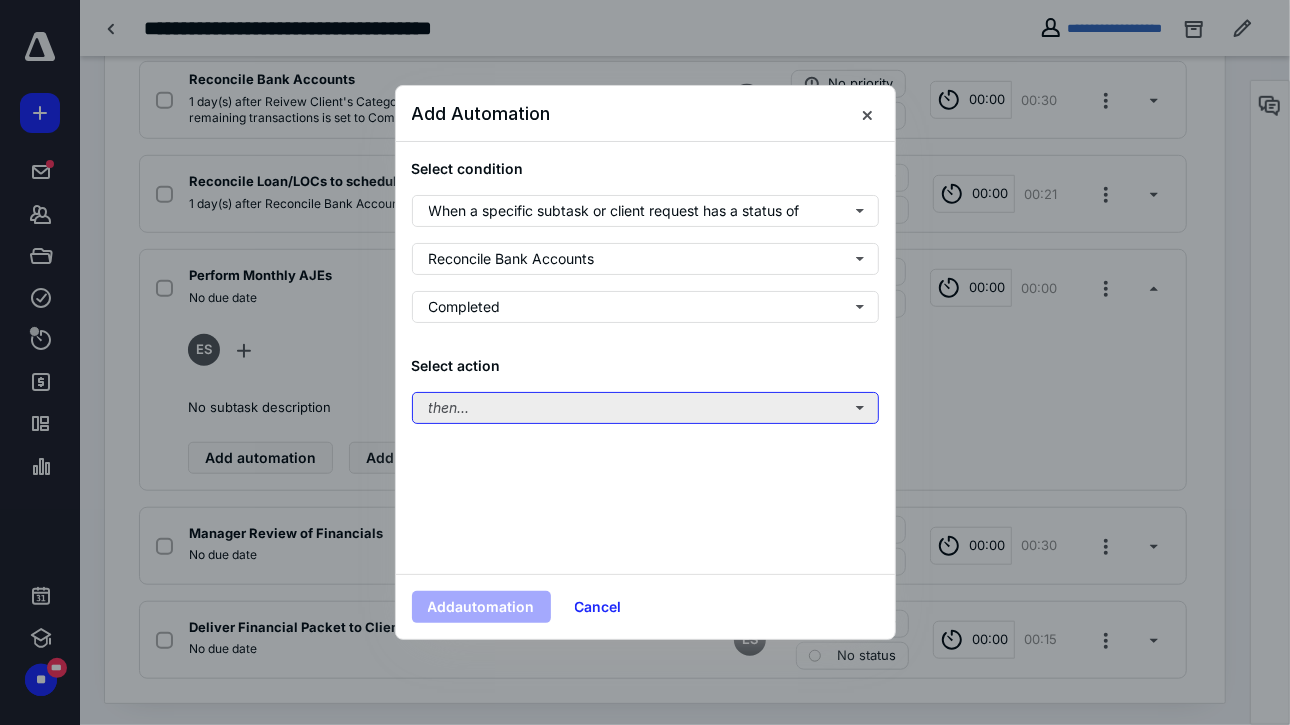click on "then..." at bounding box center [645, 408] 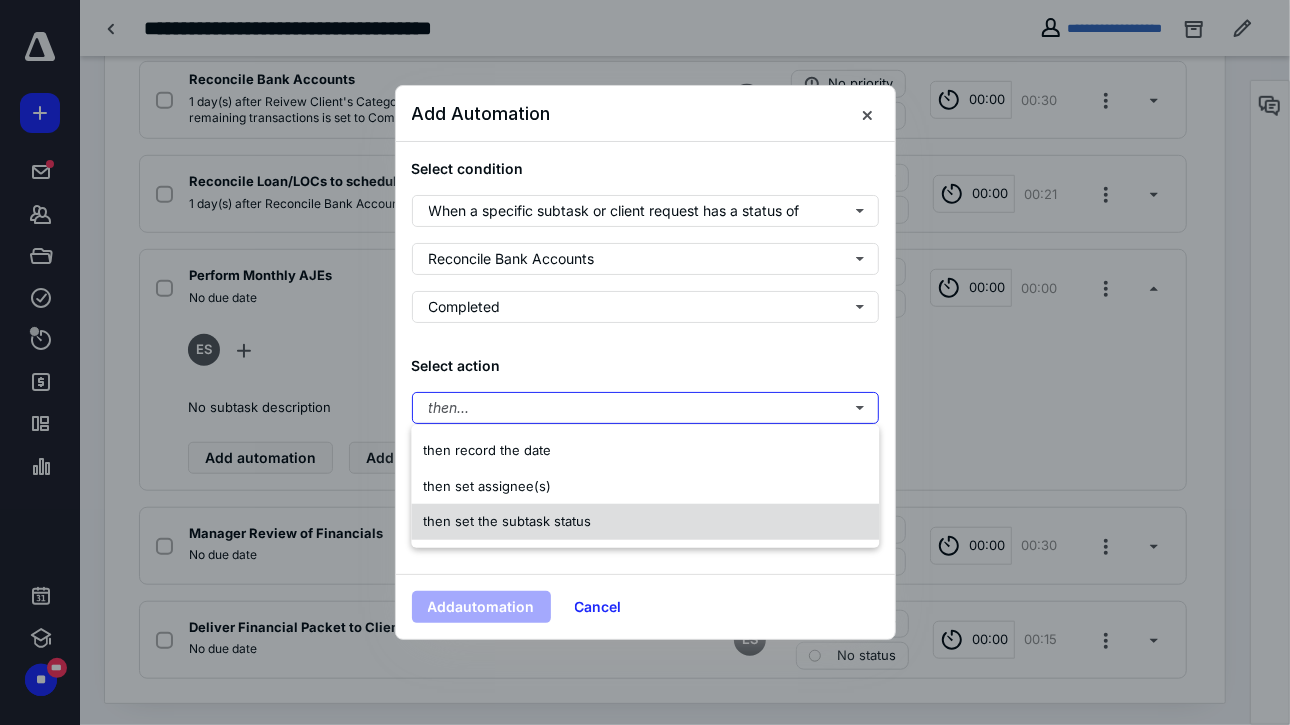 click on "then set the subtask status" at bounding box center (507, 521) 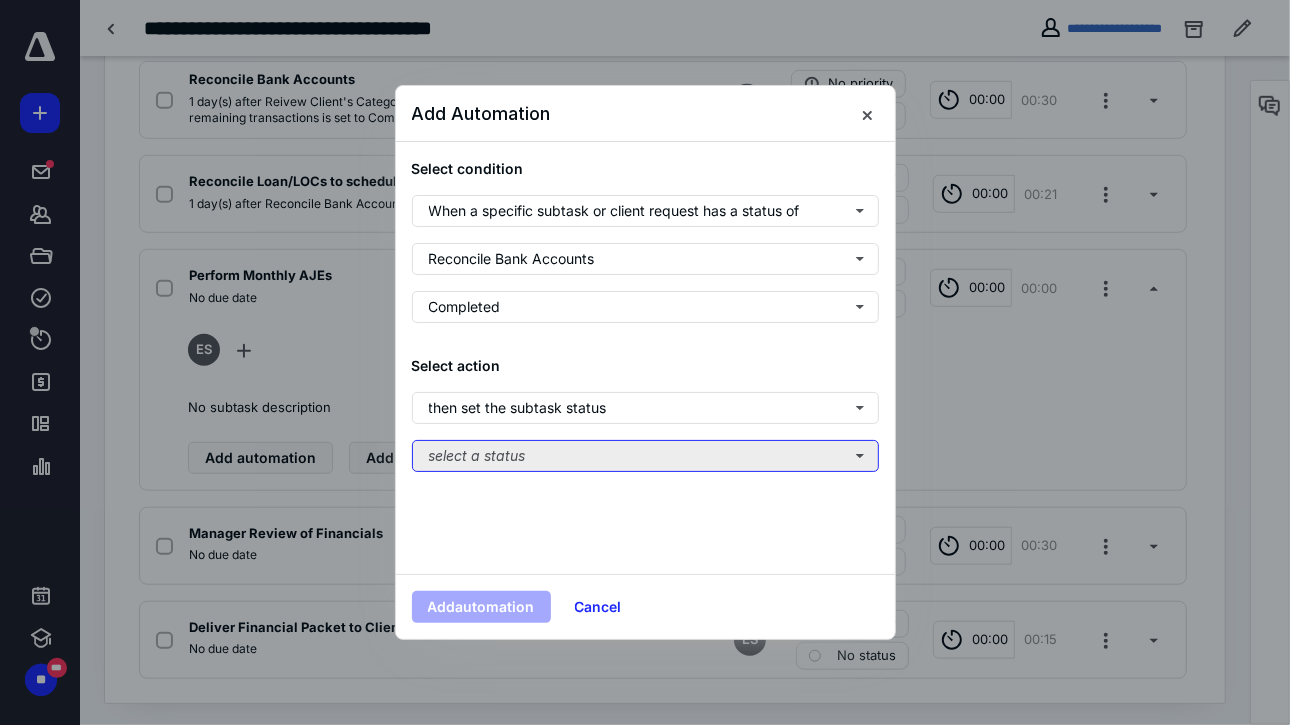 click on "select a status" at bounding box center (645, 456) 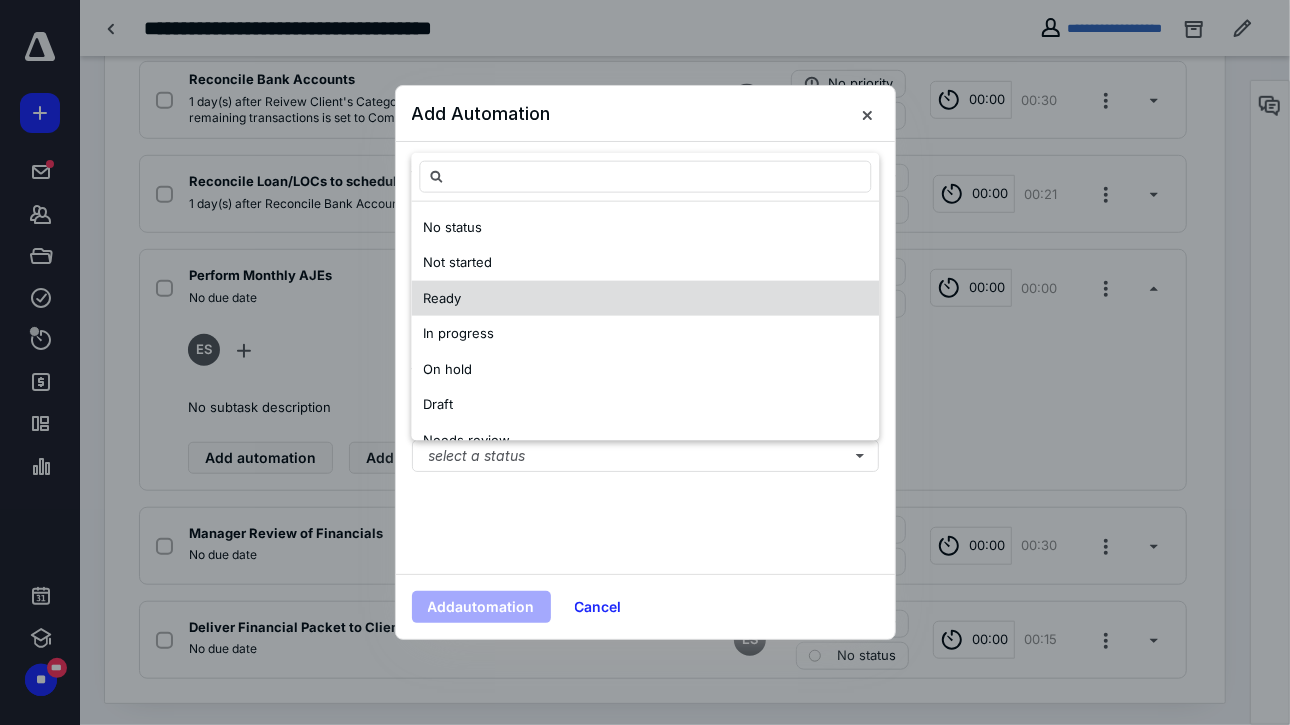 click on "Ready" at bounding box center (645, 299) 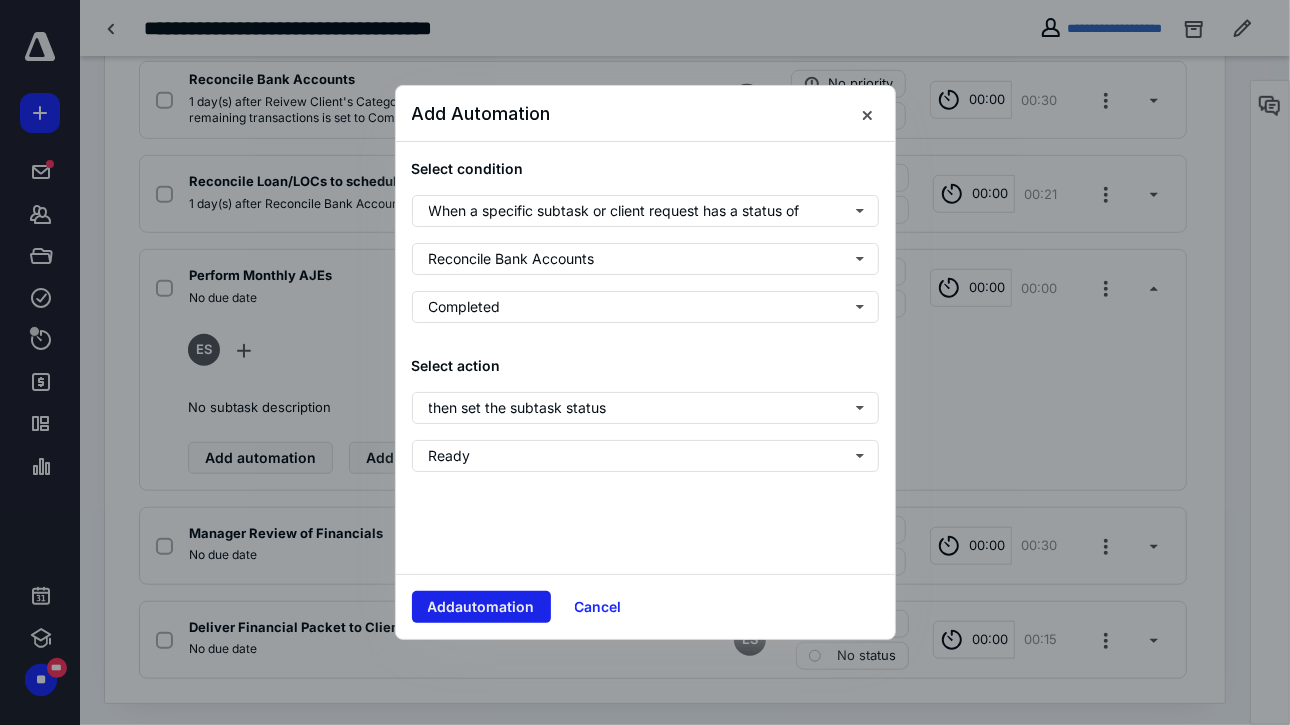 click on "Add  automation" at bounding box center [481, 607] 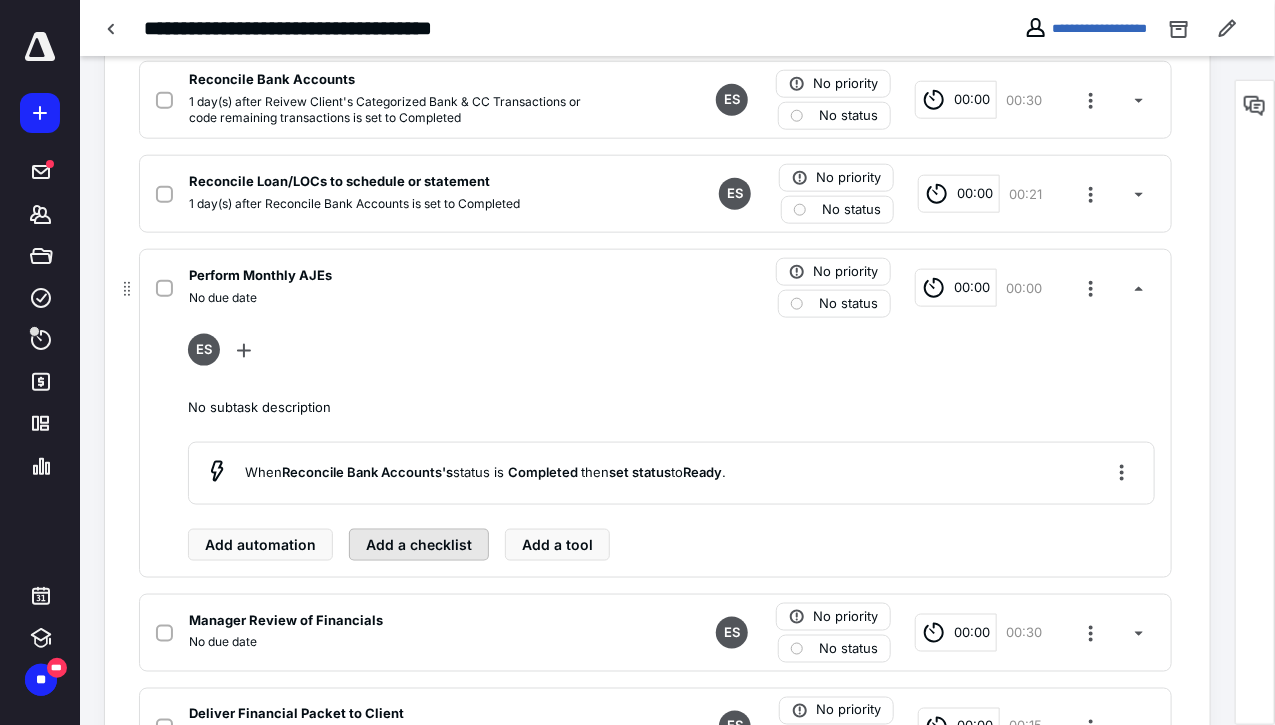 click on "Add a checklist" at bounding box center [419, 545] 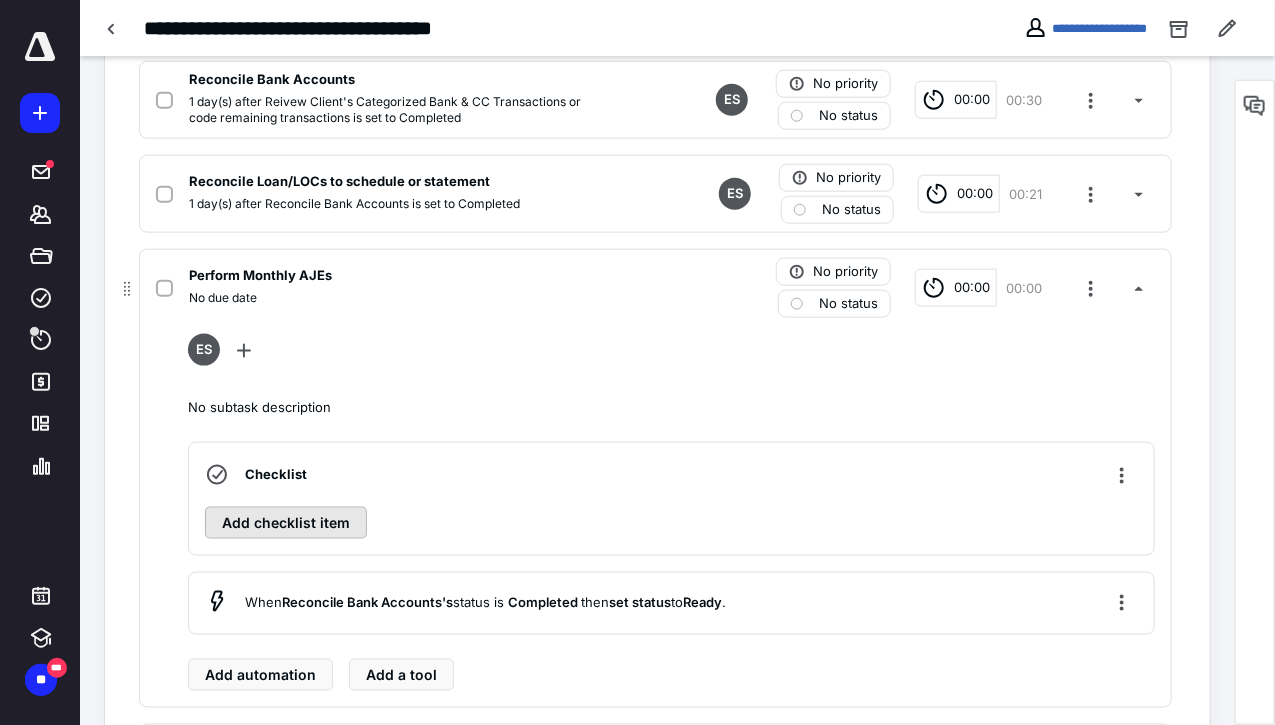 click on "Add checklist item" at bounding box center [286, 523] 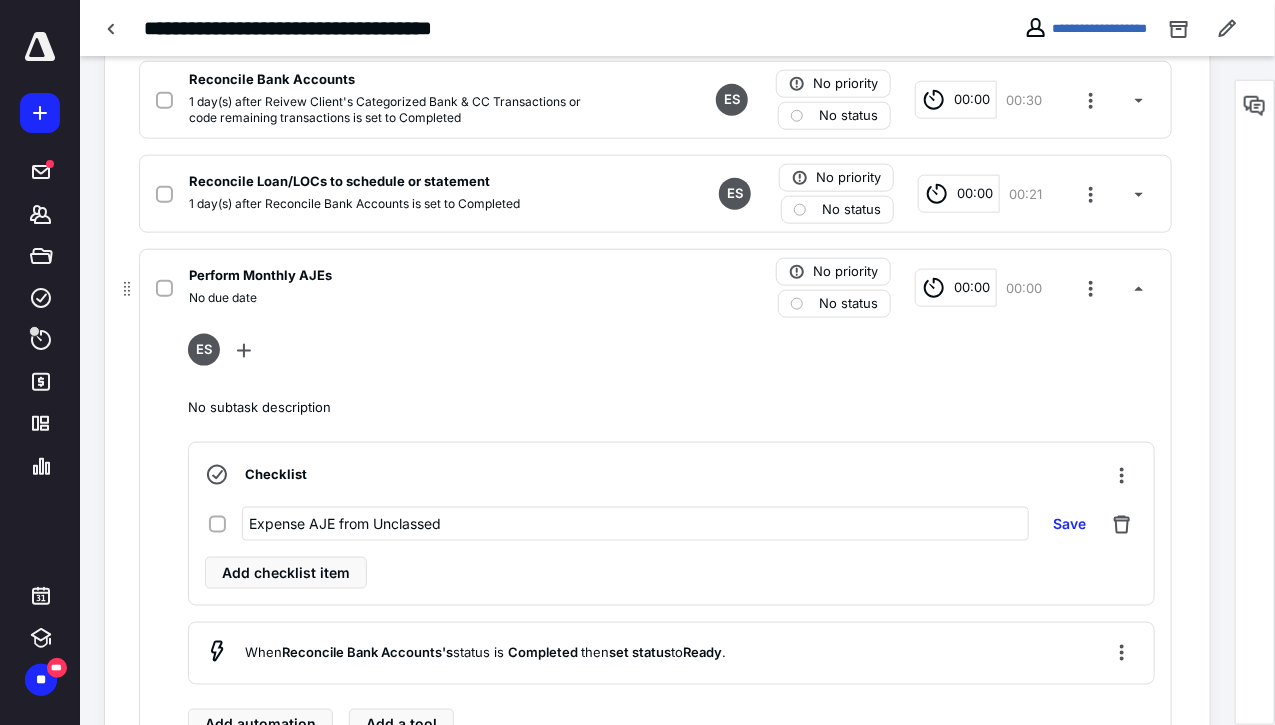 click on "Expense AJE from Unclassed" at bounding box center (635, 524) 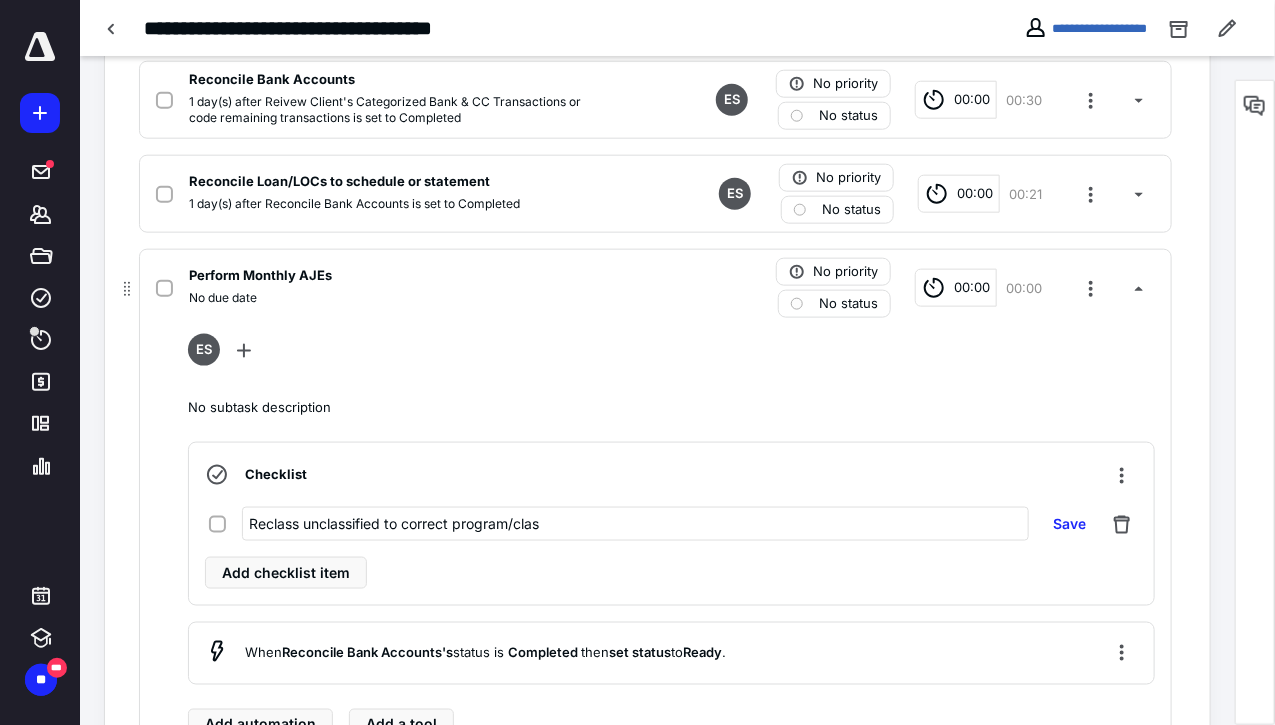 type on "Reclass unclassified to correct program/class" 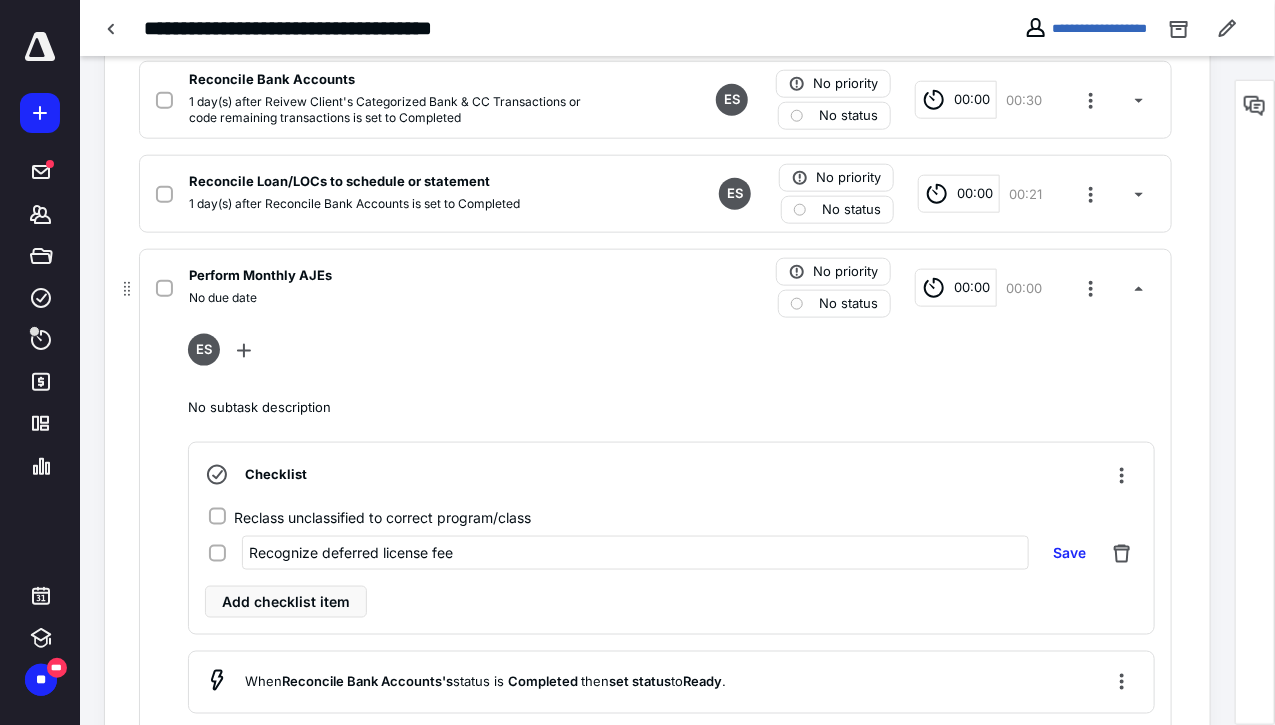 type on "Recognize deferred license fees" 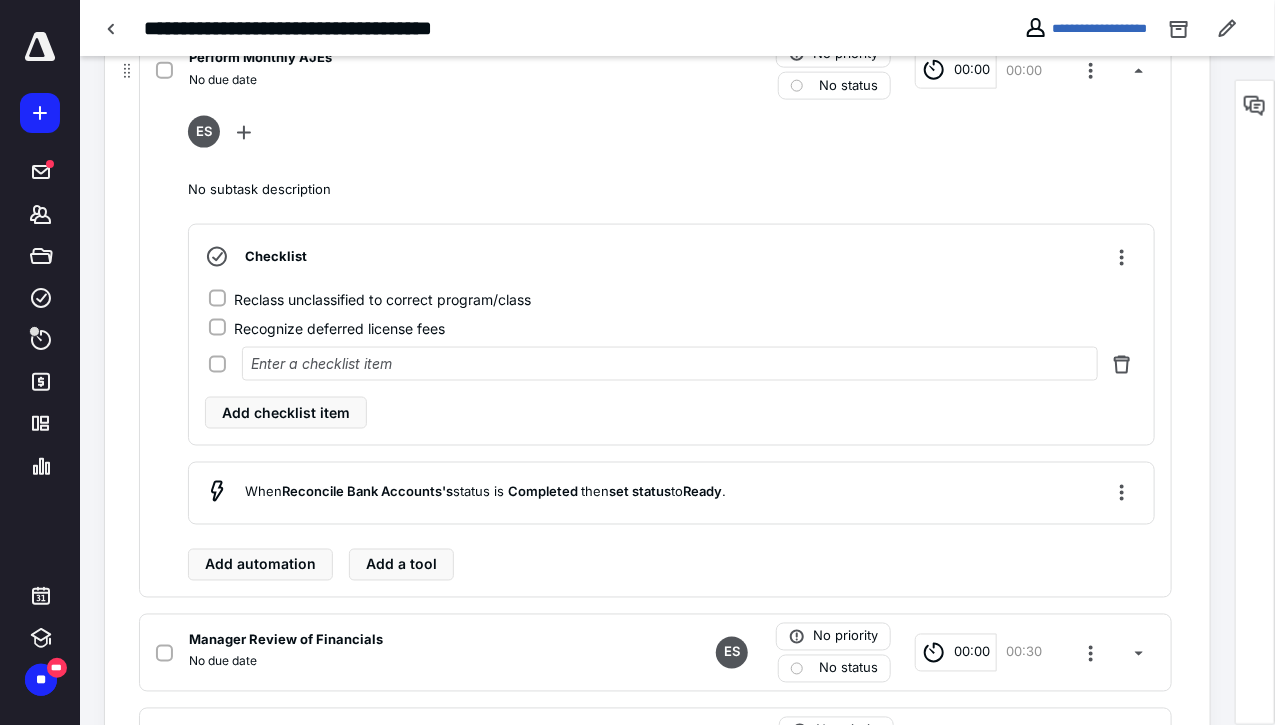scroll, scrollTop: 1036, scrollLeft: 0, axis: vertical 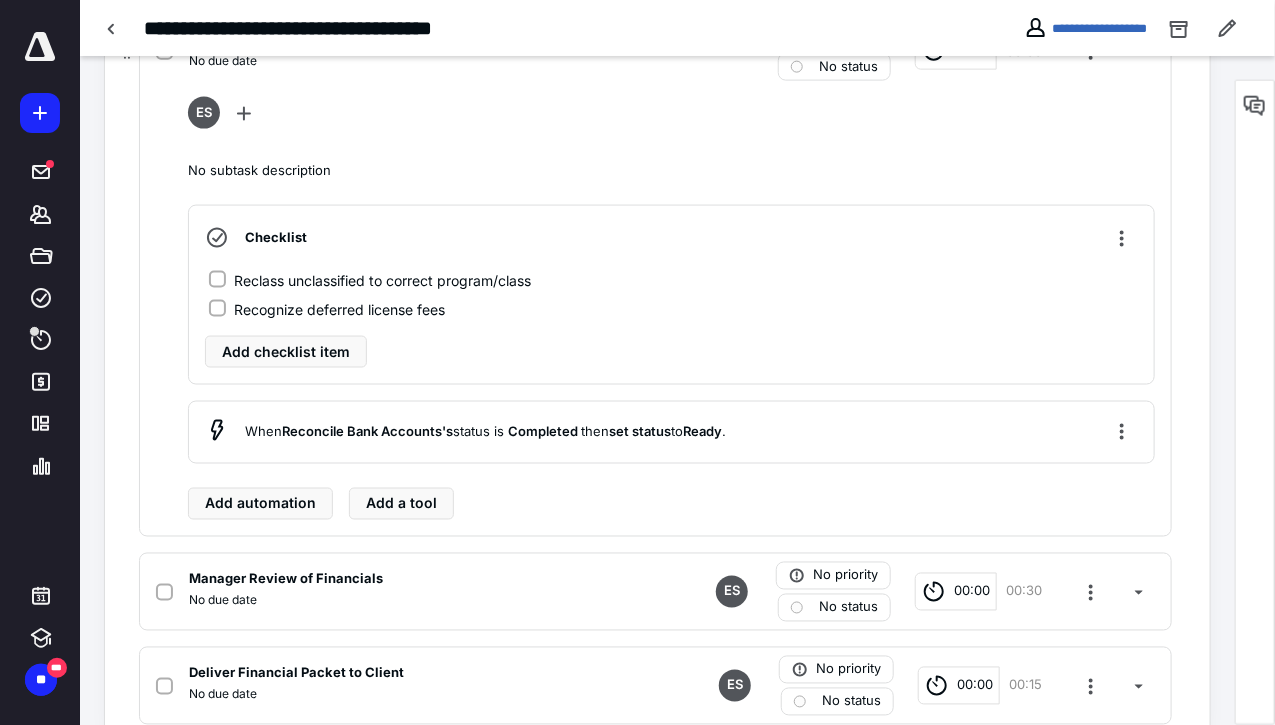 click on "Subtasks Add a client request Add a subtask Prior Month Rollforward Check No due date ES No priority Ready 00:00 00:00 Reivew Client's Categorized Bank & CC Transactions or code remaining transactions 1 day(s) after  Monthly Write Up ChromaDiverse, Inc. is set to In progress ES No priority No status 00:00 00:30 Request  draft Bookkeeping Requests [DATE] Finish and send Reconcile Bank Accounts 1 day(s) after  Reivew Client's Categorized Bank & CC Transactions or code remaining transactions is set to Completed ES No priority No status 00:00 00:30 Reconcile Loan/LOCs to schedule or statement 1 day(s) after  Reconcile Bank Accounts is set to Completed ES No priority No status 00:00 00:21 Perform Monthly AJEs No due date No priority No status 00:00 00:00 ES No subtask description Checklist Reclass unclassified to correct program/class Recognize deferred license fees Add checklist item When  Reconcile Bank Accounts 's  status is   Completed   then  set status  to  Ready . Add automation Add a tool ES 00:00" at bounding box center (657, 105) 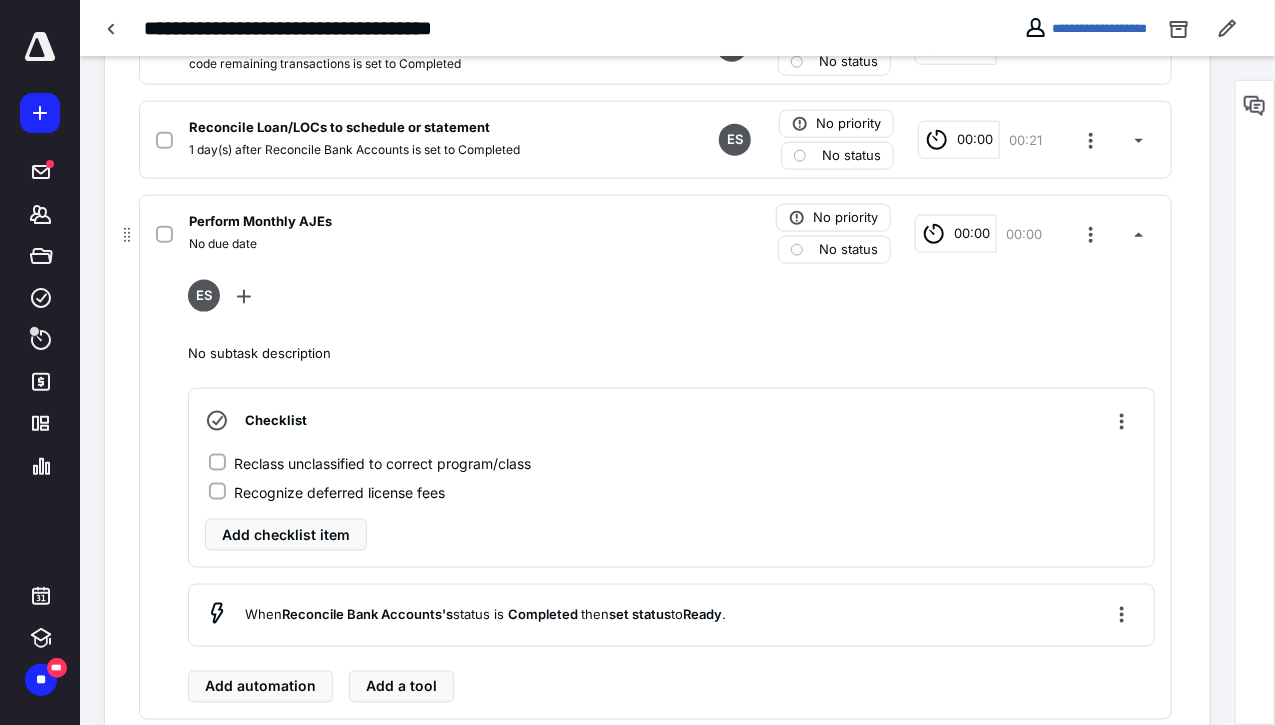 scroll, scrollTop: 852, scrollLeft: 0, axis: vertical 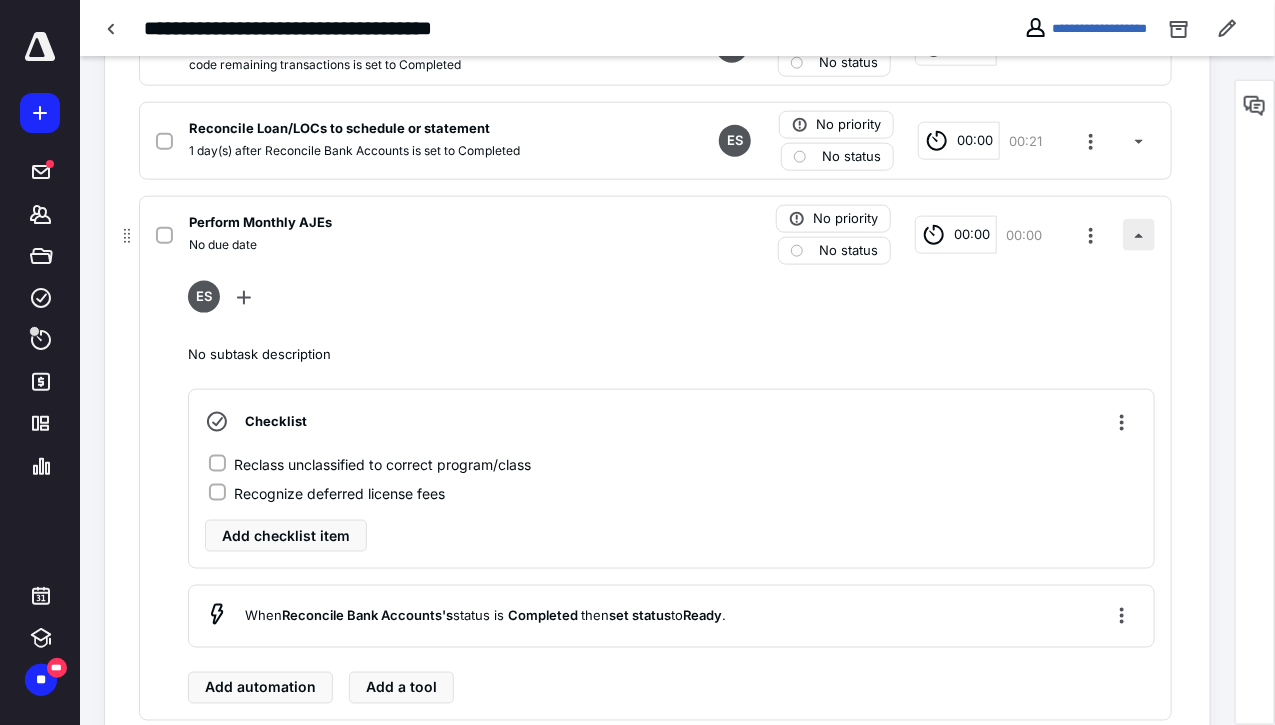 click at bounding box center (1139, 235) 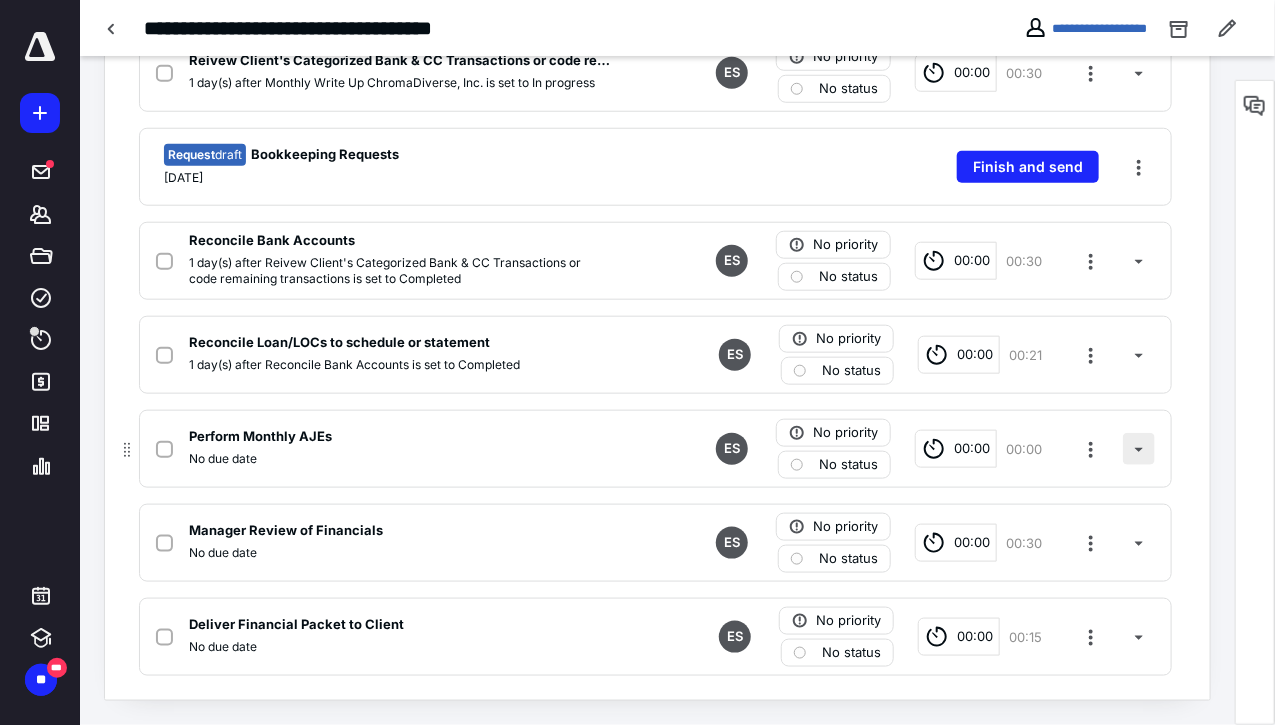 scroll, scrollTop: 637, scrollLeft: 0, axis: vertical 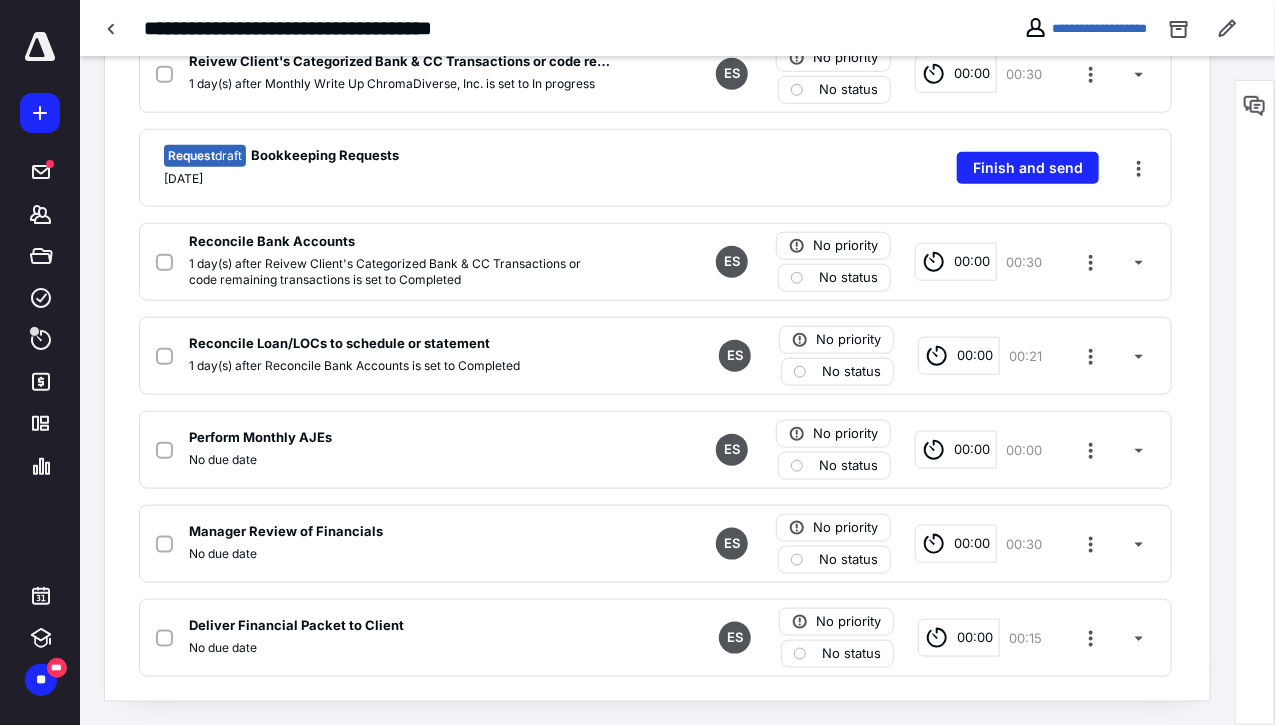 drag, startPoint x: 1273, startPoint y: 391, endPoint x: 1273, endPoint y: 442, distance: 51 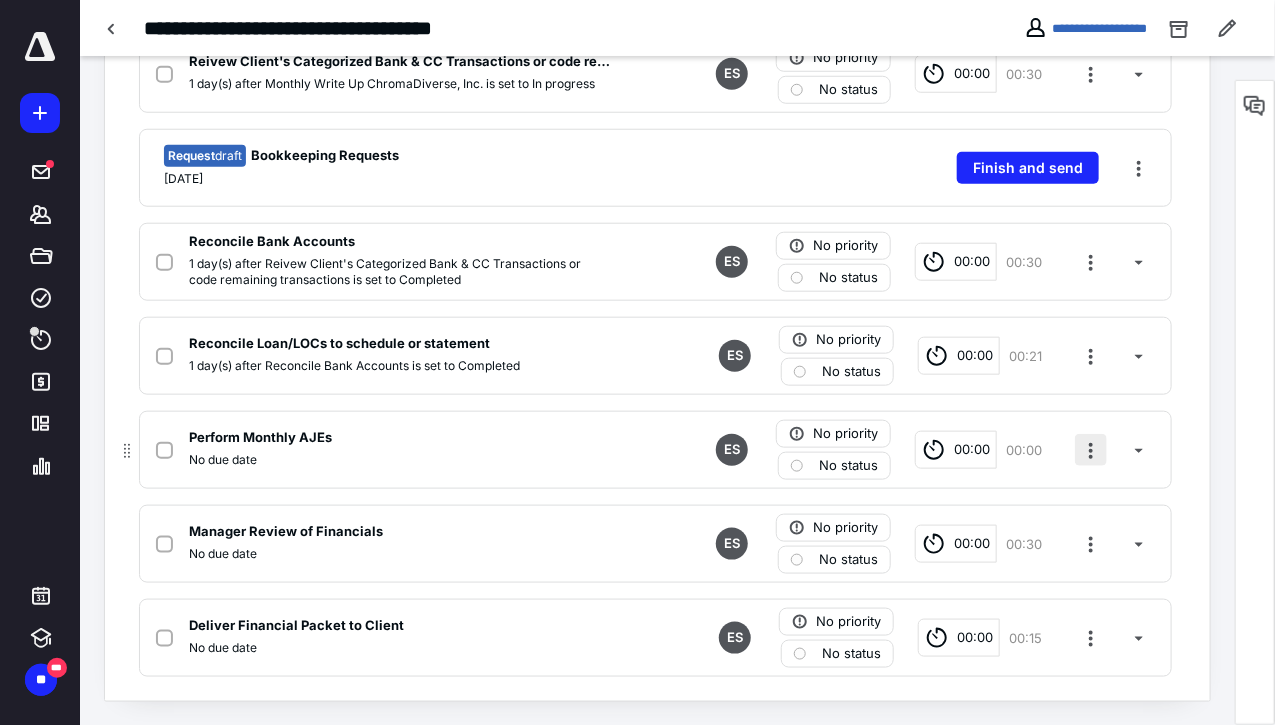 click at bounding box center (1091, 450) 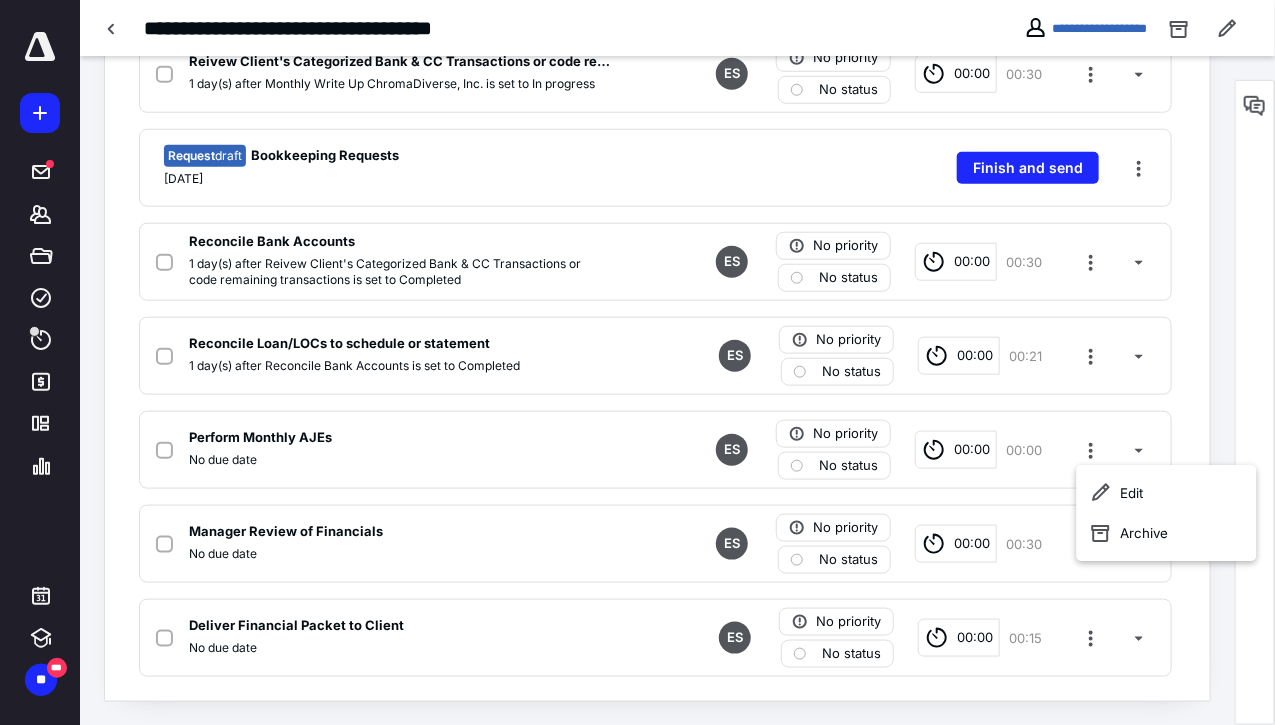 click at bounding box center [1255, 402] 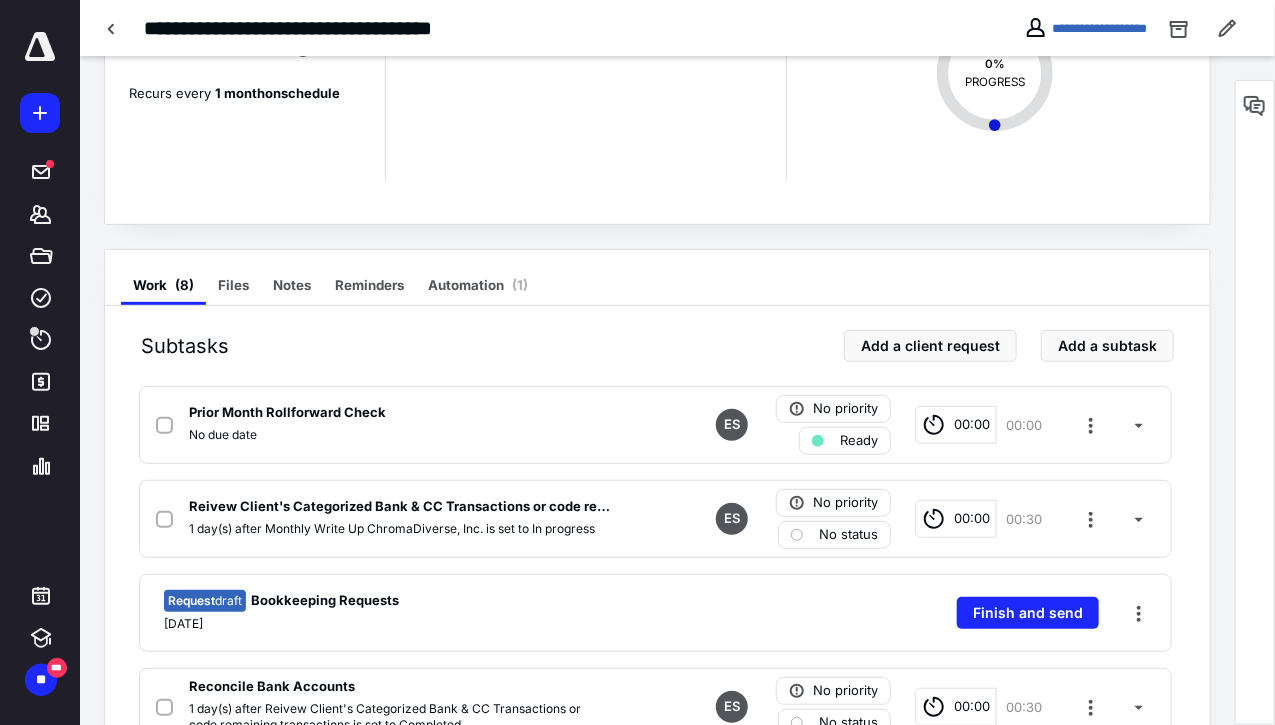scroll, scrollTop: 54, scrollLeft: 0, axis: vertical 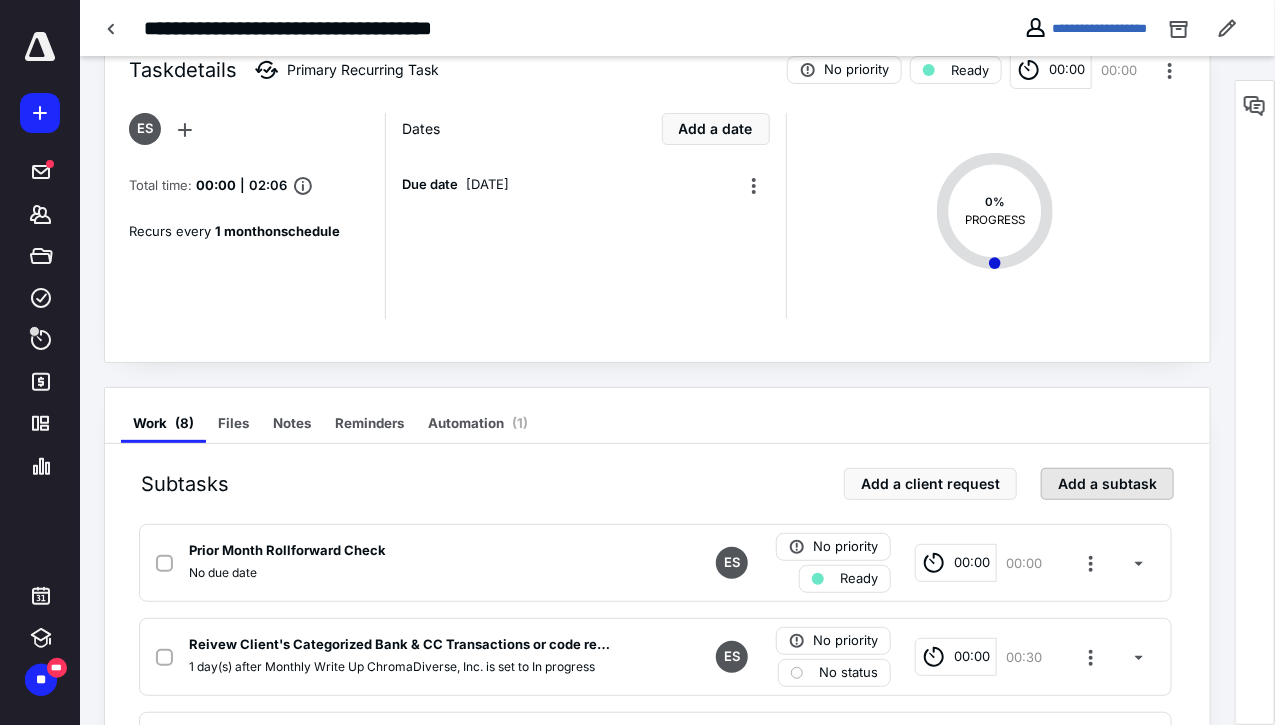 click on "Add a subtask" at bounding box center (1107, 484) 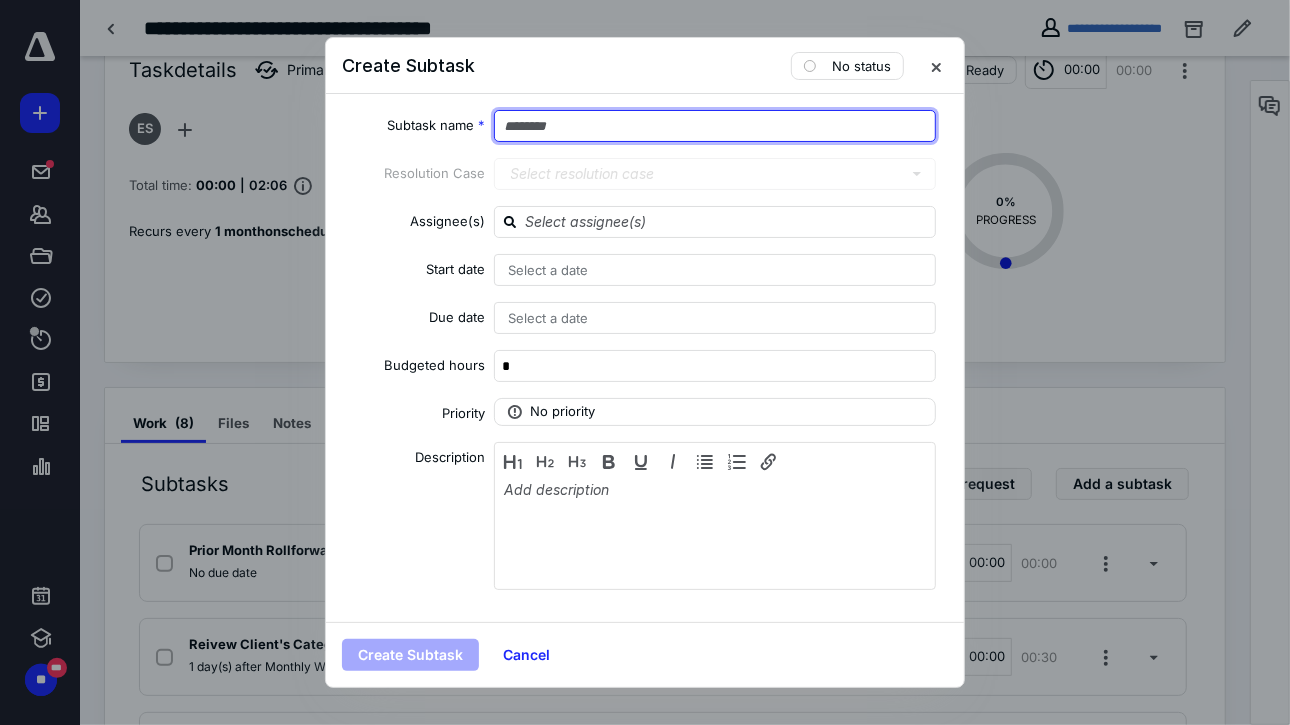 click at bounding box center (715, 126) 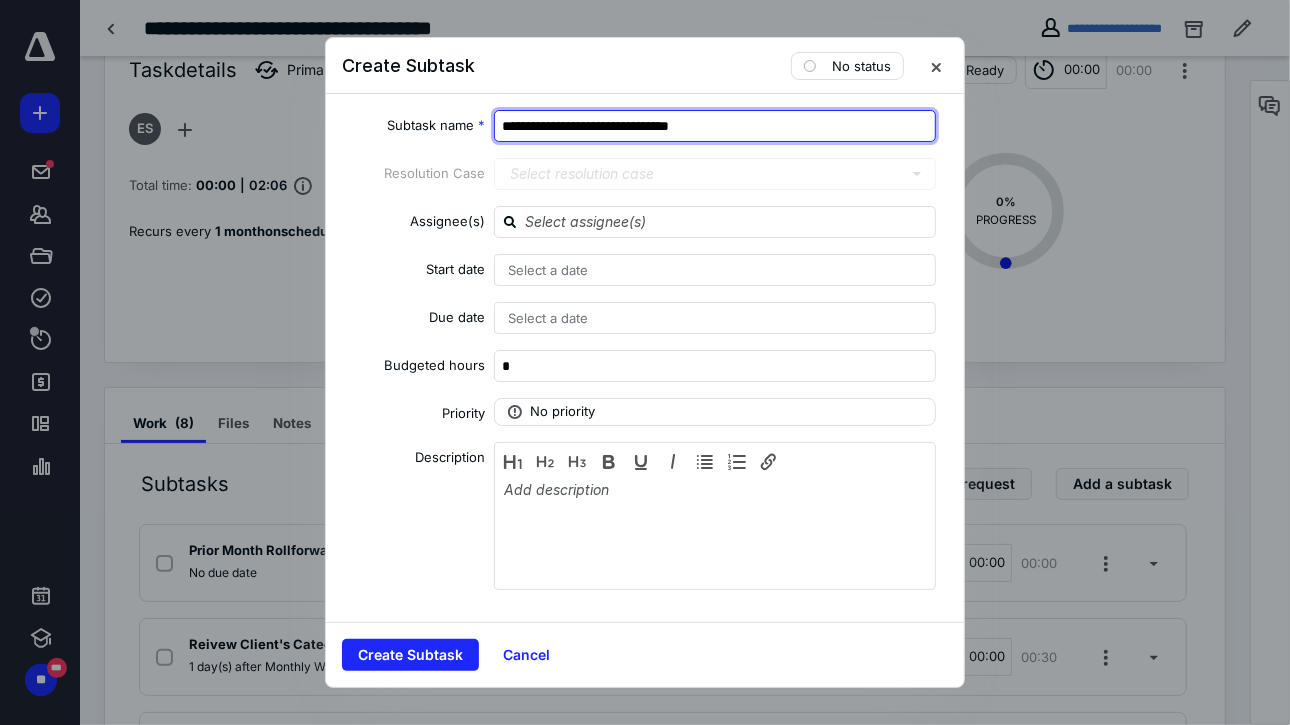 click on "**********" at bounding box center (715, 126) 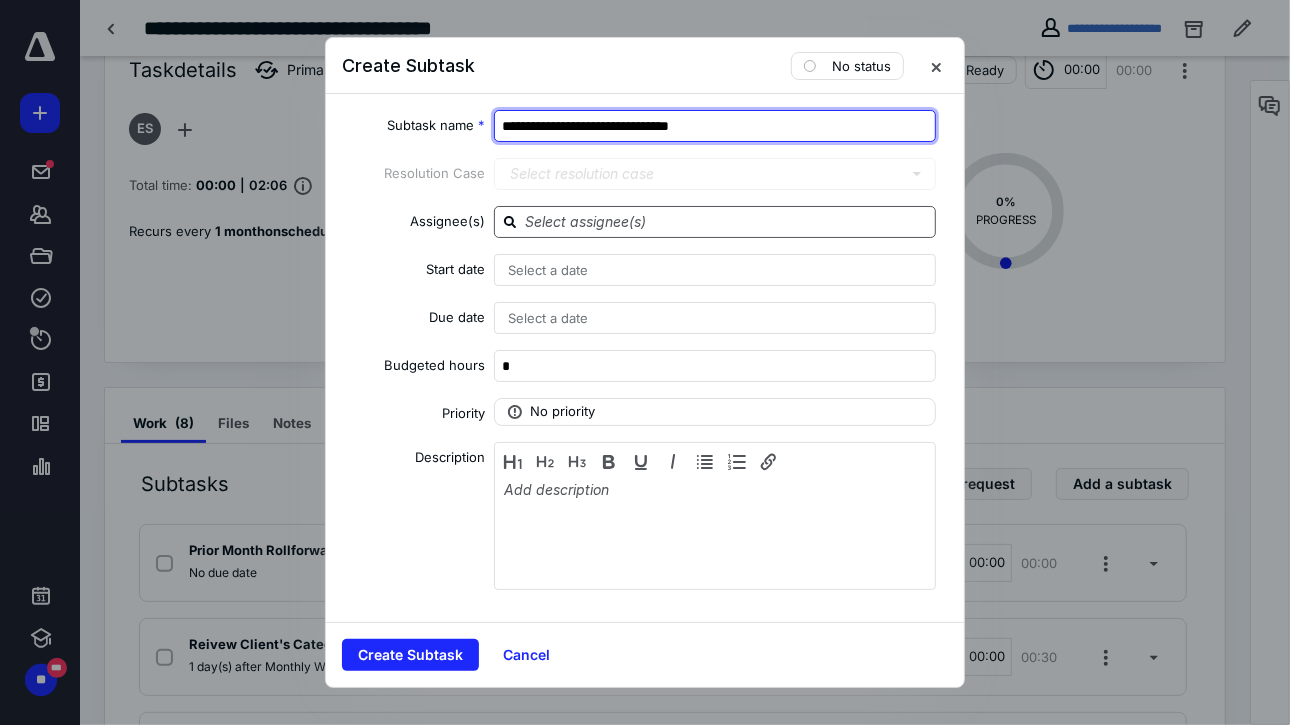 type on "**********" 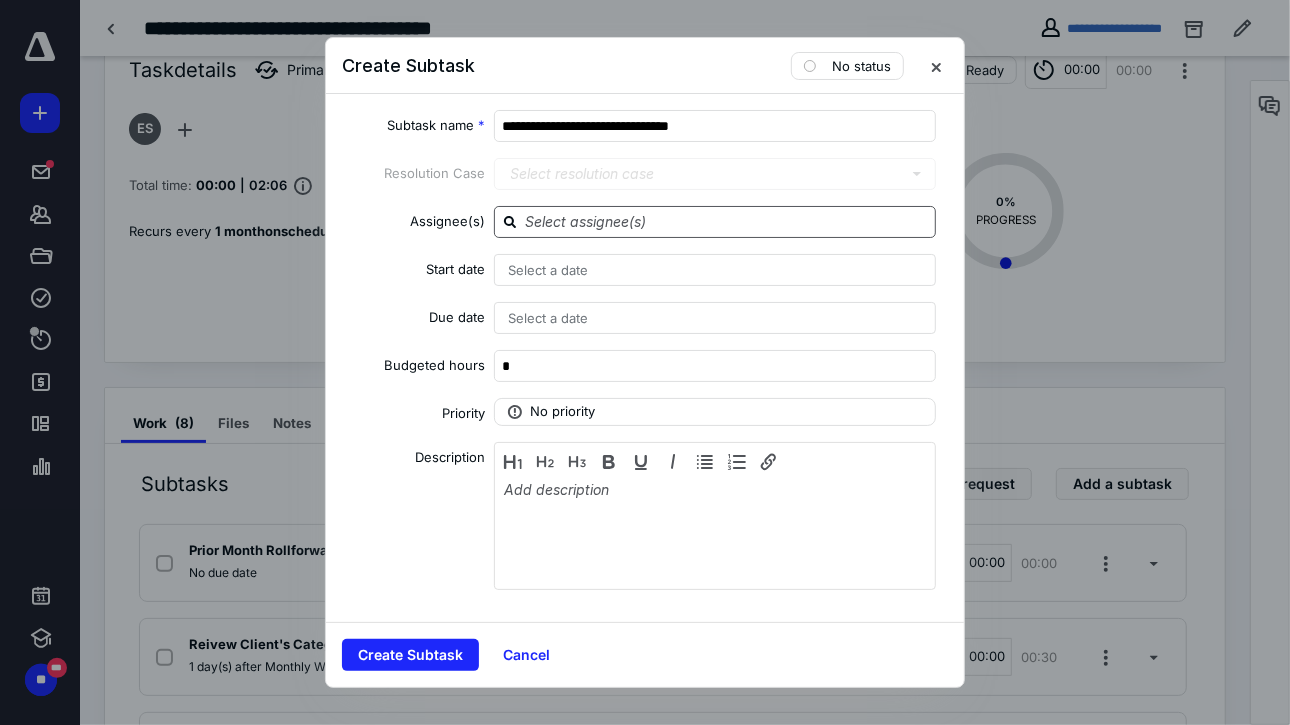 click at bounding box center (715, 222) 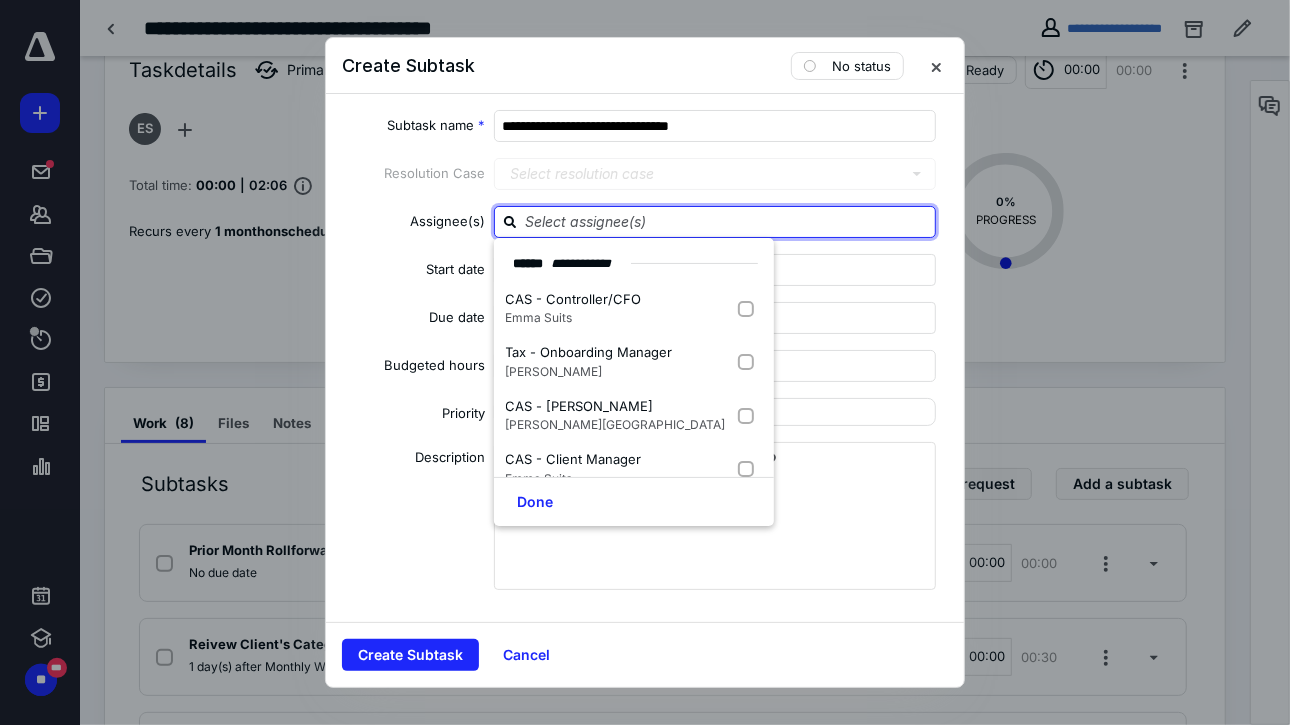 type on "e" 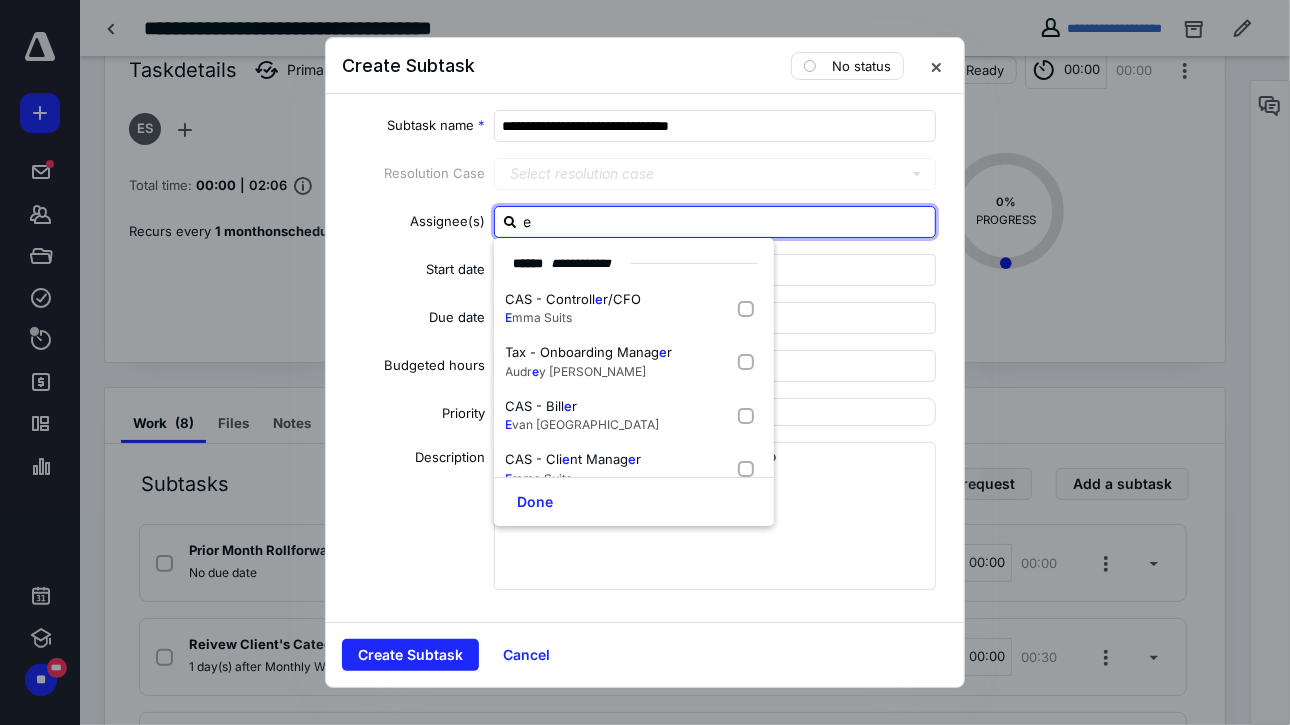 type 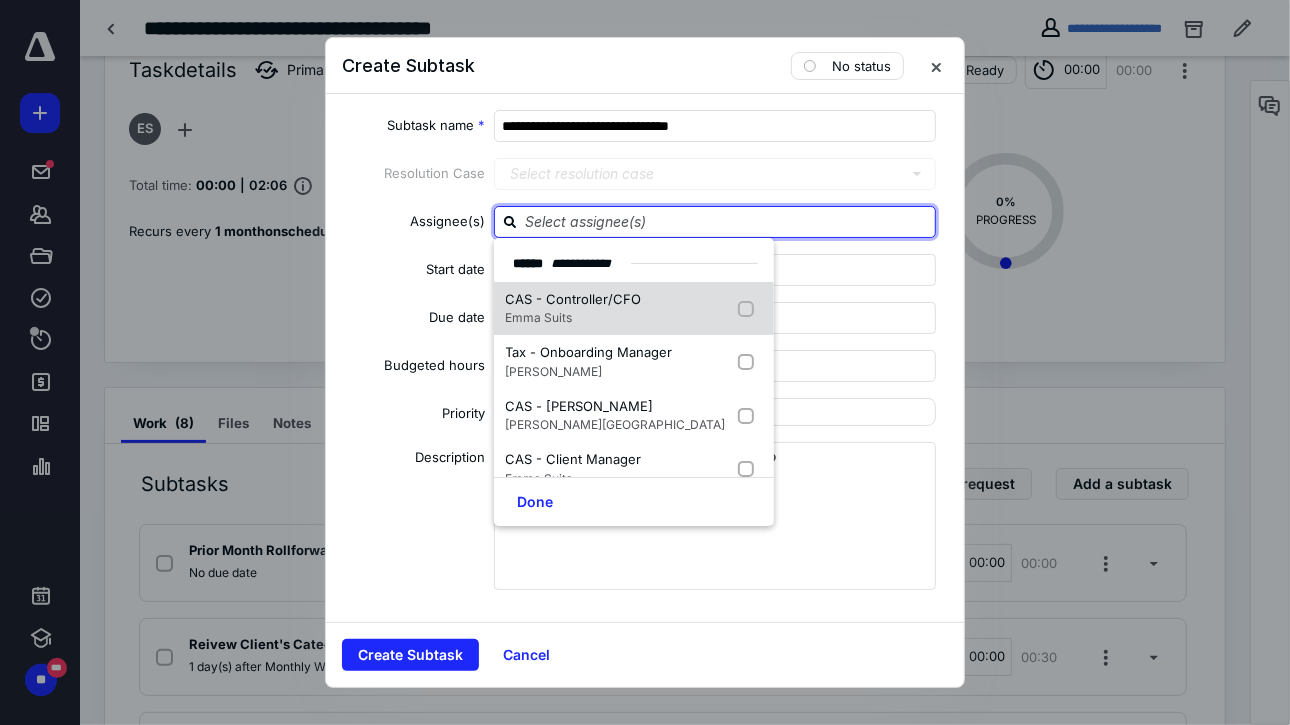 click at bounding box center (750, 309) 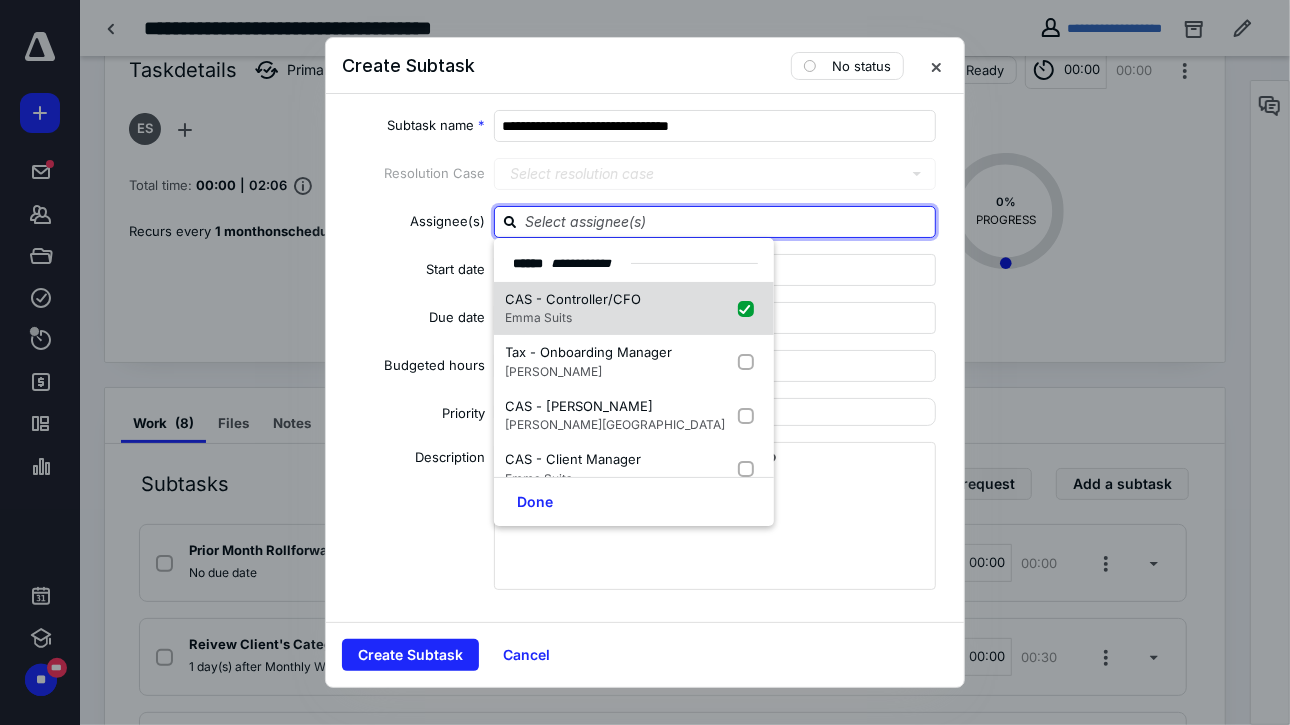 checkbox on "true" 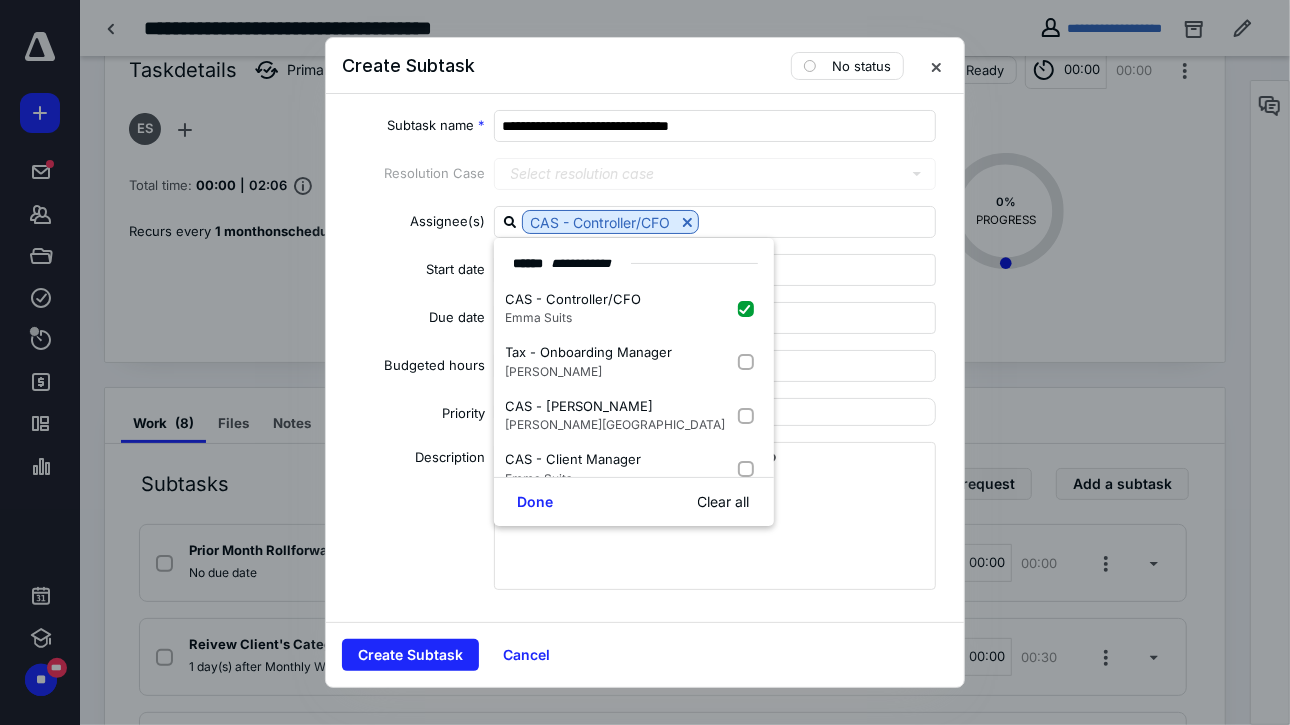 click on "Select resolution case" at bounding box center (719, 174) 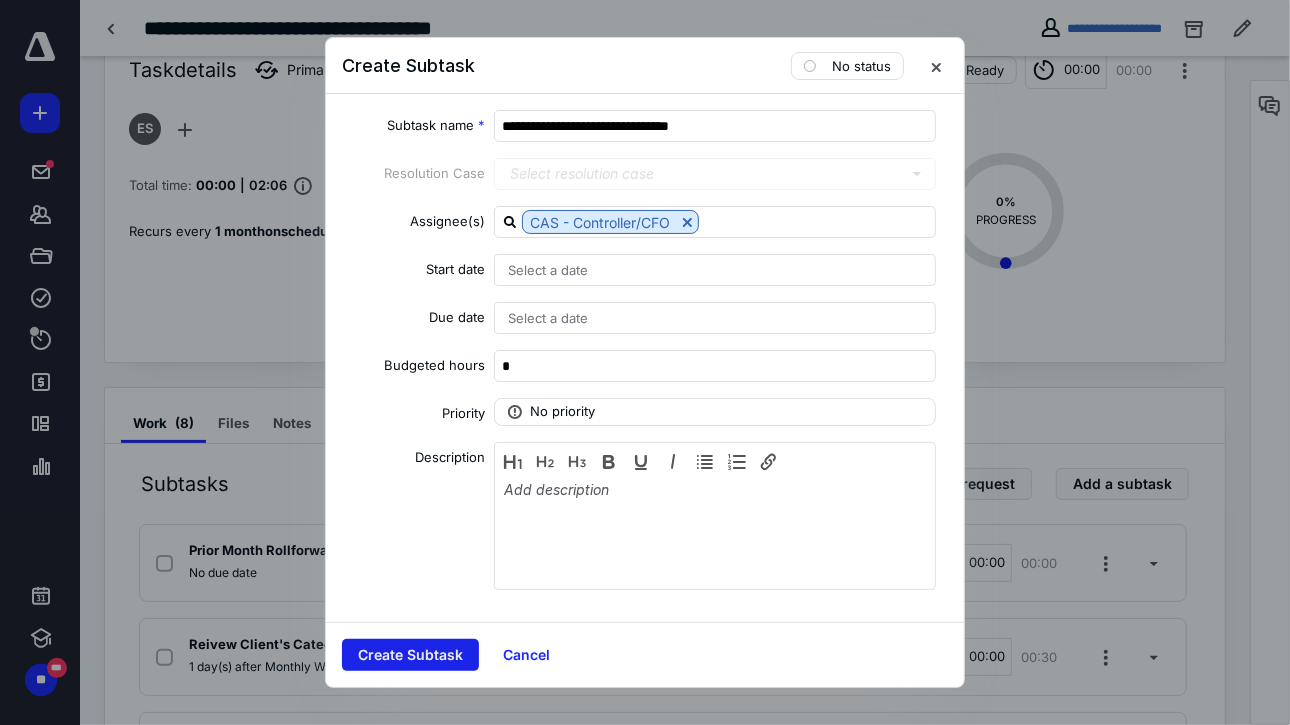click on "Create Subtask" at bounding box center (410, 655) 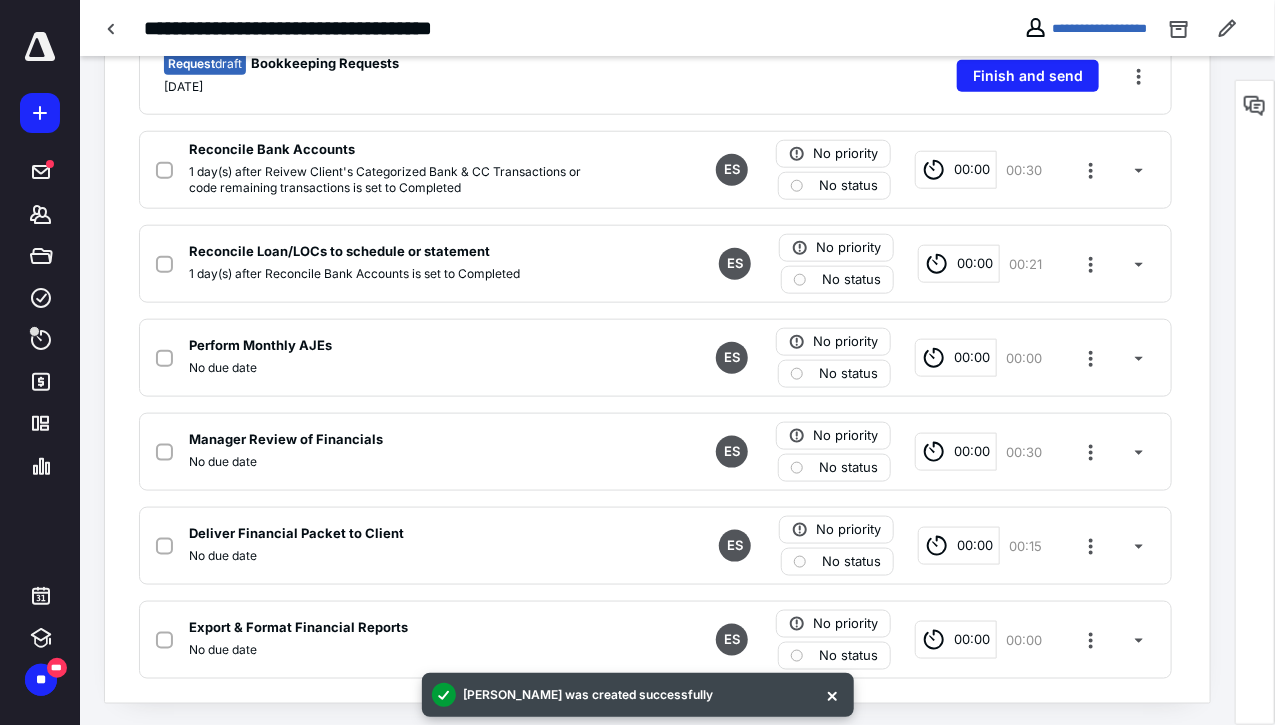 scroll, scrollTop: 730, scrollLeft: 0, axis: vertical 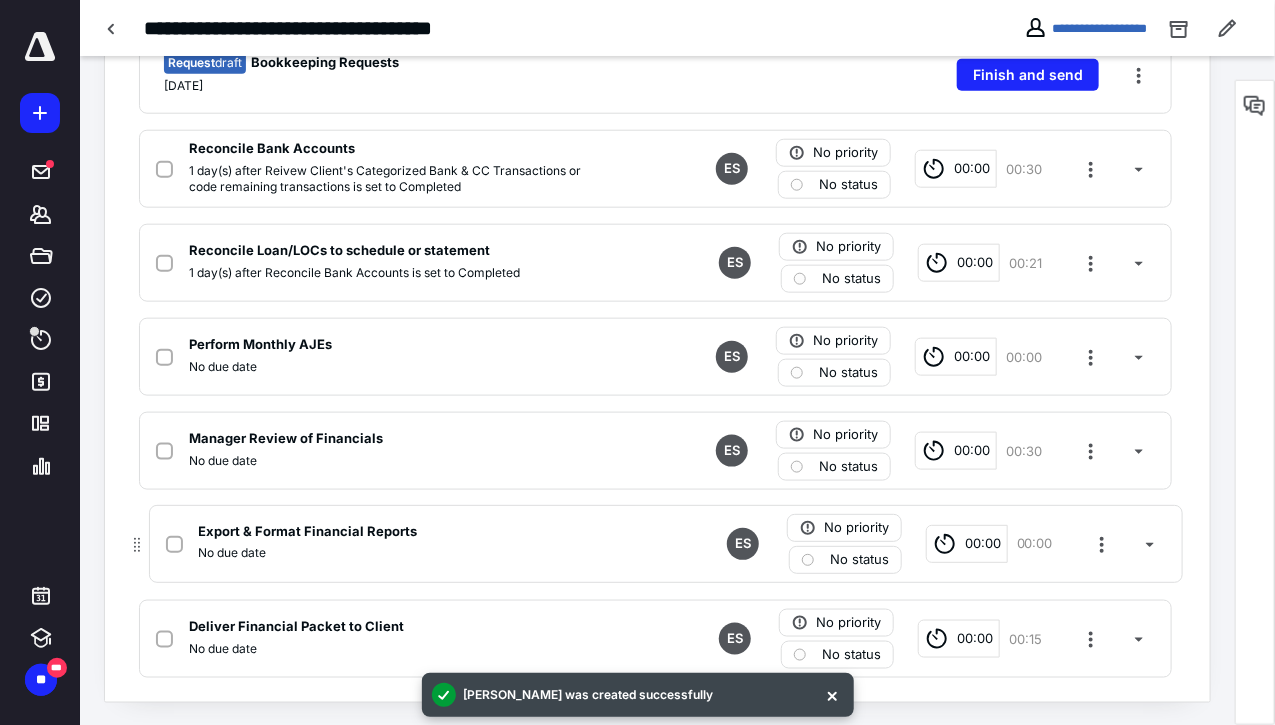 drag, startPoint x: 120, startPoint y: 638, endPoint x: 130, endPoint y: 534, distance: 104.47966 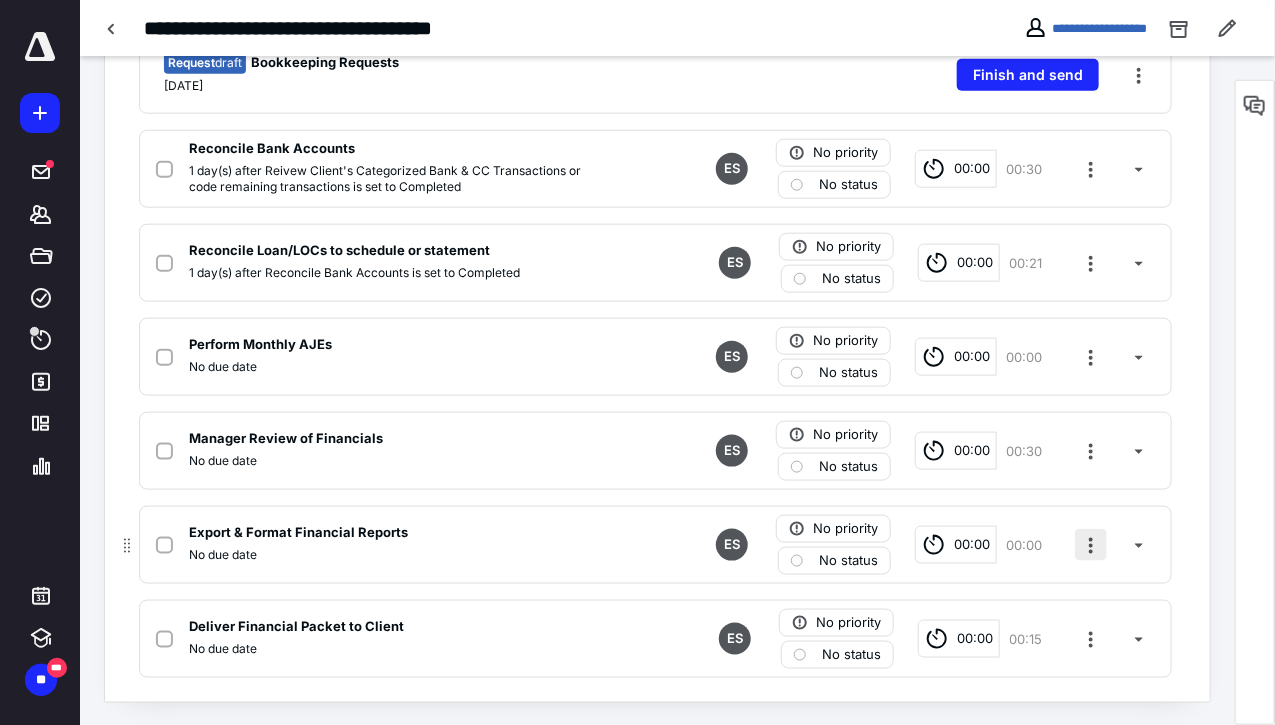 click at bounding box center [1091, 545] 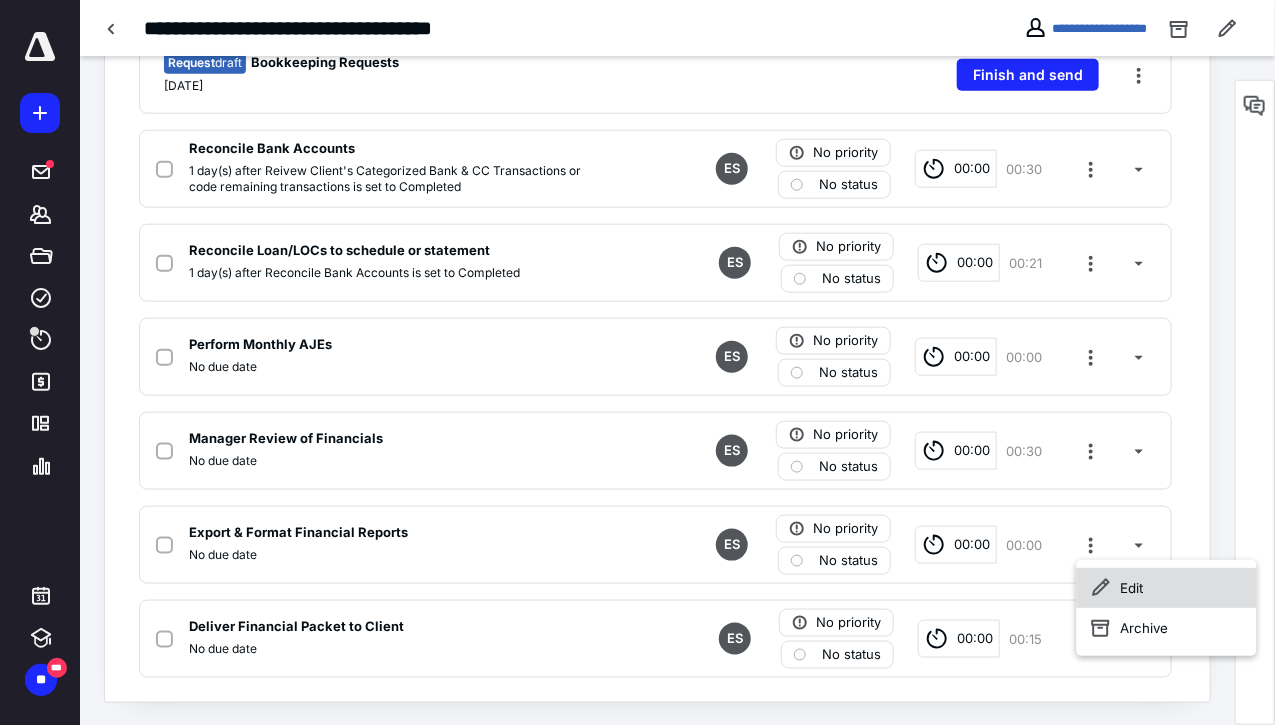 click 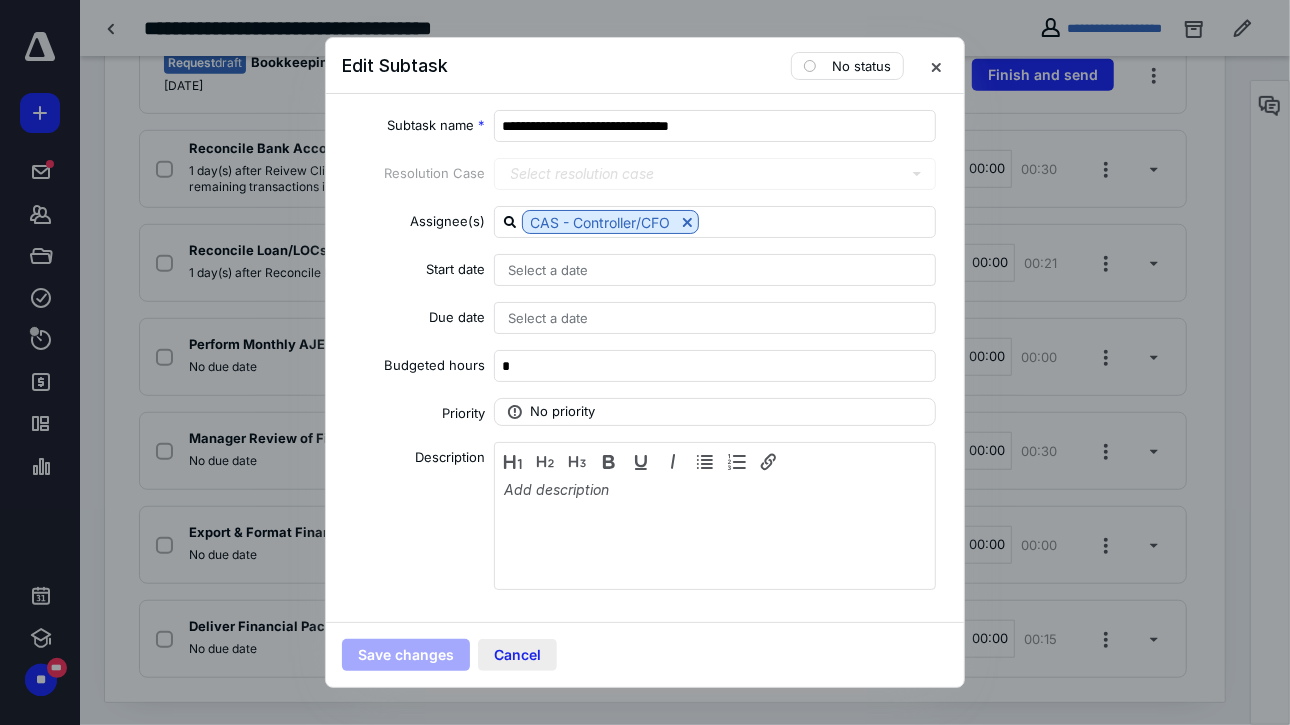 click on "Cancel" at bounding box center (517, 655) 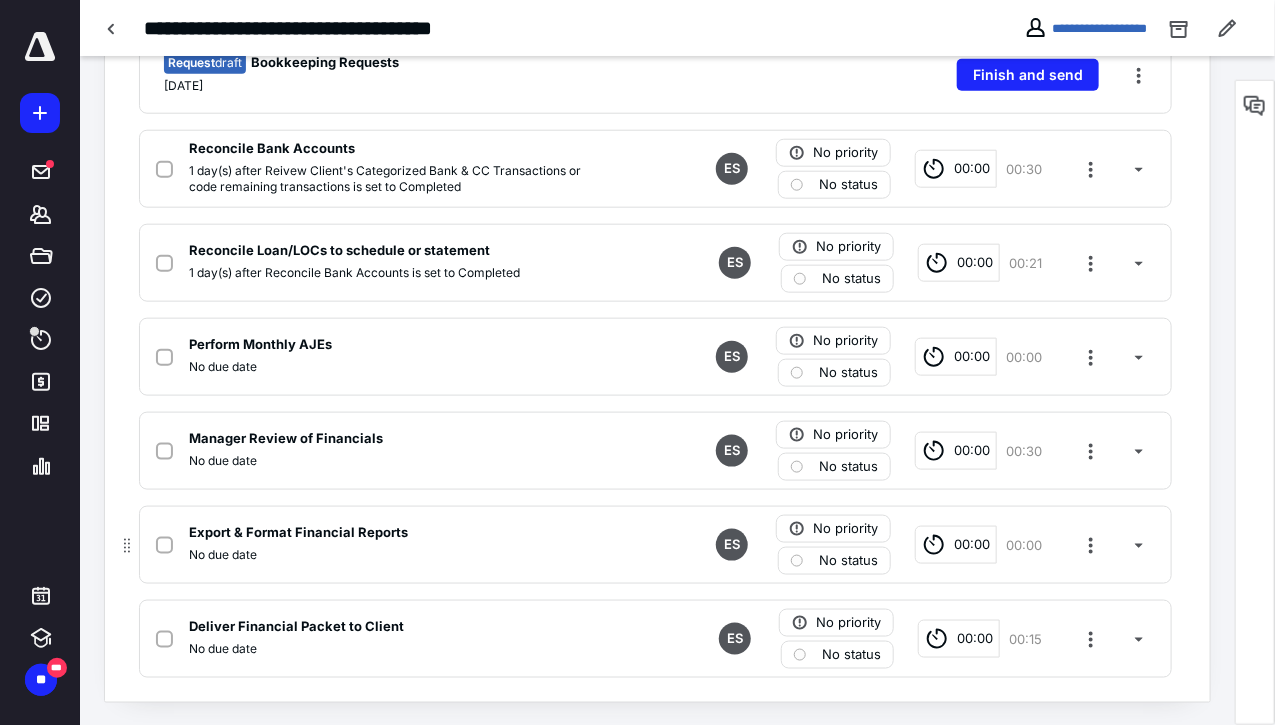 click on "No due date" at bounding box center (393, 555) 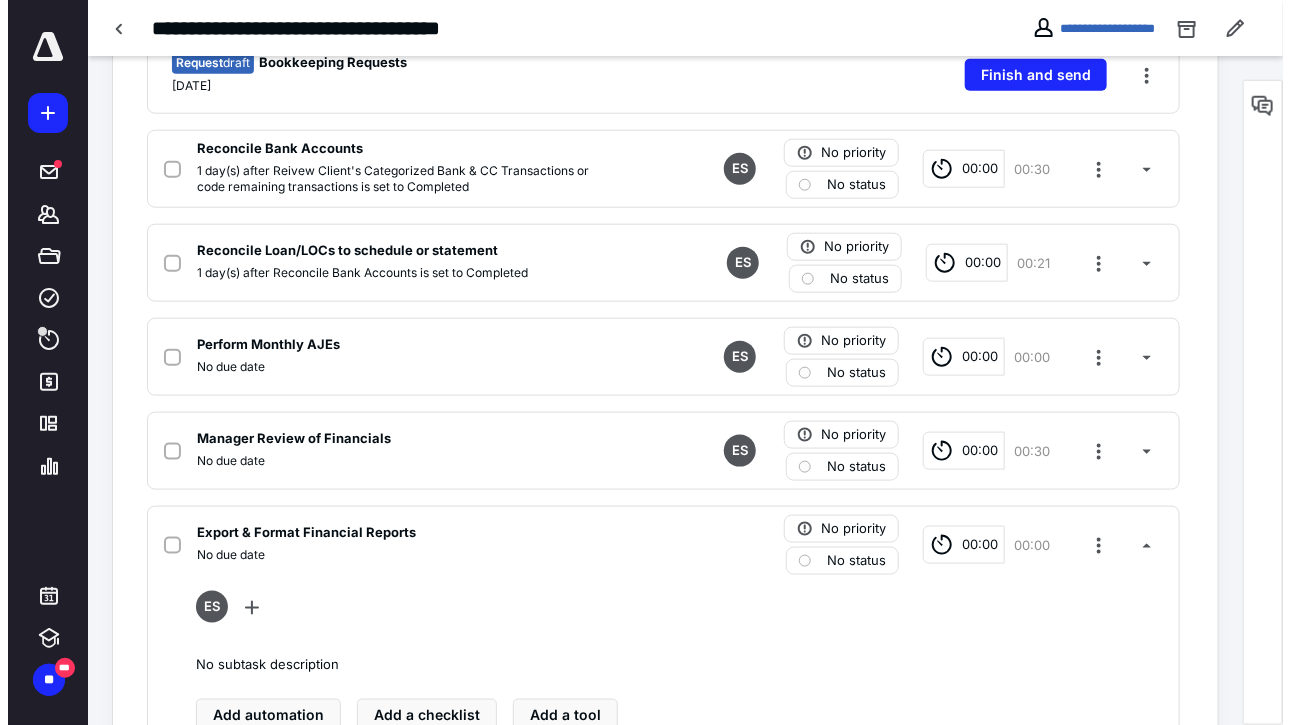 scroll, scrollTop: 893, scrollLeft: 0, axis: vertical 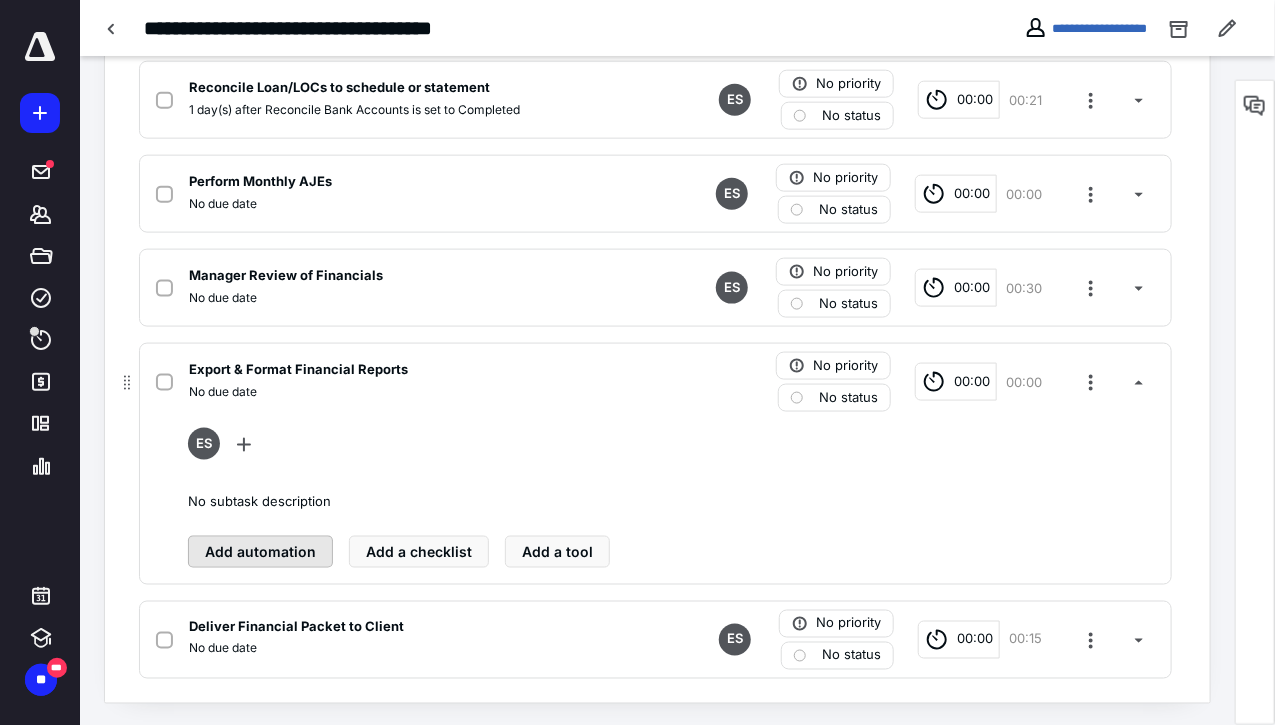 click on "Add automation" at bounding box center [260, 552] 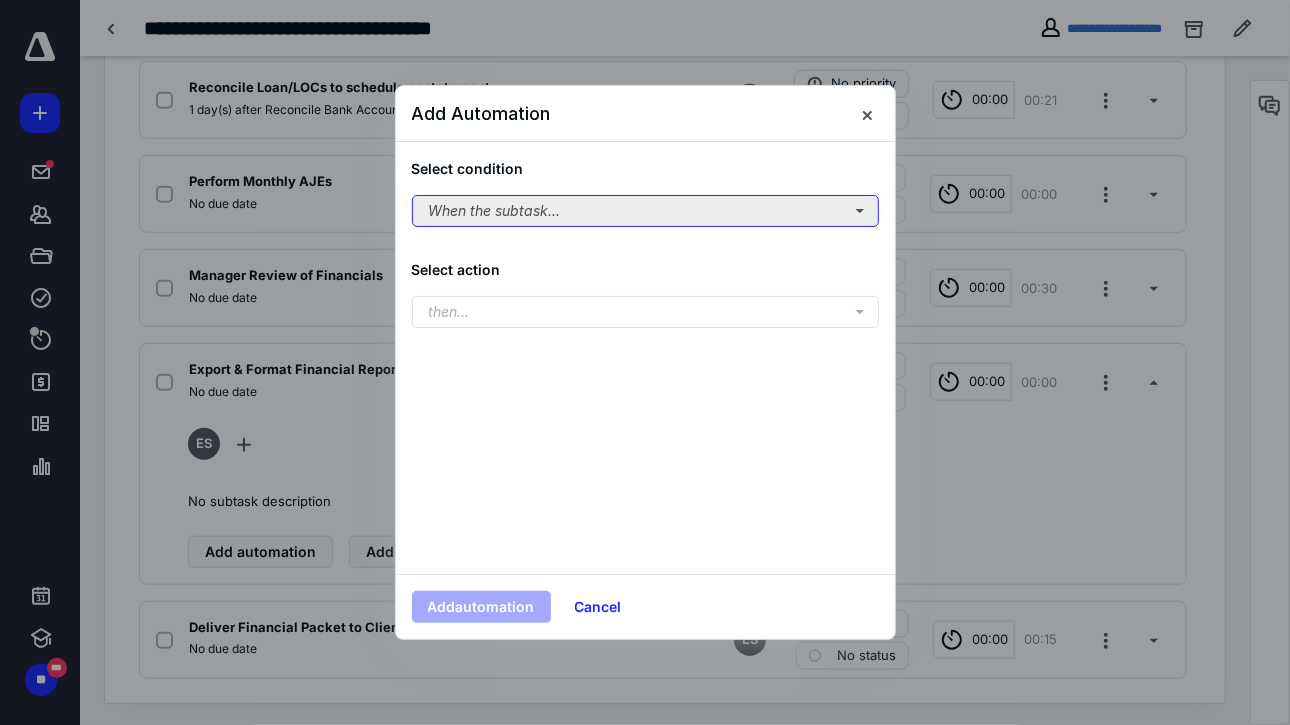 click on "When the subtask..." at bounding box center (645, 211) 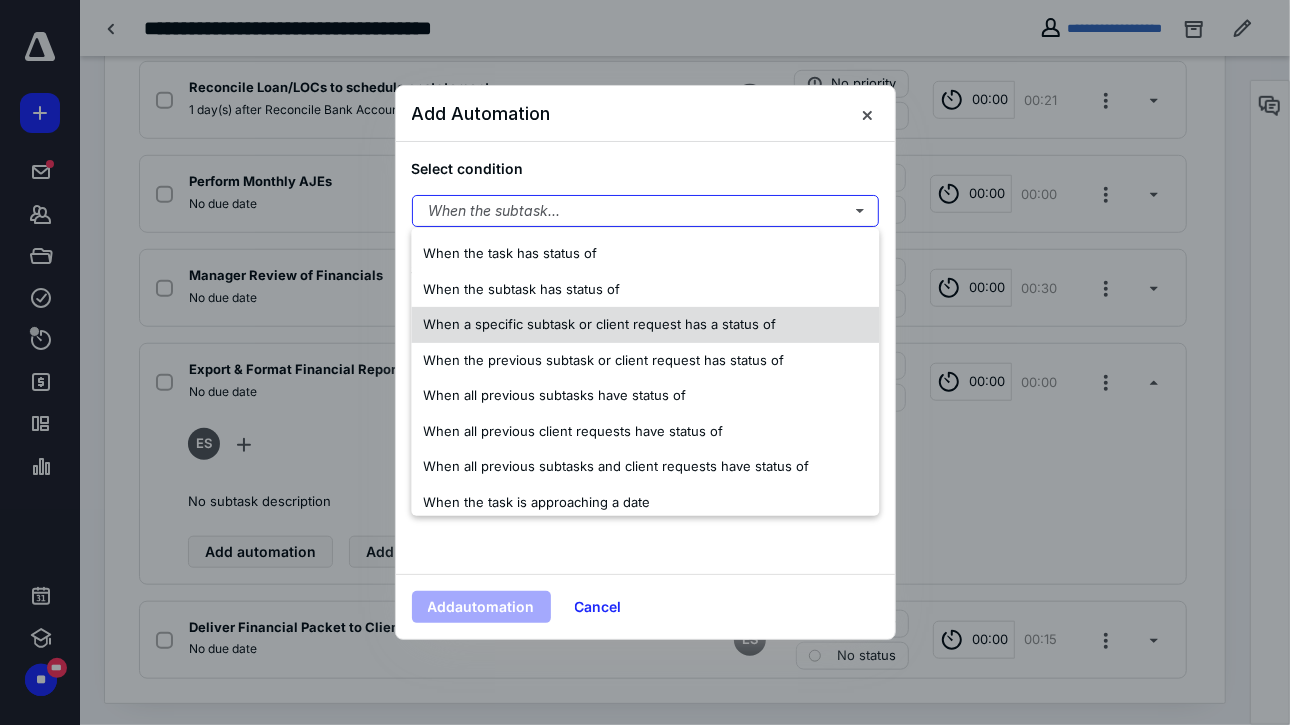 click on "When a specific subtask or client request has a status of" at bounding box center [645, 325] 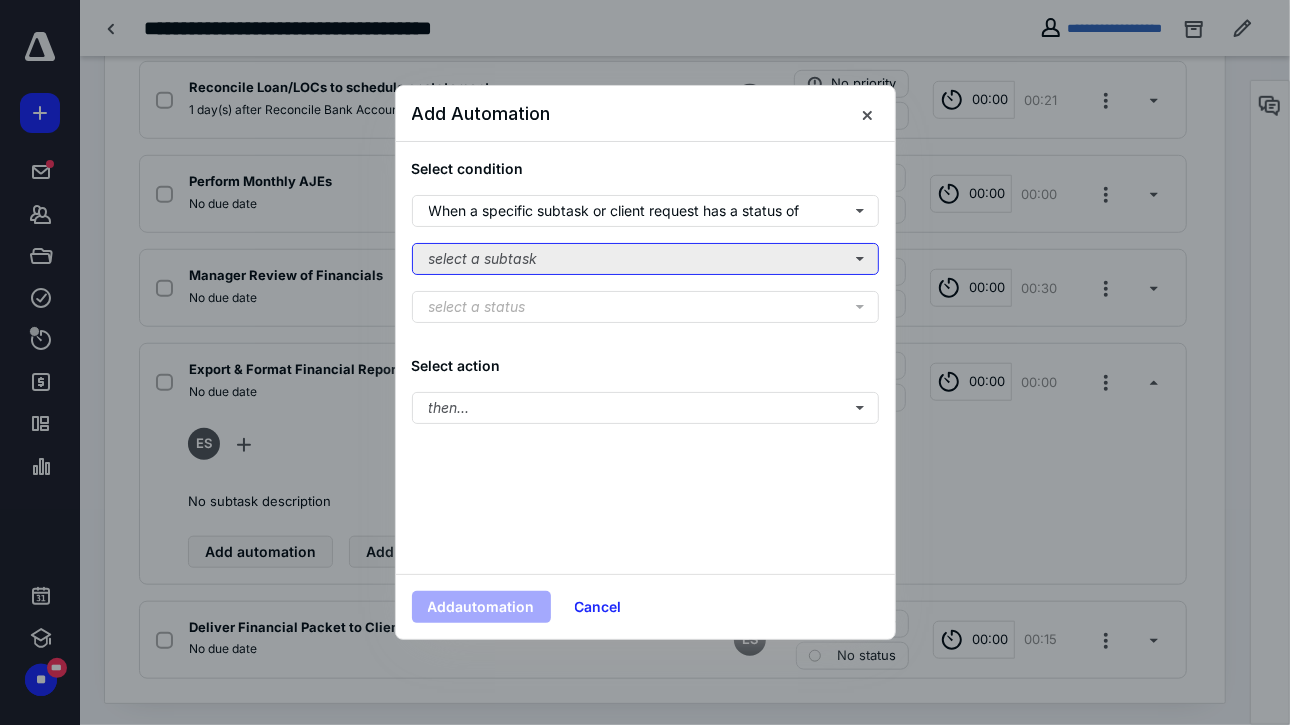 click on "select a subtask" at bounding box center (645, 259) 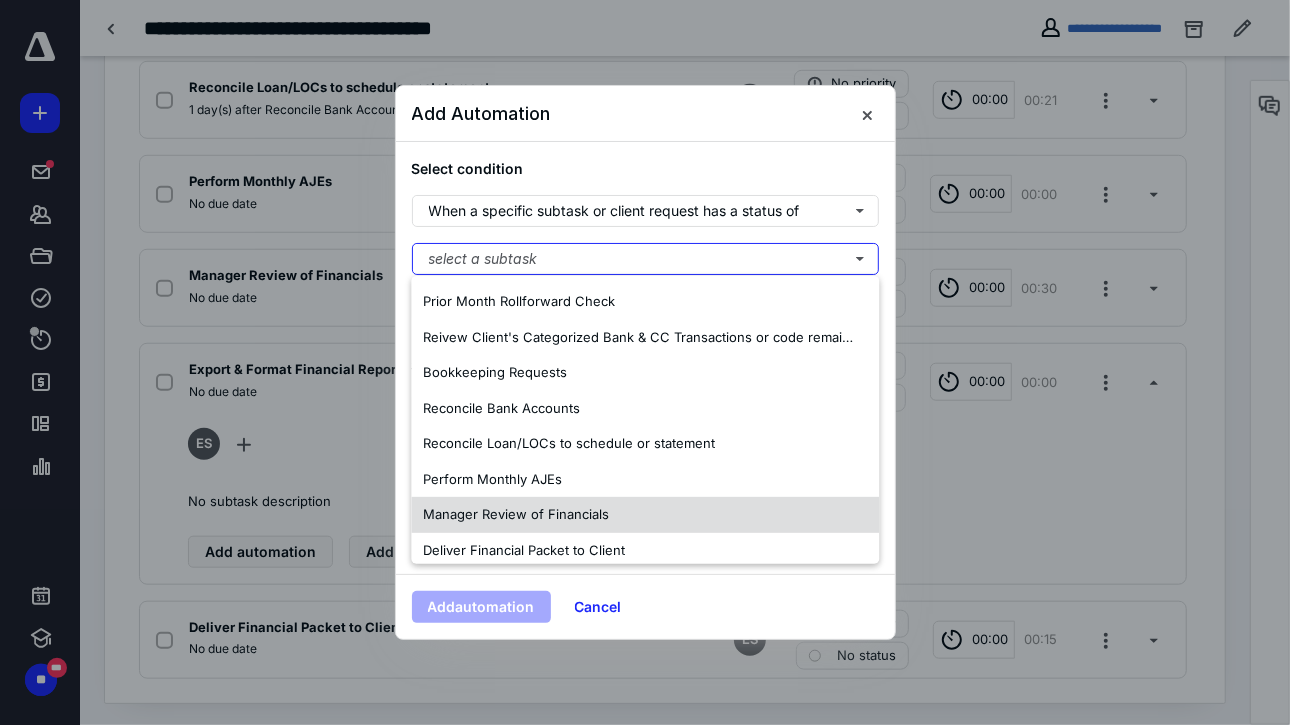 click on "Manager Review of Financials" at bounding box center [516, 514] 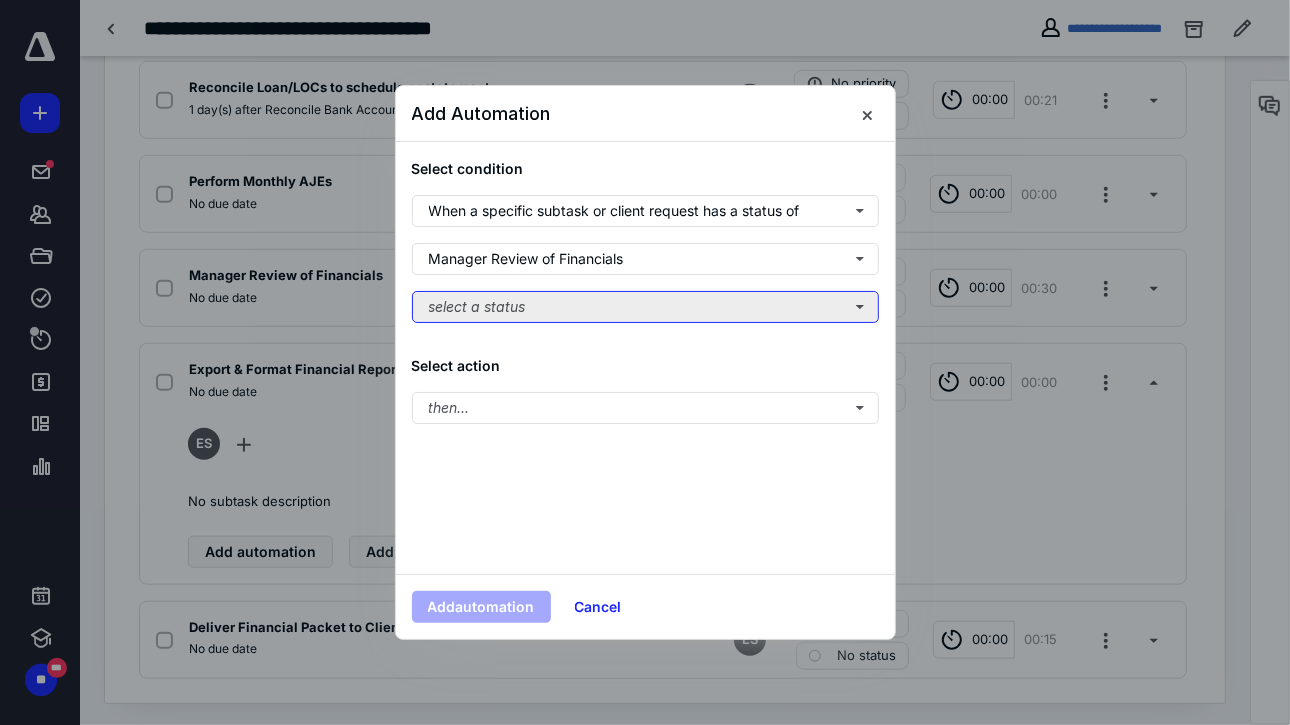 click on "select a status" at bounding box center (645, 307) 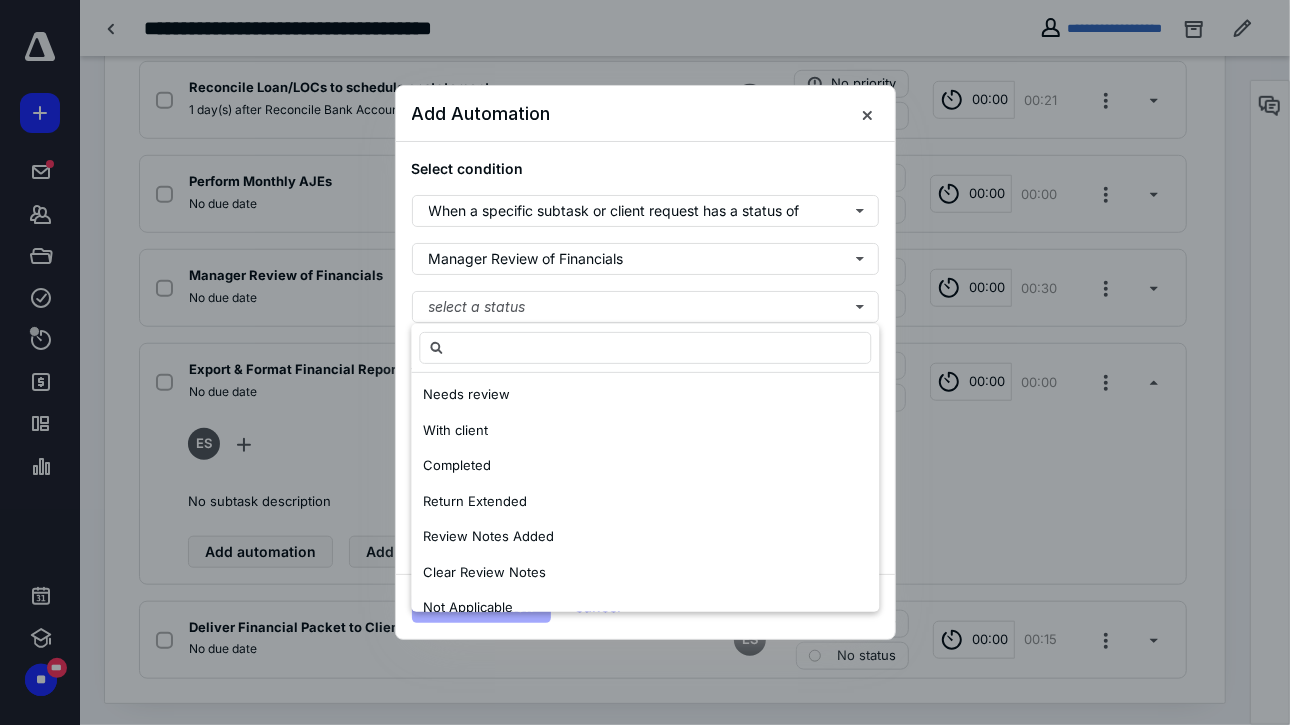 scroll, scrollTop: 226, scrollLeft: 0, axis: vertical 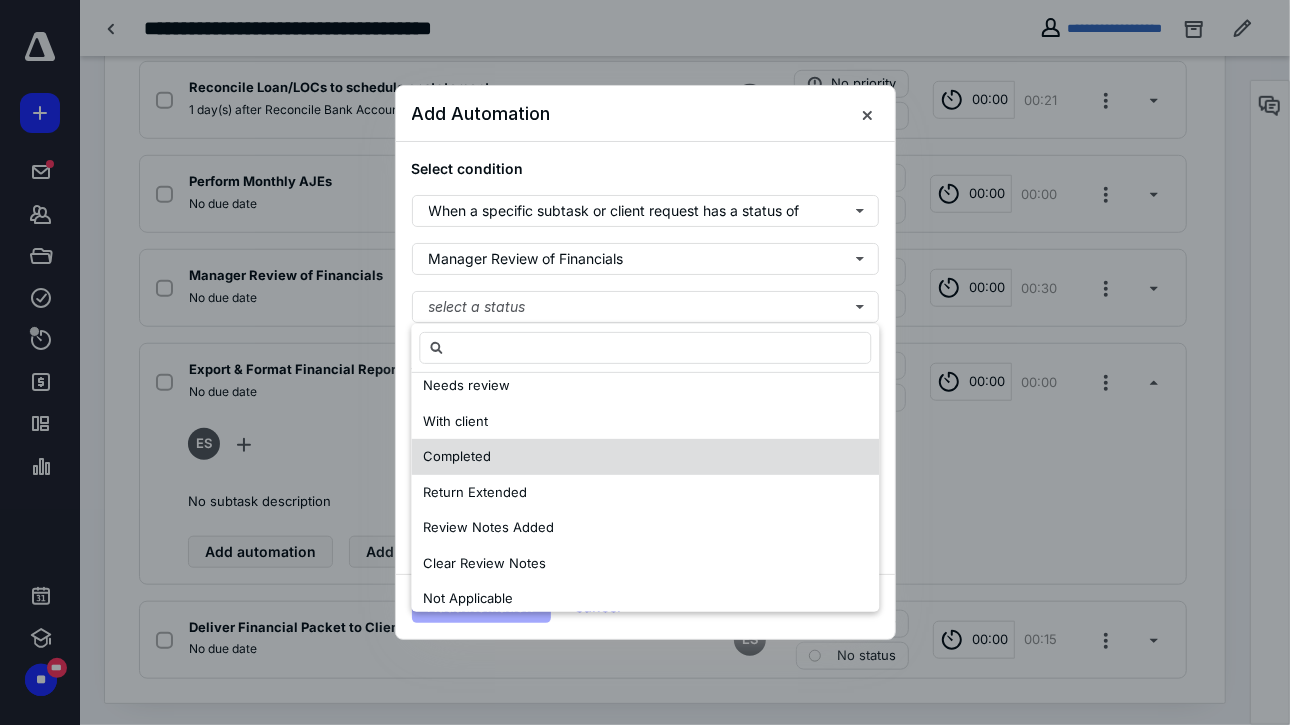 click on "Completed" at bounding box center [645, 457] 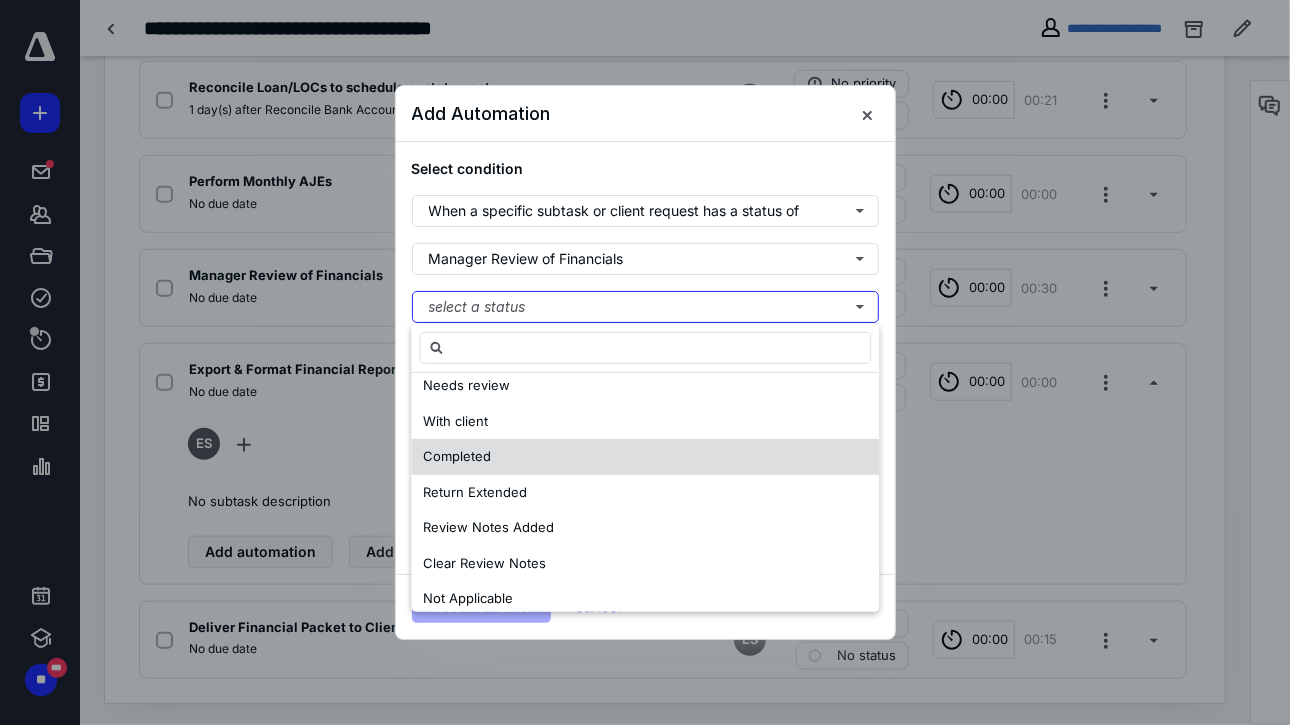 scroll, scrollTop: 0, scrollLeft: 0, axis: both 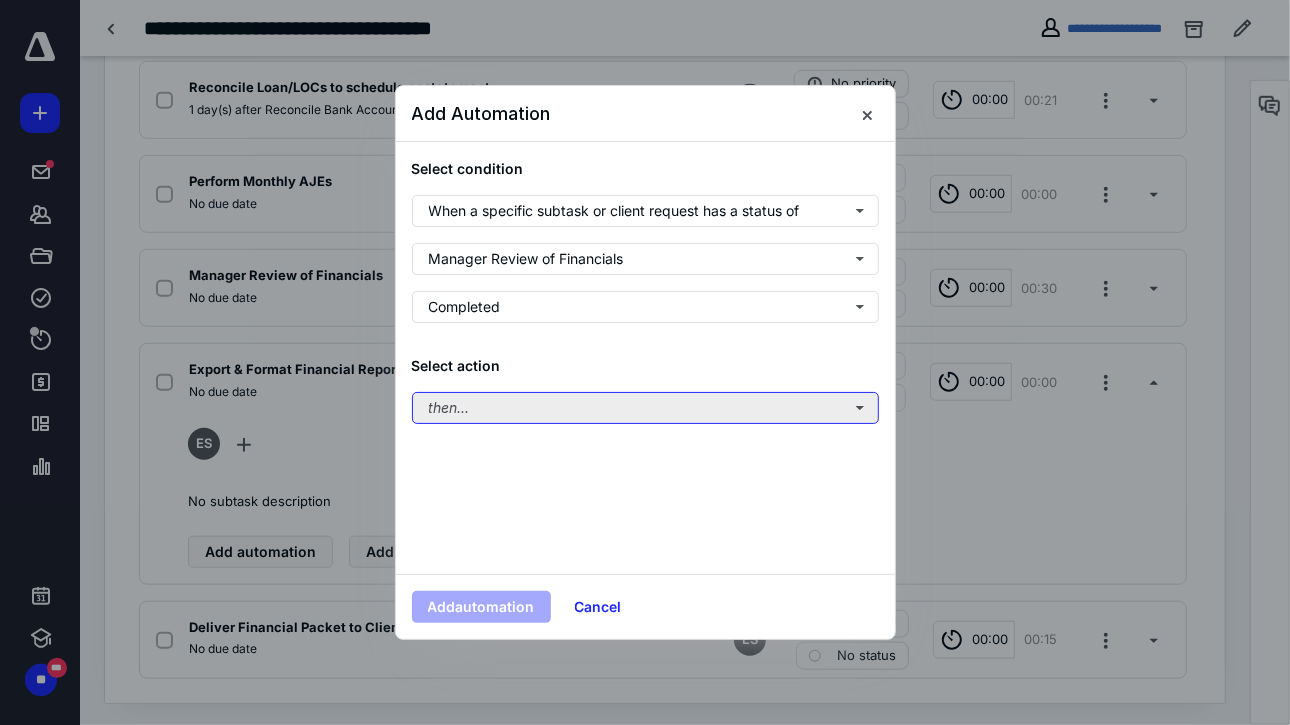 click on "then..." at bounding box center (645, 408) 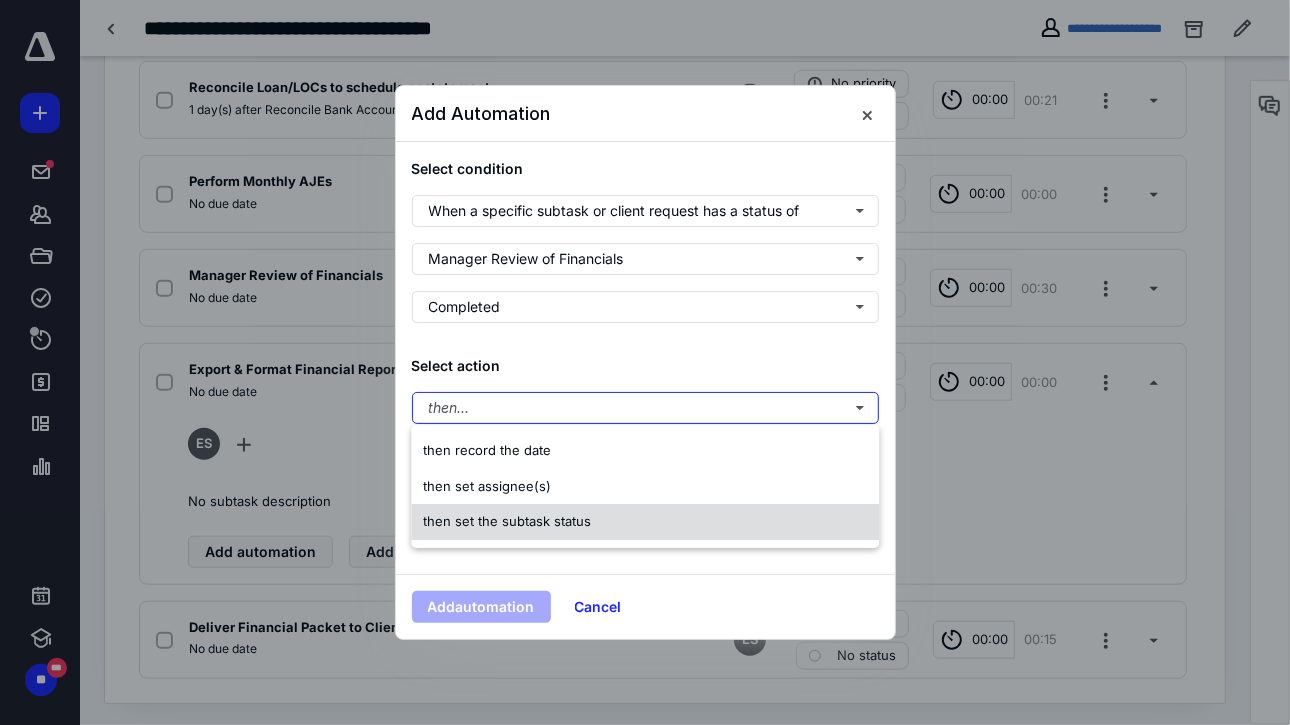 click on "then set the subtask status" at bounding box center [507, 521] 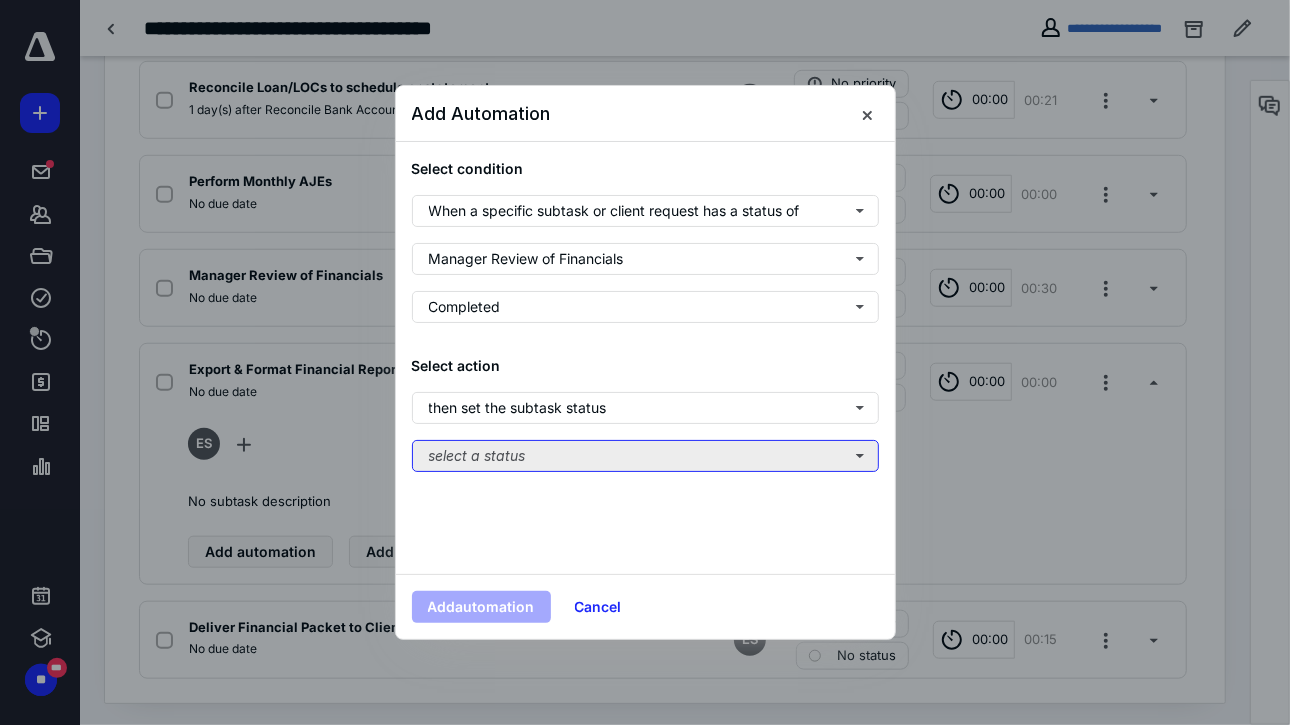 click on "select a status" at bounding box center (645, 456) 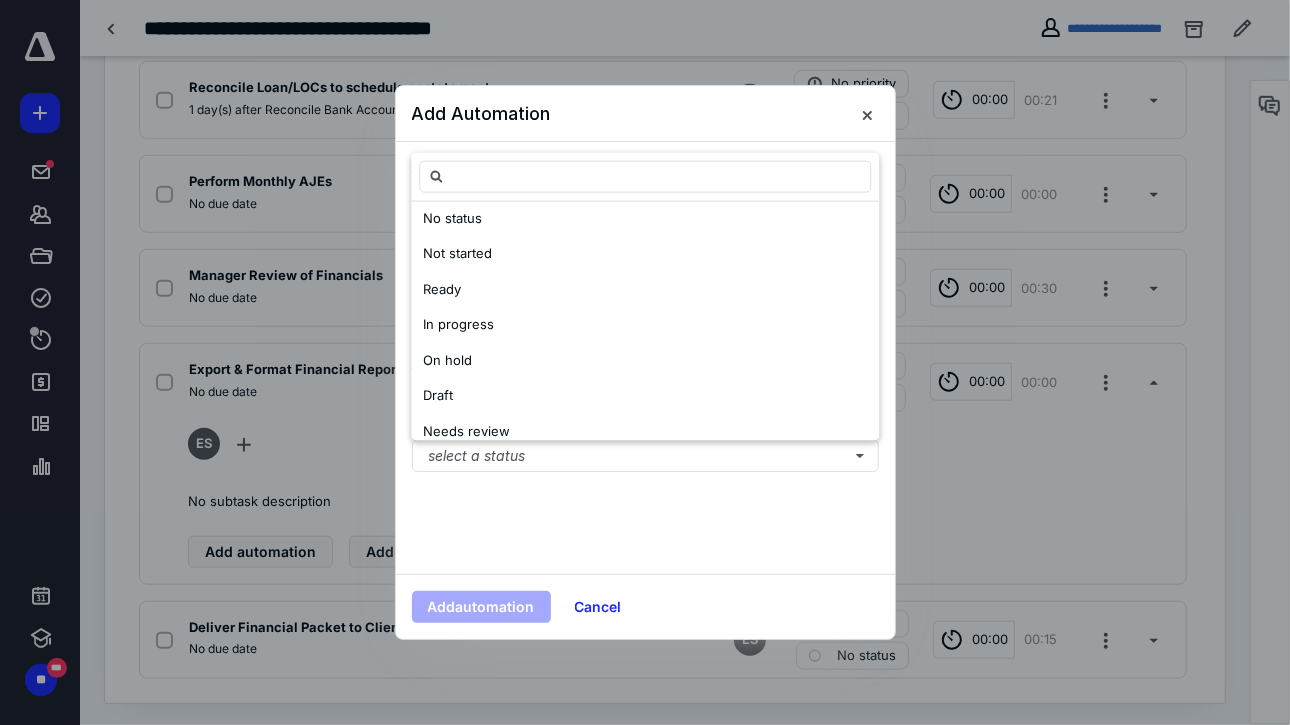scroll, scrollTop: 32, scrollLeft: 0, axis: vertical 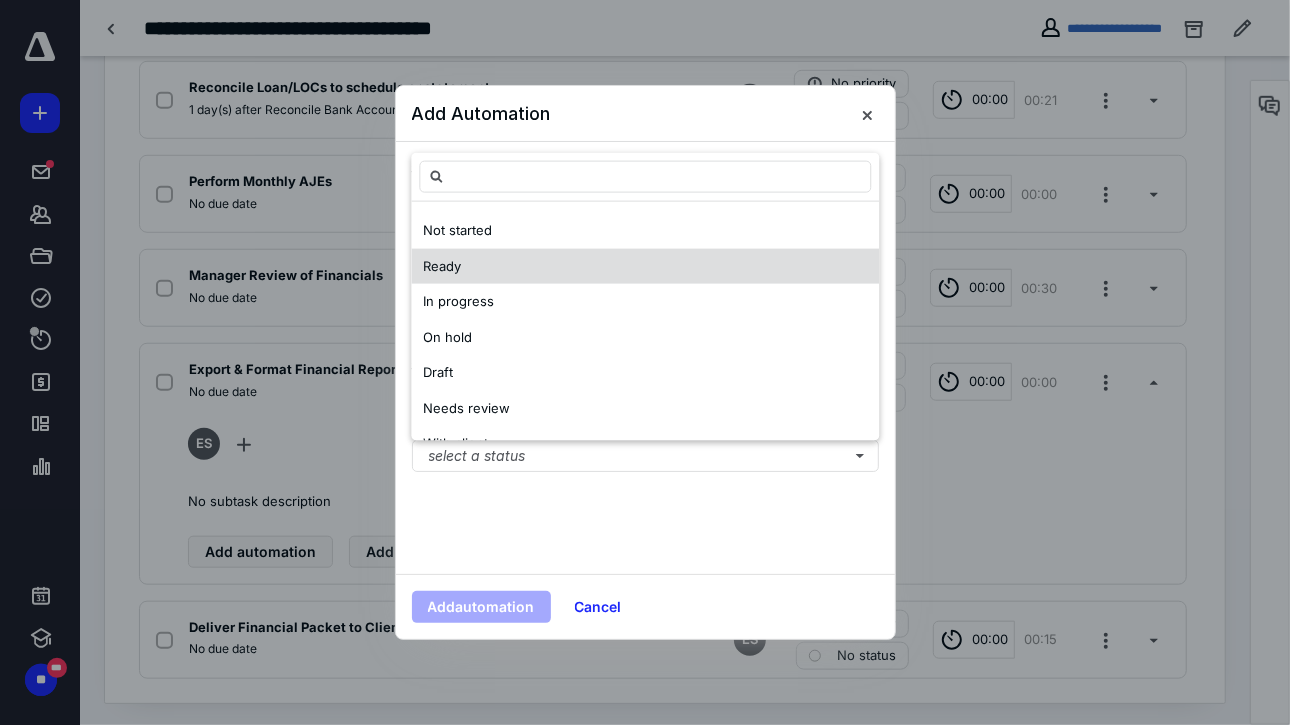 click on "Ready" at bounding box center [645, 267] 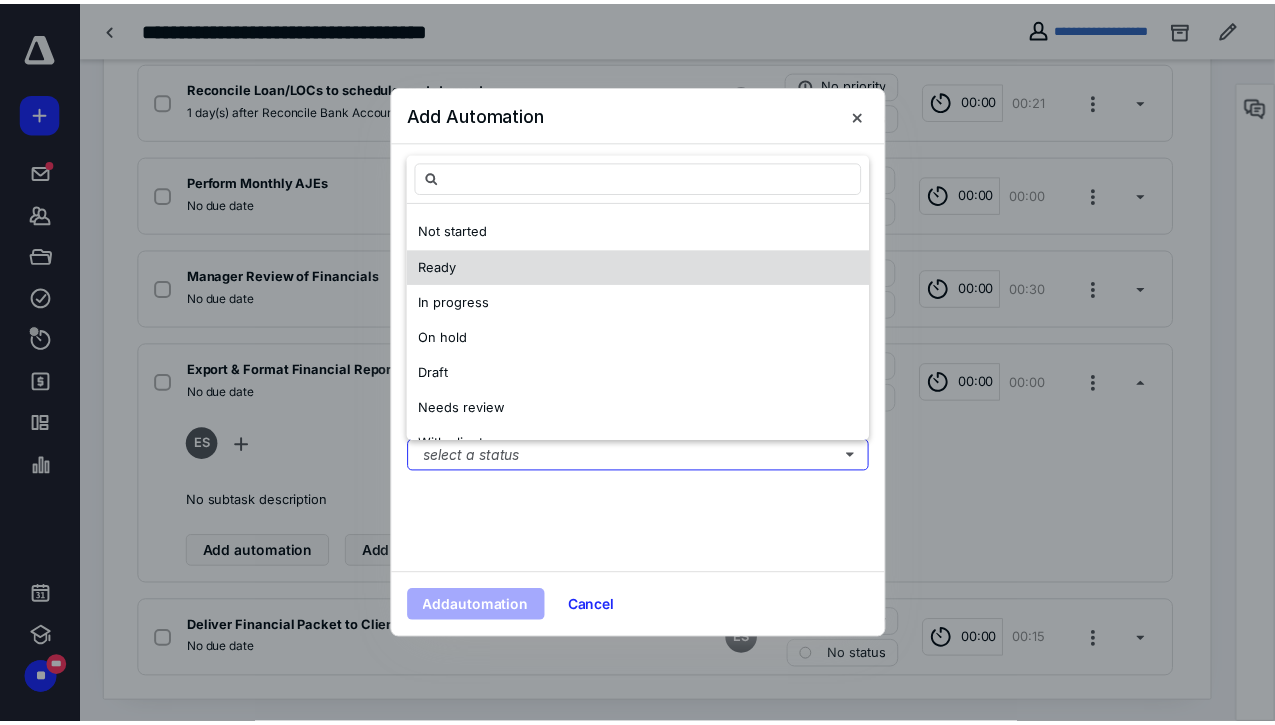 scroll, scrollTop: 0, scrollLeft: 0, axis: both 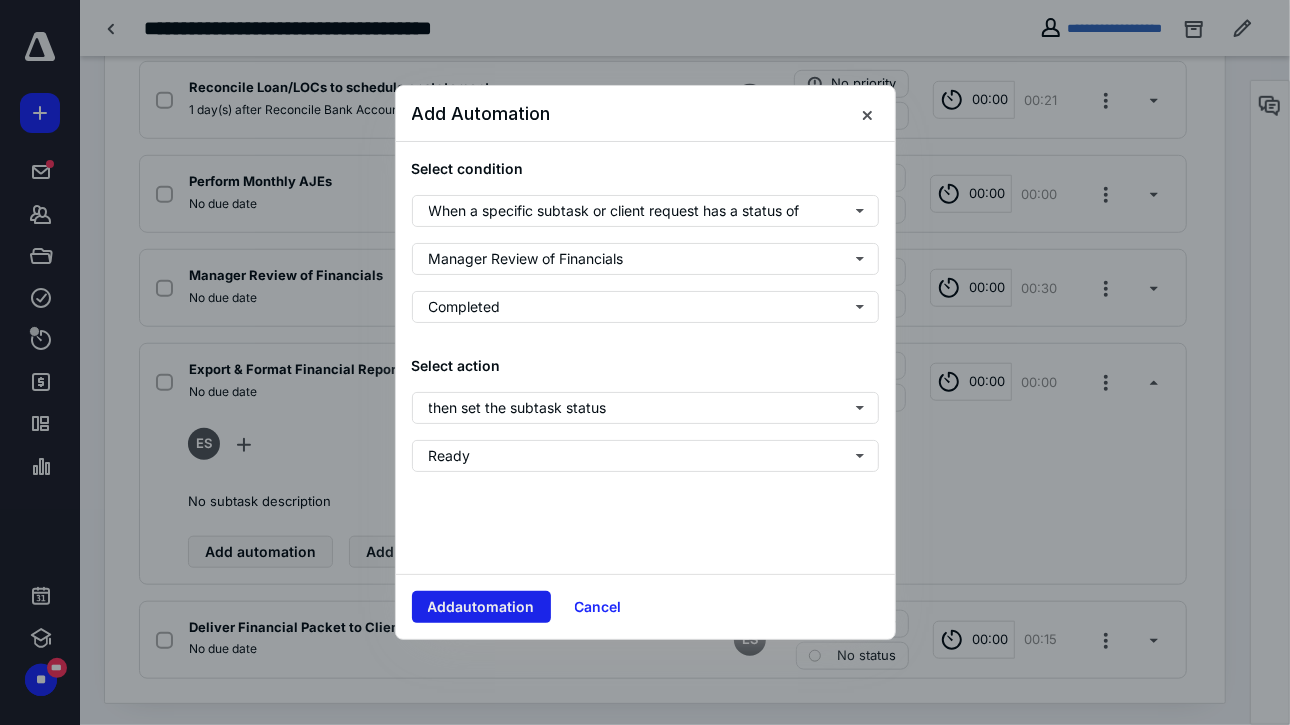 click on "Add  automation" at bounding box center [481, 607] 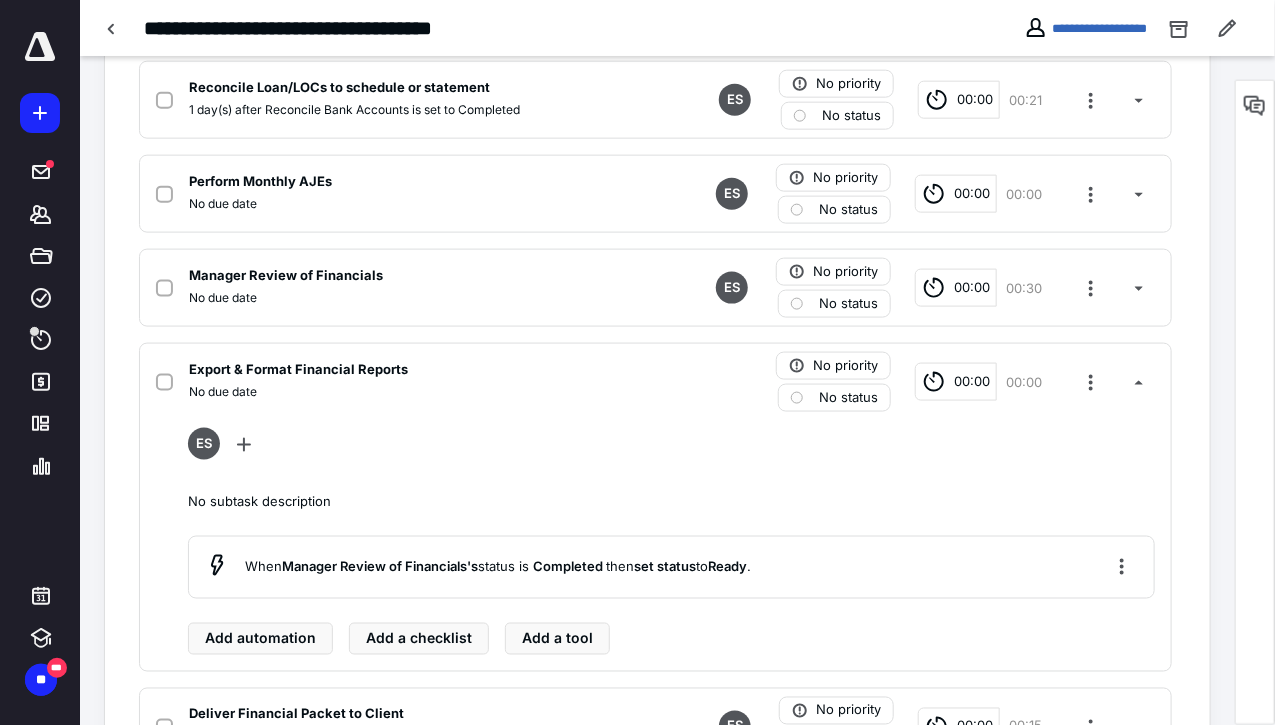 drag, startPoint x: 1274, startPoint y: 397, endPoint x: 1276, endPoint y: 443, distance: 46.043457 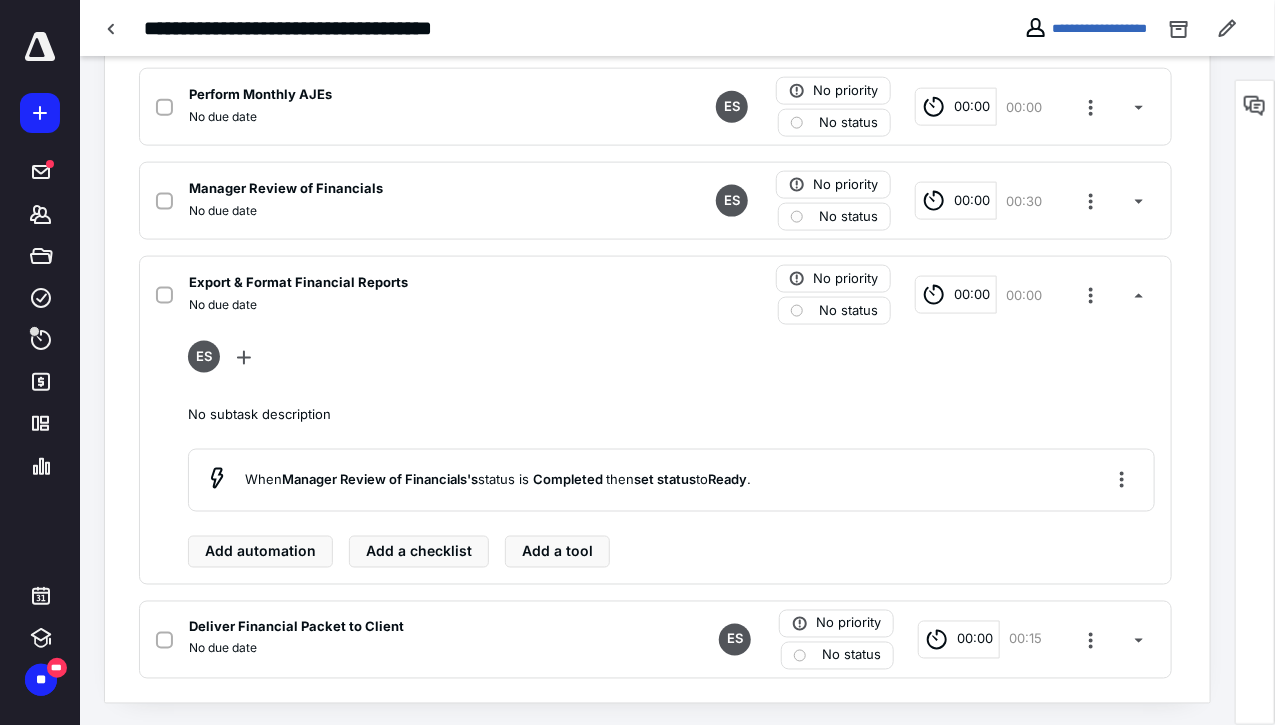 click on "Task  details  Primary Recurring Task No priority Ready 00:00 00:00 ES Total time: 00:00 | 02:06 Recurs every   1   month  on  schedule Dates Add a date Due date [DATE] 0 % PROGRESS Work ( 9 ) Files Notes Reminders Automation ( 1 ) Subtasks Add a client request Add a subtask Prior Month Rollforward Check No due date ES No priority Ready 00:00 00:00 Reivew Client's Categorized Bank & CC Transactions or code remaining transactions 1 day(s) after  Monthly Write Up ChromaDiverse, Inc. is set to In progress ES No priority No status 00:00 00:30 Request  draft Bookkeeping Requests [DATE] Finish and send Reconcile Bank Accounts 1 day(s) after  Reivew Client's Categorized Bank & CC Transactions or code remaining transactions is set to Completed ES No priority No status 00:00 00:30 Reconcile Loan/LOCs to schedule or statement 1 day(s) after  Reconcile Bank Accounts is set to Completed ES No priority No status 00:00 00:21 Perform Monthly AJEs No due date ES No priority No status 00:00 00:00 No due date ES" at bounding box center [657, -98] 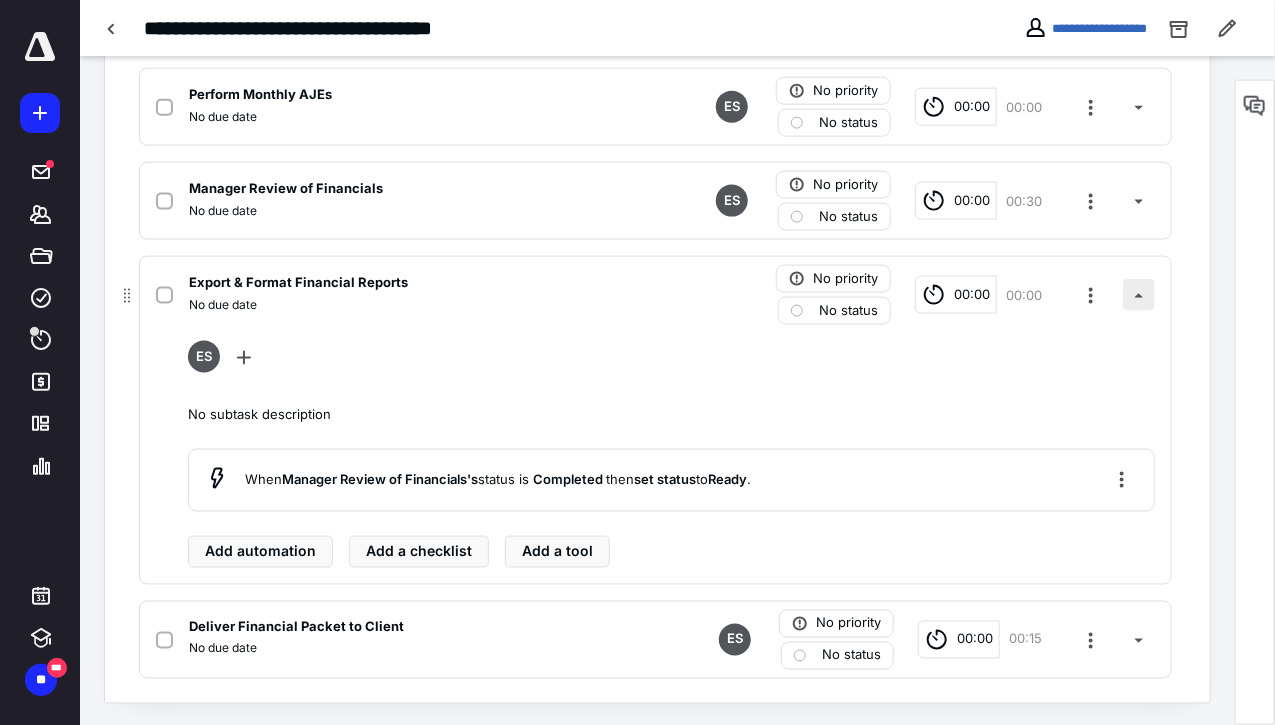 click at bounding box center [1139, 295] 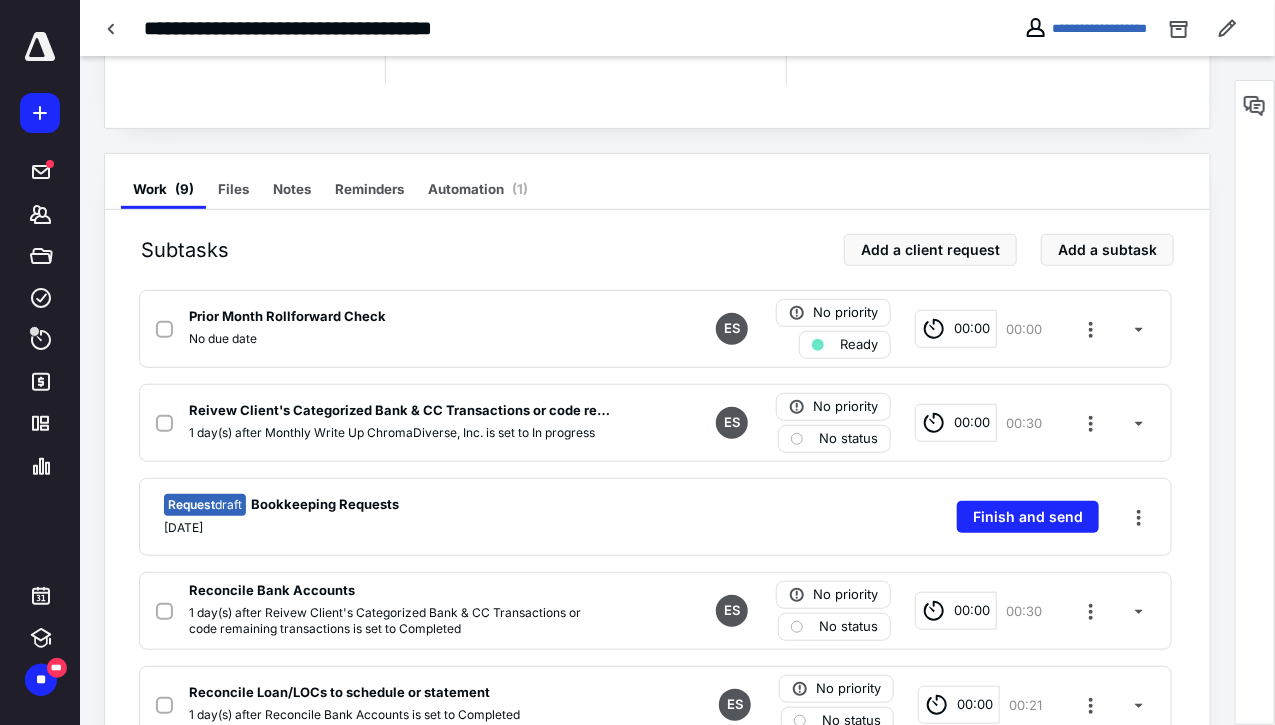 scroll, scrollTop: 293, scrollLeft: 0, axis: vertical 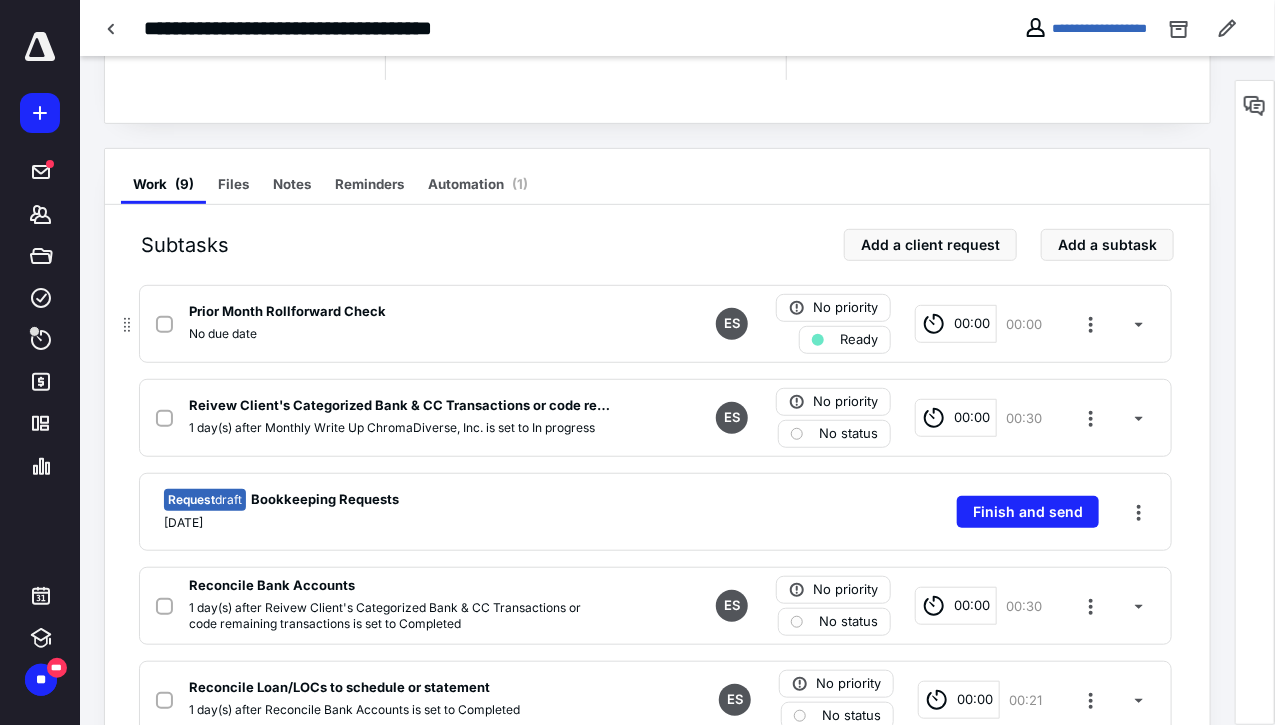 click at bounding box center (164, 325) 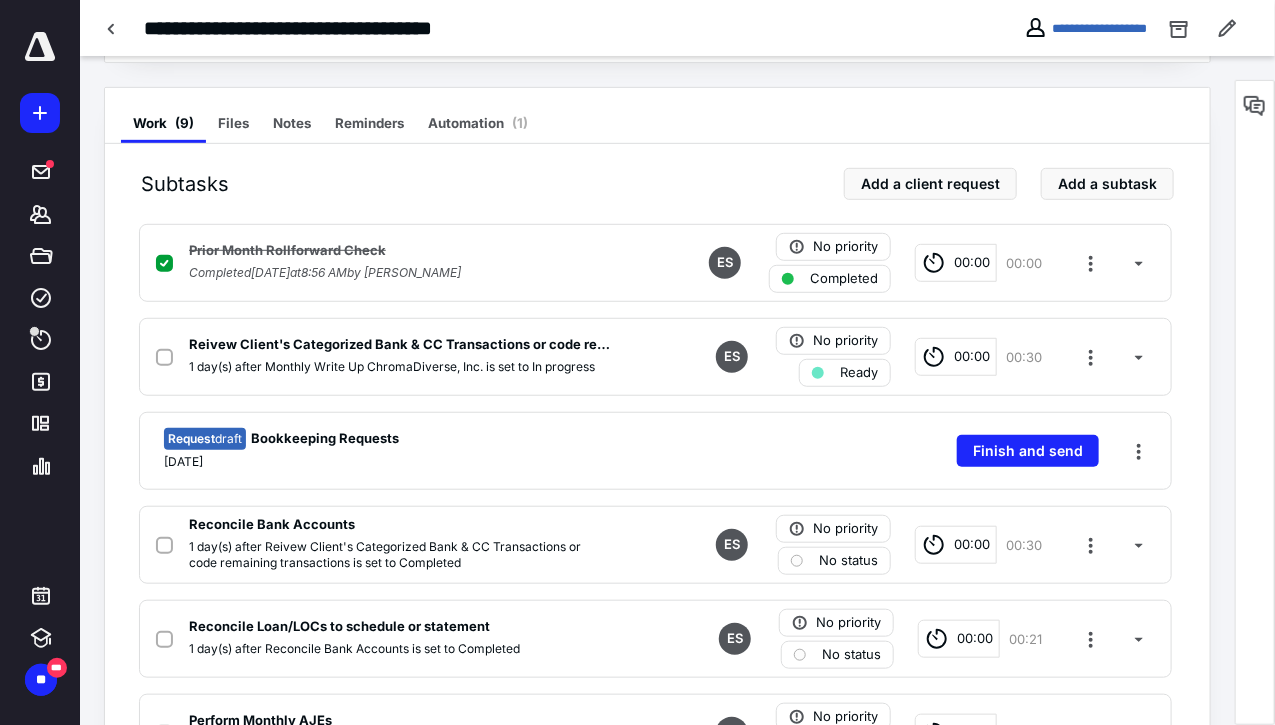 scroll, scrollTop: 340, scrollLeft: 0, axis: vertical 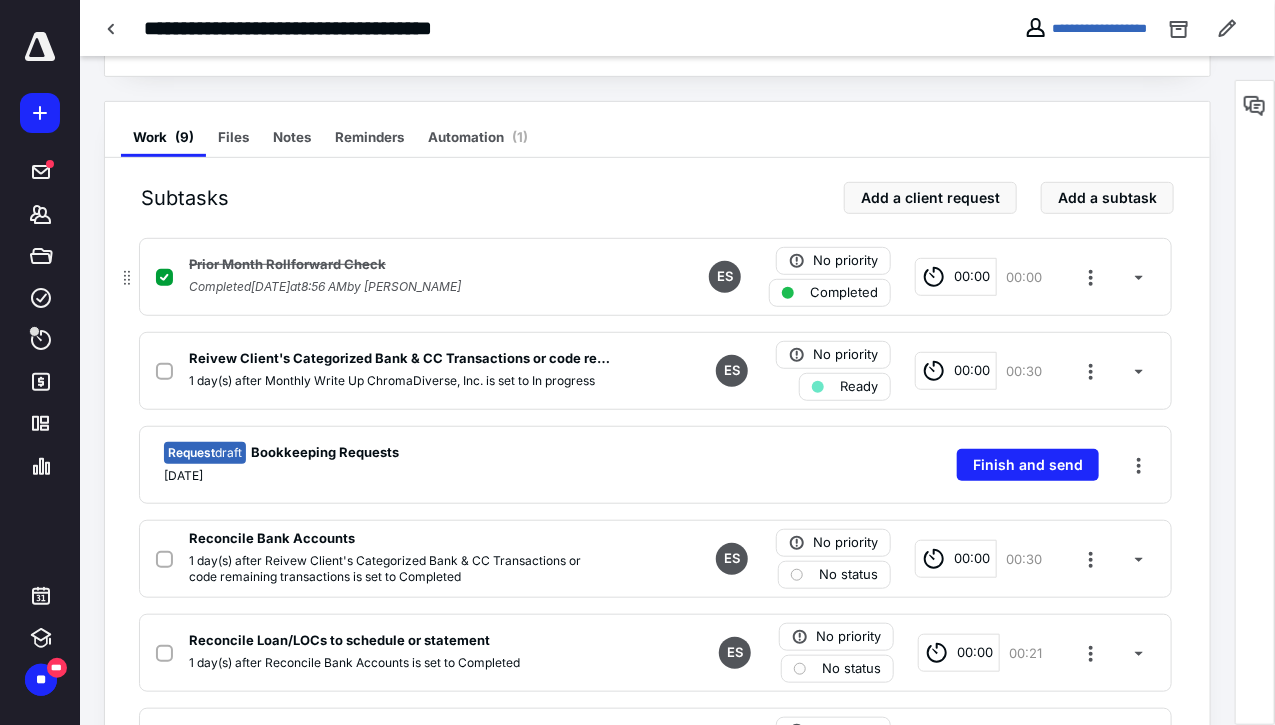 click at bounding box center [164, 278] 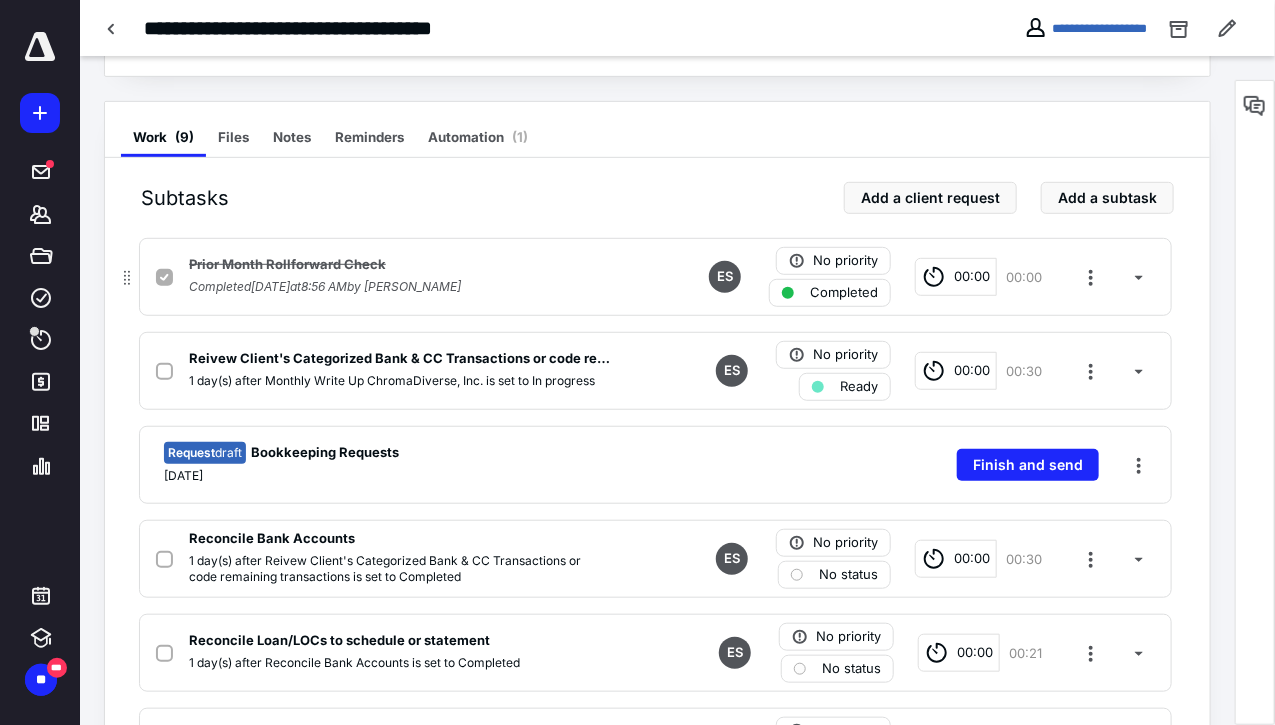 checkbox on "false" 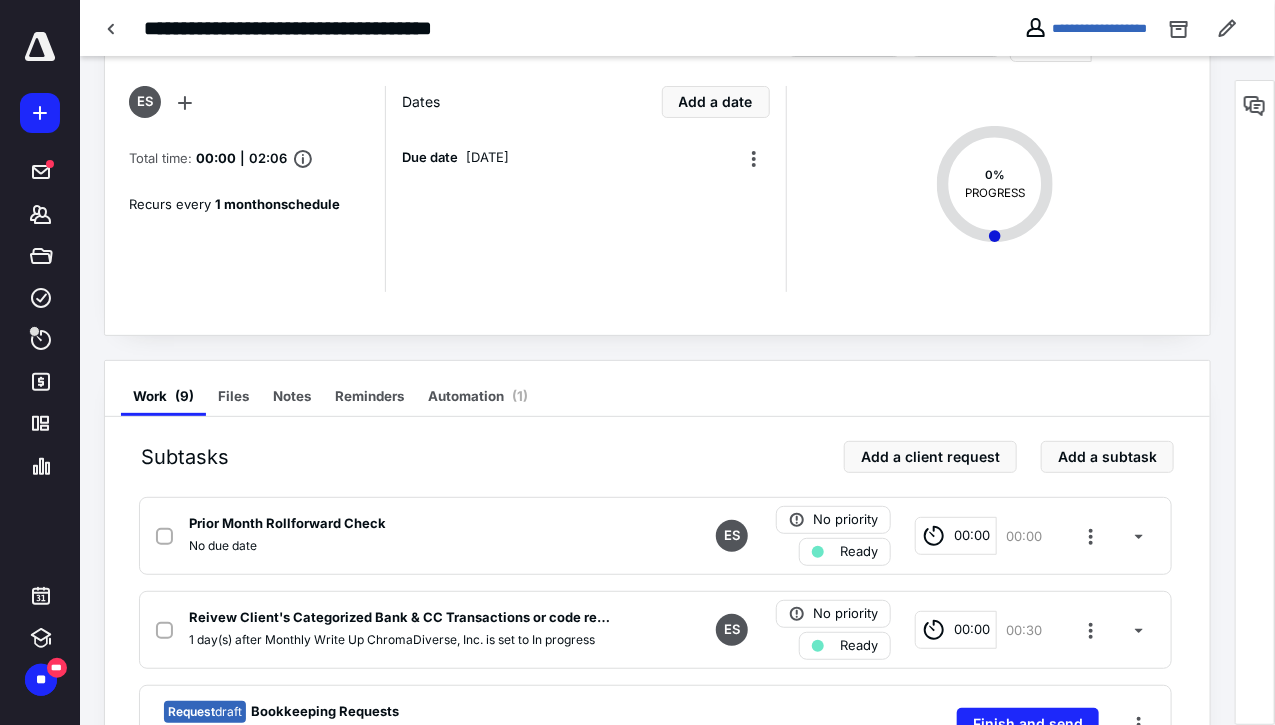 scroll, scrollTop: 0, scrollLeft: 0, axis: both 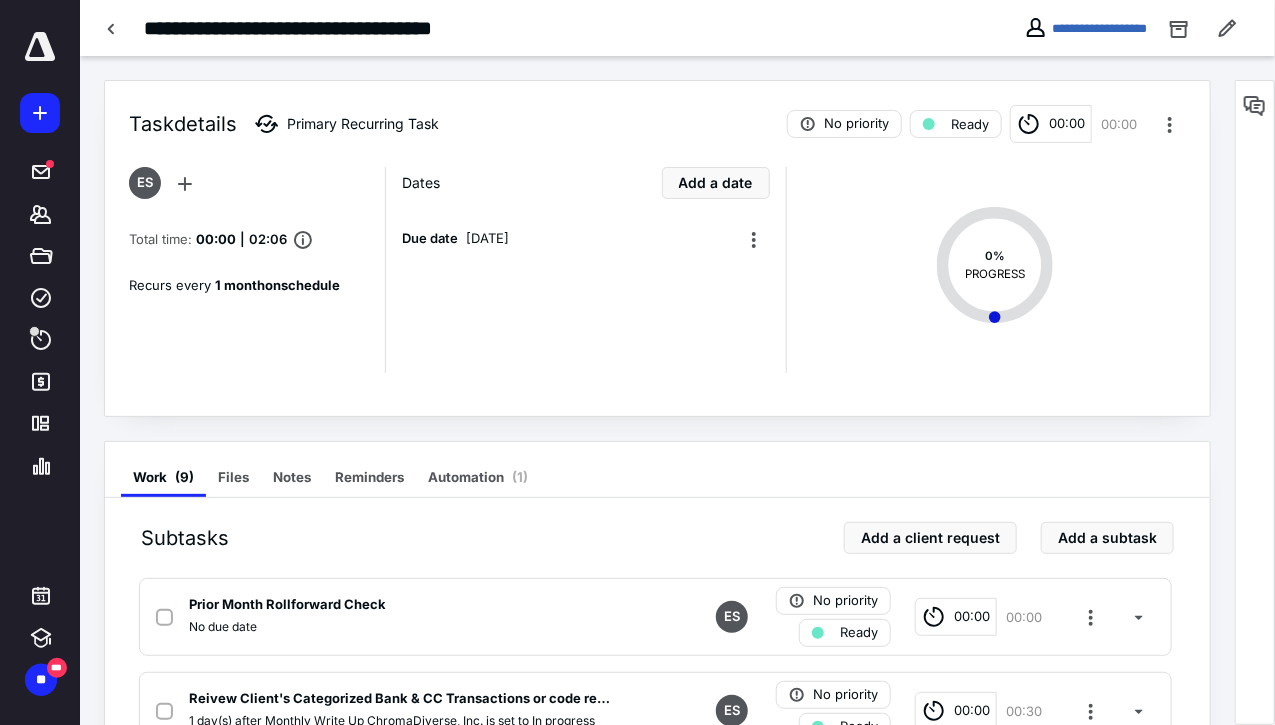 click on "[DATE]" at bounding box center (487, 239) 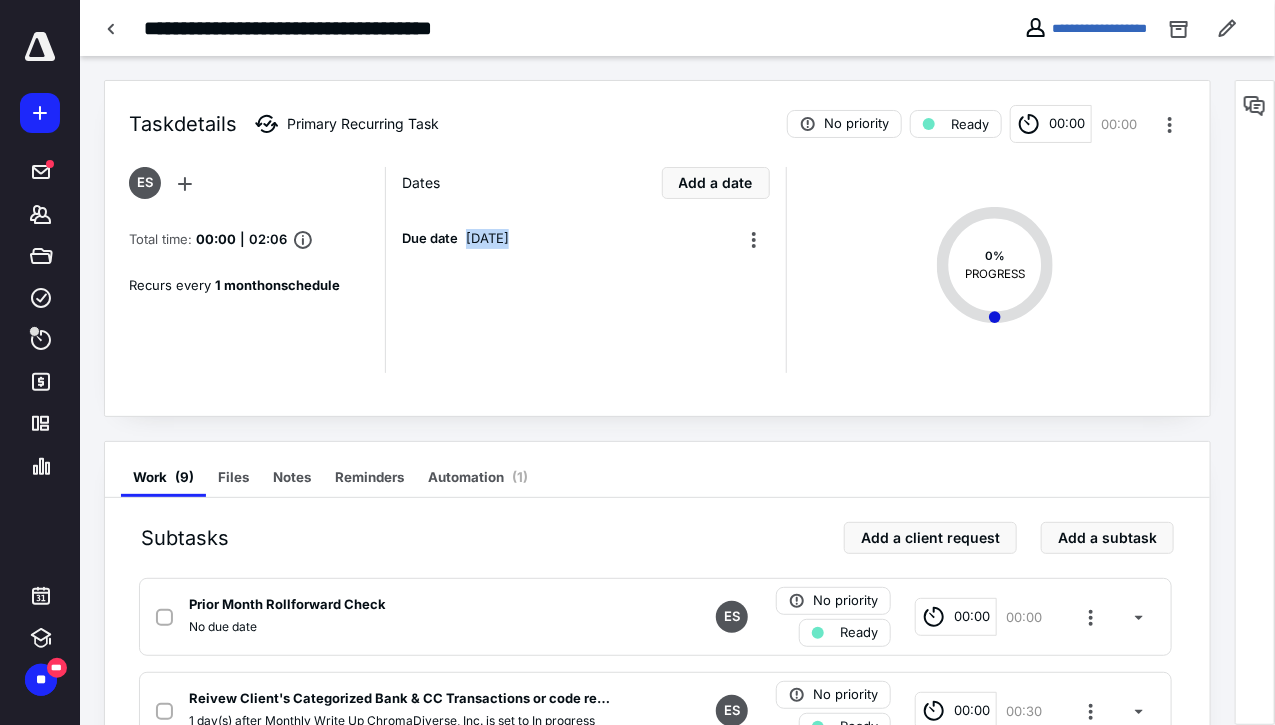 click on "[DATE]" at bounding box center (487, 239) 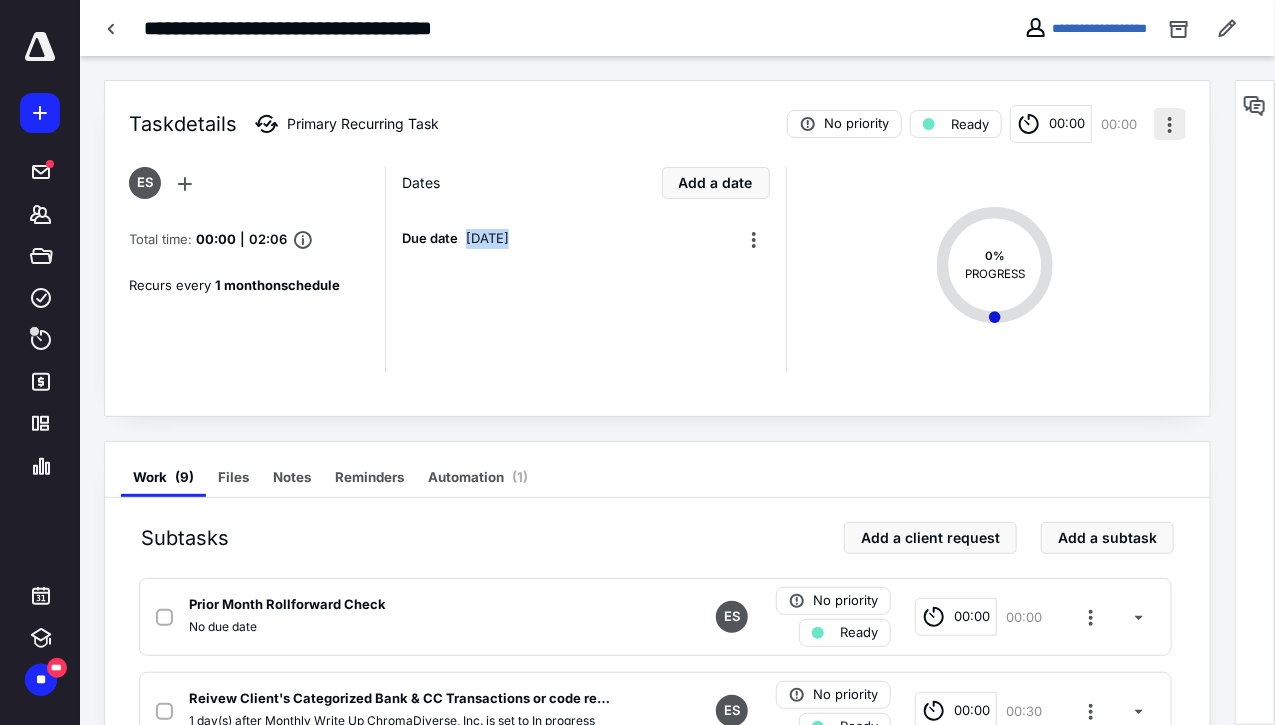 click at bounding box center [1170, 124] 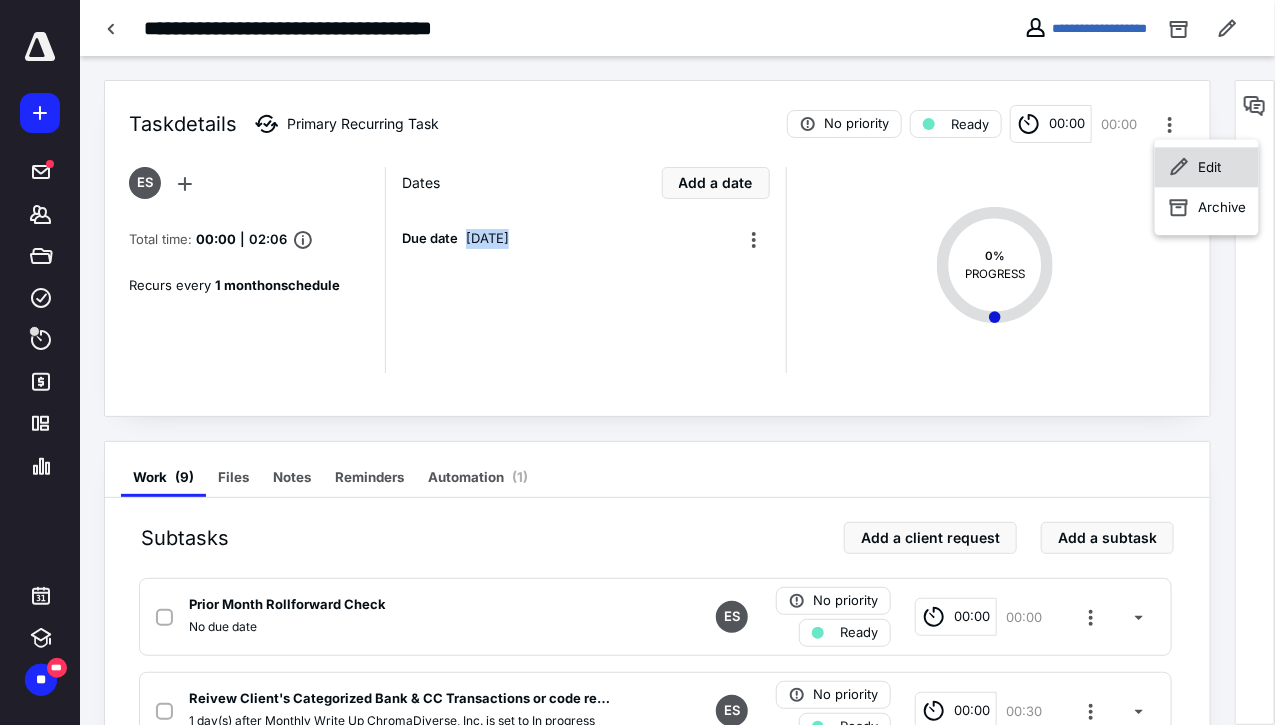 click on "Edit" at bounding box center (1207, 167) 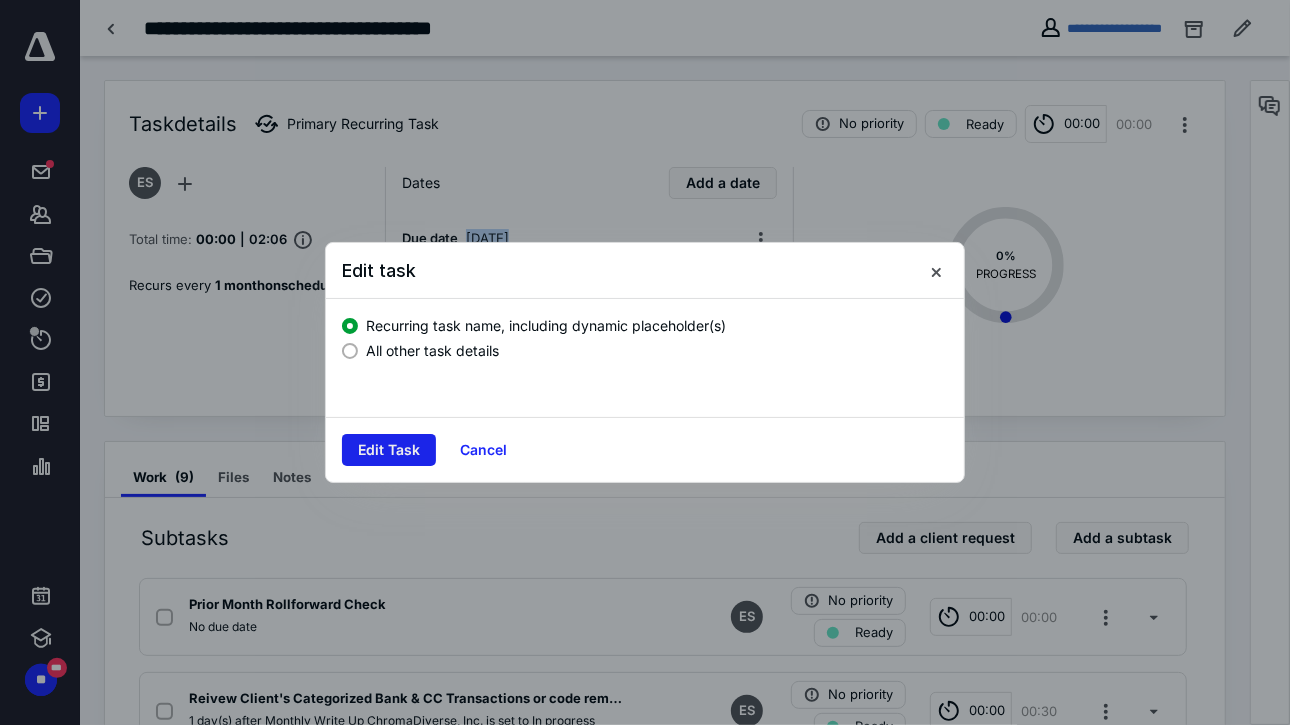 click on "Edit Task" at bounding box center (389, 450) 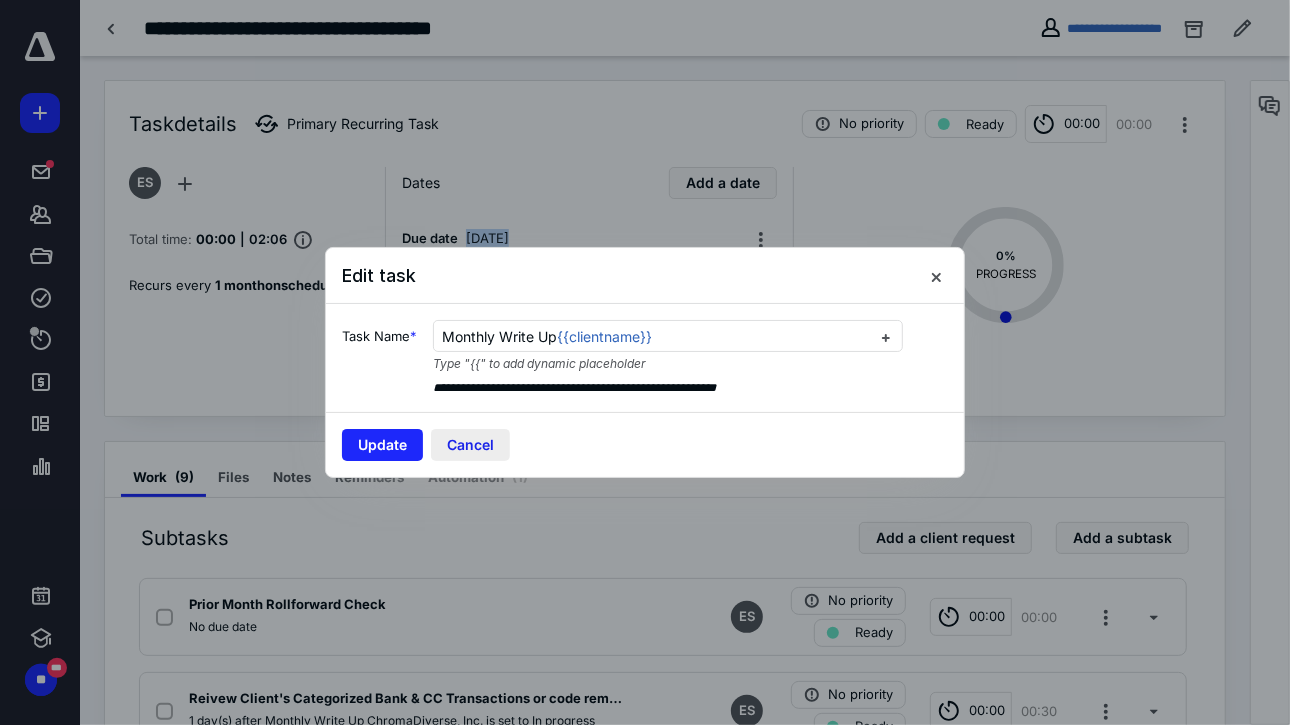 click on "Cancel" at bounding box center (470, 445) 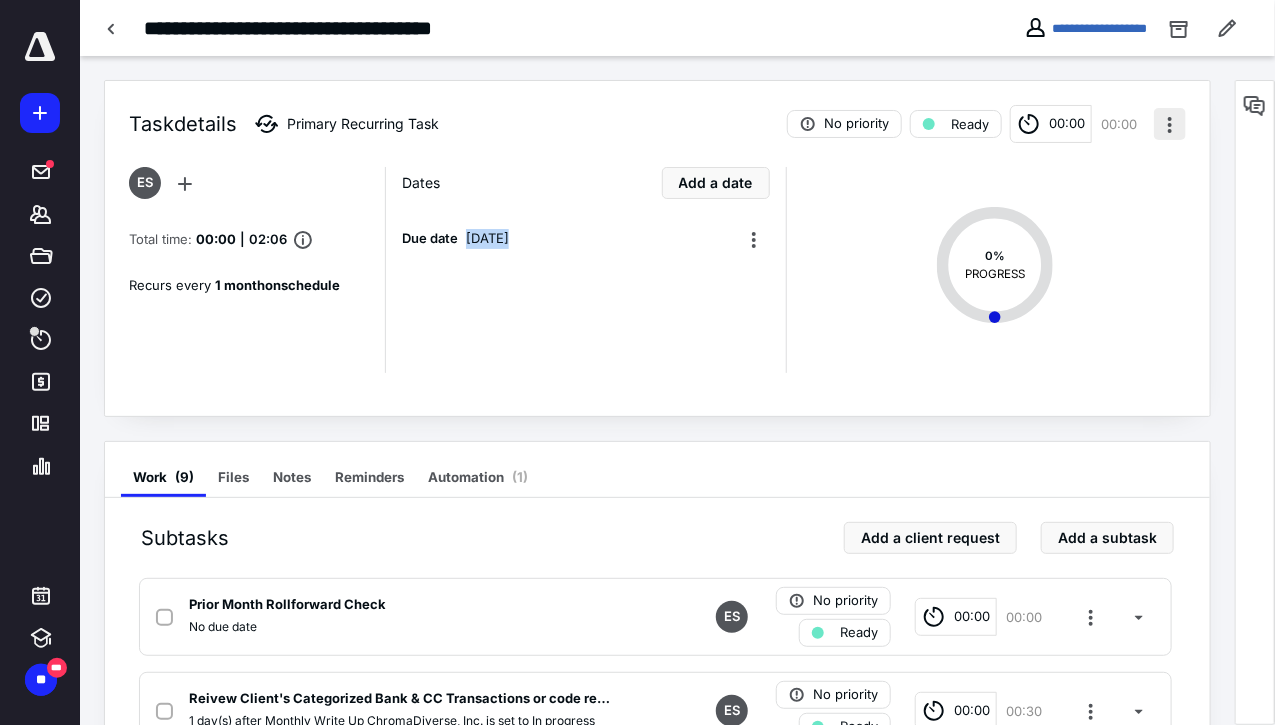 click at bounding box center (1170, 124) 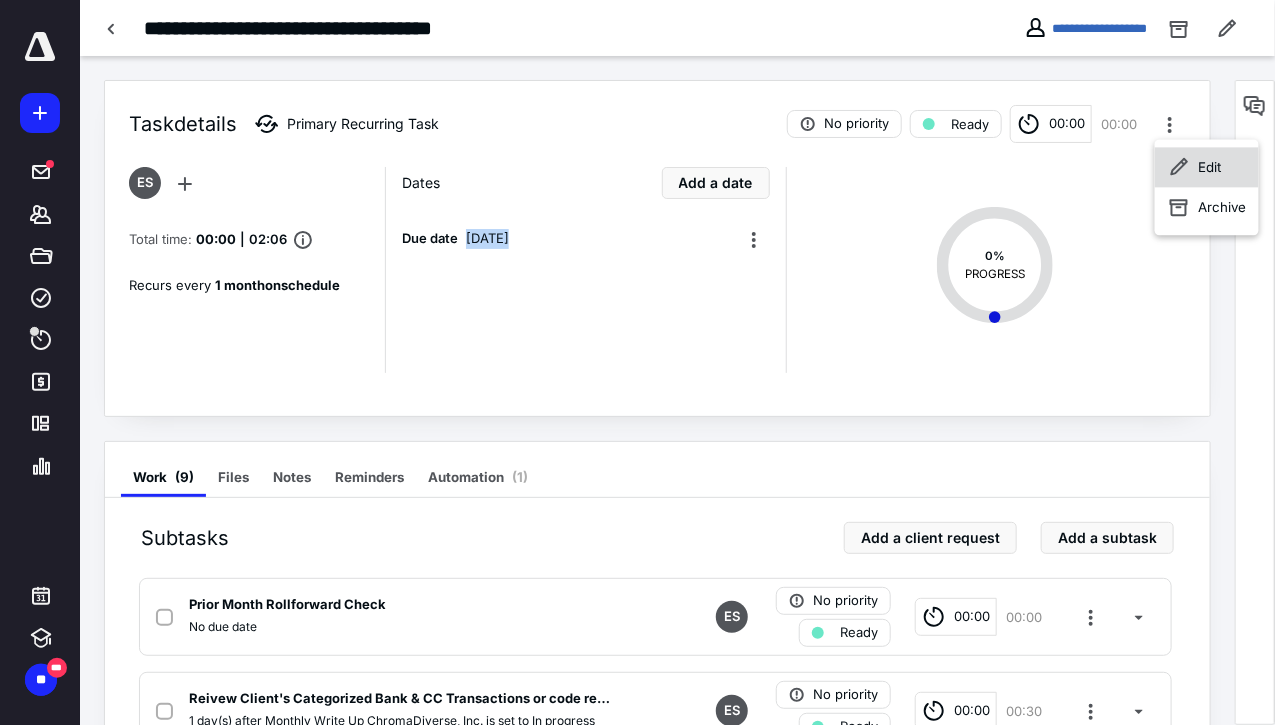 click 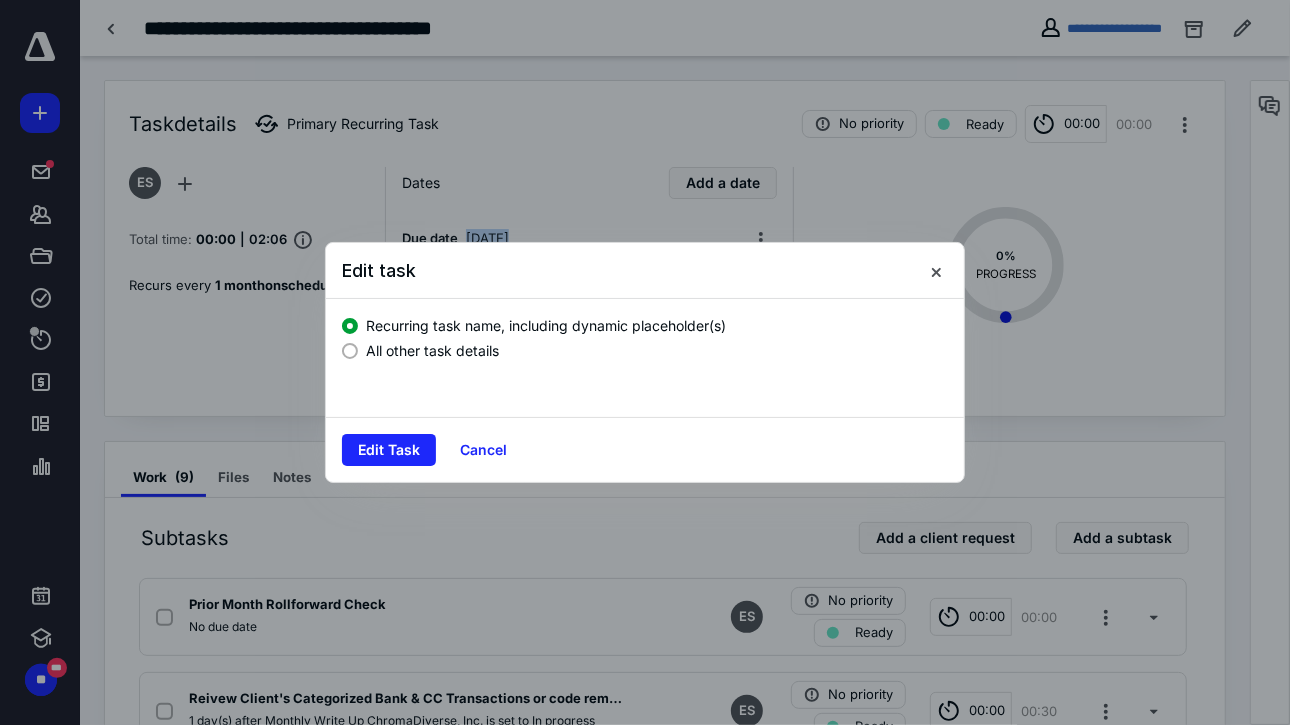 click at bounding box center (350, 351) 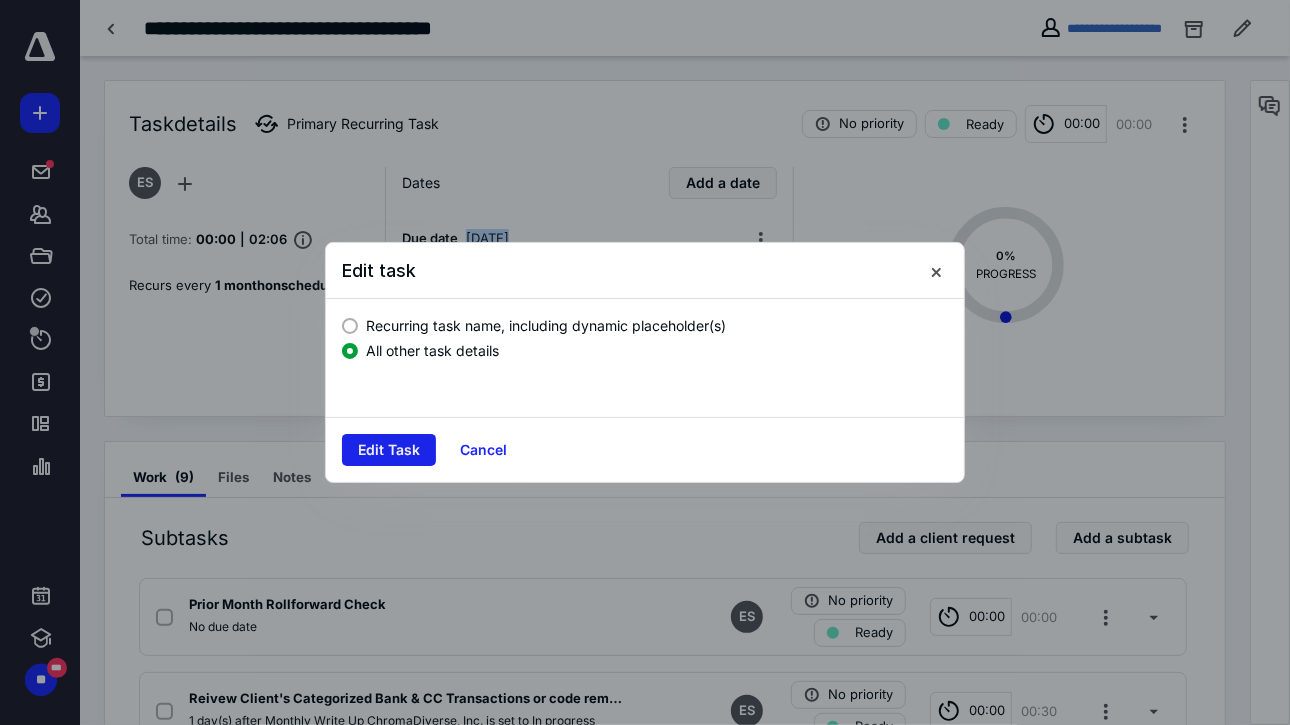 click on "Edit Task" at bounding box center [389, 450] 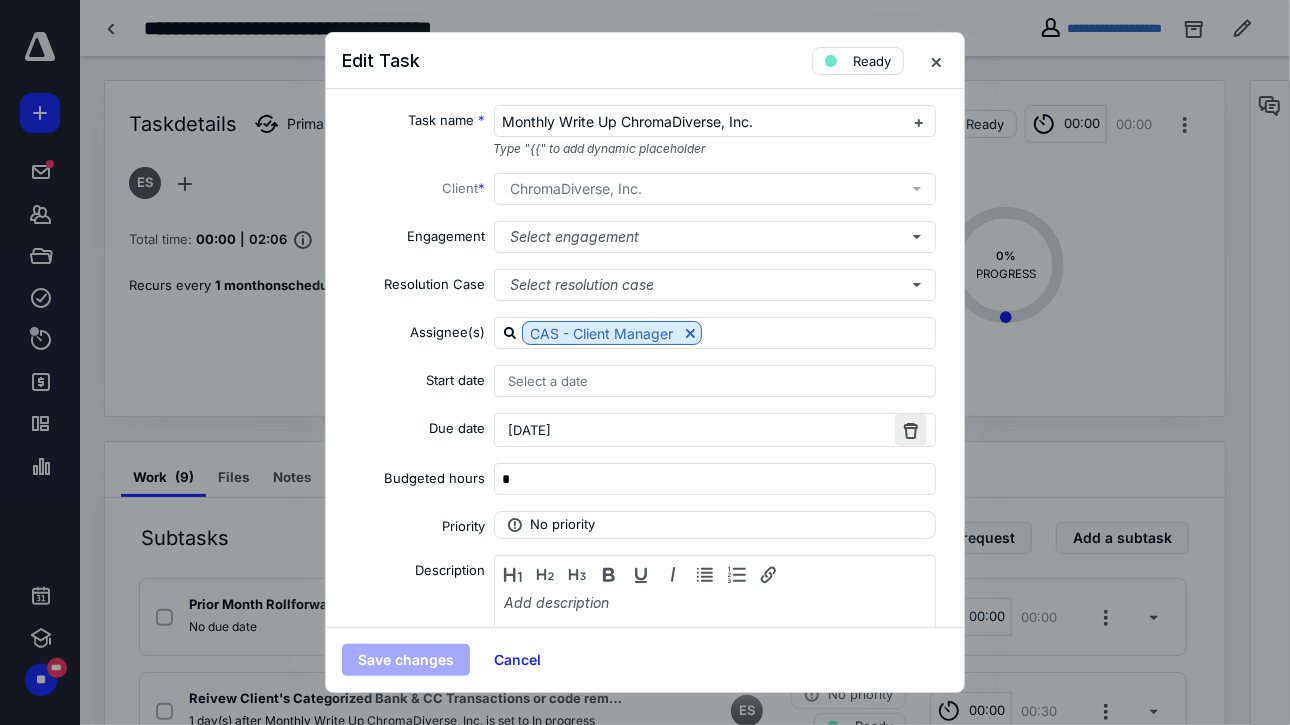 click at bounding box center [911, 430] 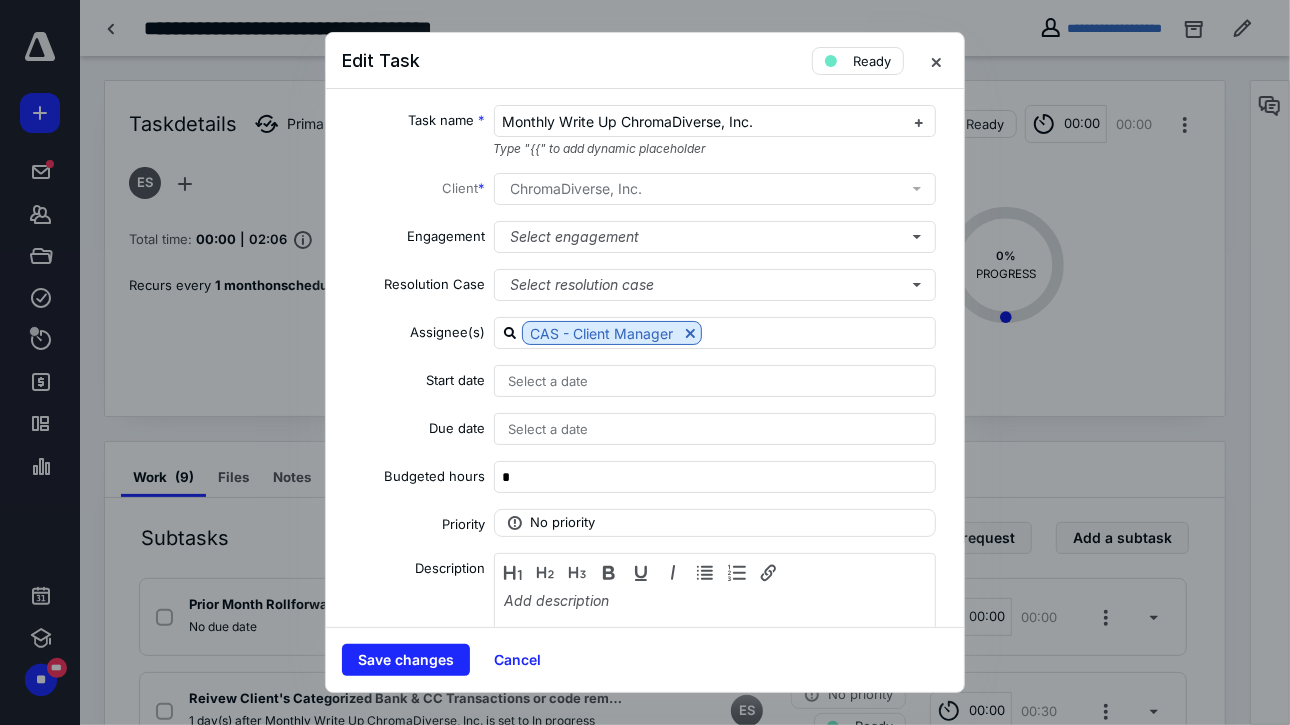 click on "Select a date" at bounding box center [715, 429] 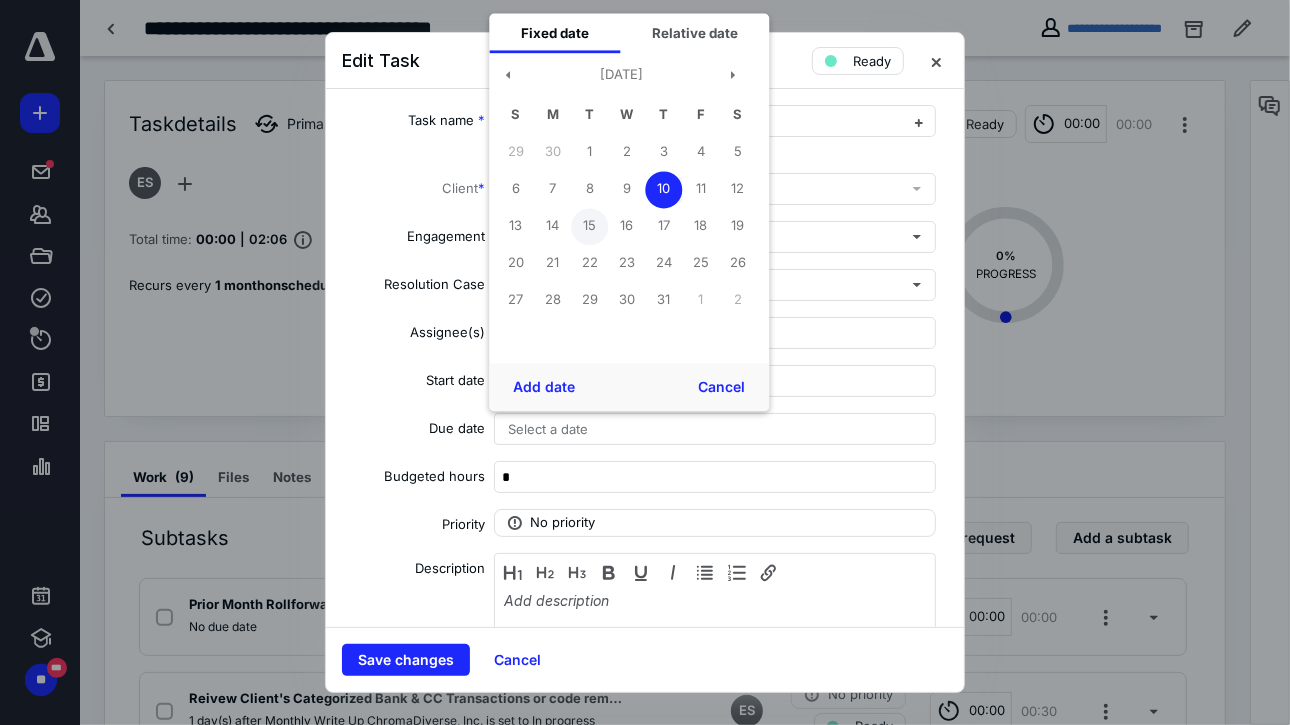 click on "15" at bounding box center [589, 226] 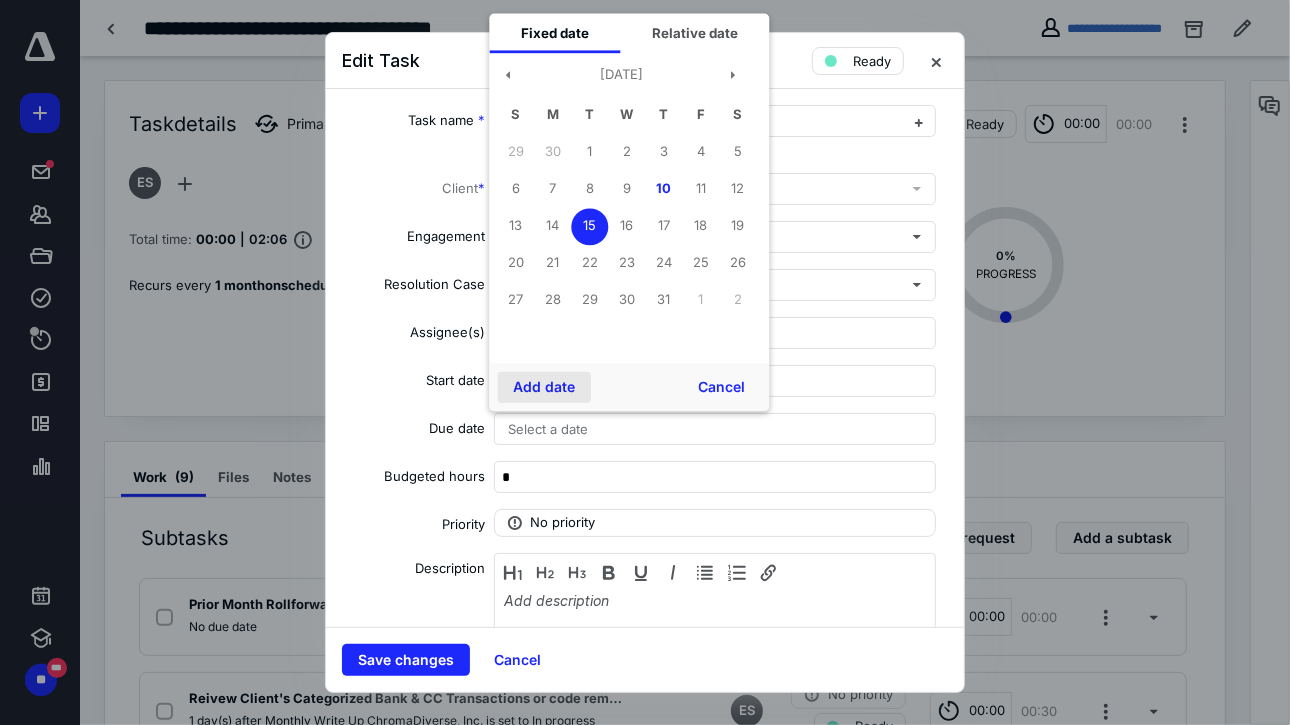 click on "Add date" at bounding box center (544, 387) 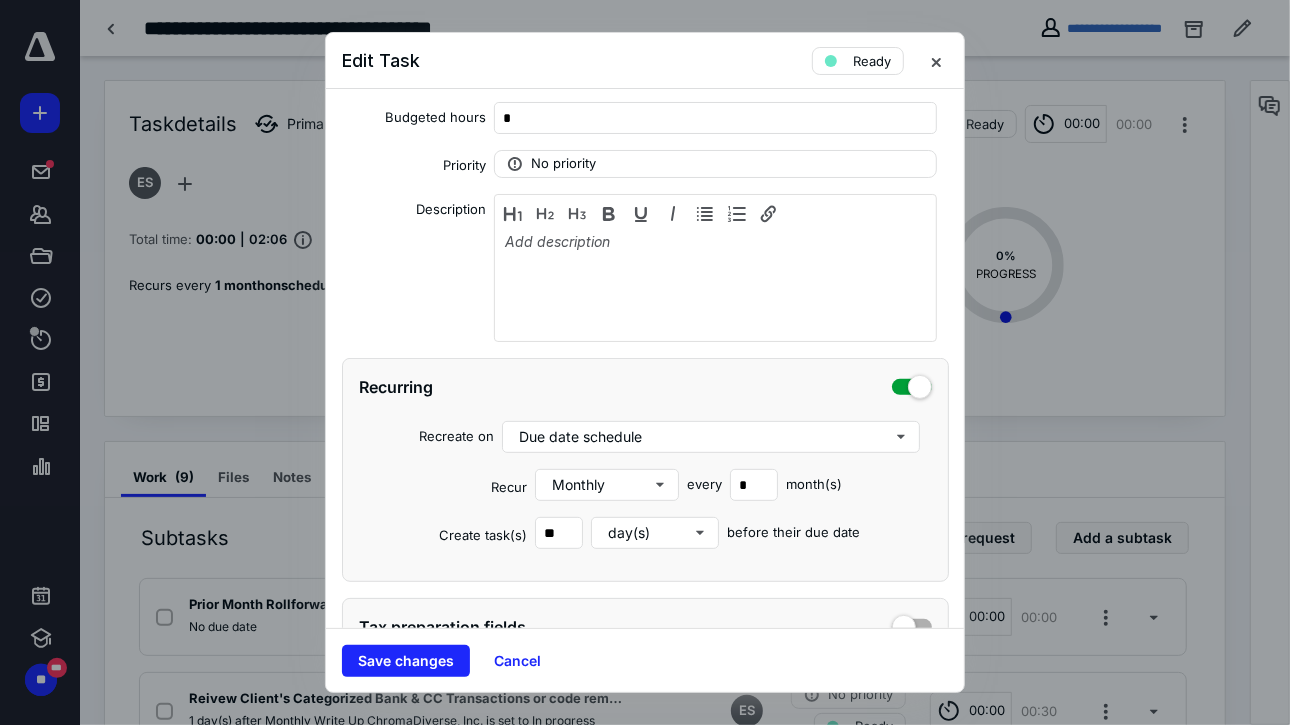 scroll, scrollTop: 418, scrollLeft: 0, axis: vertical 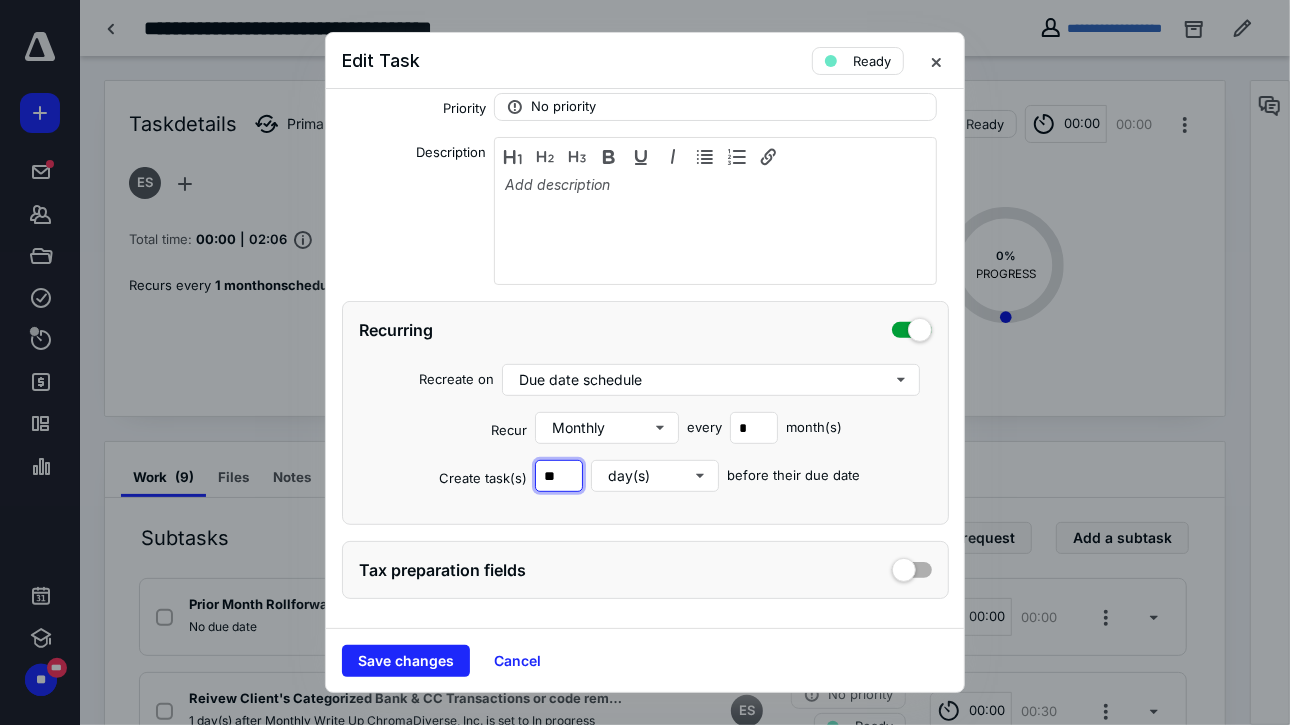 click on "**" at bounding box center [559, 476] 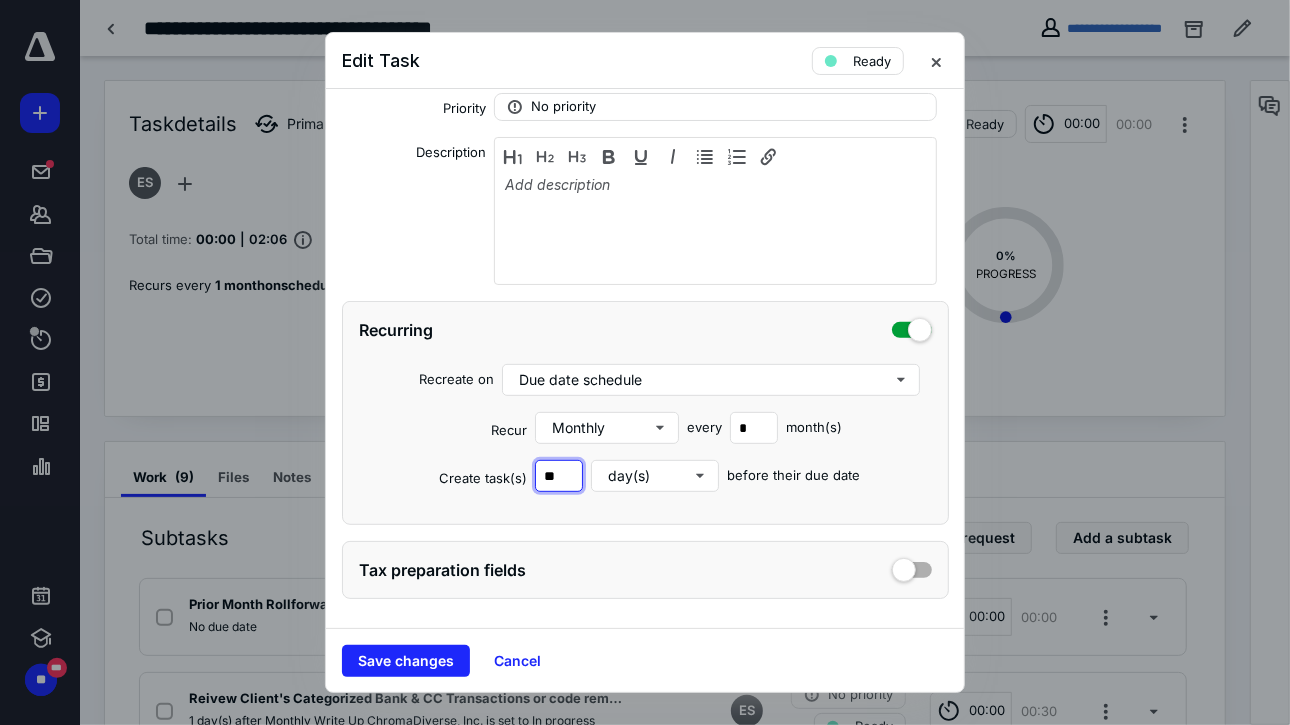 type on "**" 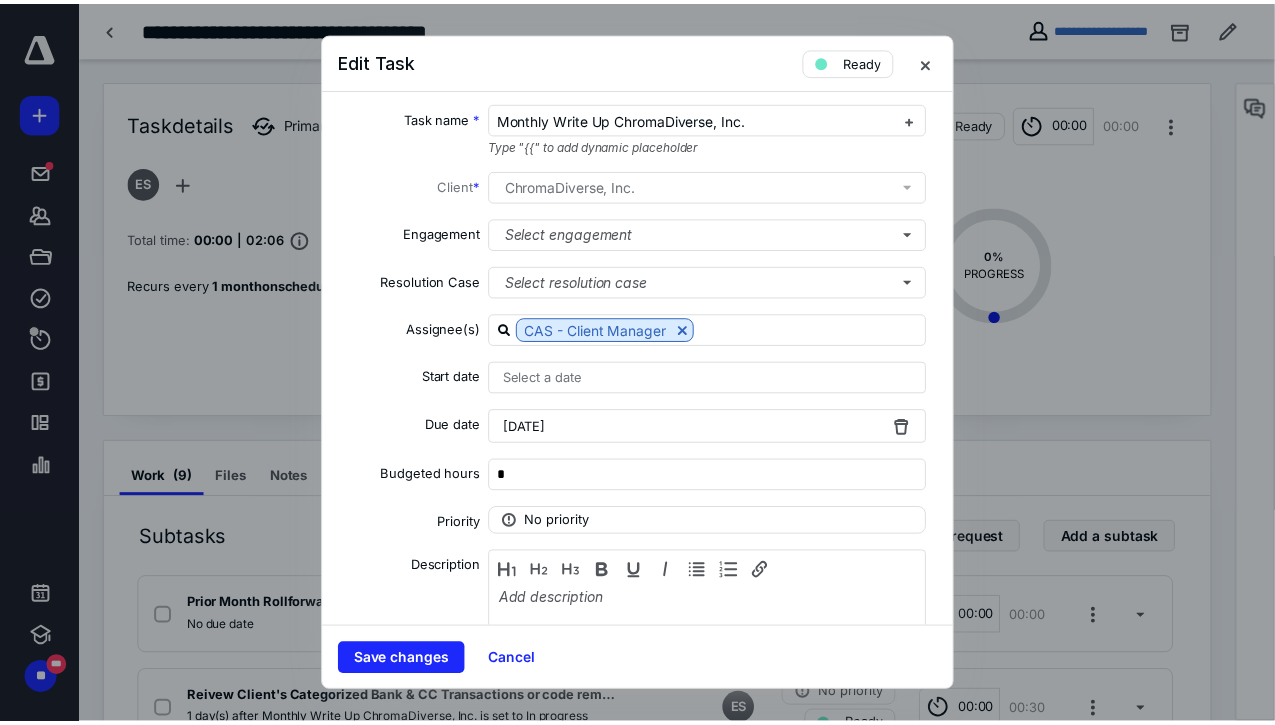 scroll, scrollTop: 418, scrollLeft: 0, axis: vertical 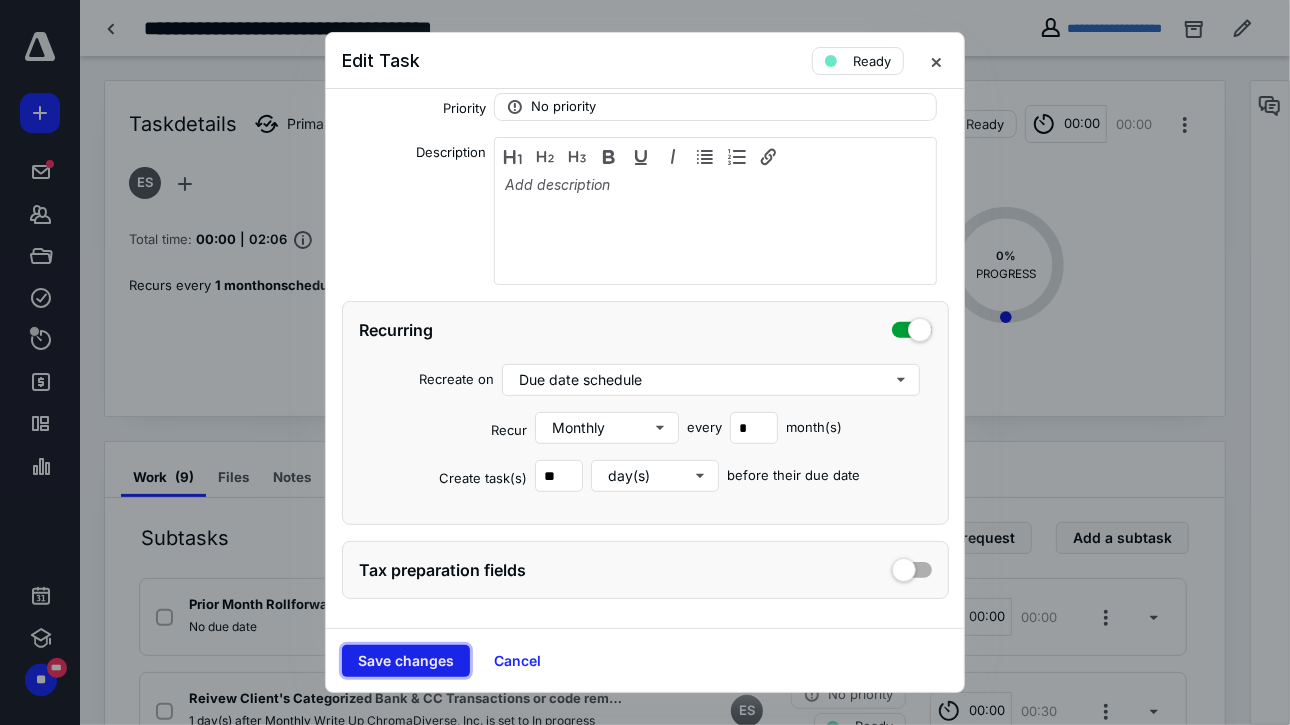 click on "Save changes" at bounding box center [406, 661] 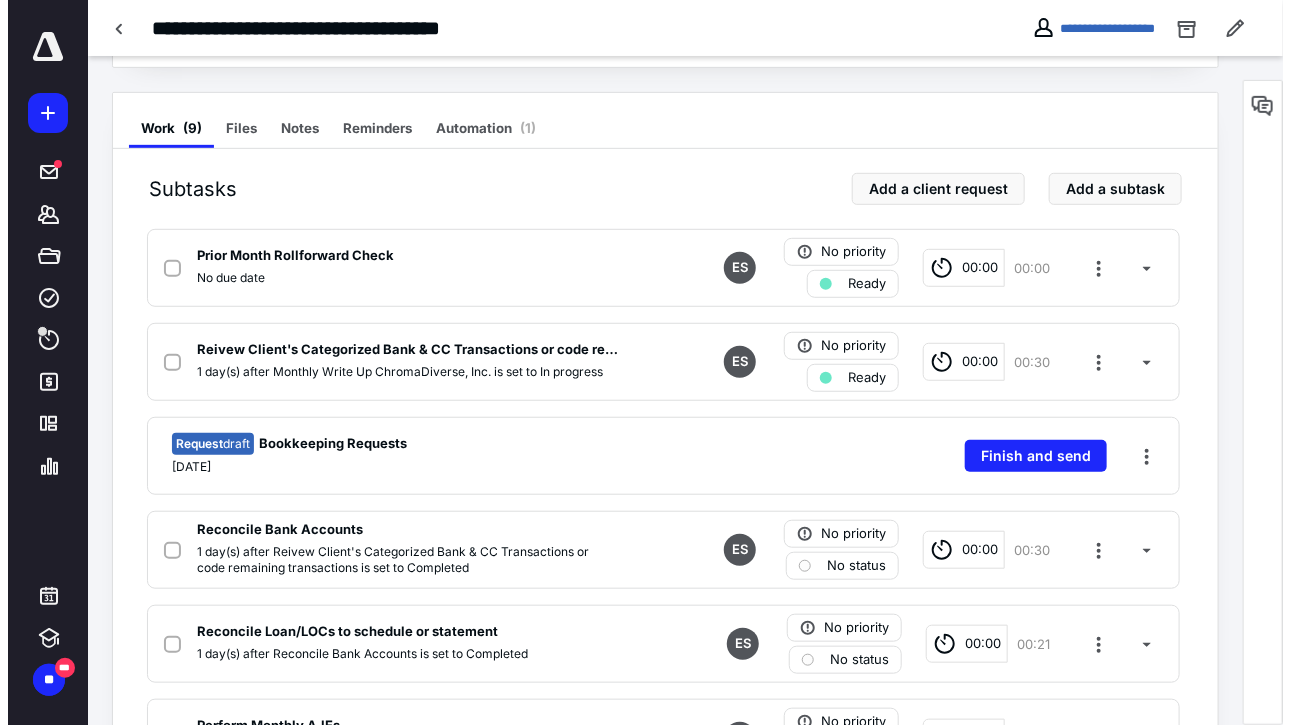 scroll, scrollTop: 354, scrollLeft: 0, axis: vertical 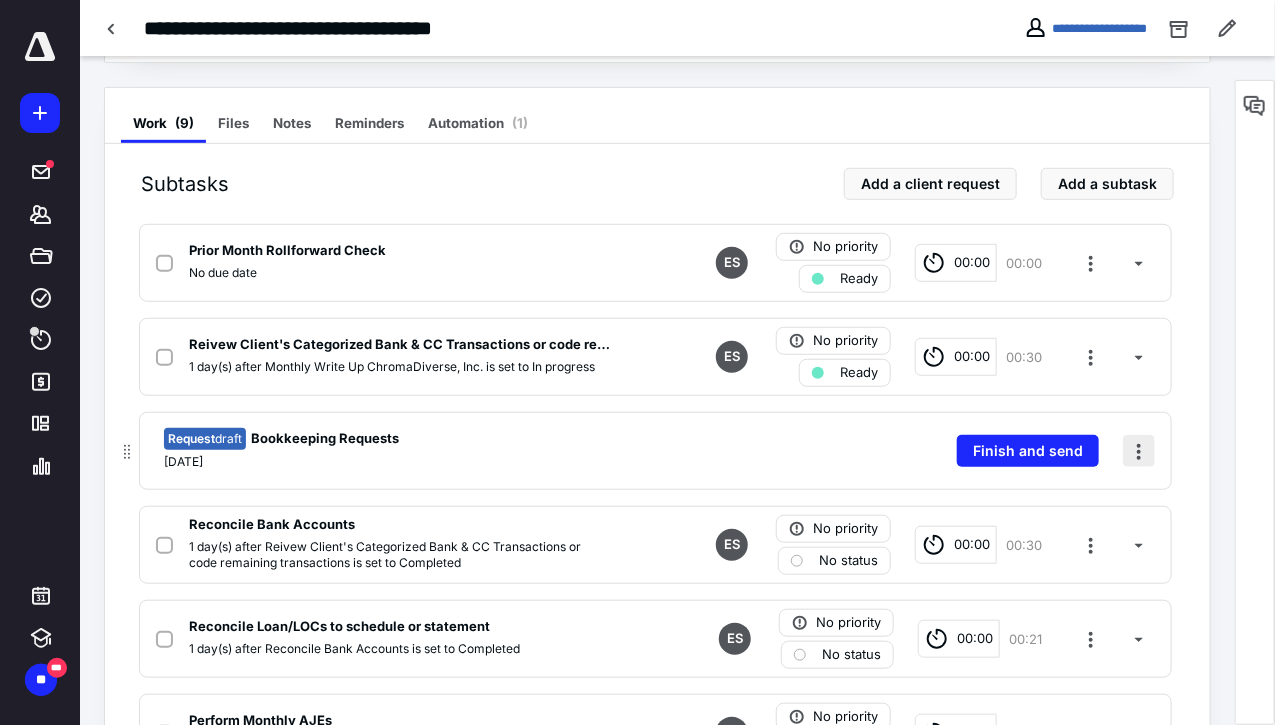 click at bounding box center [1139, 451] 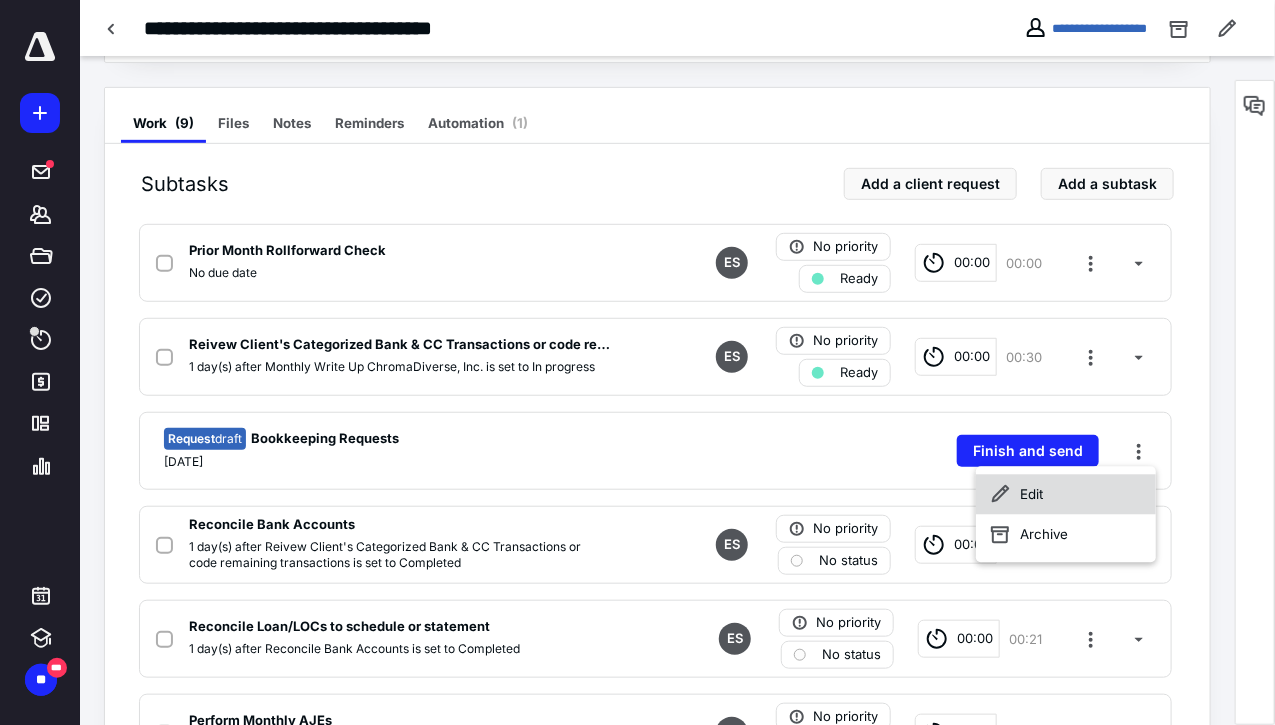 click on "Edit" at bounding box center (1067, 495) 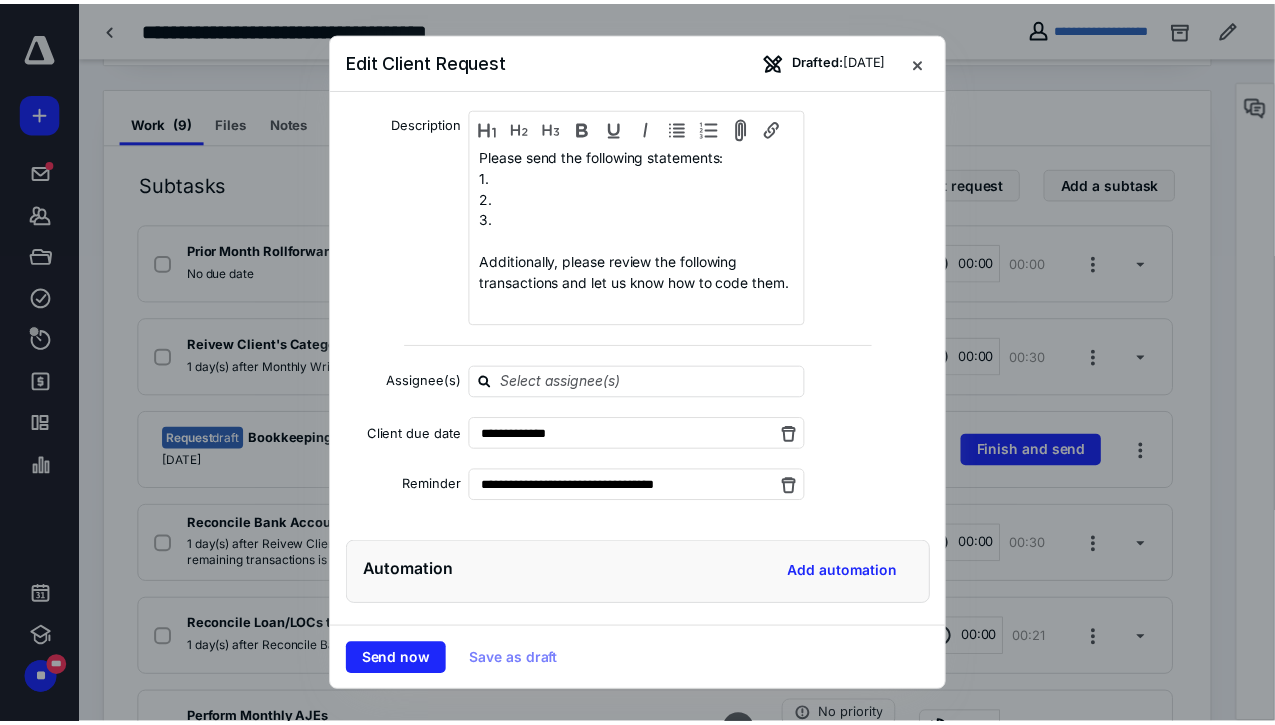 scroll, scrollTop: 198, scrollLeft: 0, axis: vertical 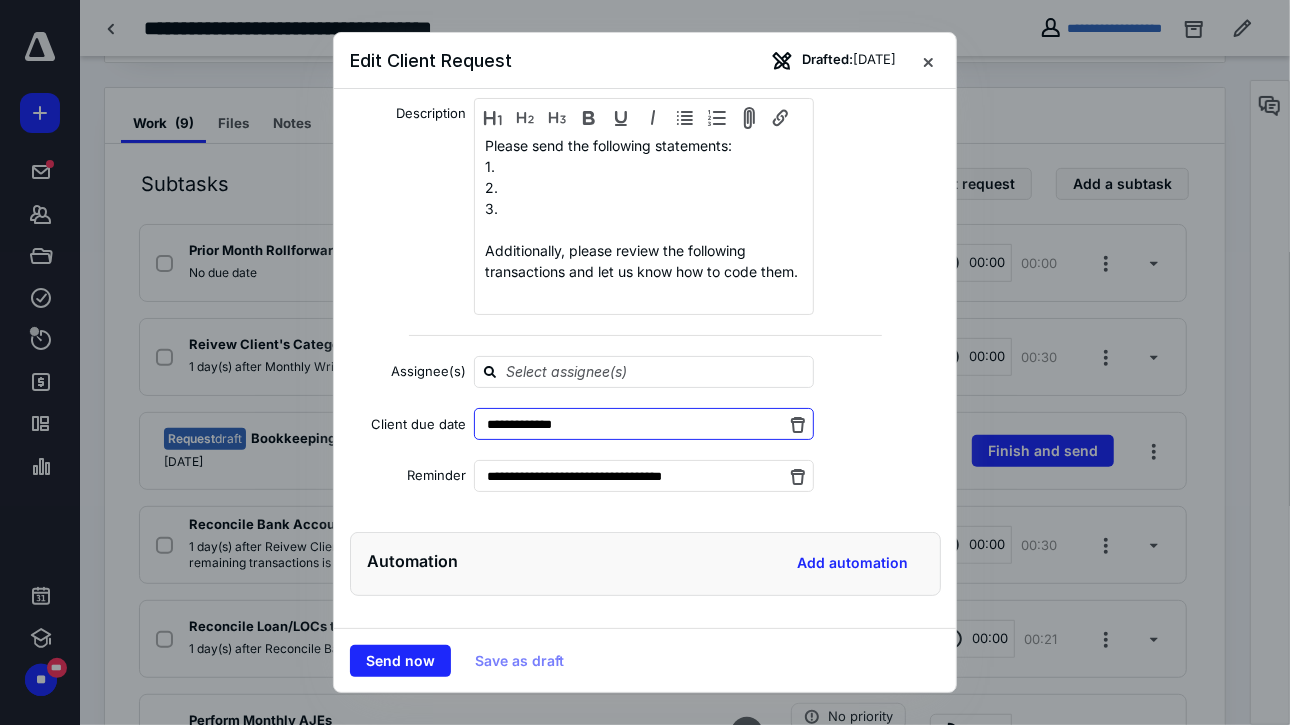 click on "**********" at bounding box center (644, 424) 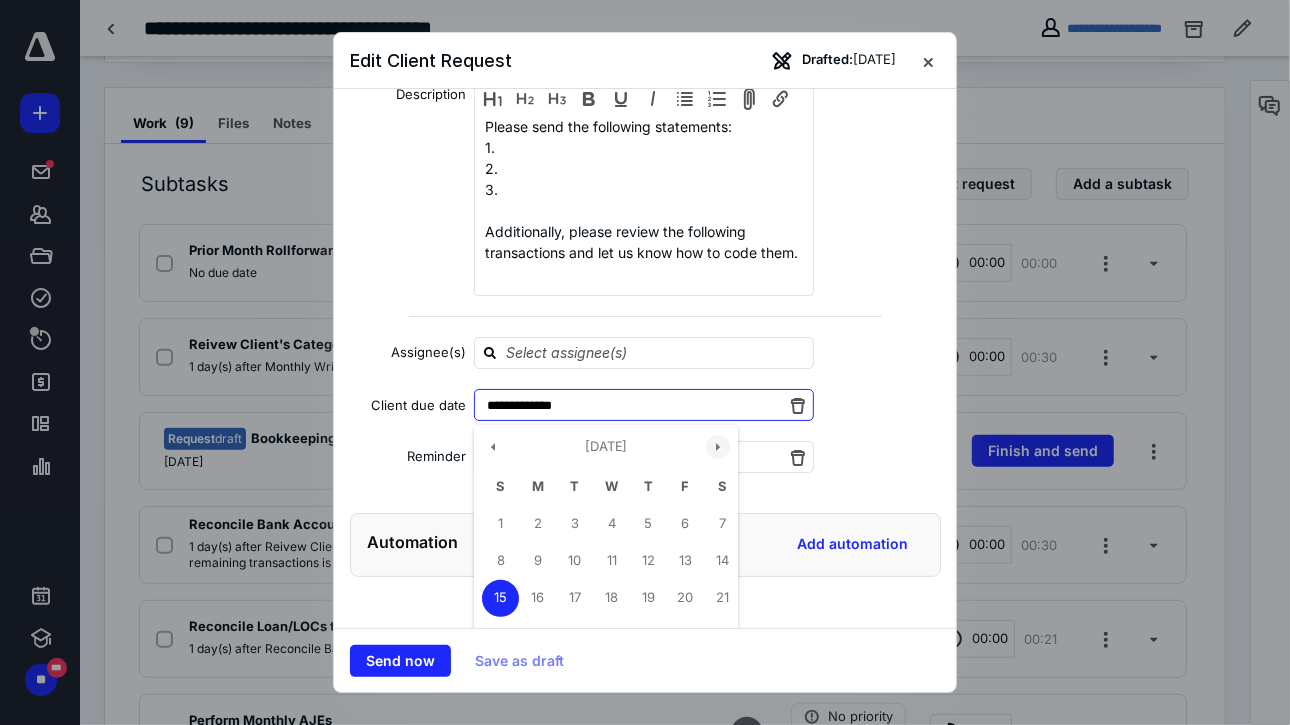 click at bounding box center [718, 447] 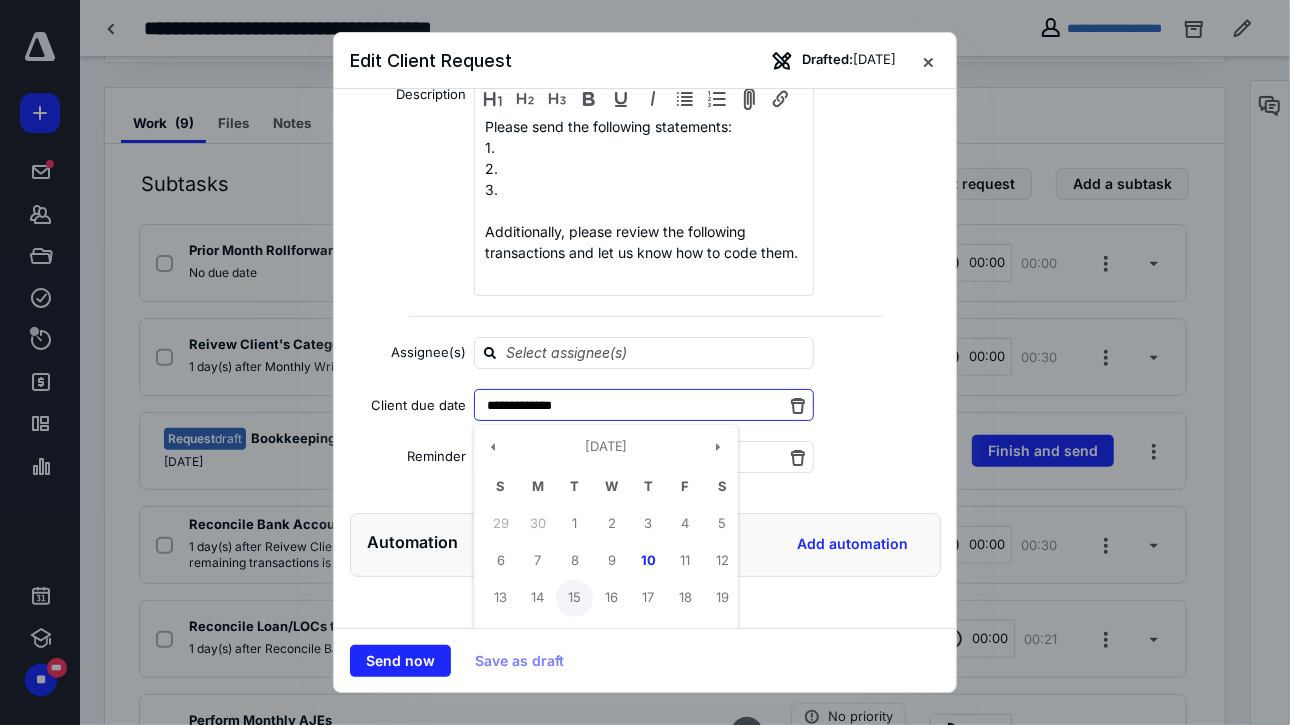 click on "15" at bounding box center [574, 598] 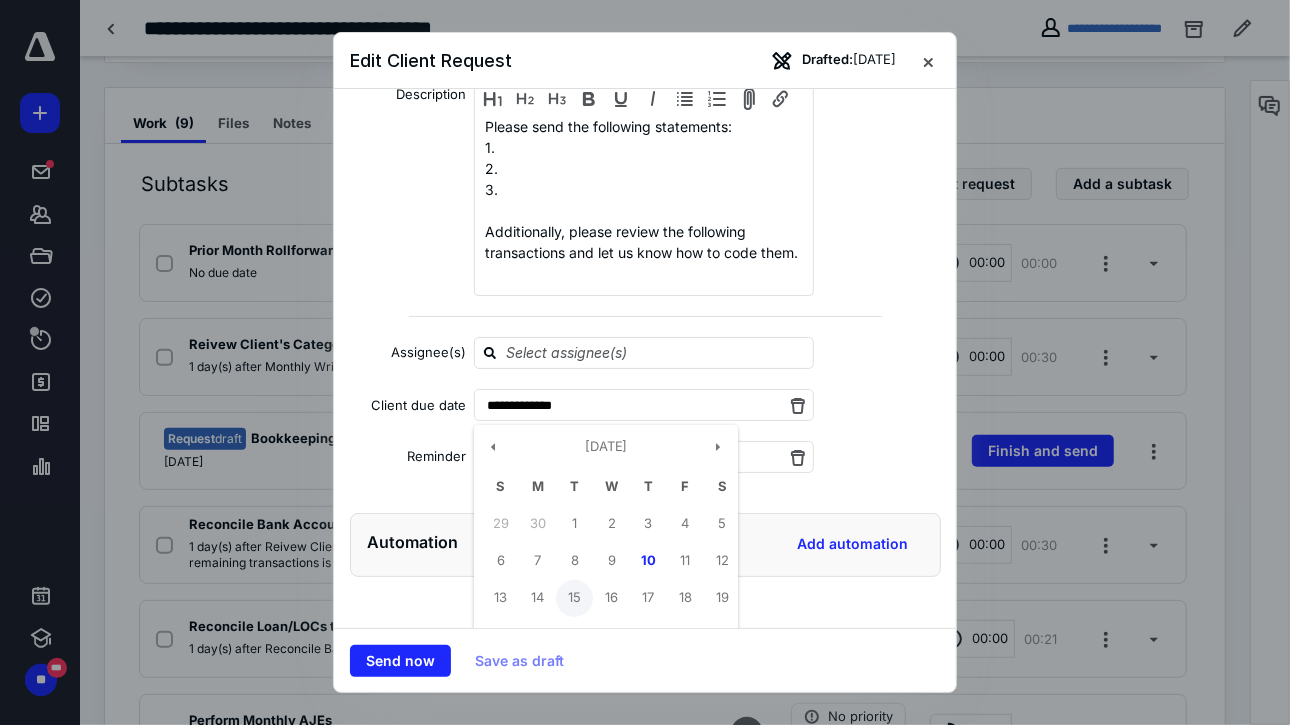 type on "**********" 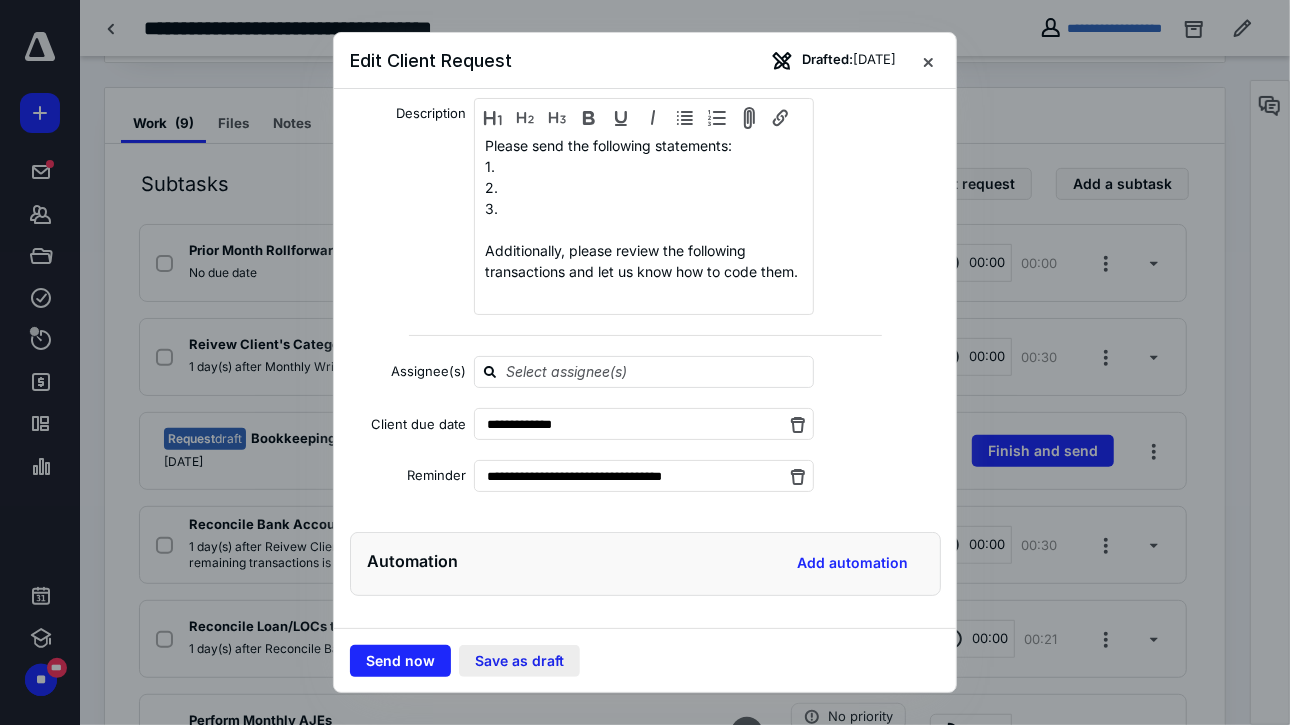 click on "Save as draft" at bounding box center [519, 661] 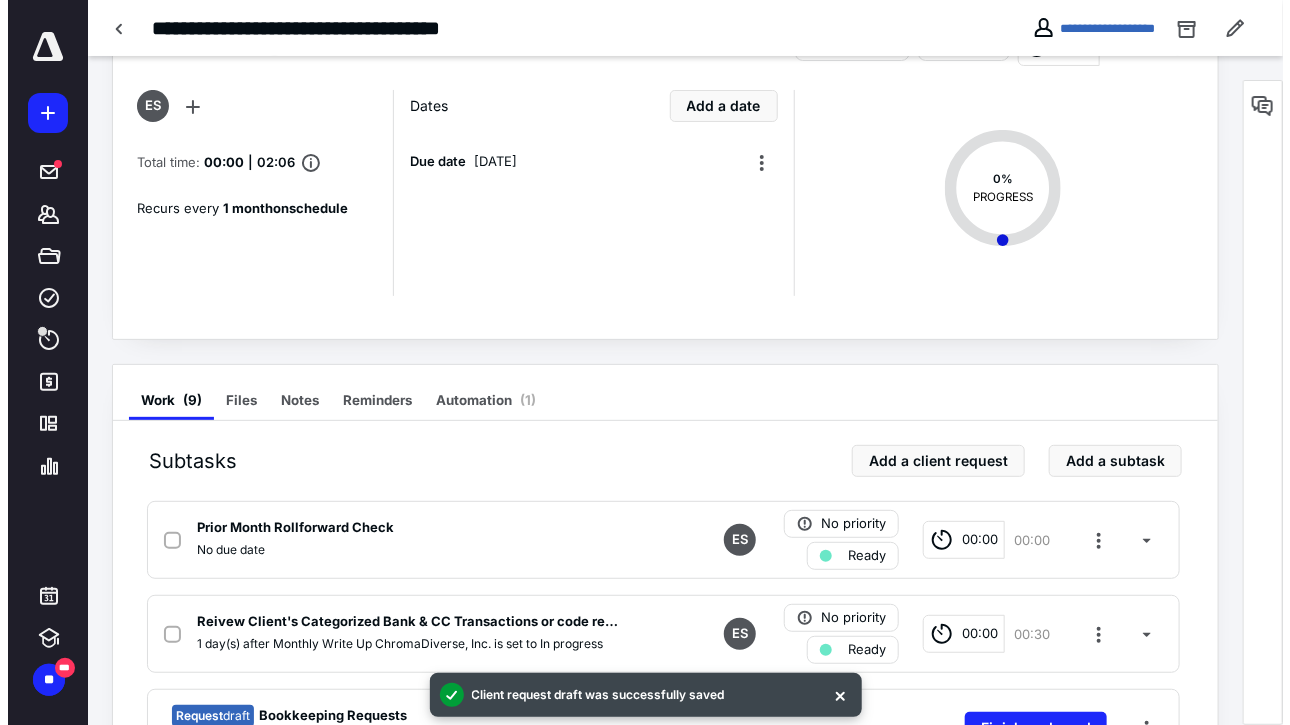 scroll, scrollTop: 0, scrollLeft: 0, axis: both 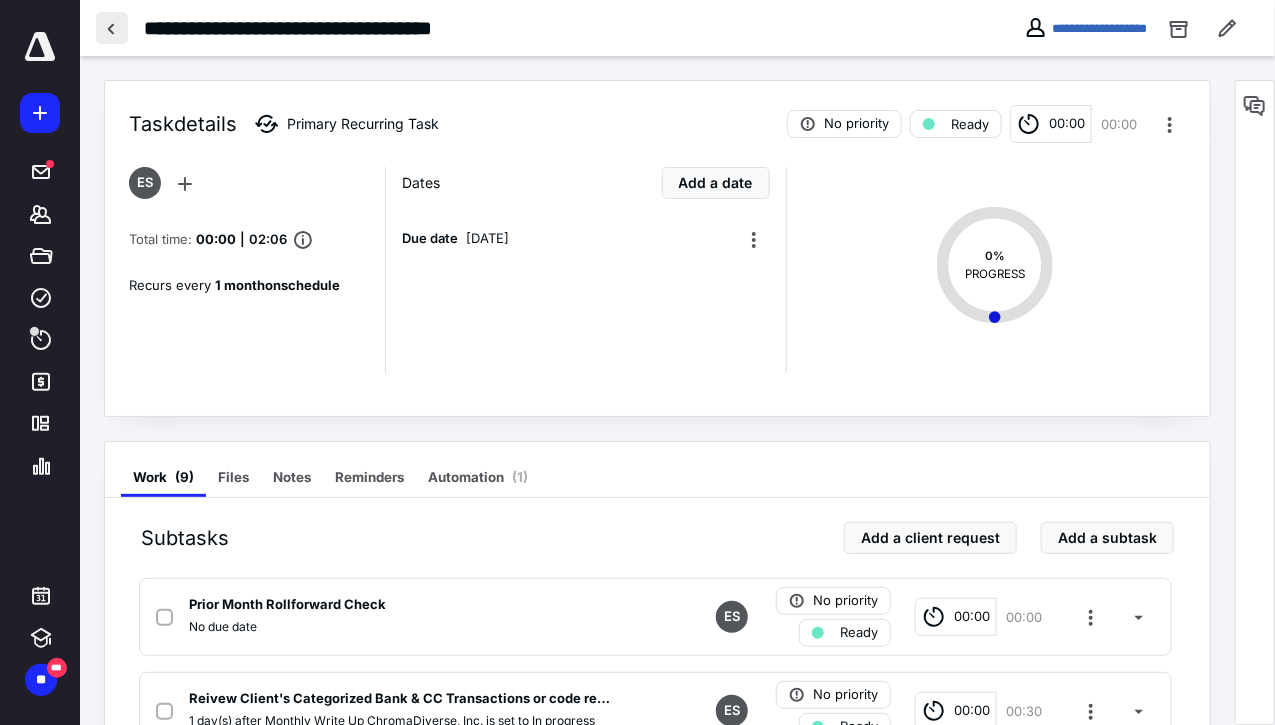 click at bounding box center (112, 28) 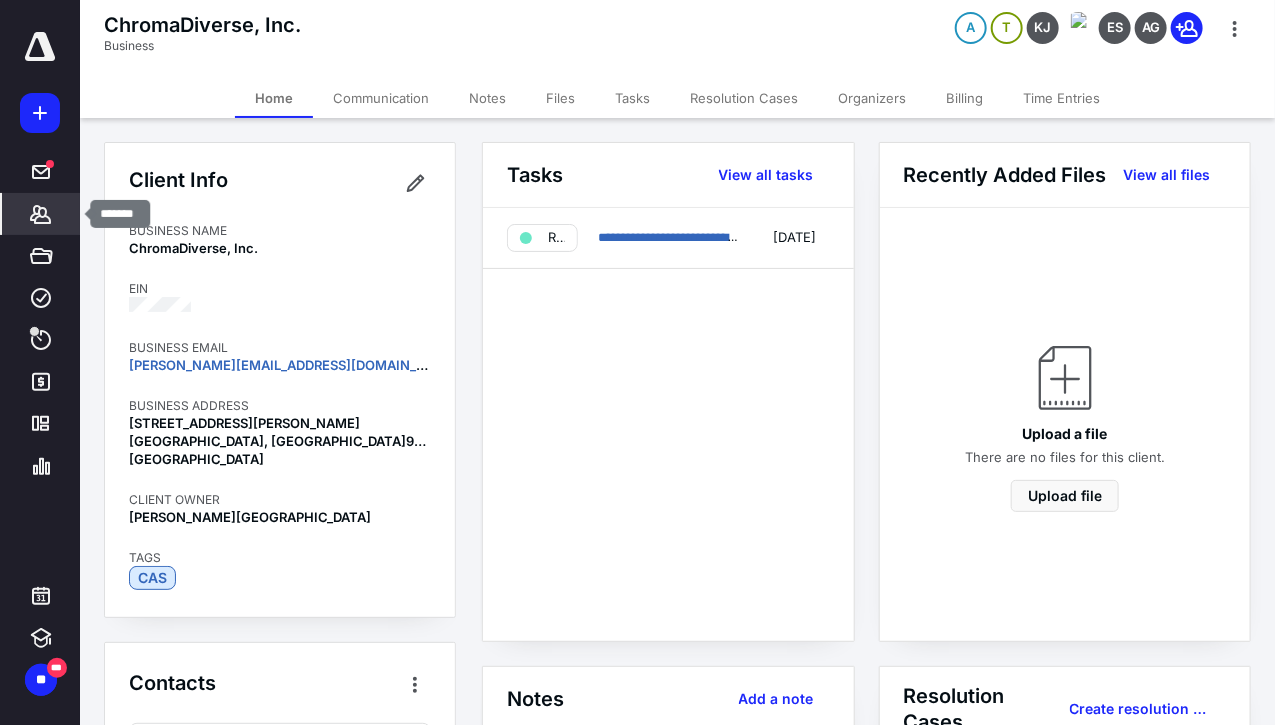 click 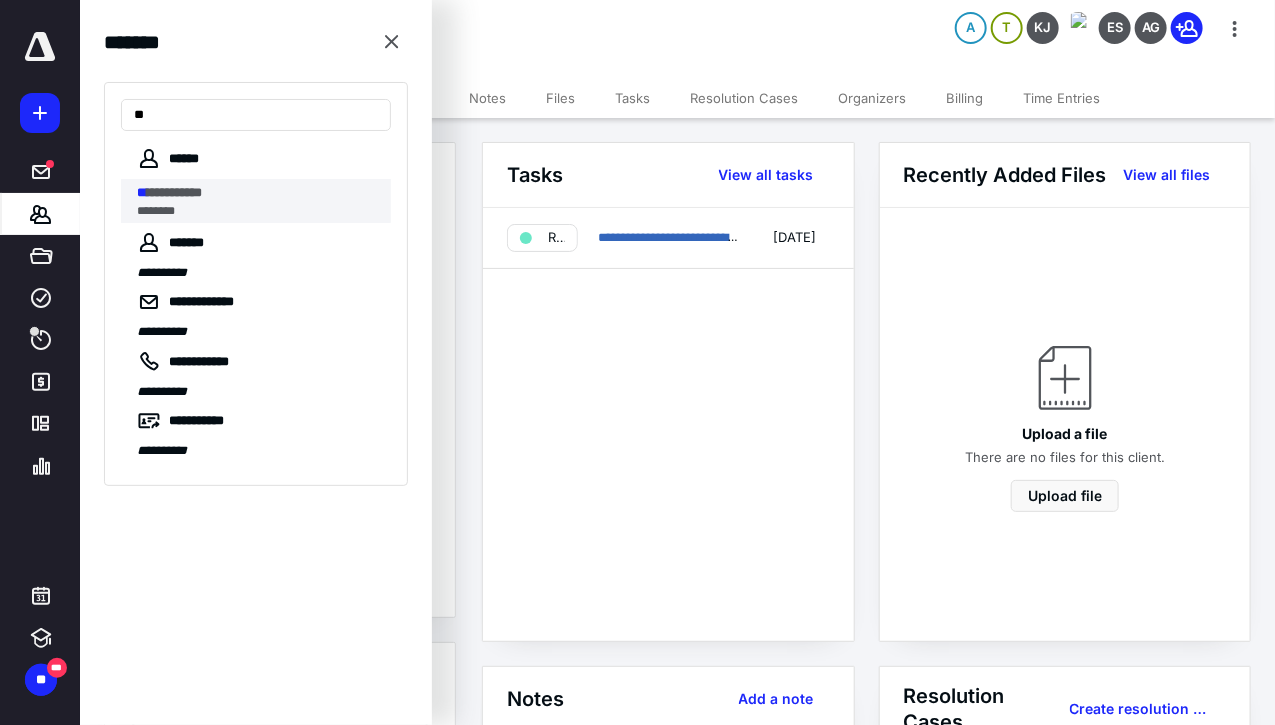 type on "**" 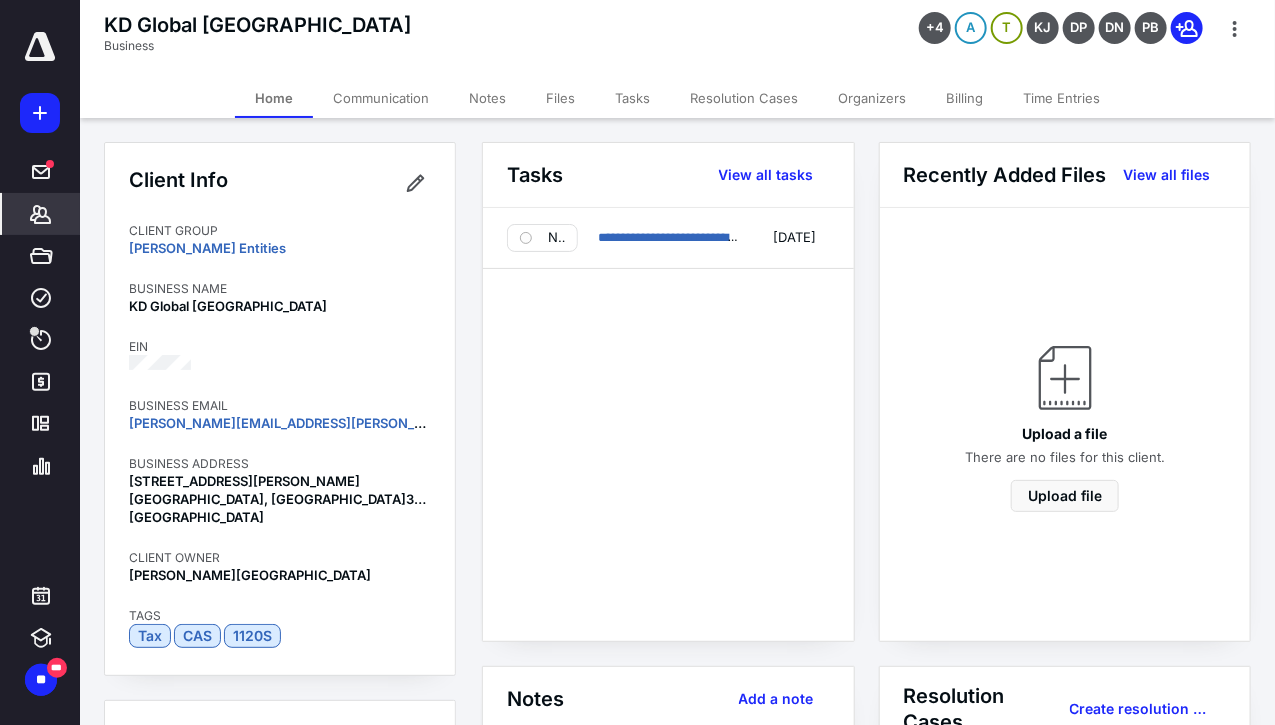 click on "Tasks" at bounding box center (632, 98) 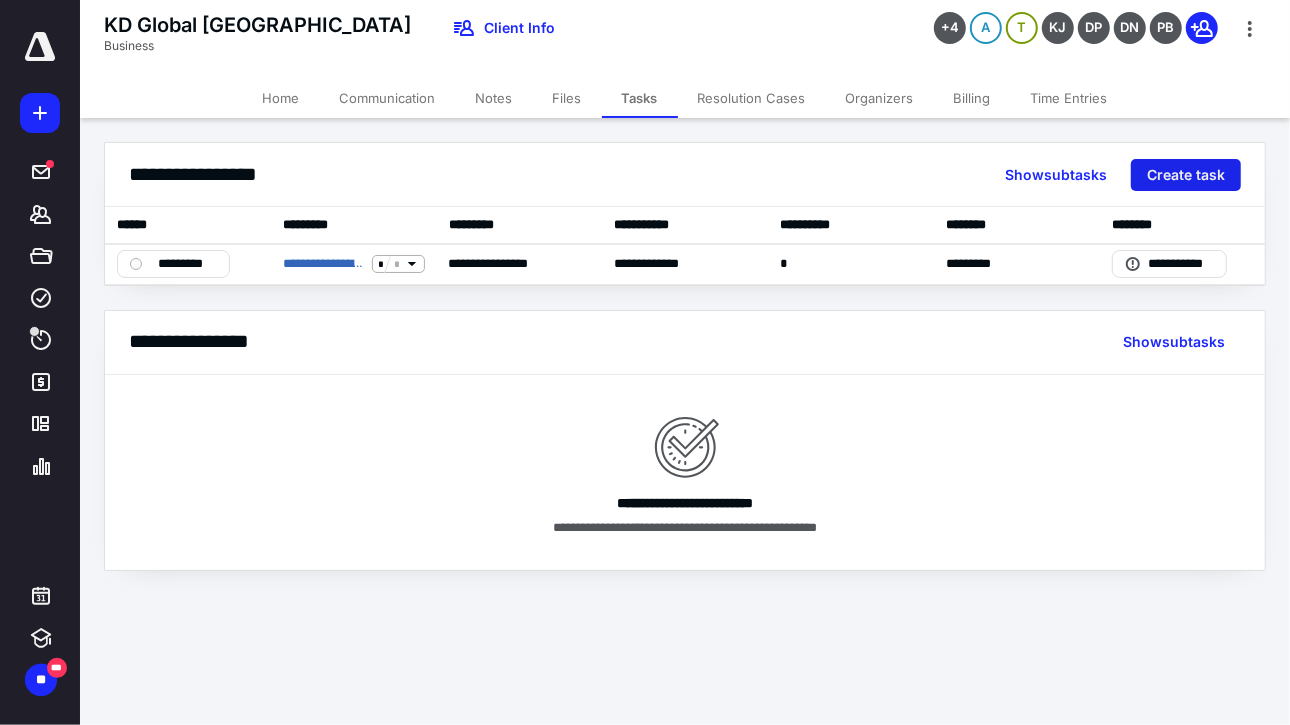 click on "Create task" at bounding box center [1186, 175] 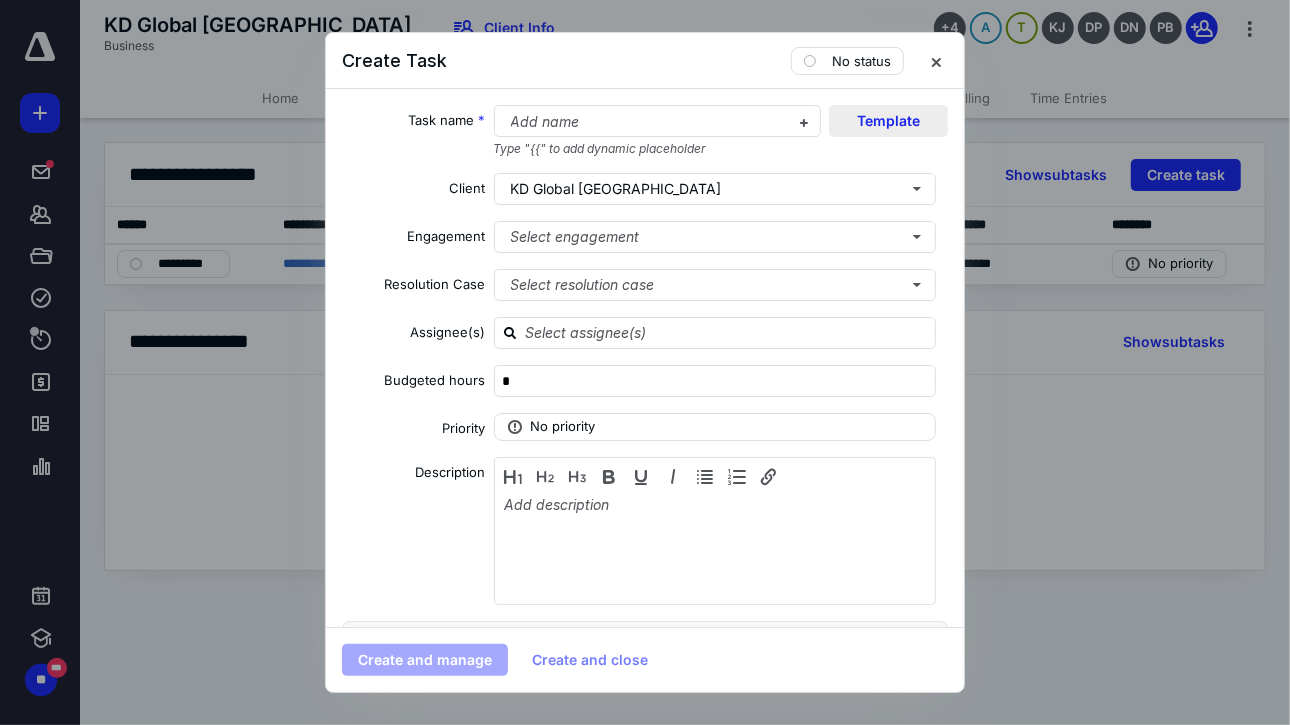 click on "Template" at bounding box center (888, 121) 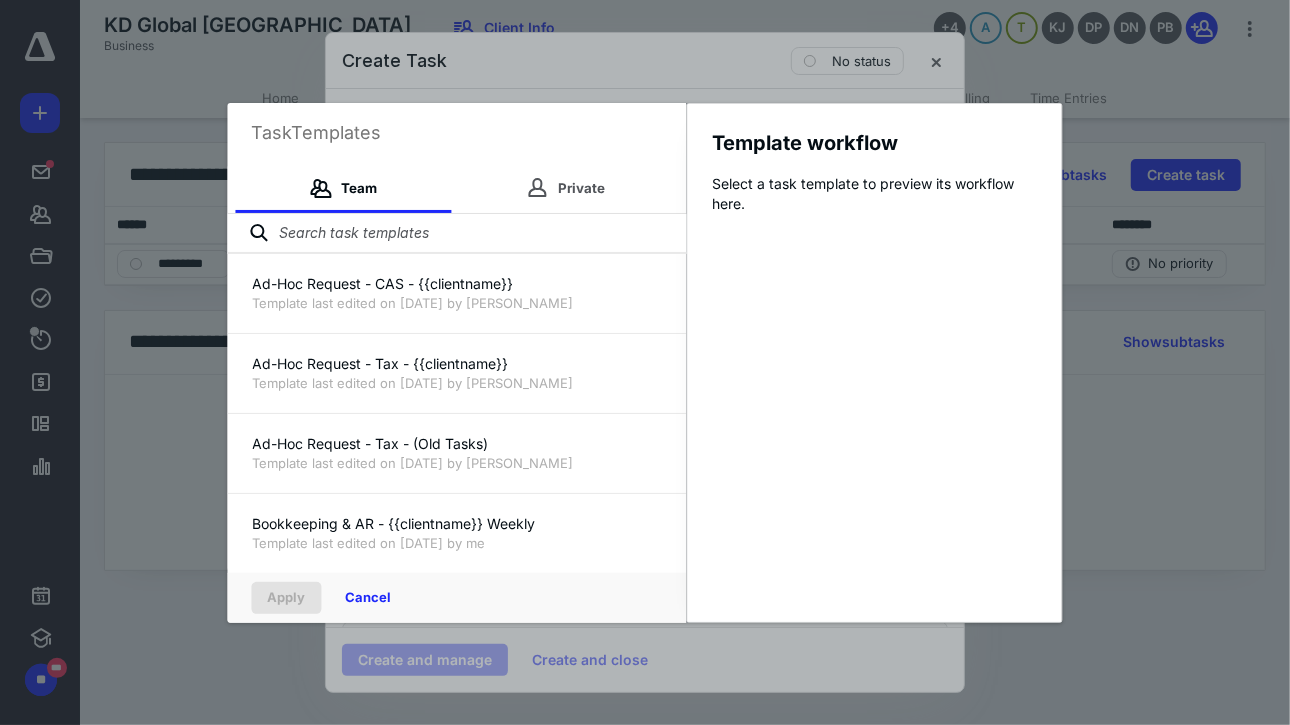 click at bounding box center [457, 234] 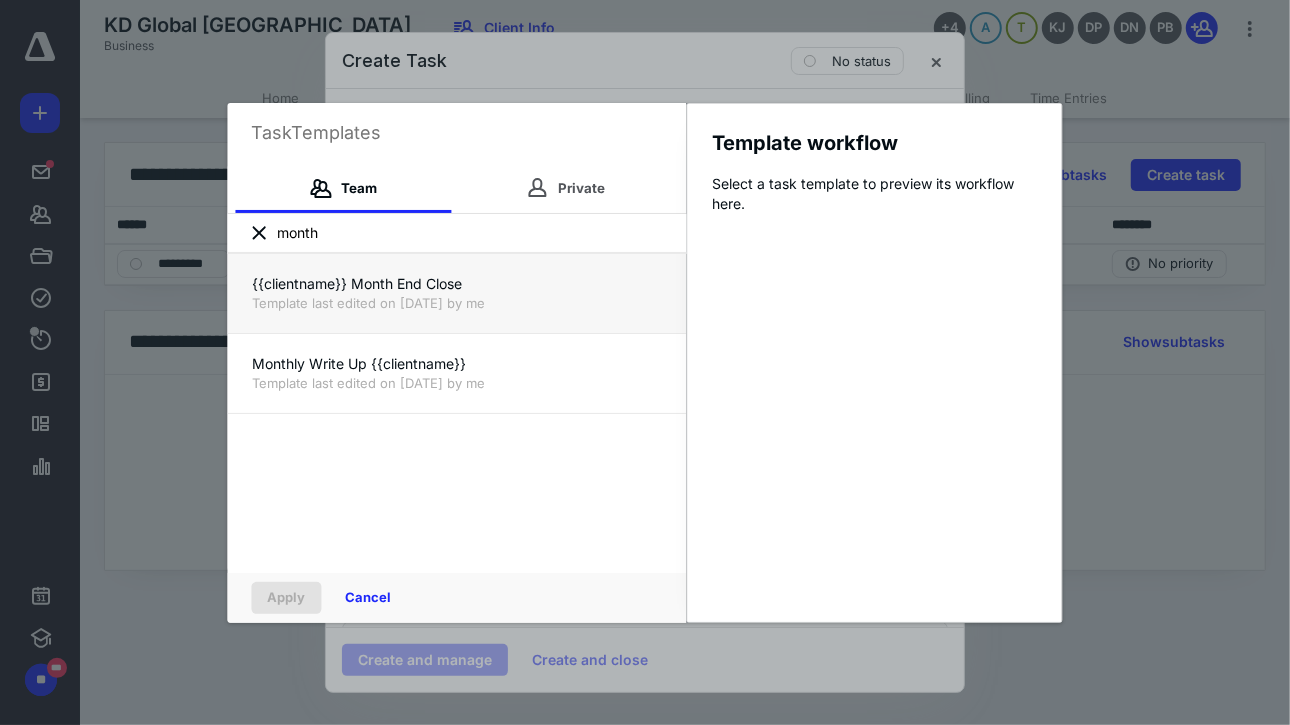 type on "month" 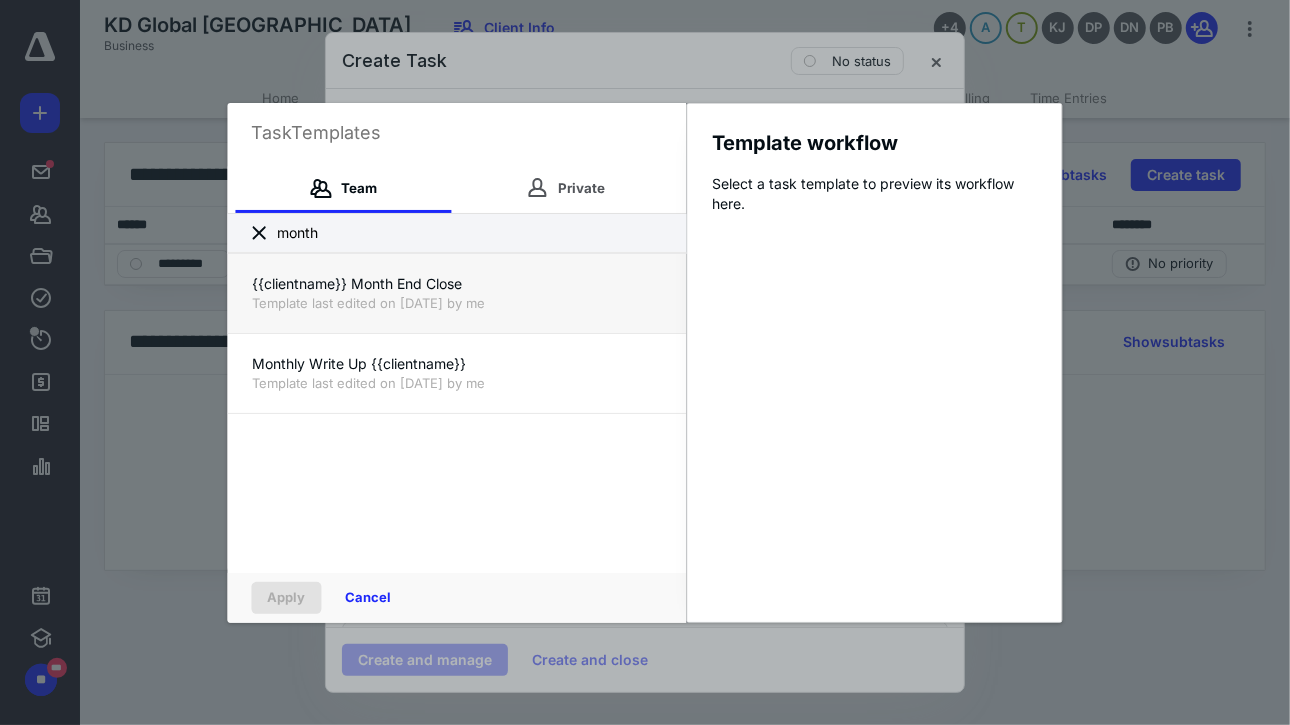 click on "{{clientname}} Month End Close" at bounding box center (457, 284) 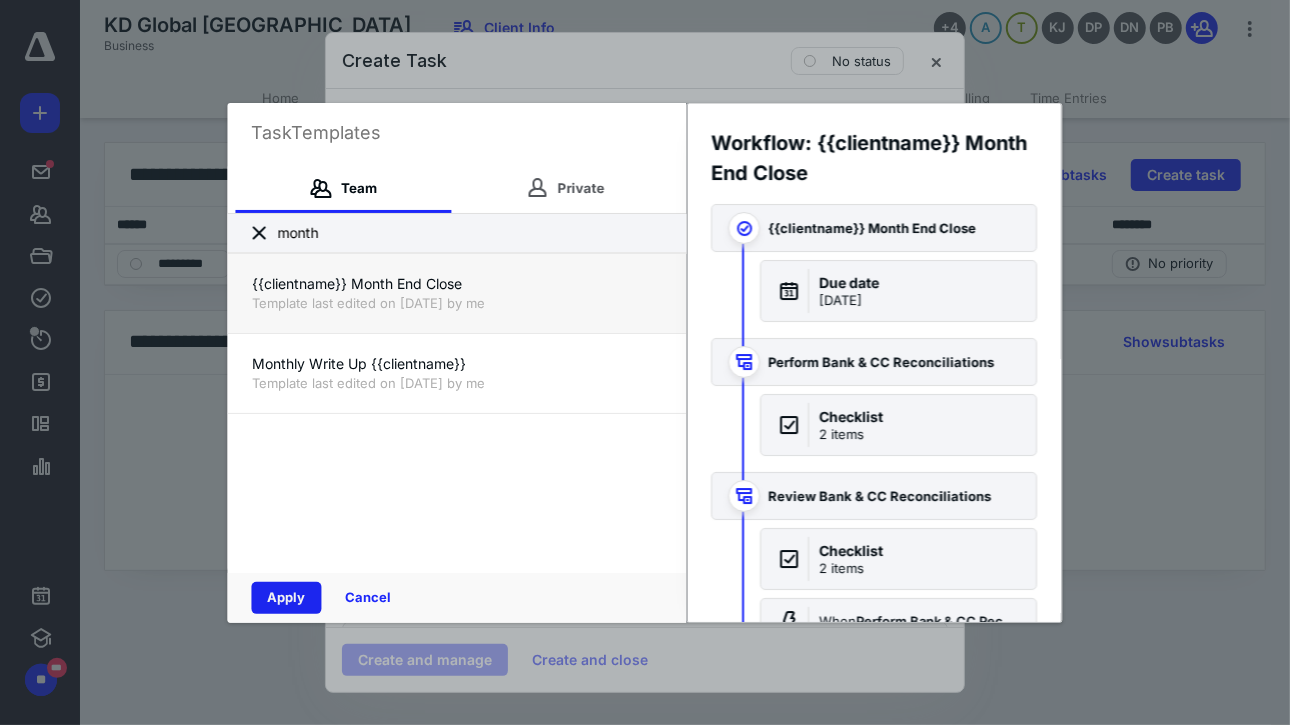 click on "Apply" at bounding box center [287, 598] 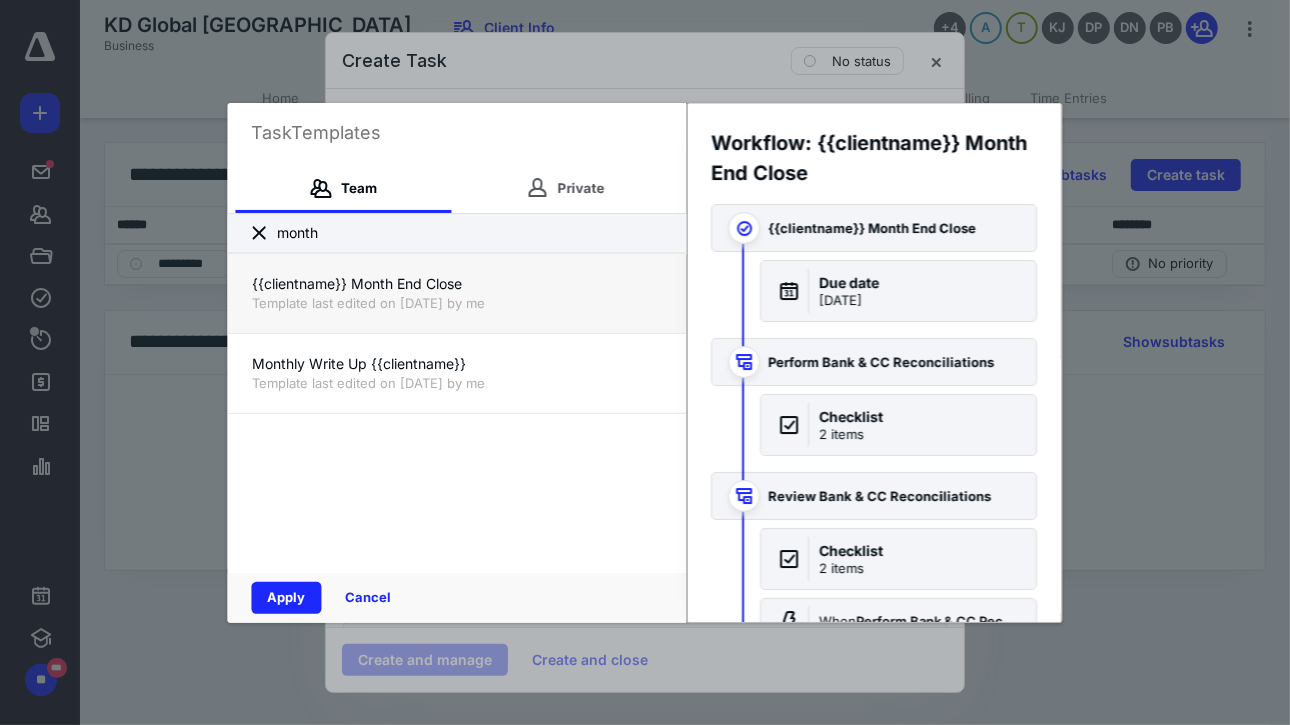 checkbox on "true" 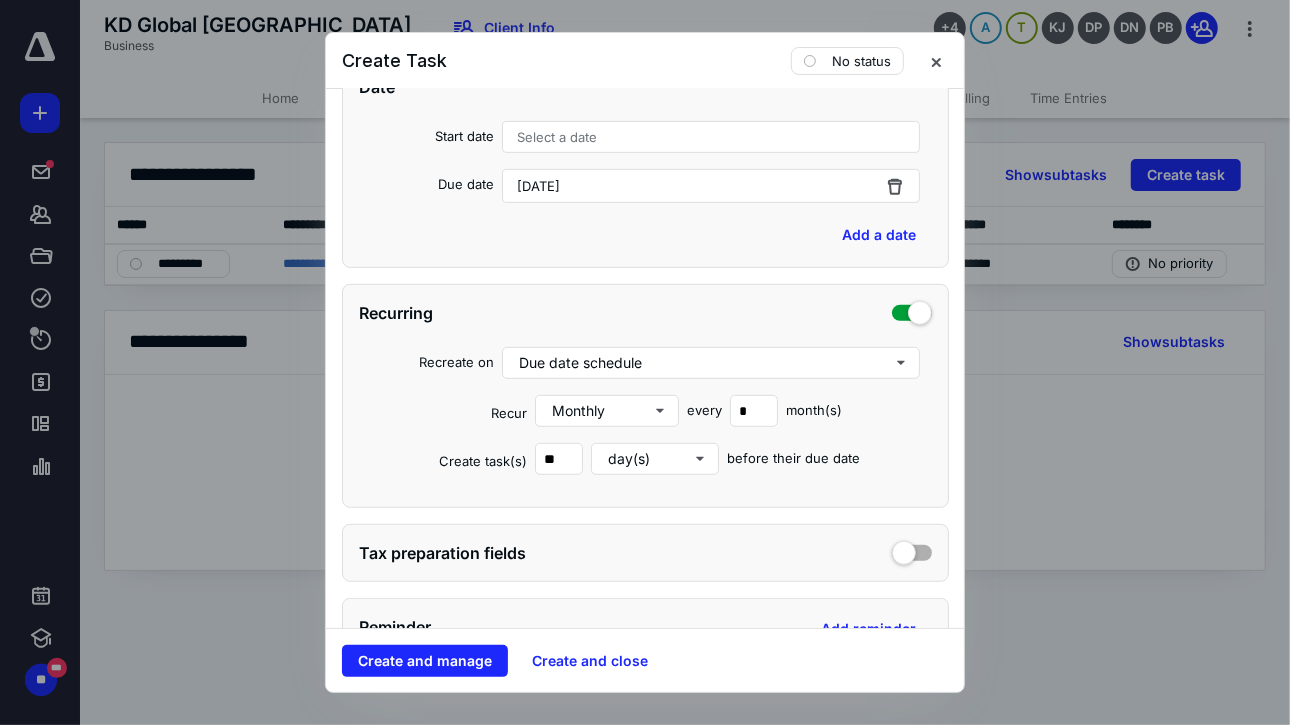 scroll, scrollTop: 591, scrollLeft: 0, axis: vertical 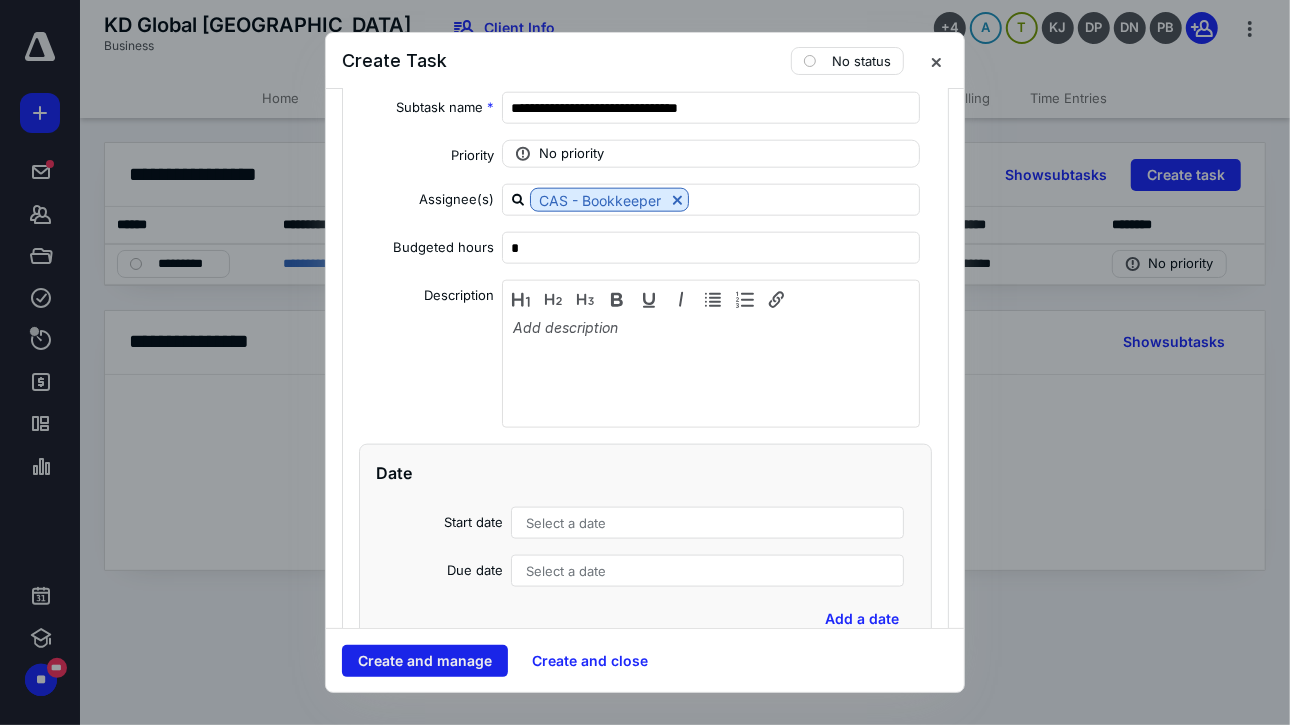click on "Create and manage" at bounding box center (425, 661) 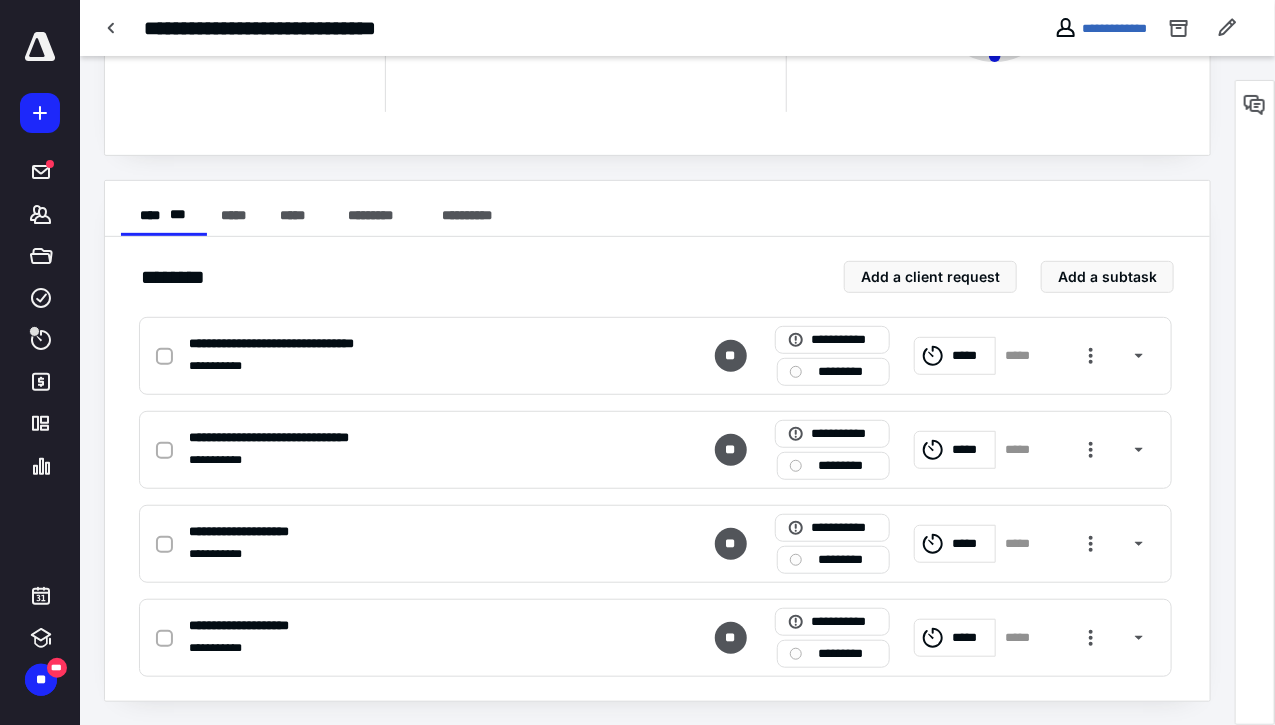 scroll, scrollTop: 0, scrollLeft: 0, axis: both 